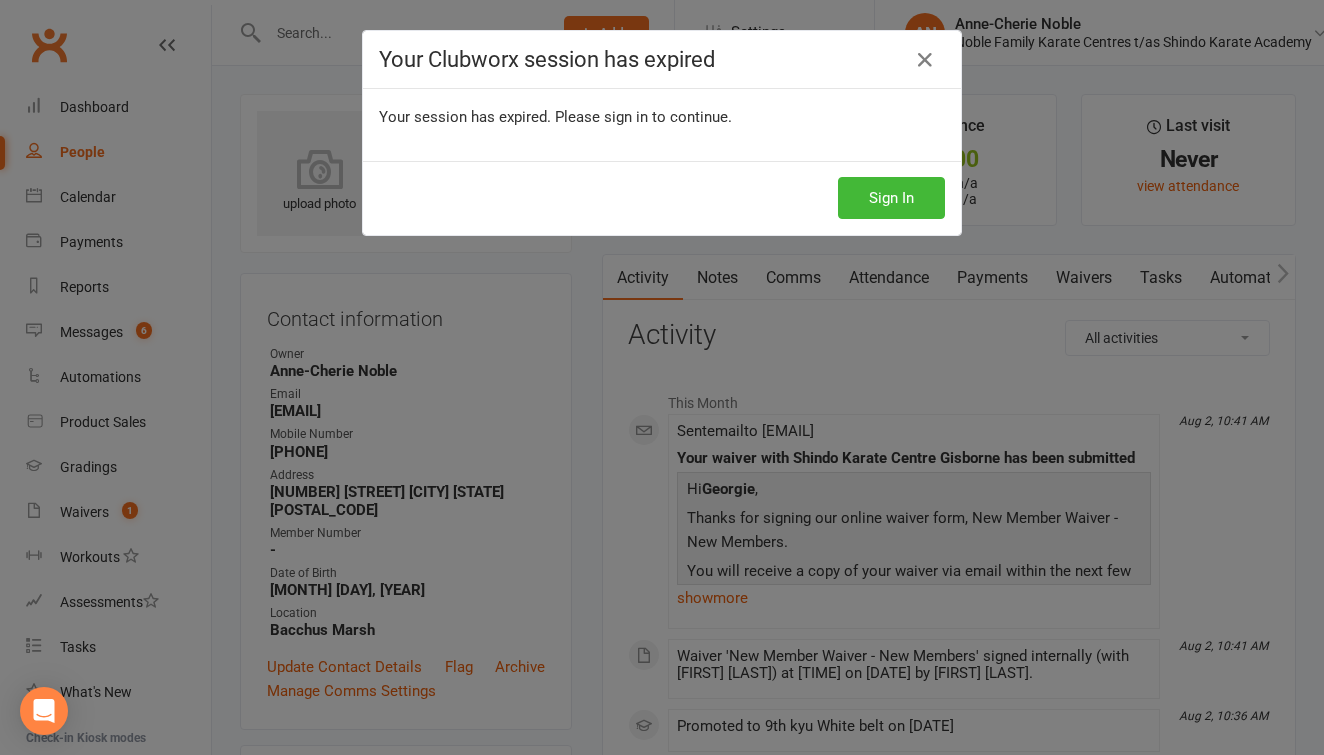 scroll, scrollTop: 0, scrollLeft: 0, axis: both 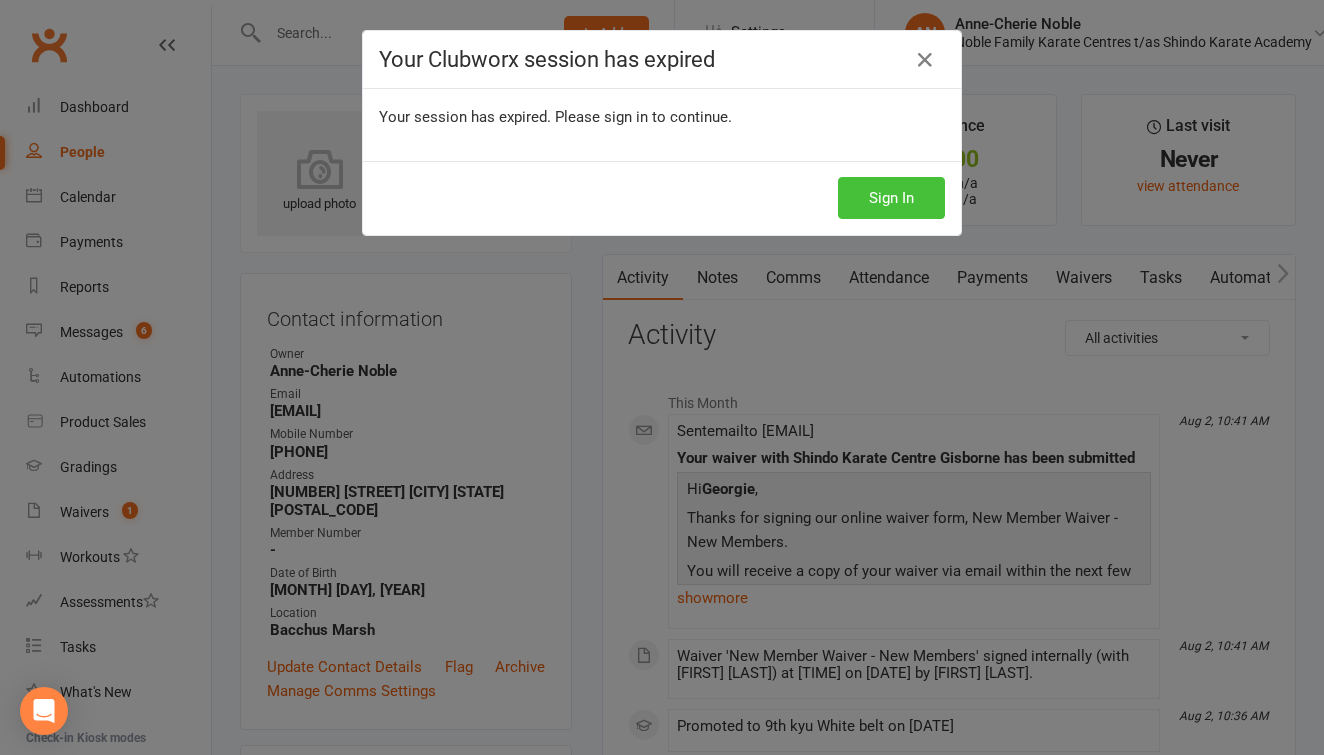 click on "Sign In" at bounding box center (891, 198) 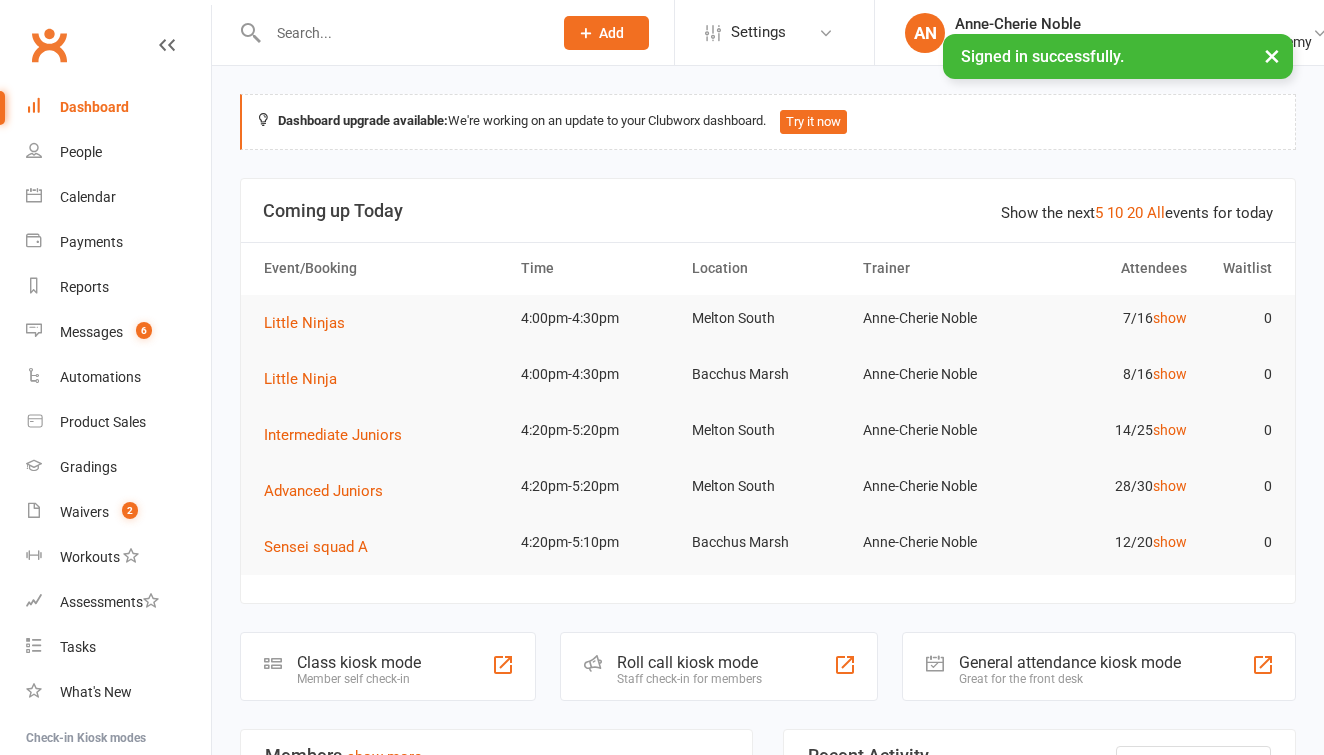 scroll, scrollTop: 0, scrollLeft: 0, axis: both 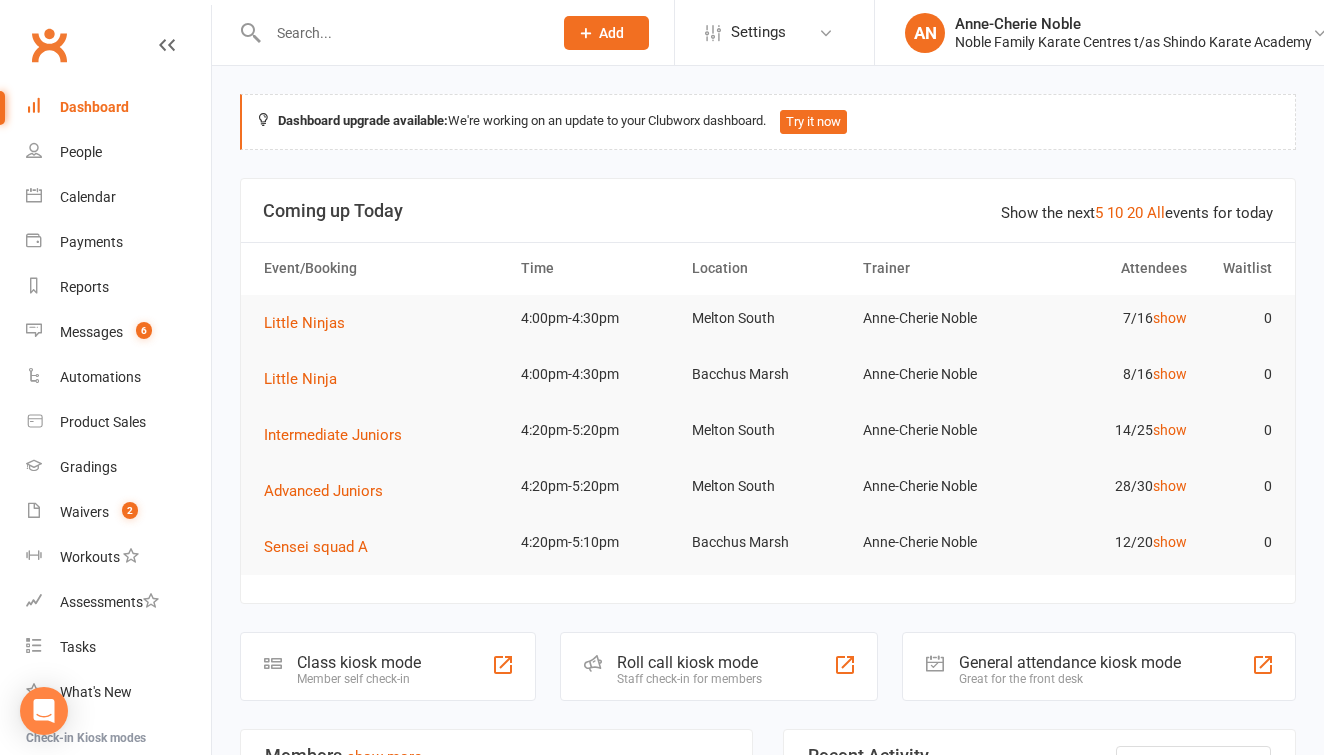 click on "Coming up Today" at bounding box center [768, 211] 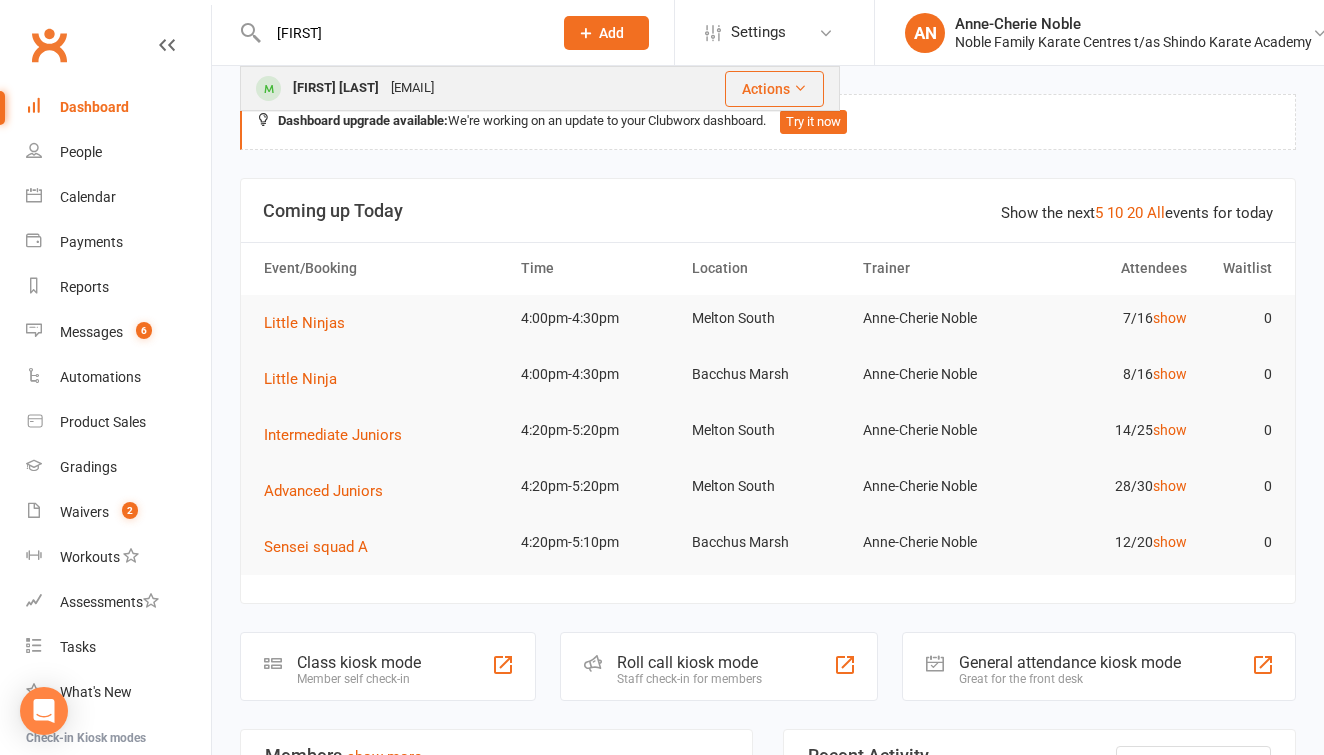 type on "[FIRST]" 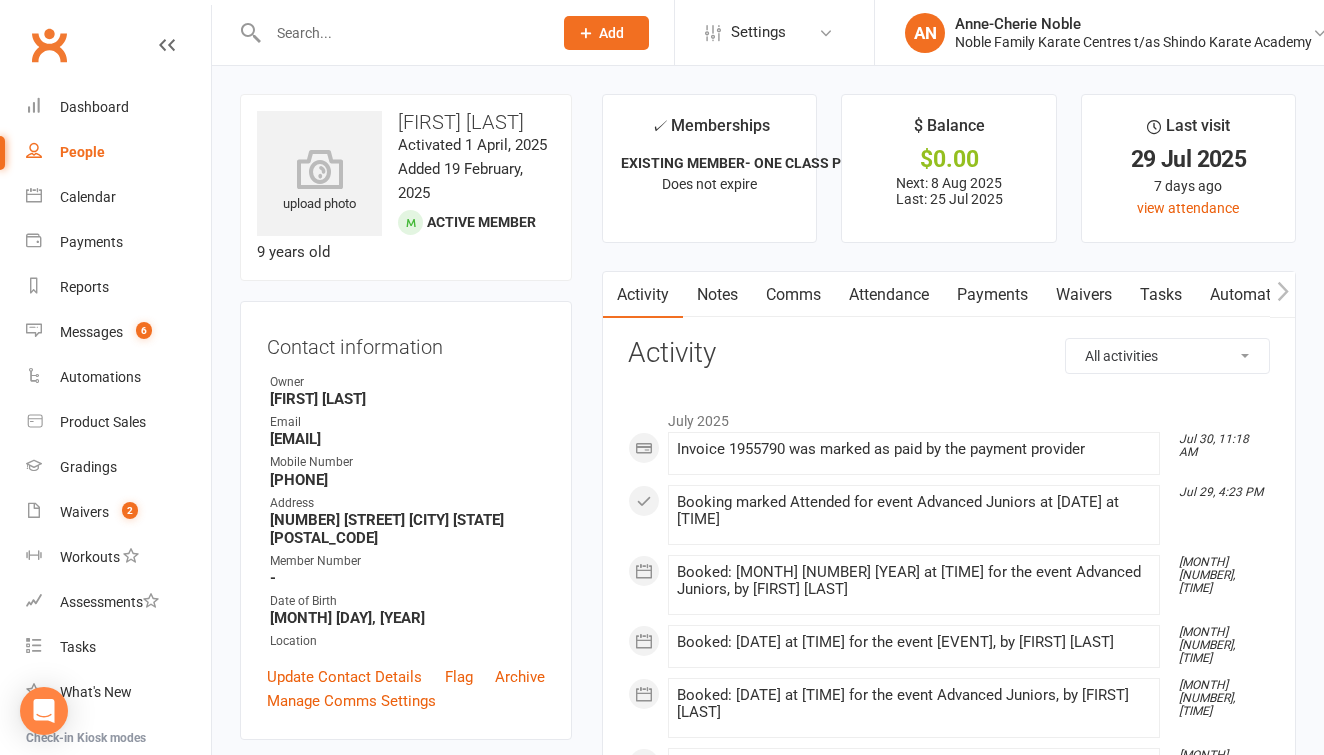 scroll, scrollTop: 0, scrollLeft: 0, axis: both 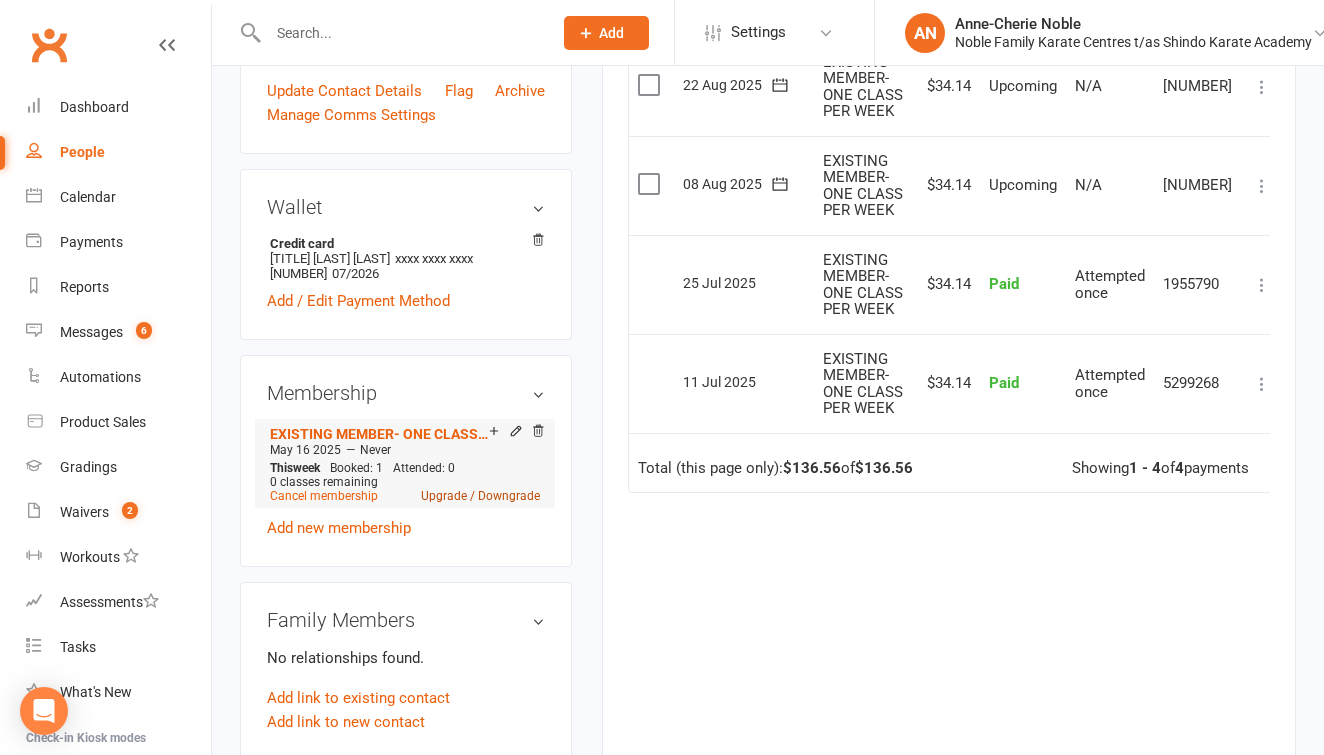 click on "Upgrade / Downgrade" at bounding box center (480, 496) 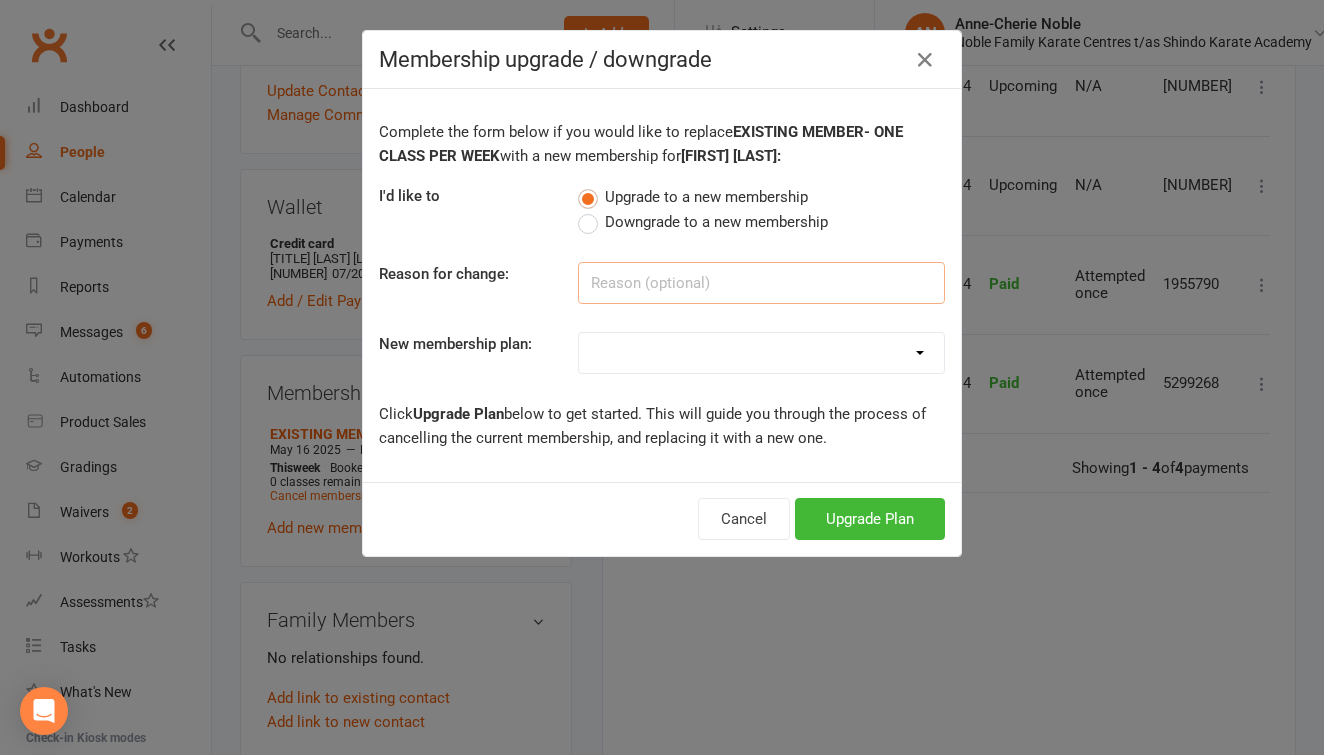 click at bounding box center (761, 283) 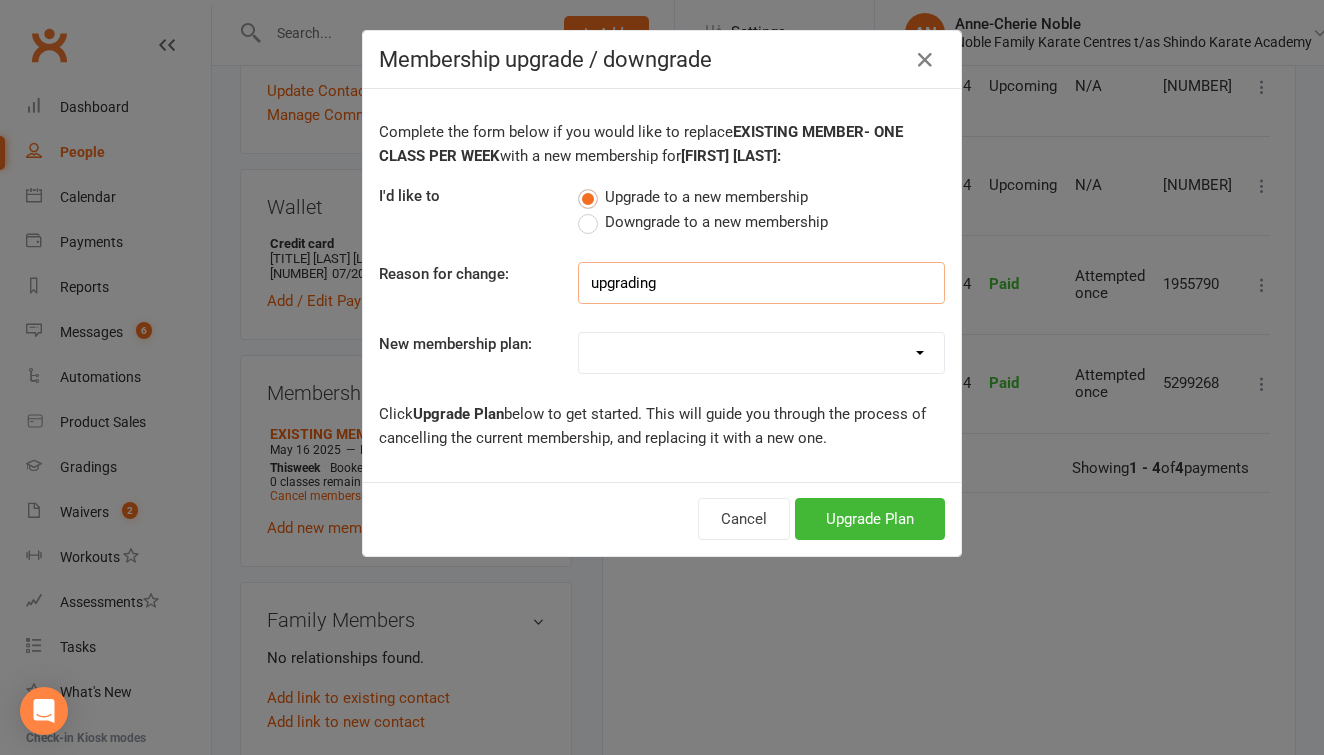 type on "upgrading" 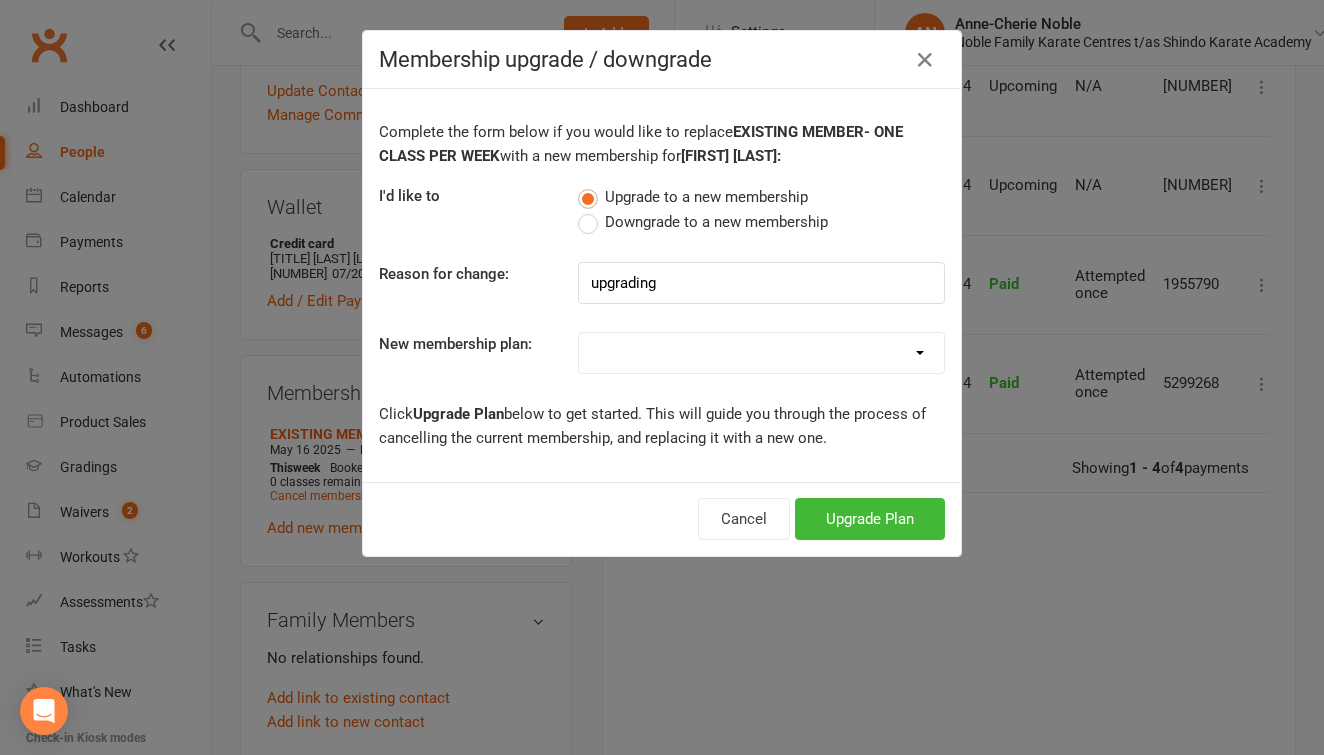select on "1" 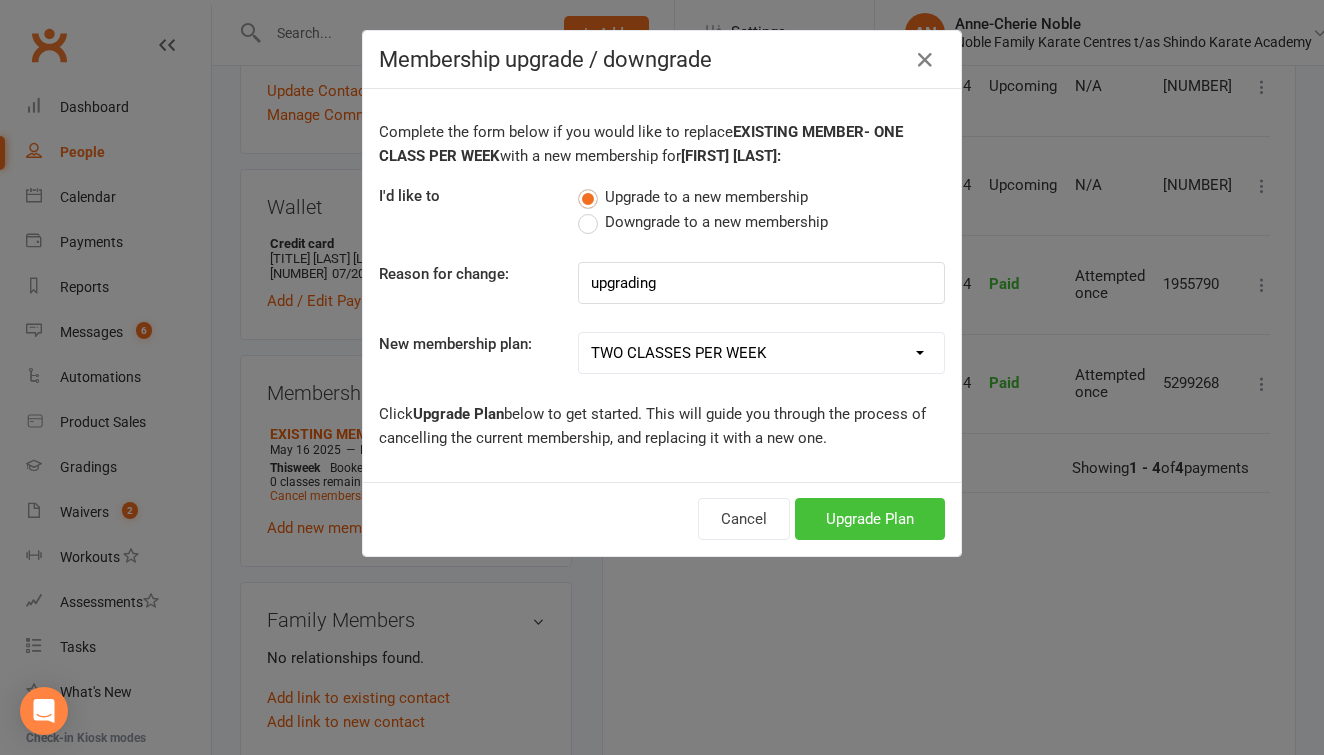 click on "Upgrade Plan" at bounding box center [870, 519] 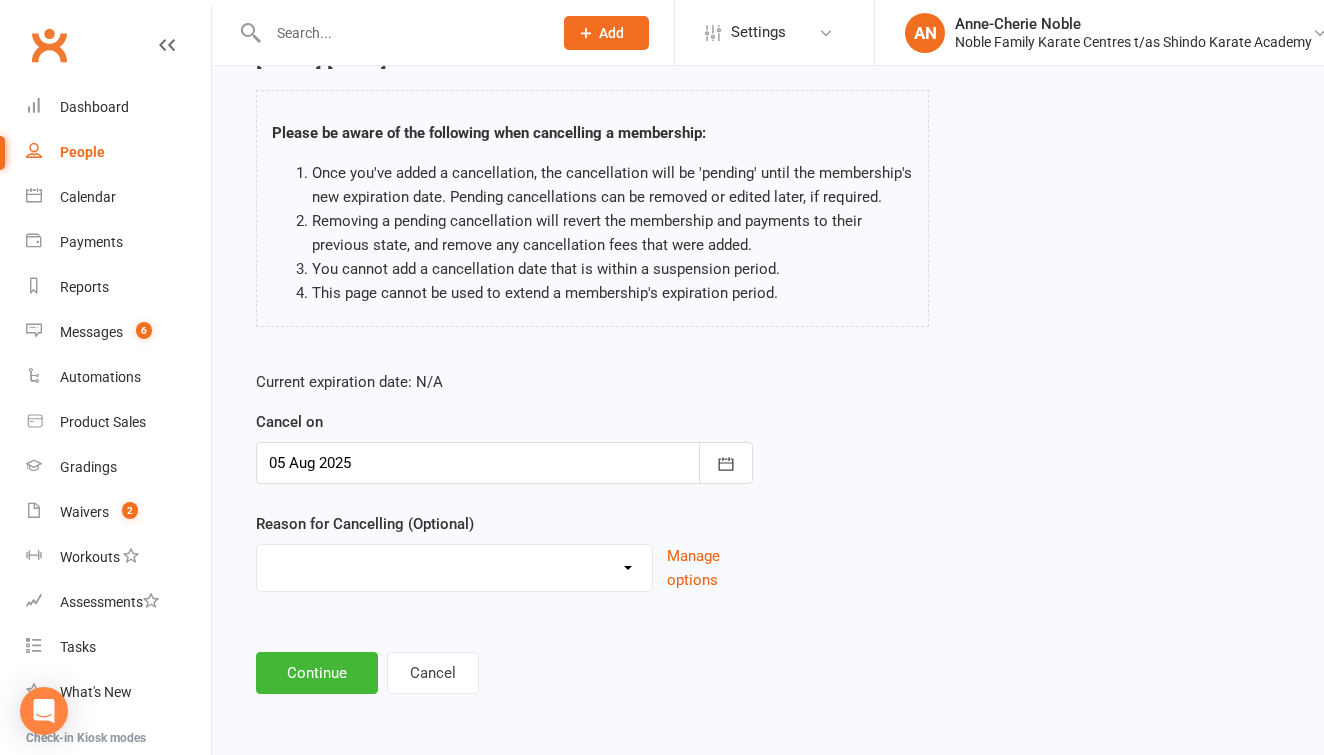 scroll, scrollTop: 125, scrollLeft: 0, axis: vertical 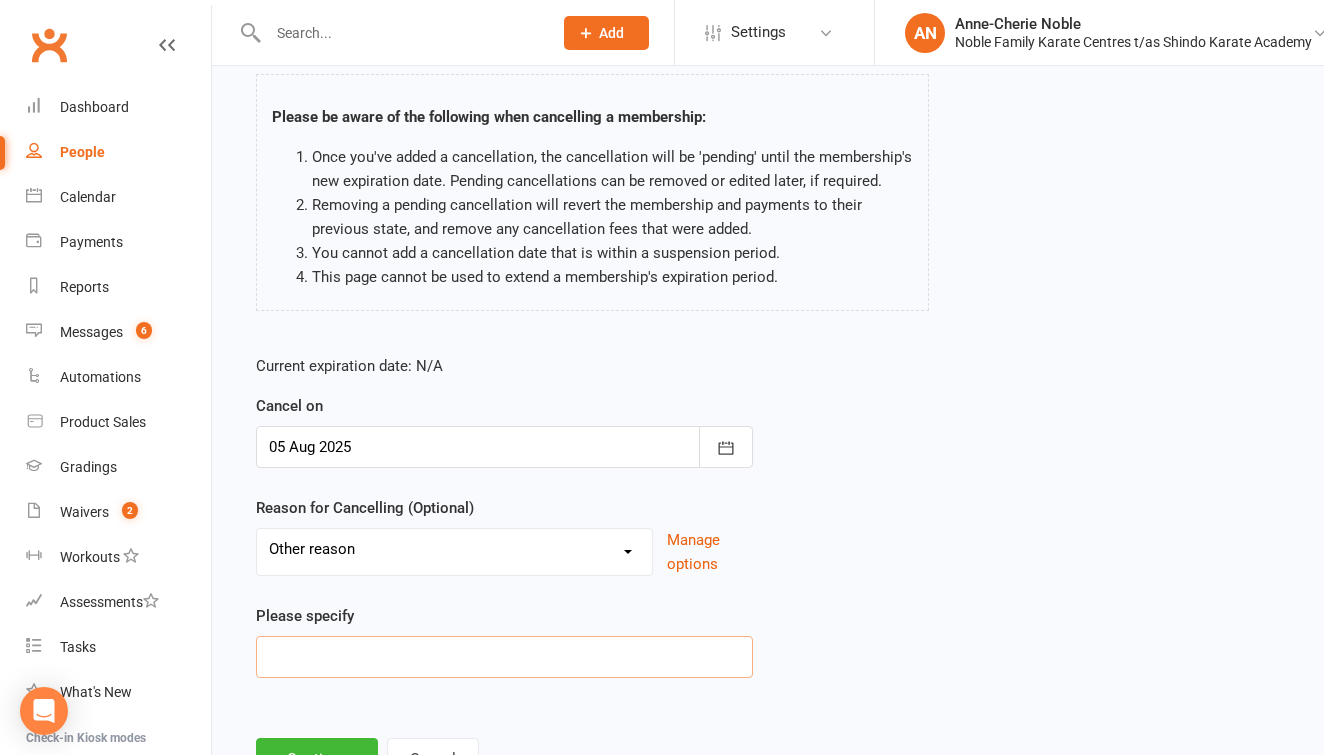 click at bounding box center (504, 657) 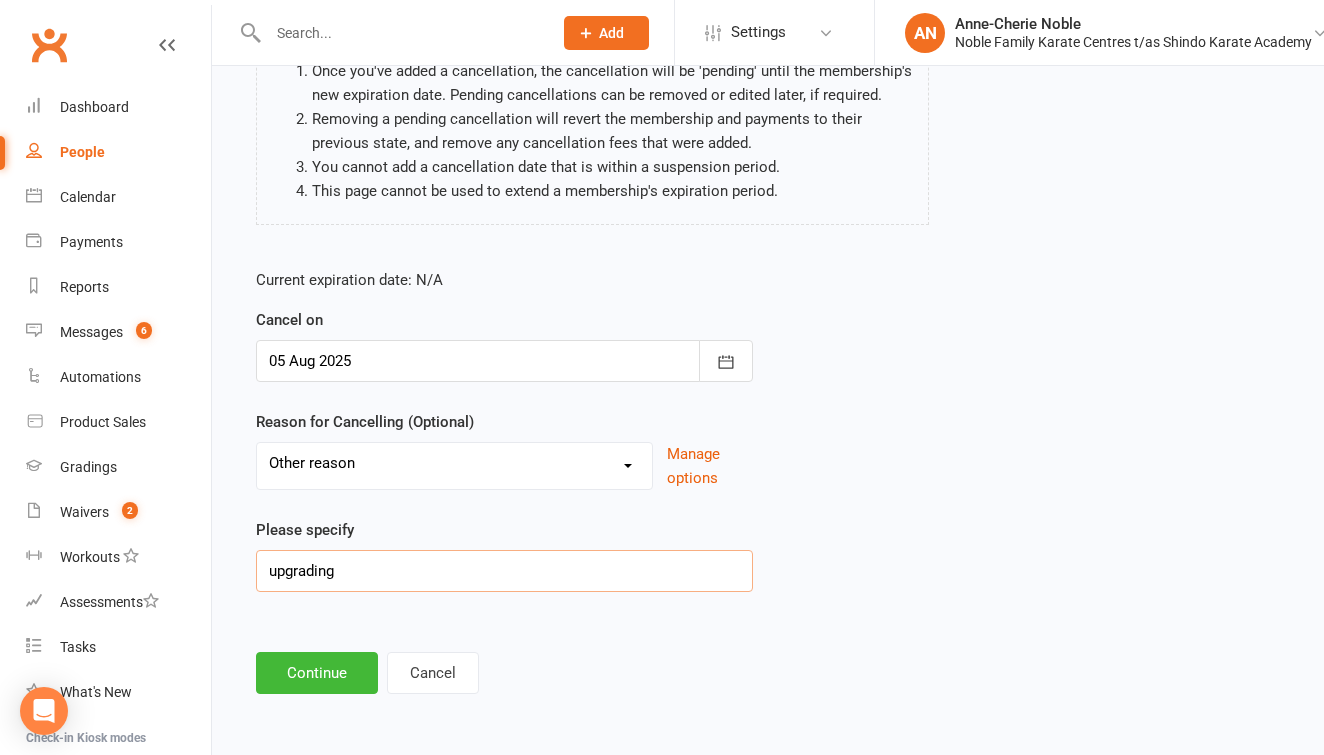 scroll, scrollTop: 227, scrollLeft: 0, axis: vertical 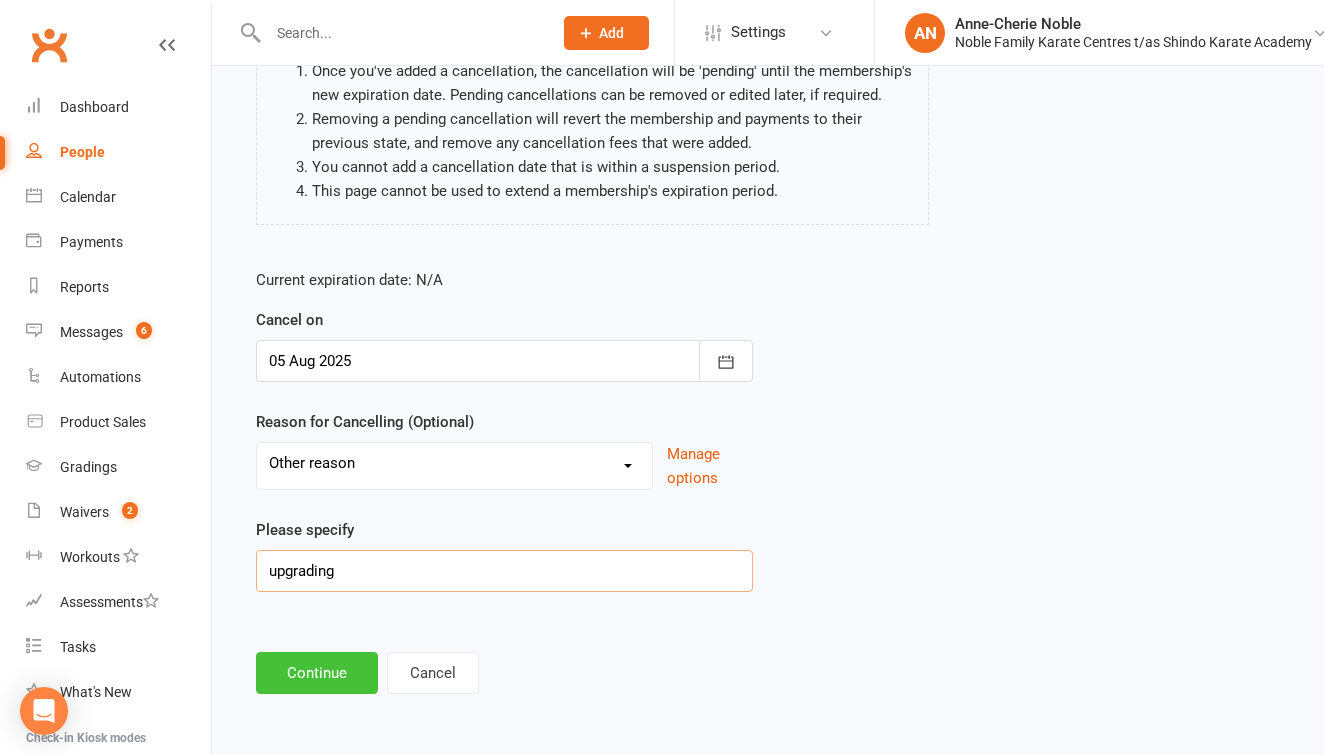 type on "upgrading" 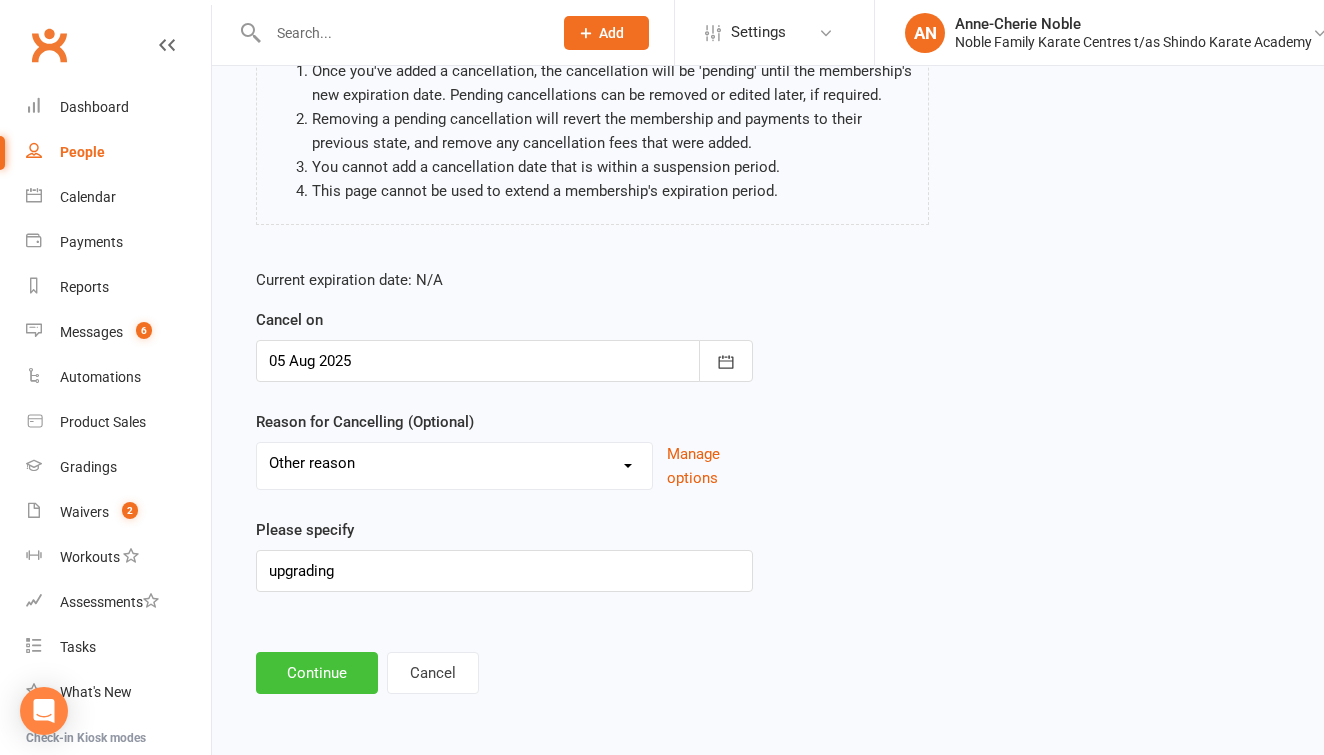 click on "Continue" at bounding box center [317, 673] 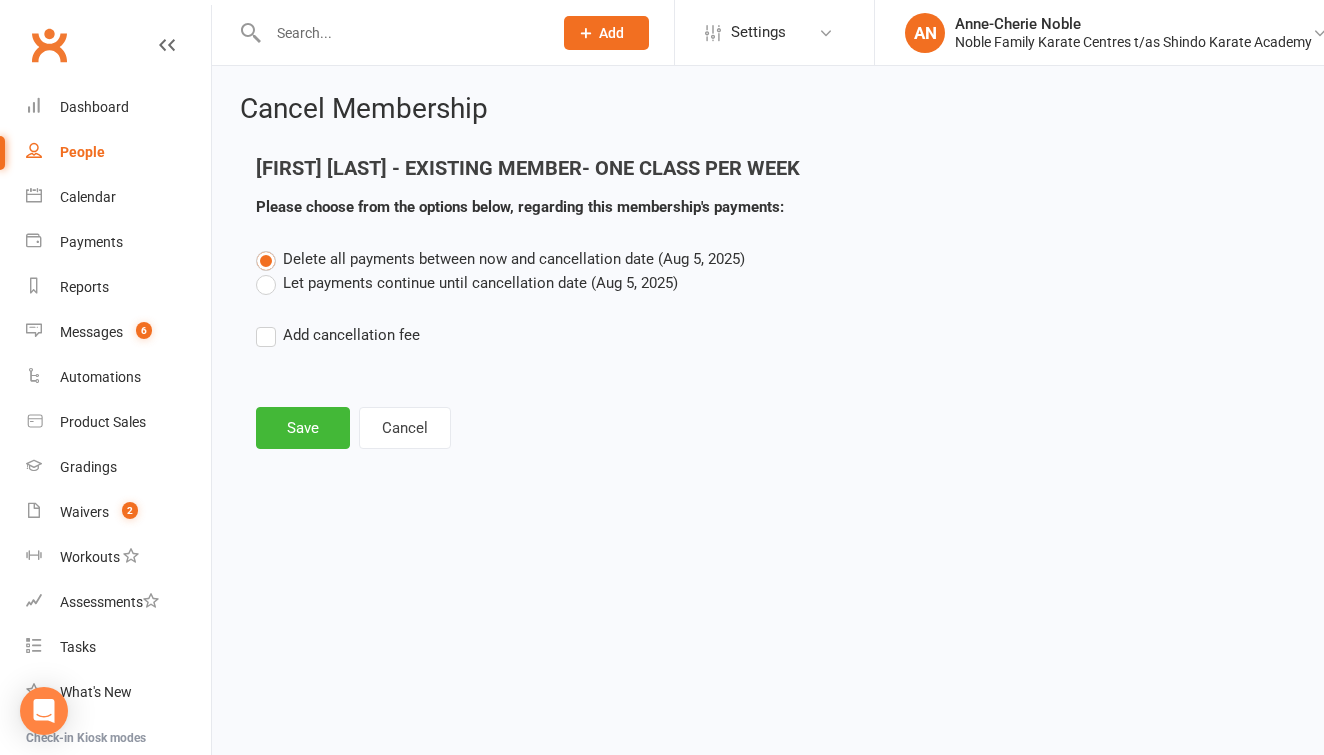 click on "Let payments continue until cancellation date (Aug 5, 2025)" at bounding box center [467, 283] 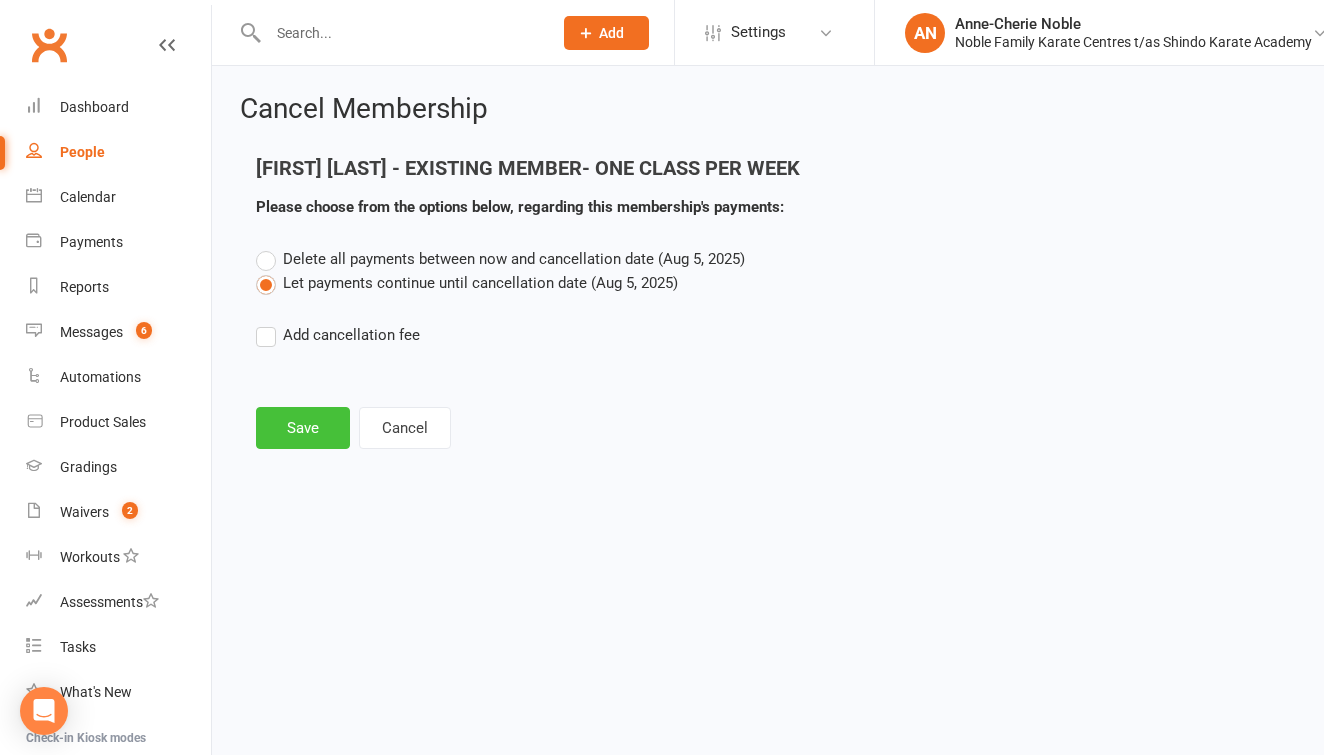 click on "Save" at bounding box center (303, 428) 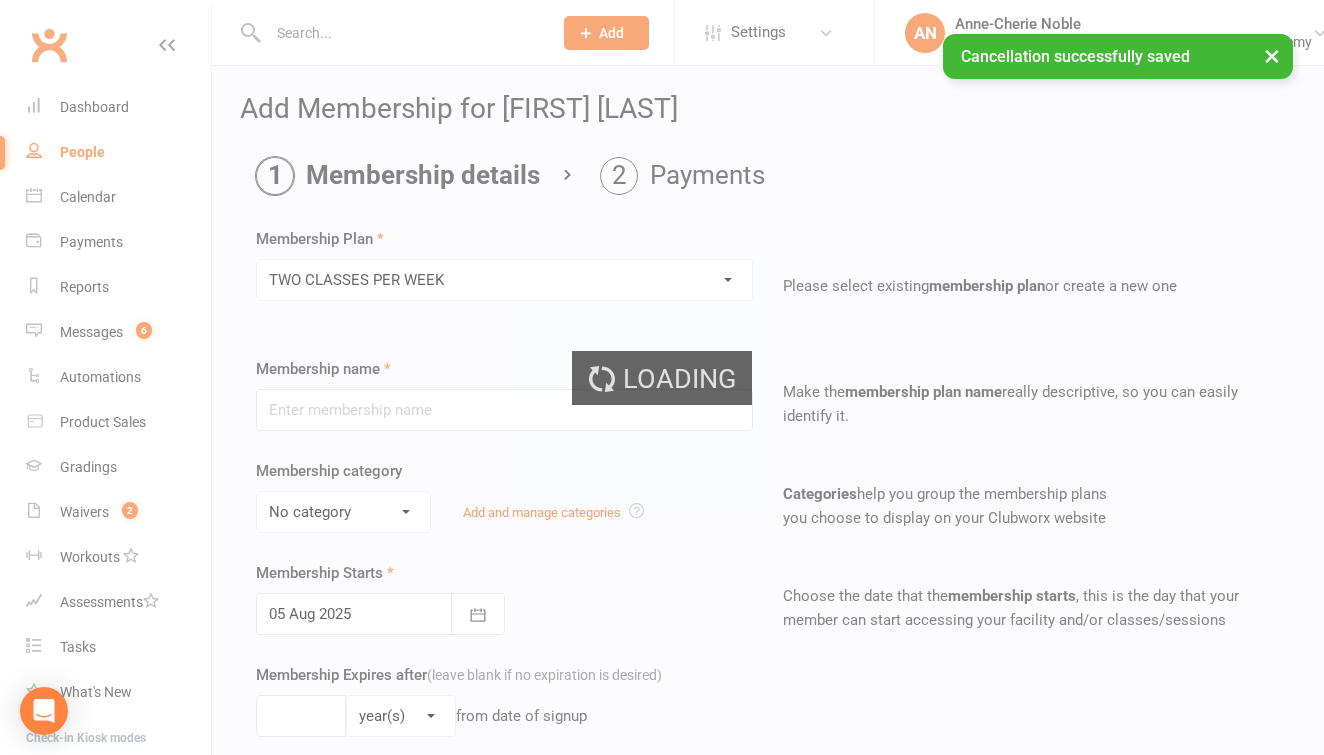 type on "TWO CLASSES PER WEEK" 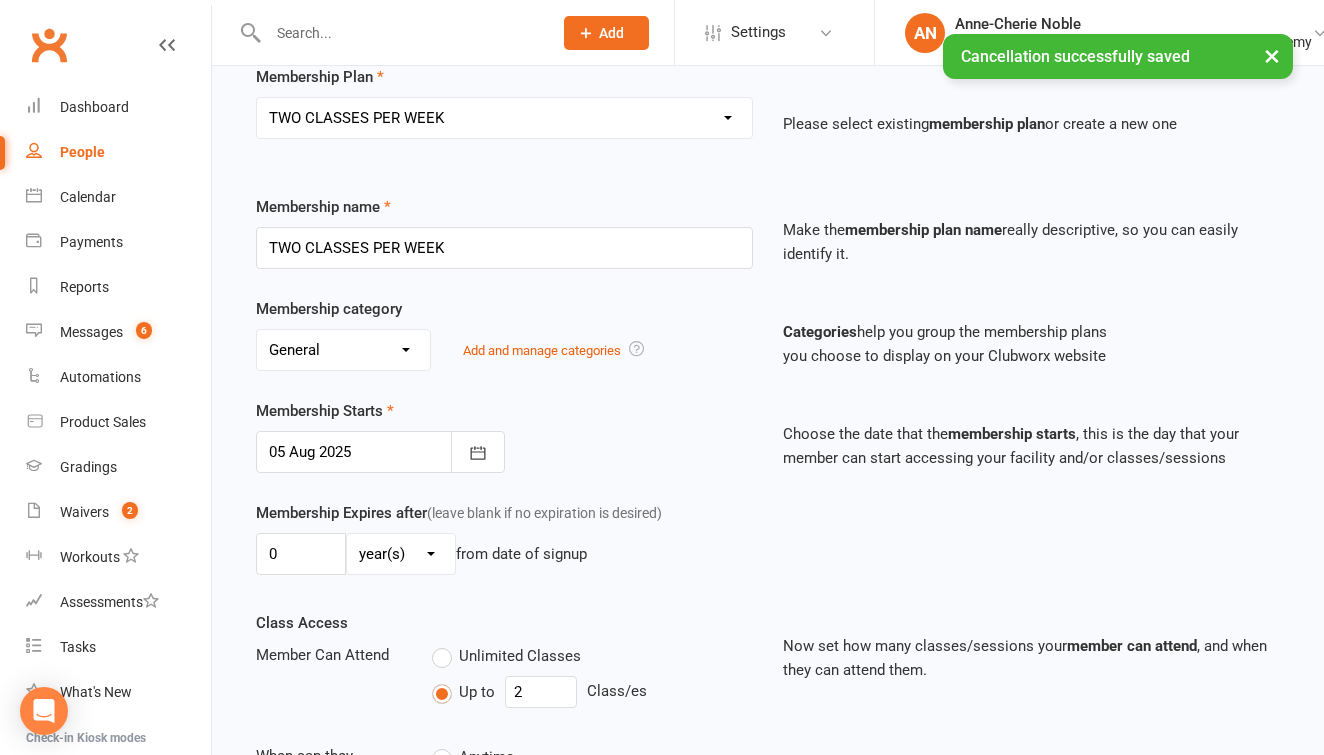 scroll, scrollTop: 172, scrollLeft: 0, axis: vertical 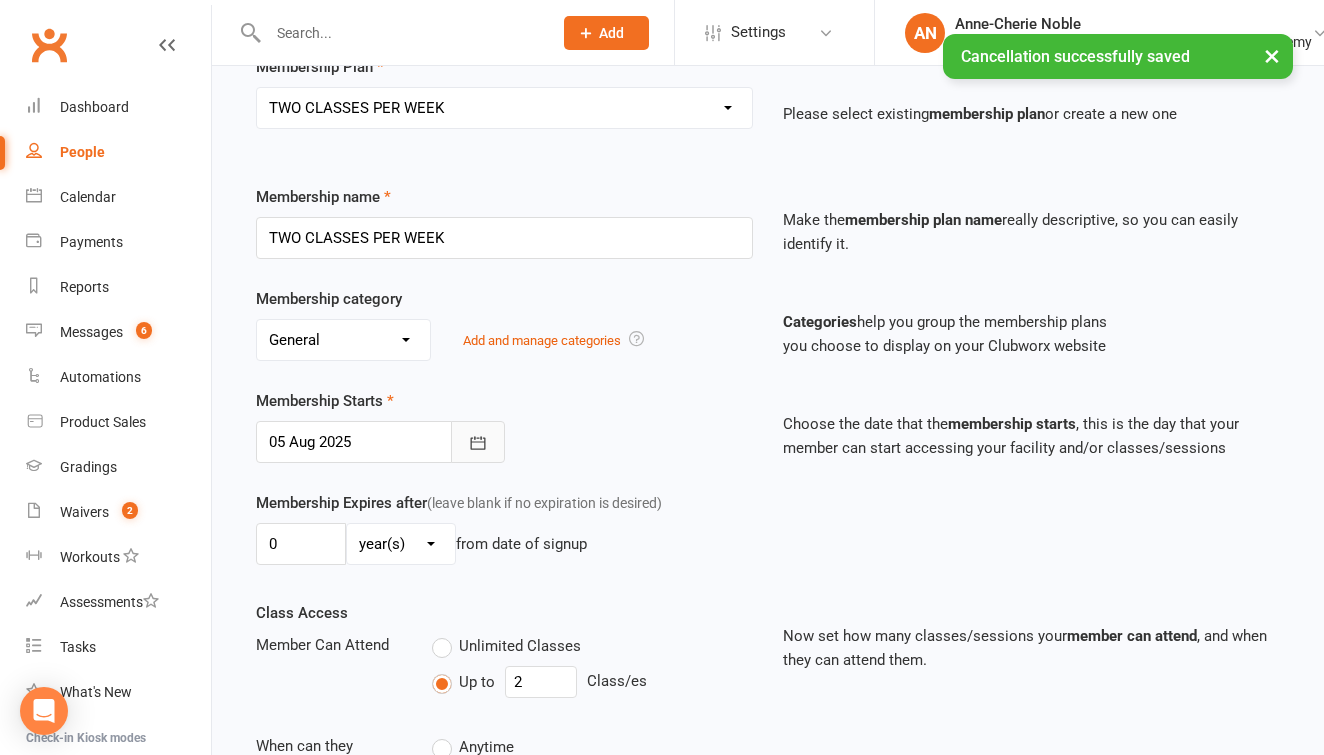 click 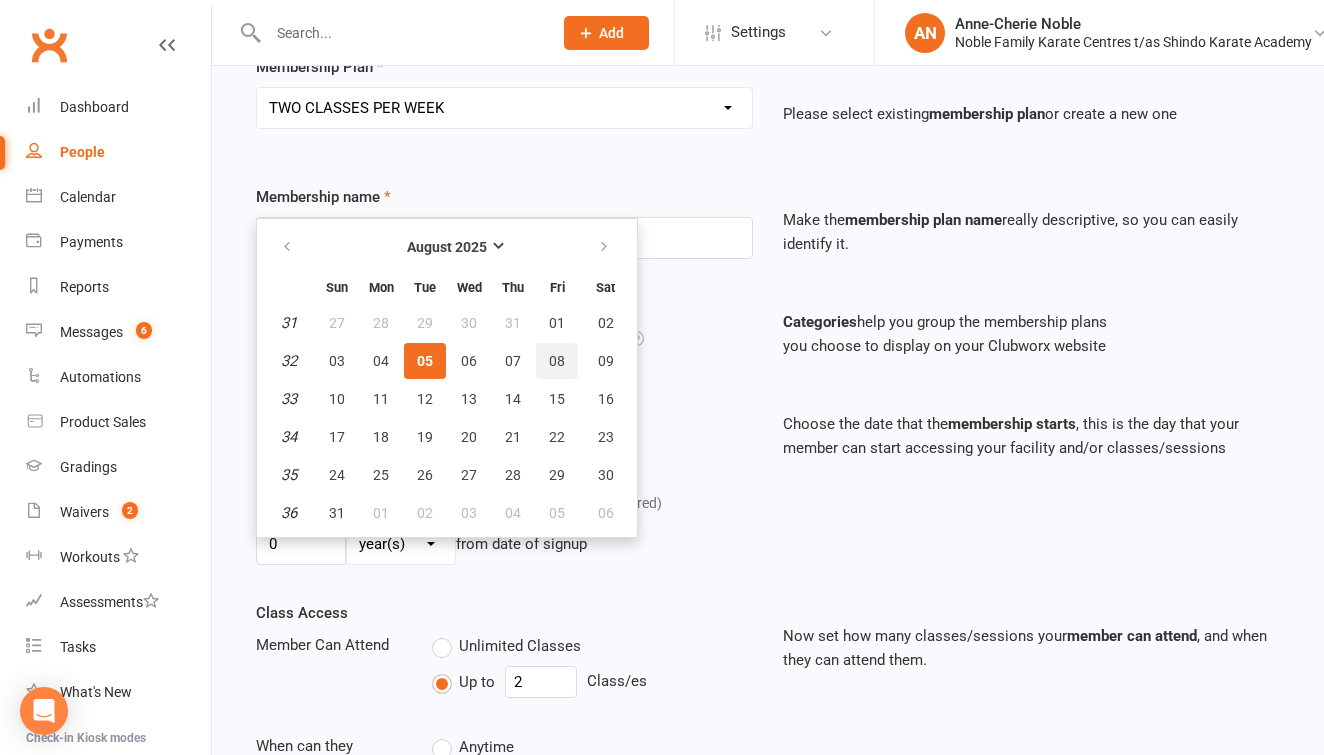 click on "08" at bounding box center [557, 361] 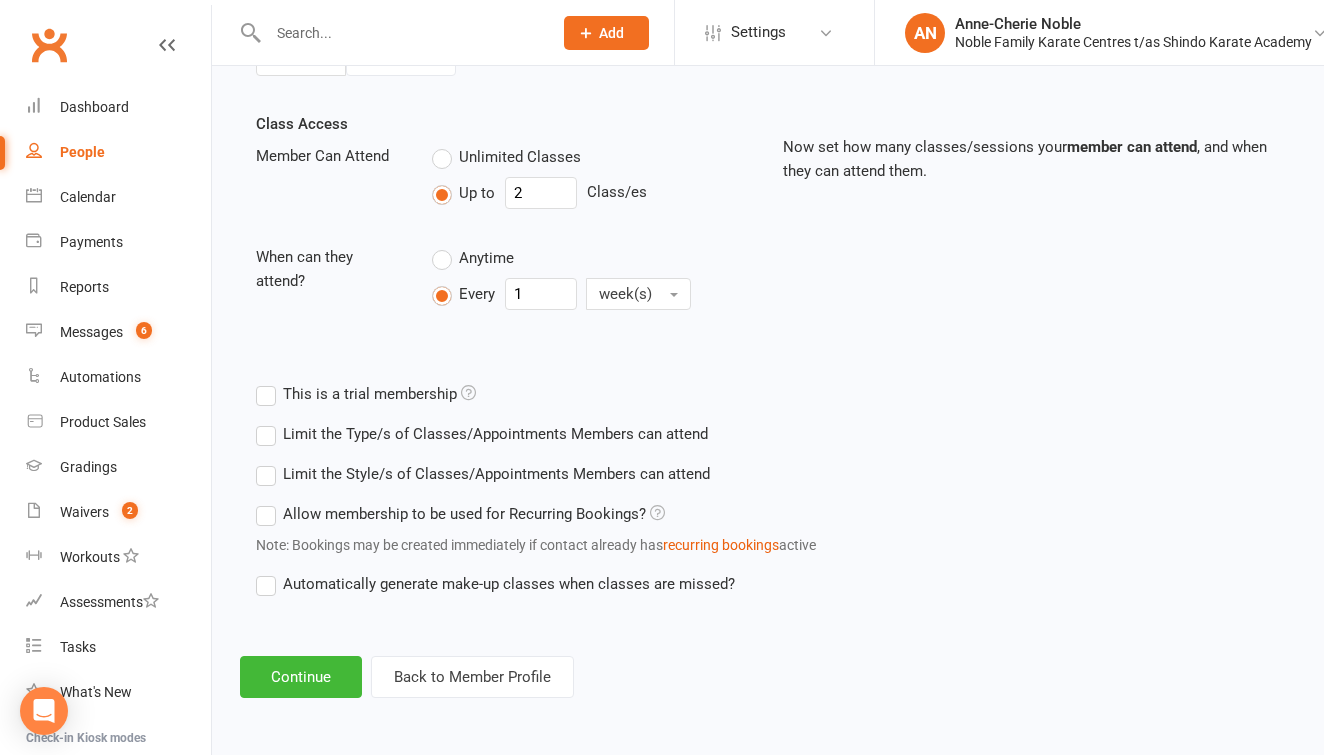 scroll, scrollTop: 677, scrollLeft: 0, axis: vertical 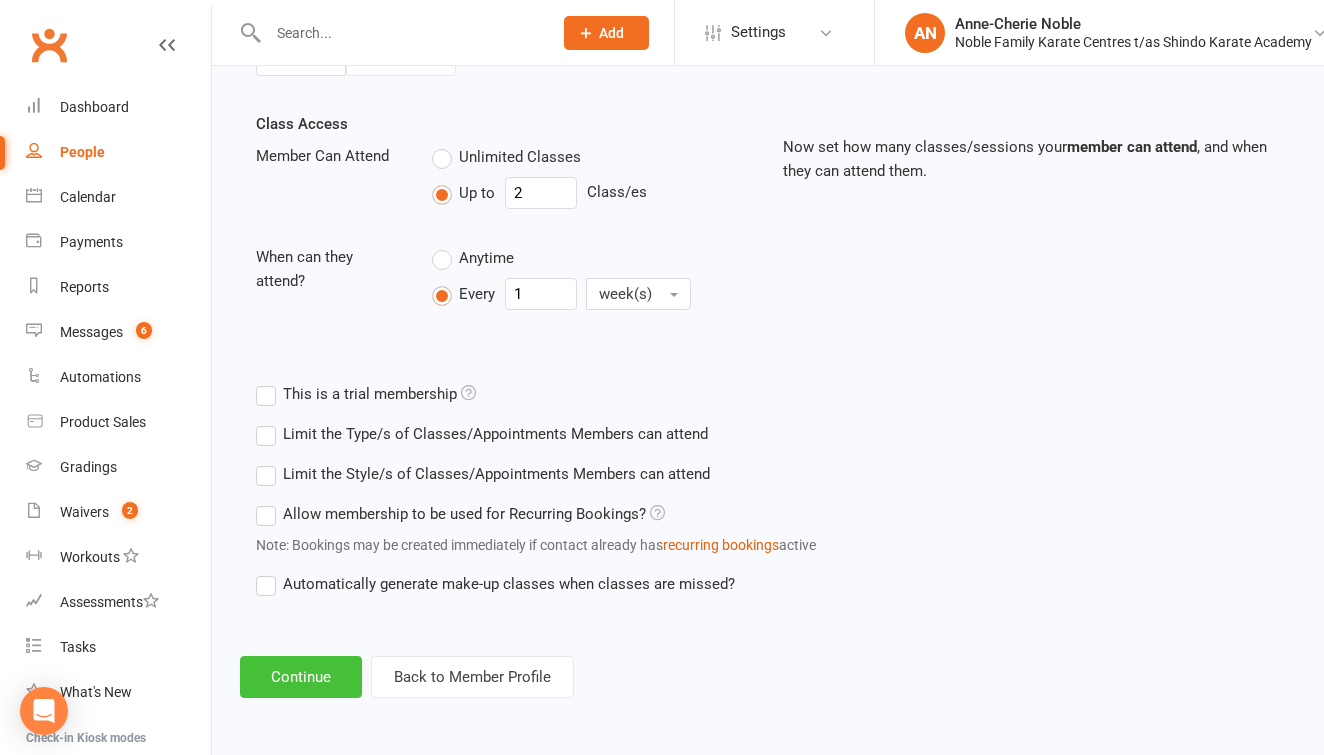 click on "Continue" at bounding box center [301, 677] 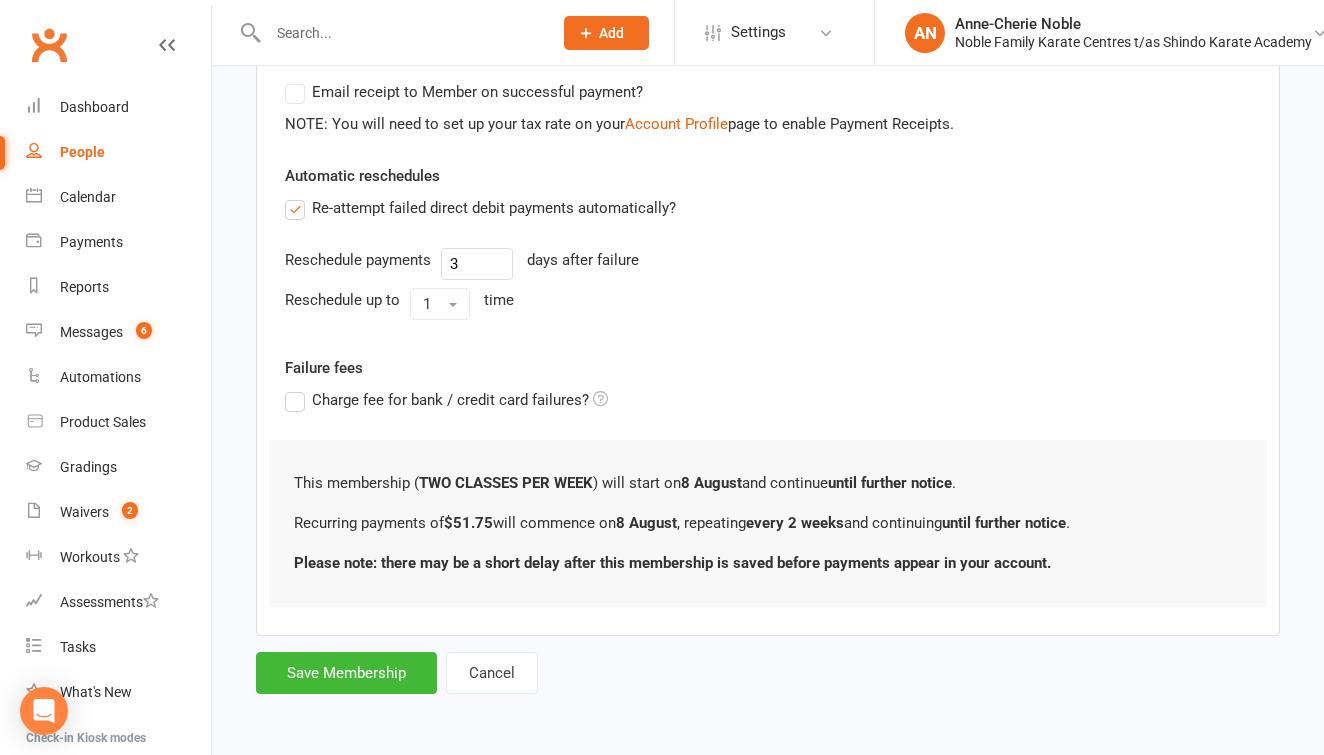 scroll, scrollTop: 635, scrollLeft: 0, axis: vertical 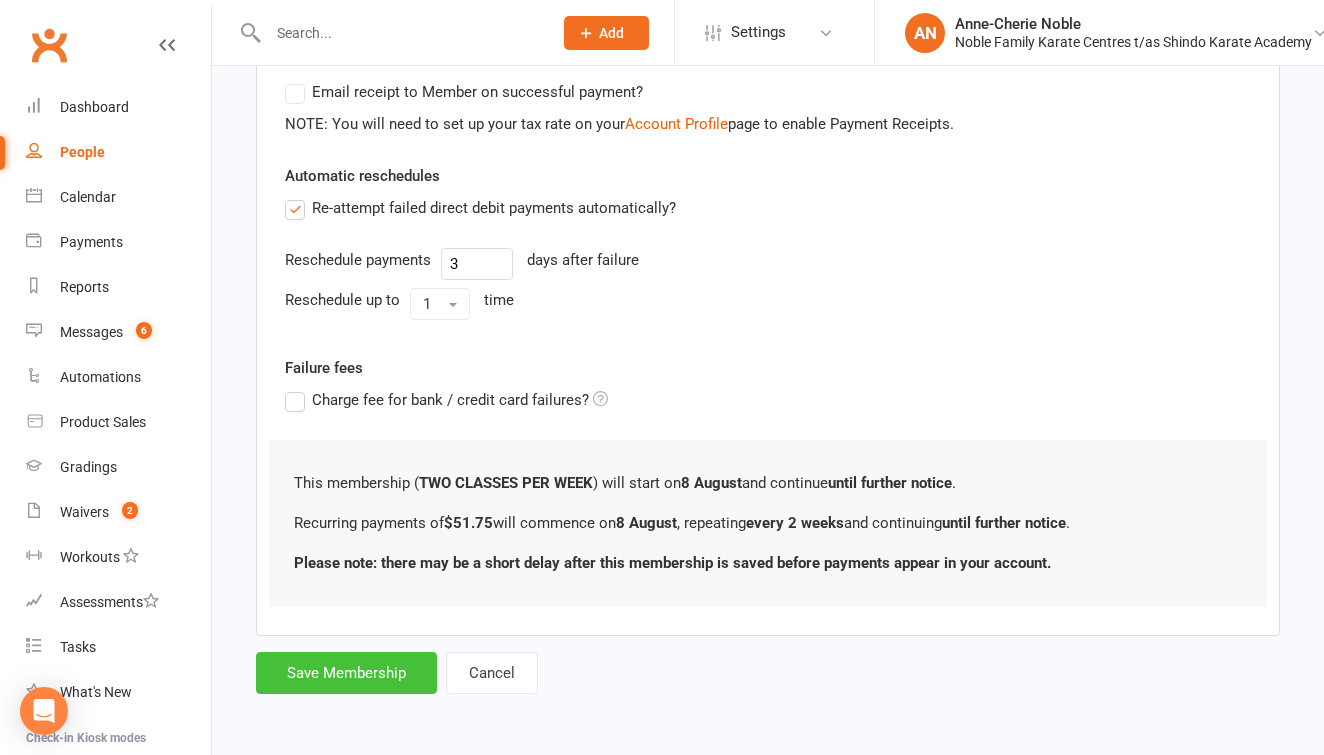 click on "Save Membership" at bounding box center (346, 673) 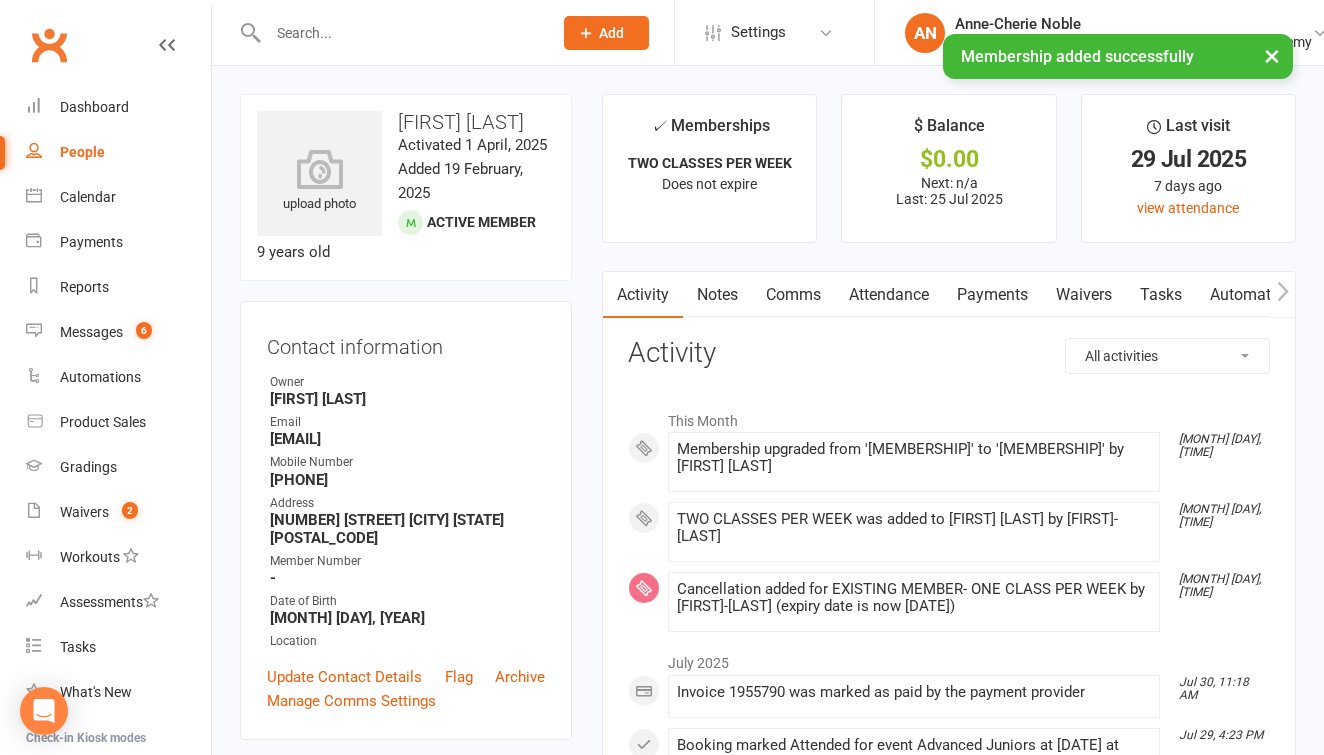 scroll, scrollTop: 0, scrollLeft: 0, axis: both 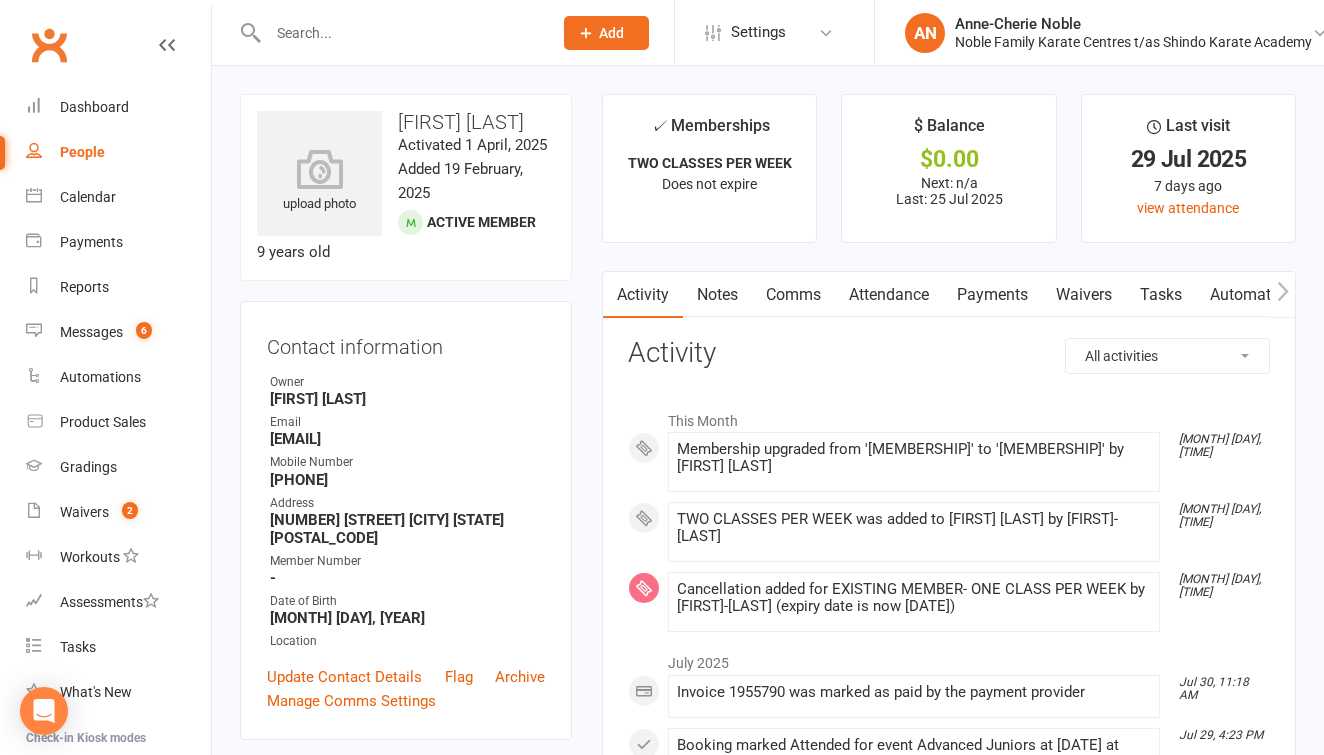 click at bounding box center (400, 33) 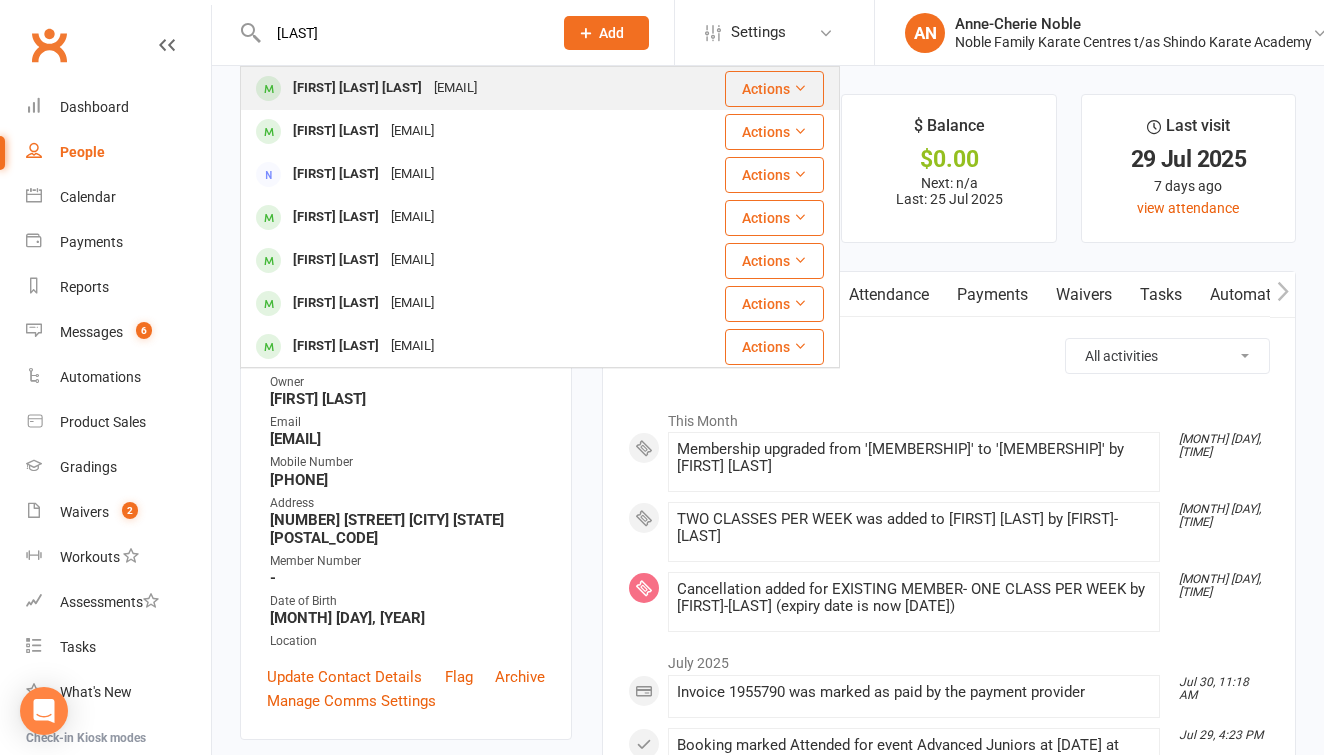 type on "[LAST]" 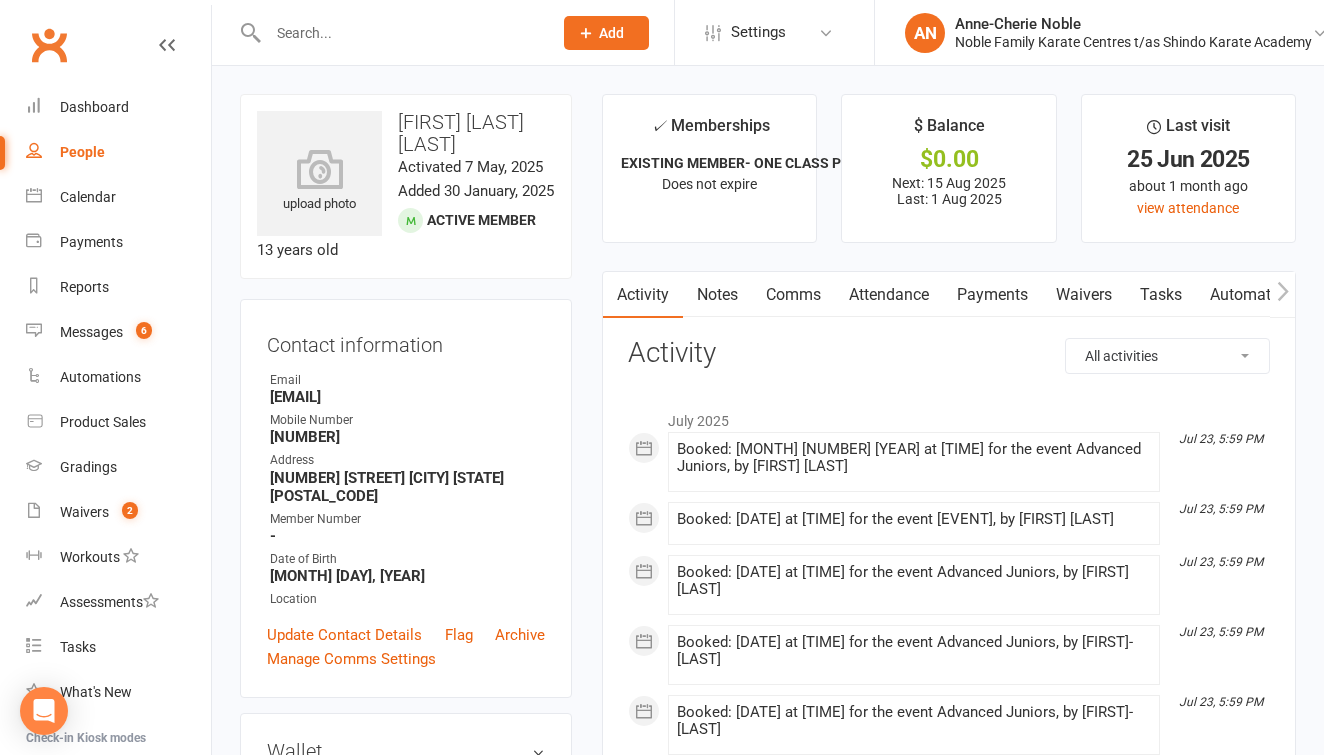 click on "Payments" at bounding box center (992, 295) 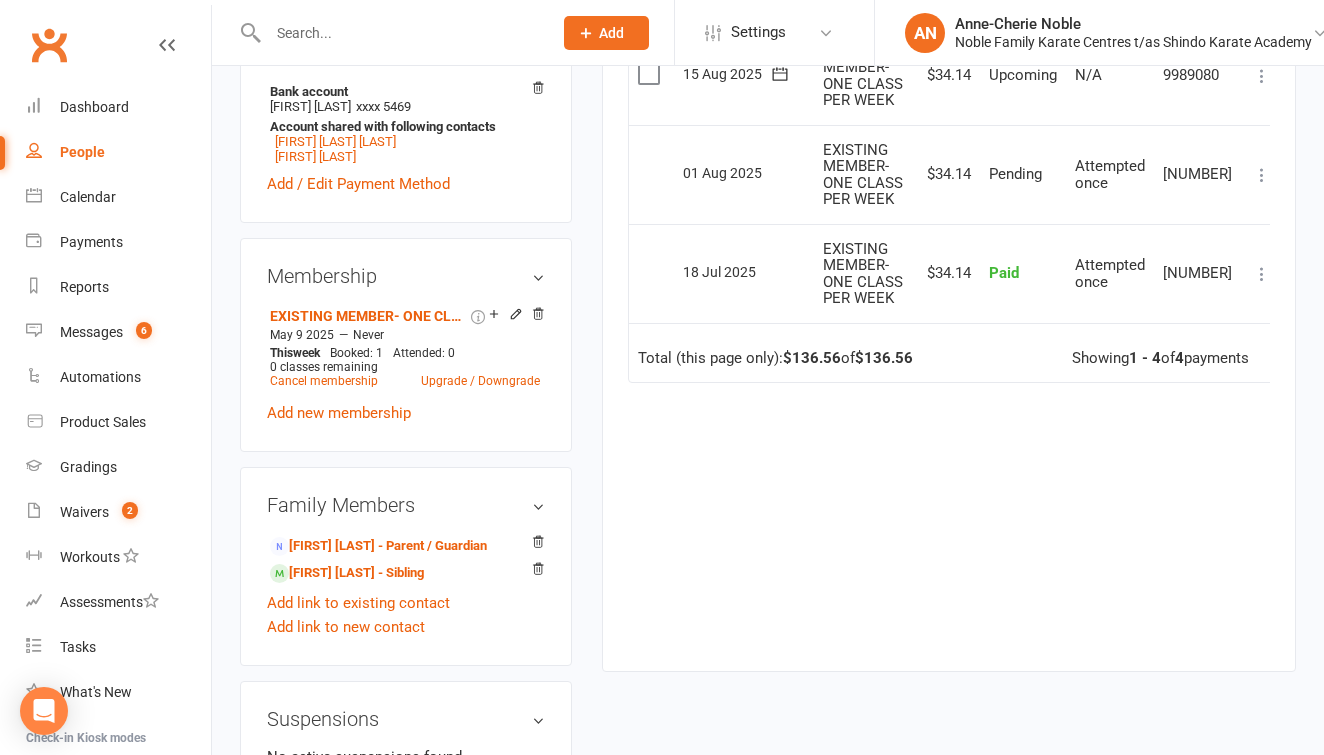 scroll, scrollTop: 698, scrollLeft: 0, axis: vertical 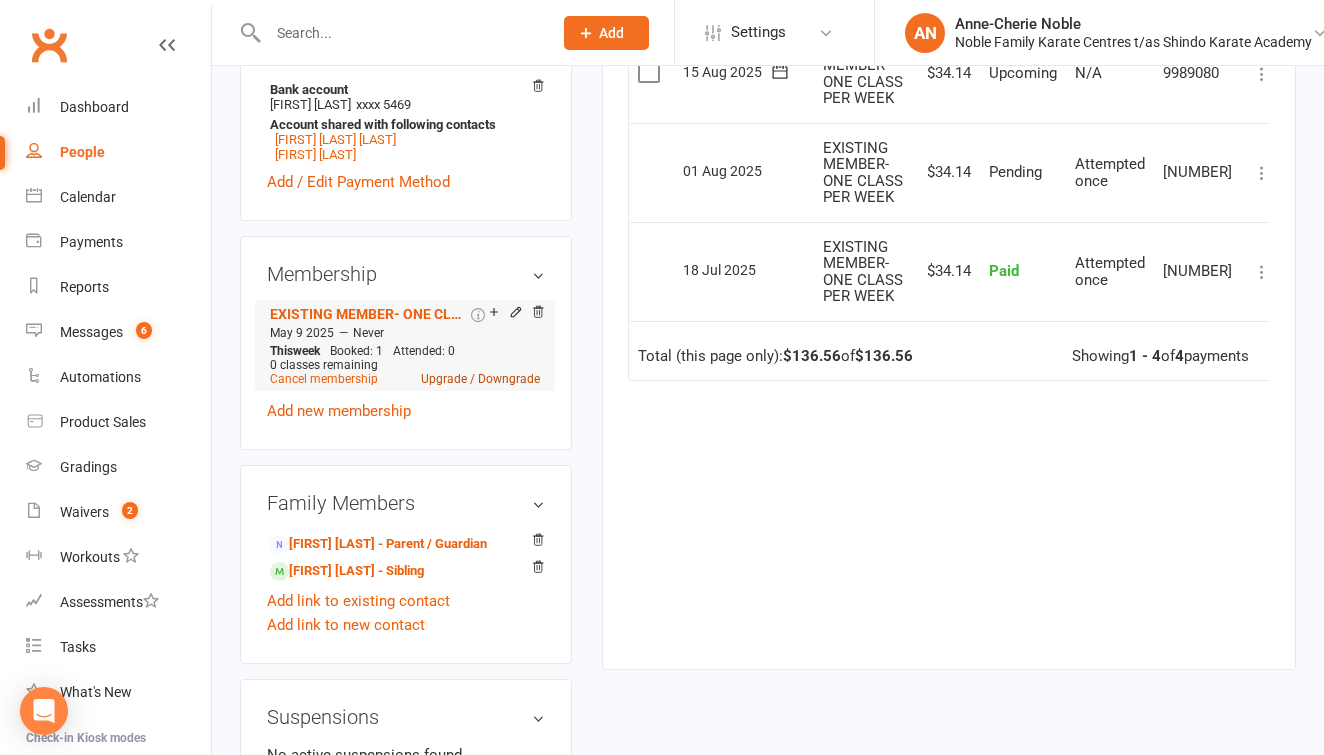 click on "Upgrade / Downgrade" at bounding box center (480, 379) 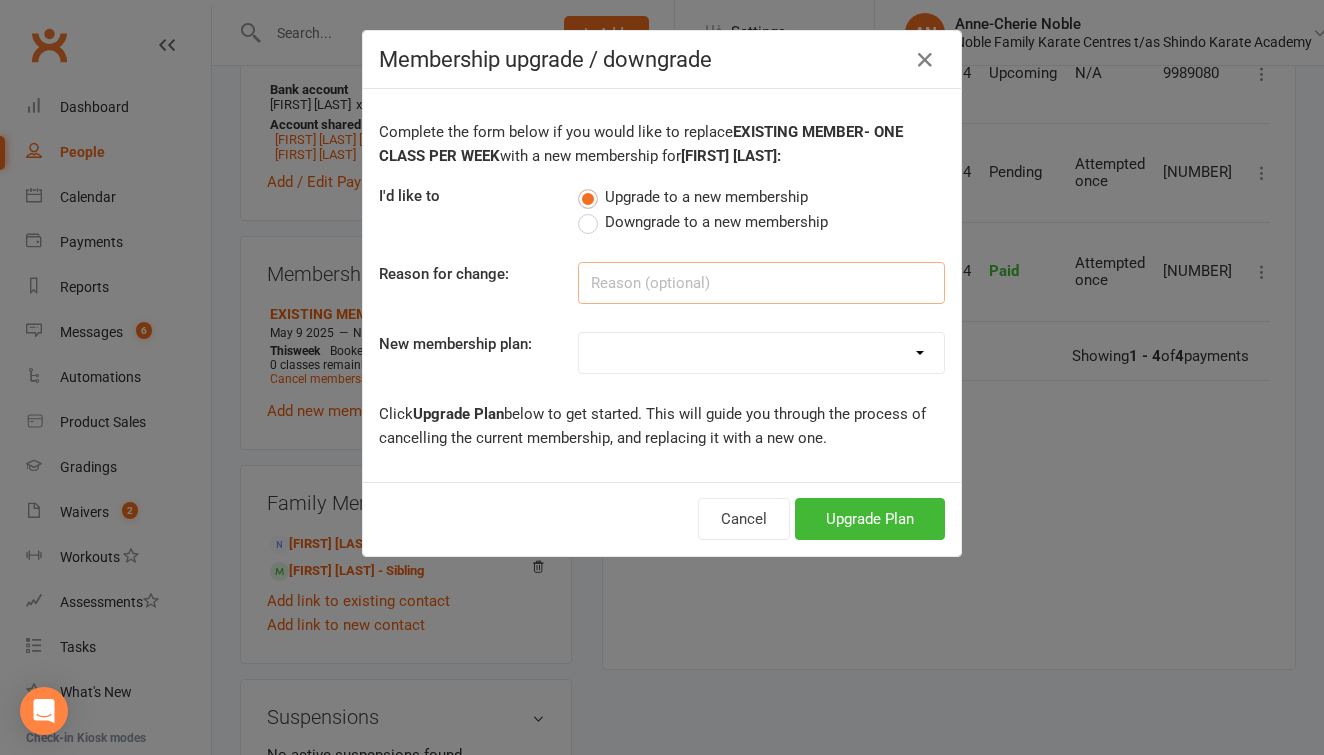 click at bounding box center (761, 283) 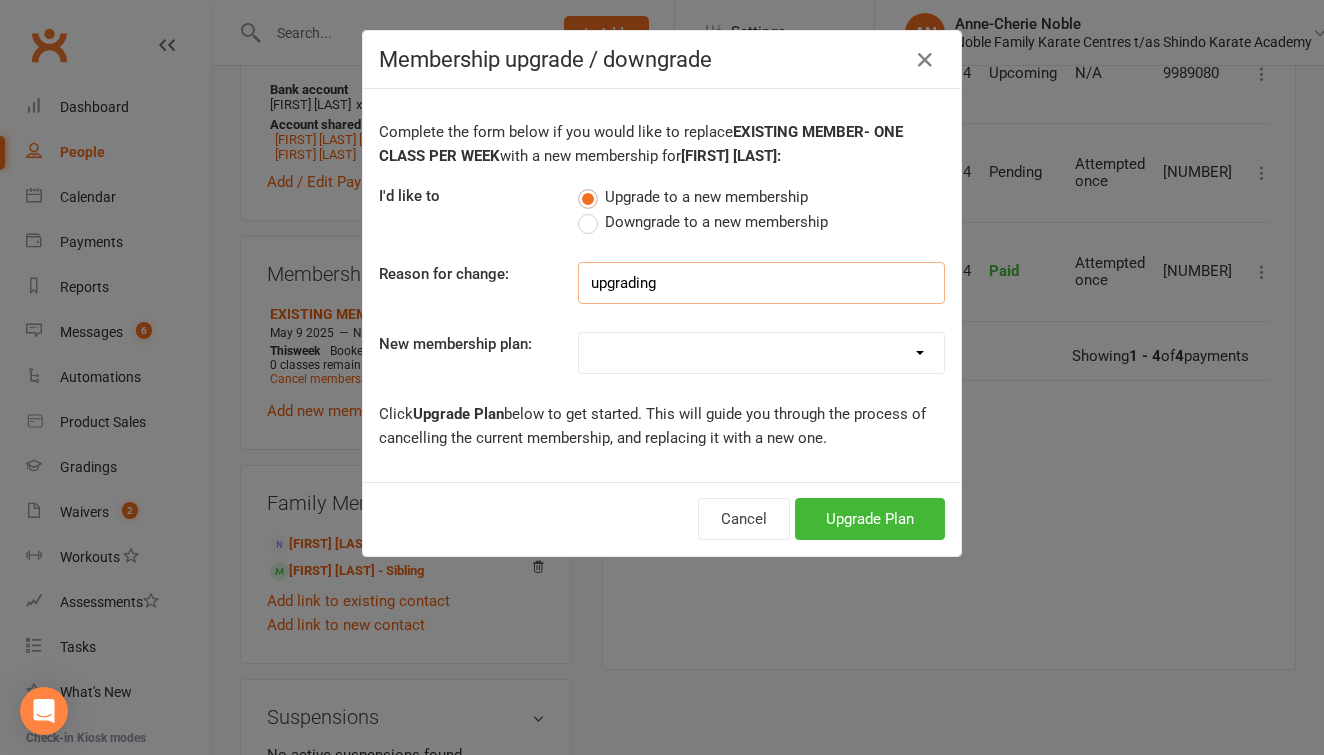 type on "upgrading" 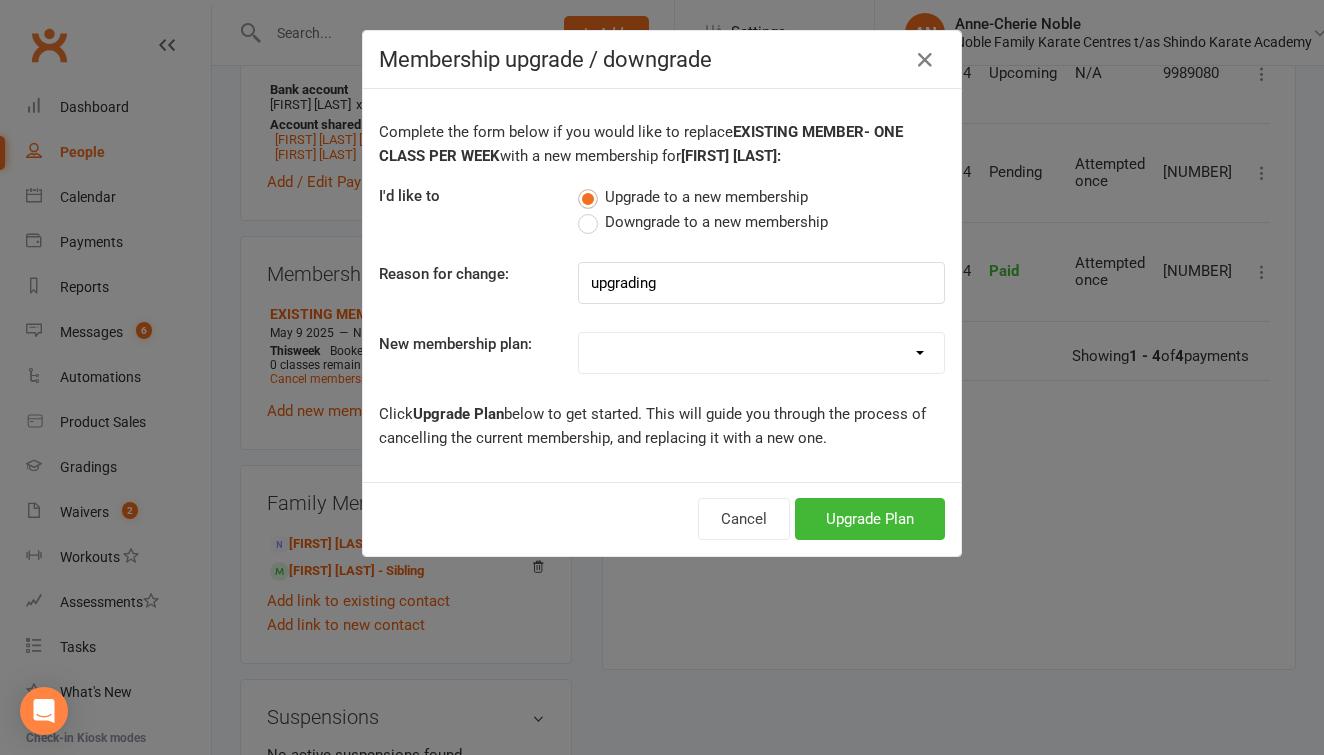 select on "1" 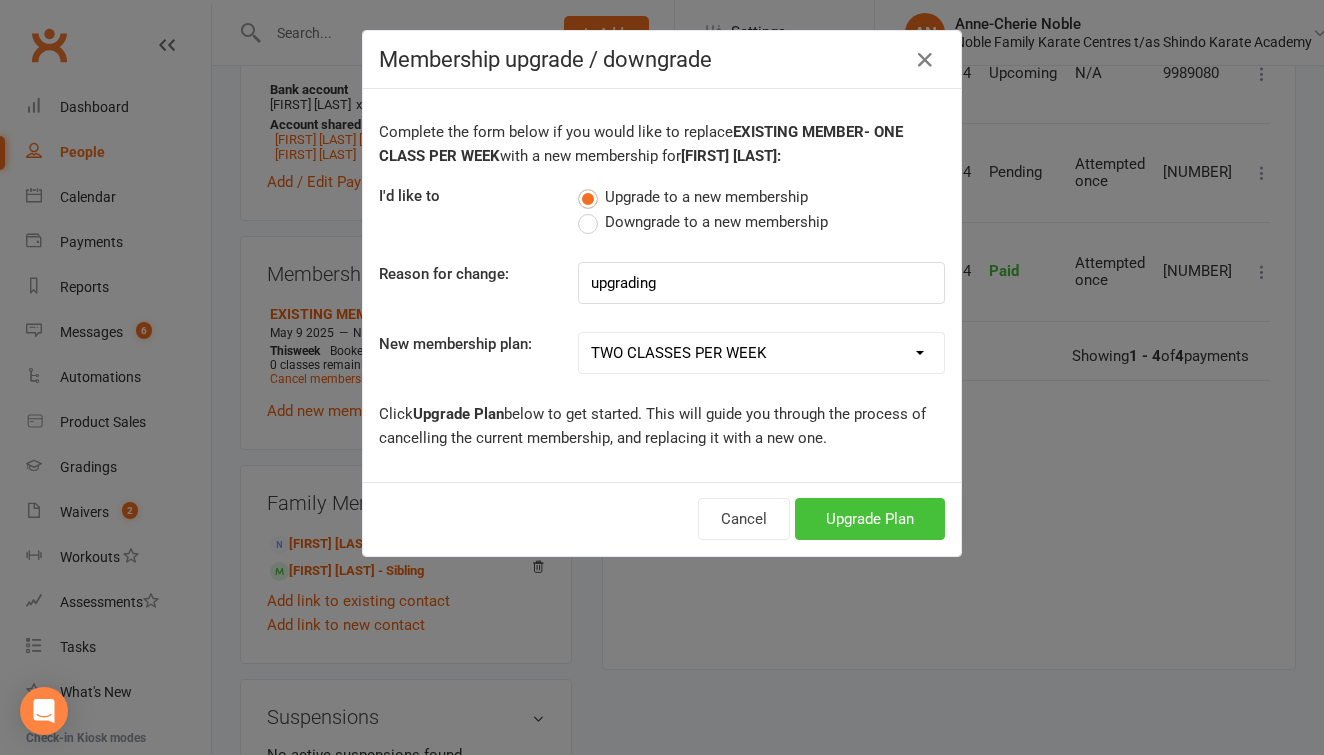 click on "Upgrade Plan" at bounding box center [870, 519] 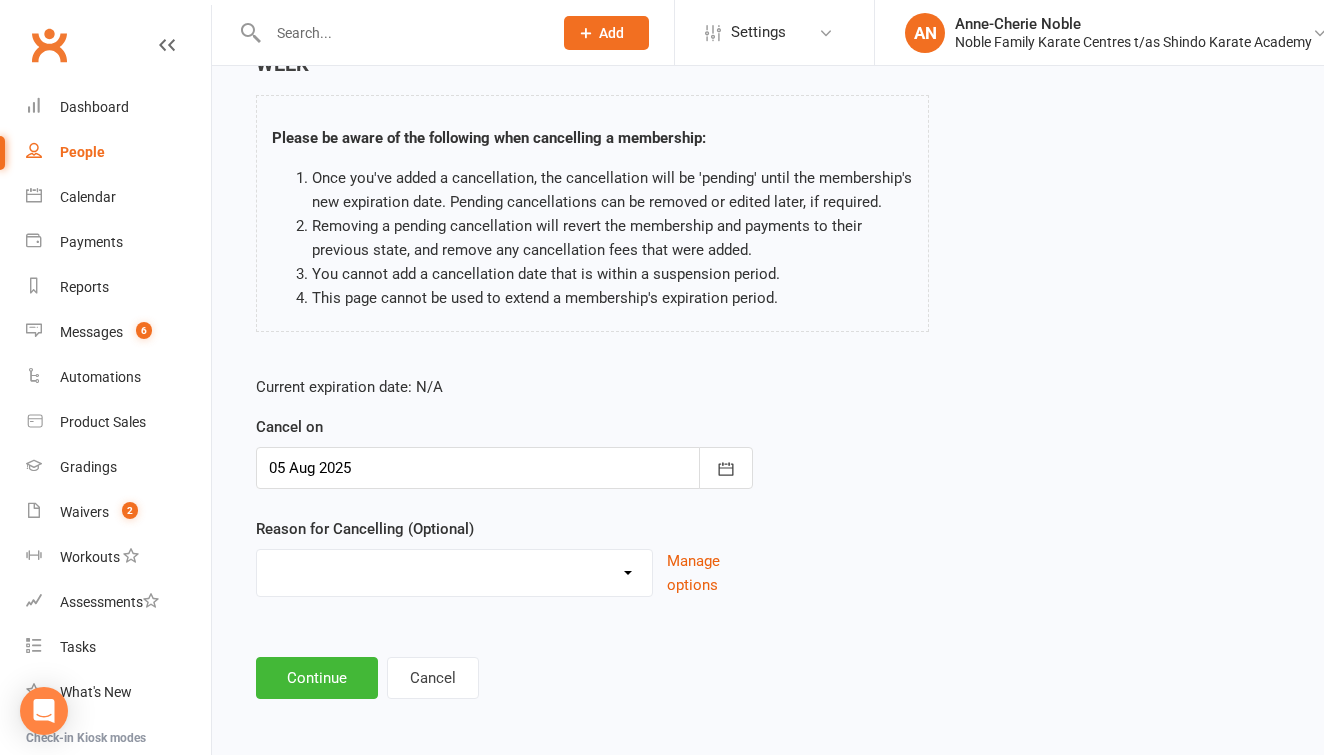 scroll, scrollTop: 125, scrollLeft: 0, axis: vertical 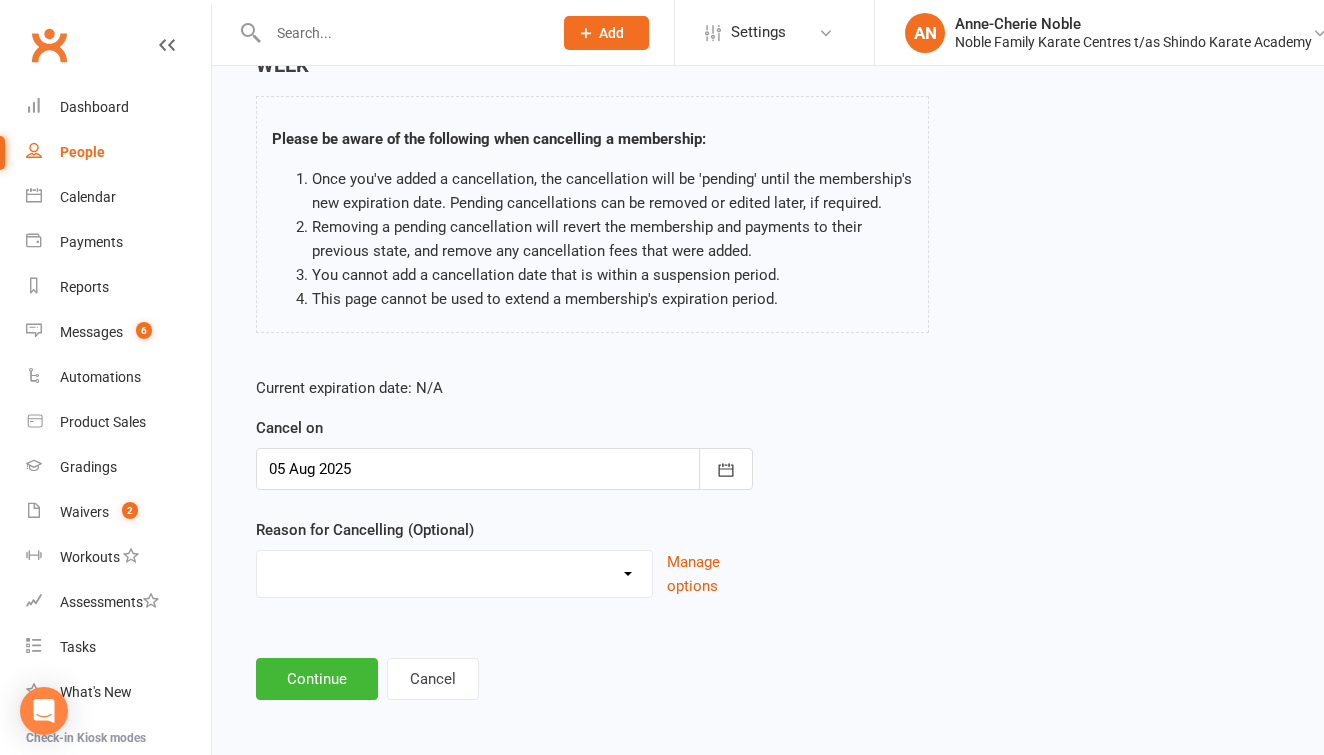 select on "2" 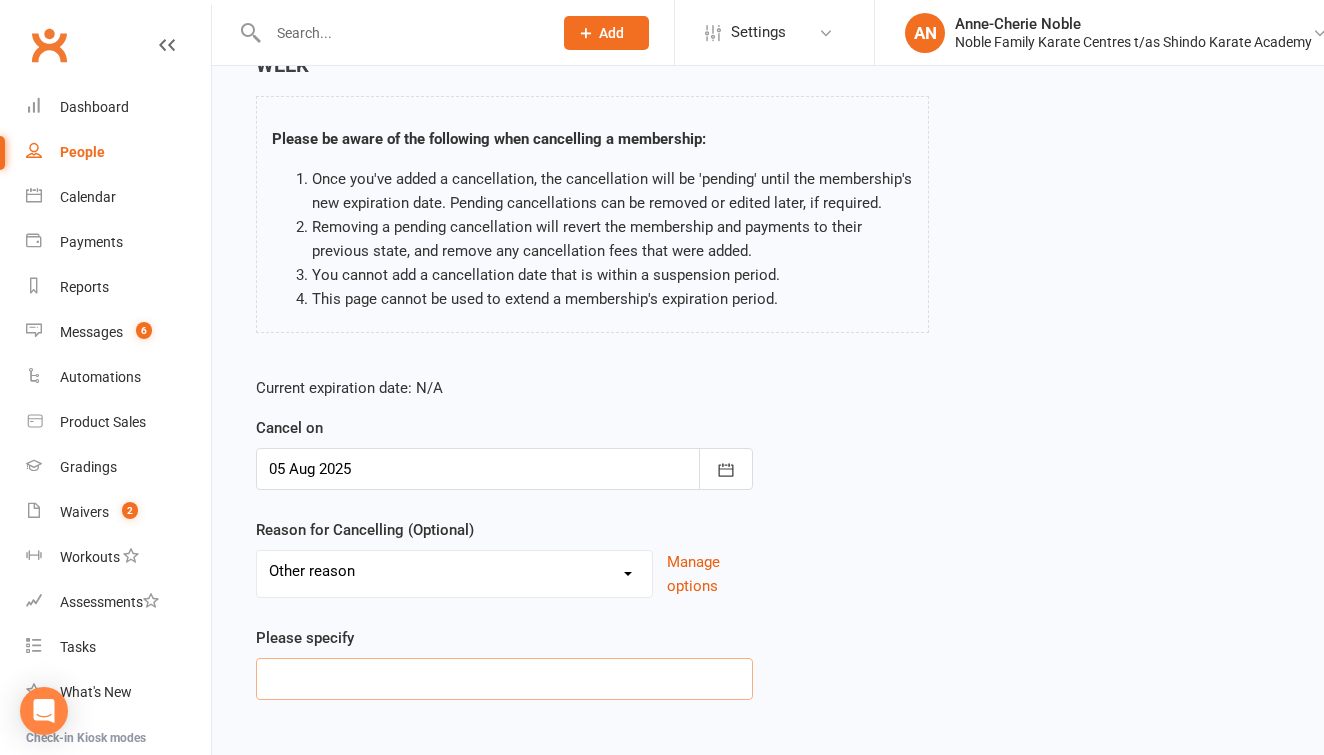 click at bounding box center [504, 679] 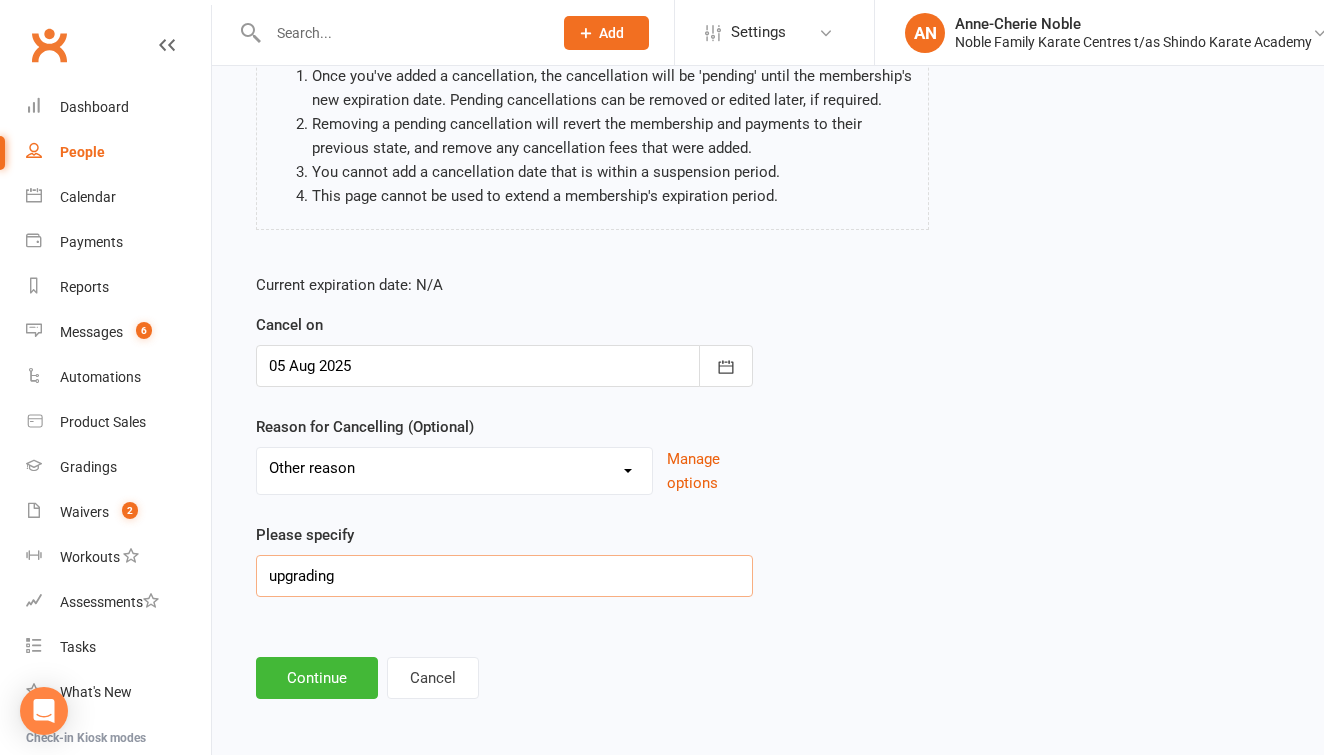 scroll, scrollTop: 227, scrollLeft: 0, axis: vertical 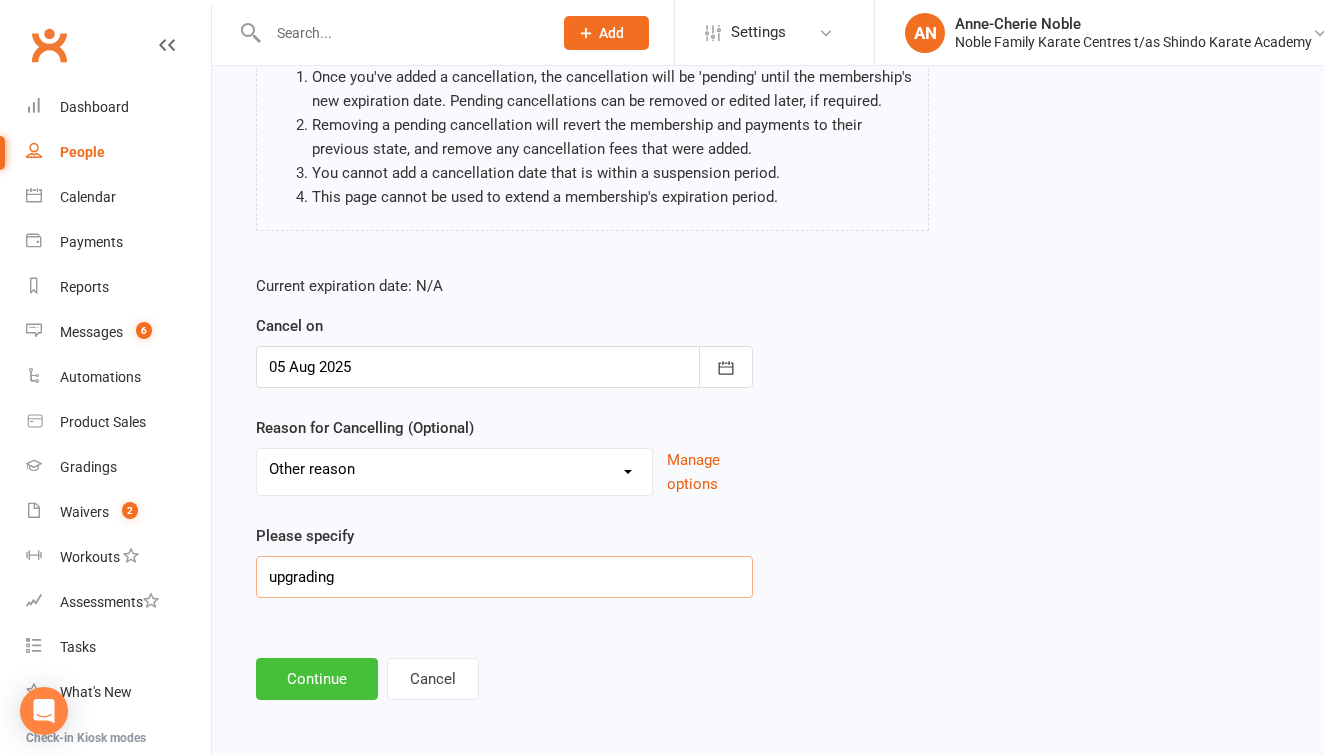 type on "upgrading" 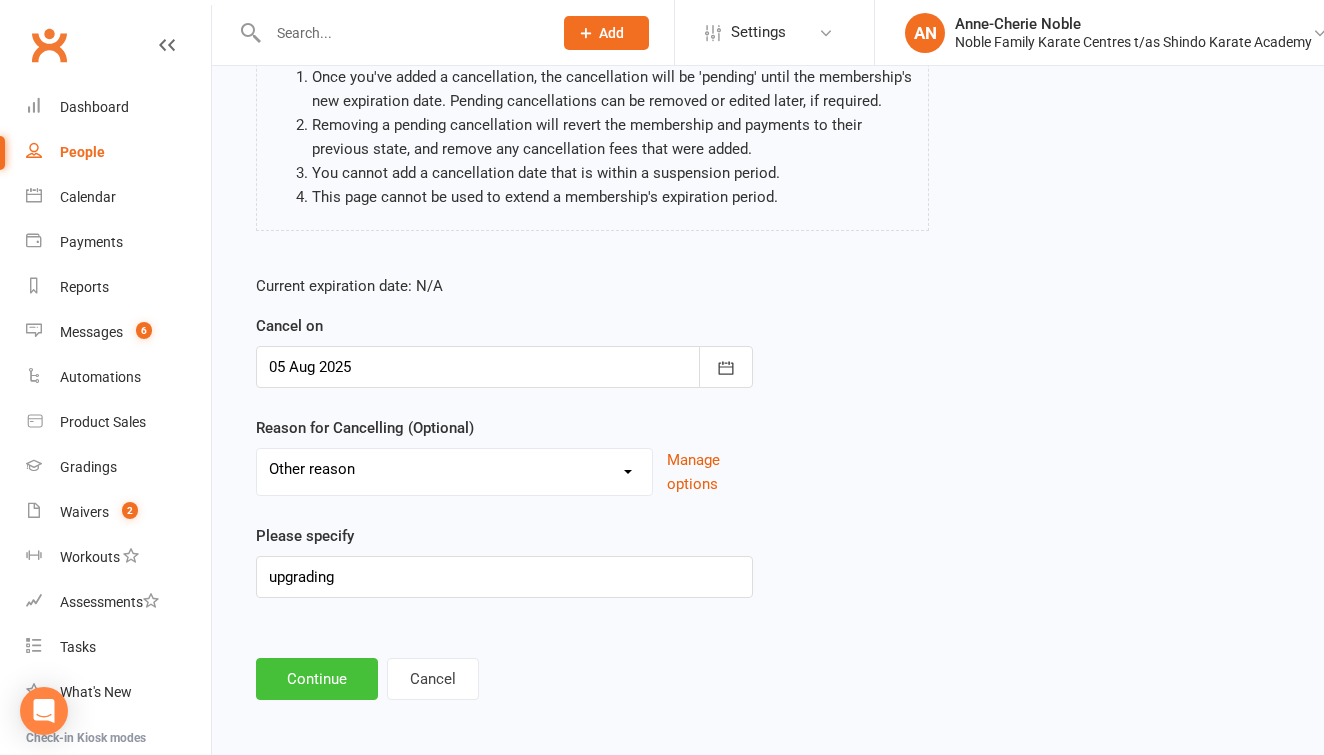 click on "Continue" at bounding box center [317, 679] 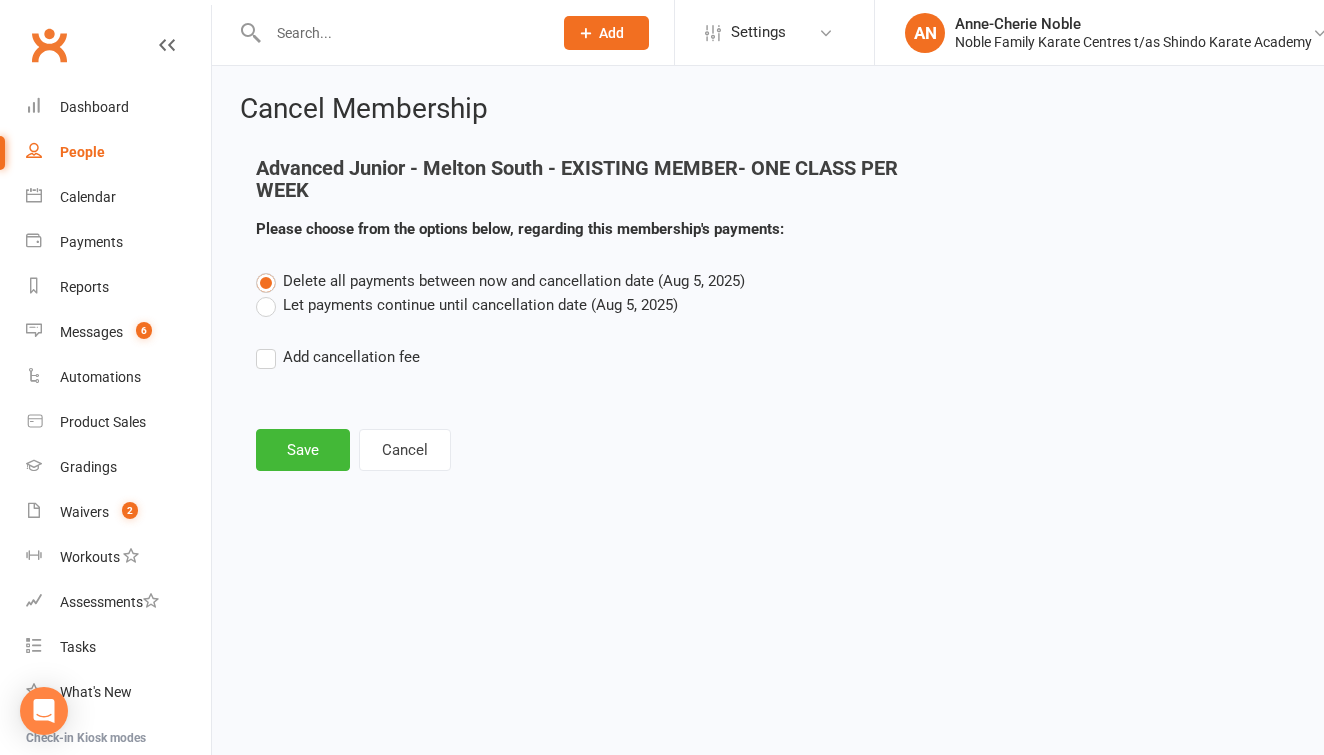 click on "Let payments continue until cancellation date (Aug 5, 2025)" at bounding box center [467, 305] 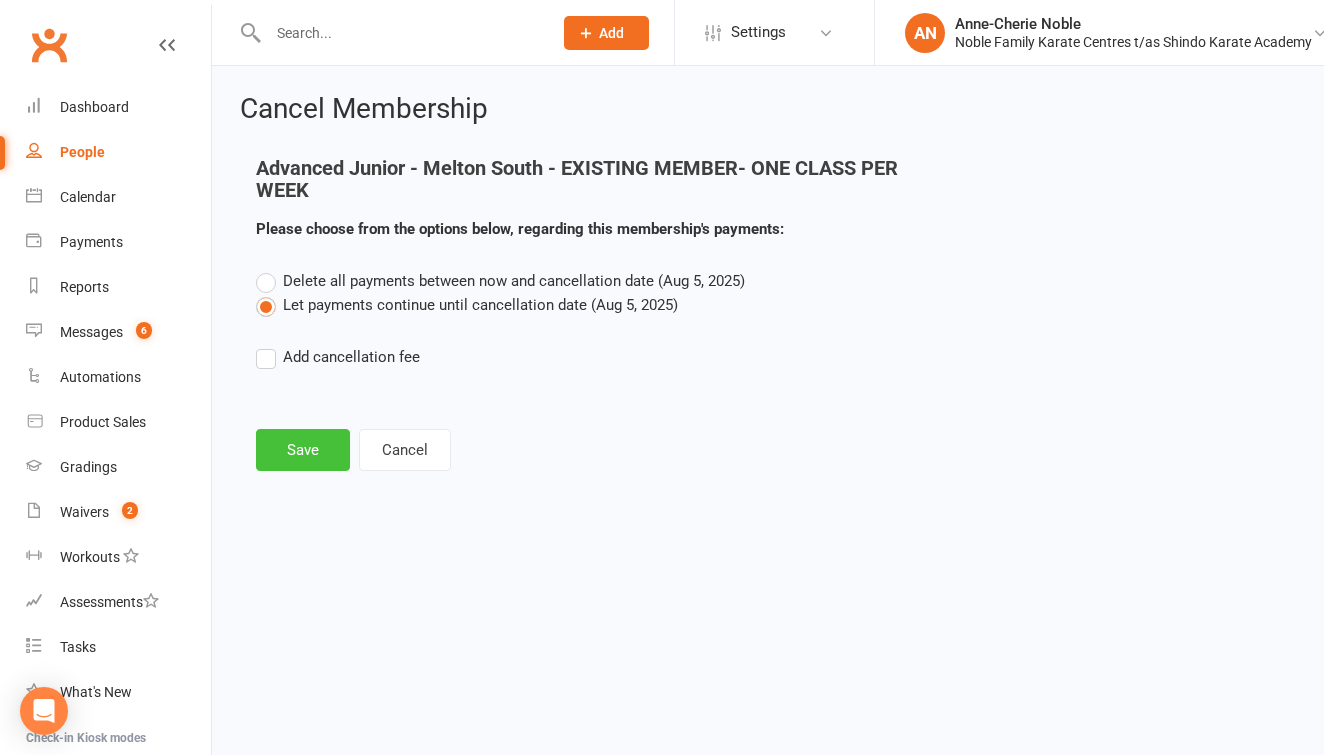 click on "Save" at bounding box center [303, 450] 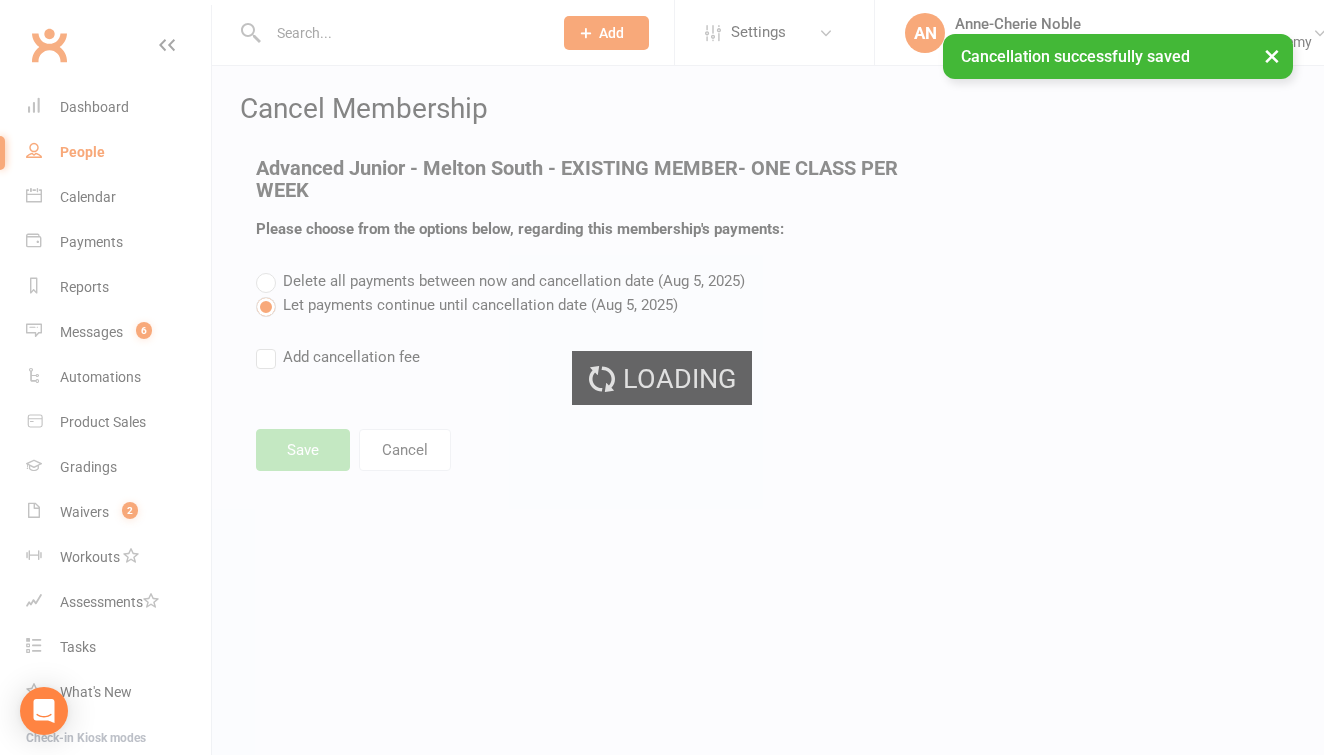 select on "1" 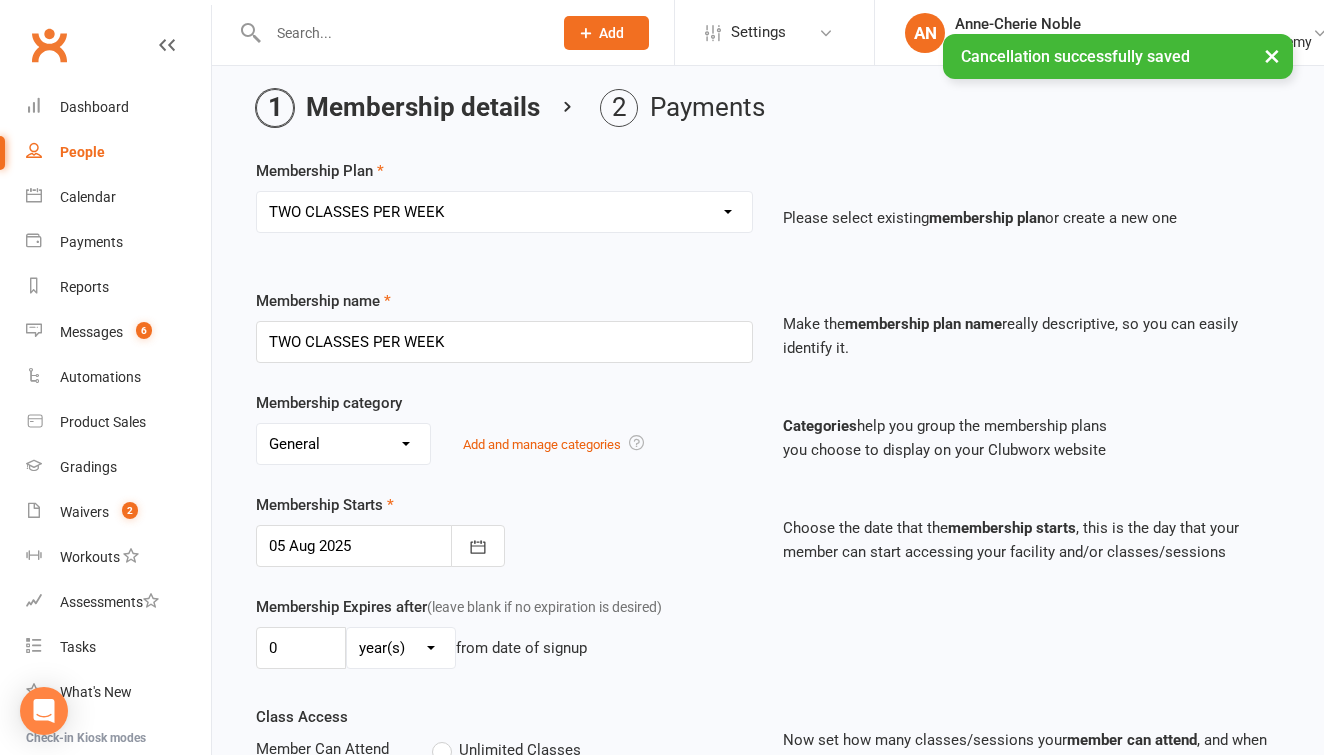scroll, scrollTop: 125, scrollLeft: 0, axis: vertical 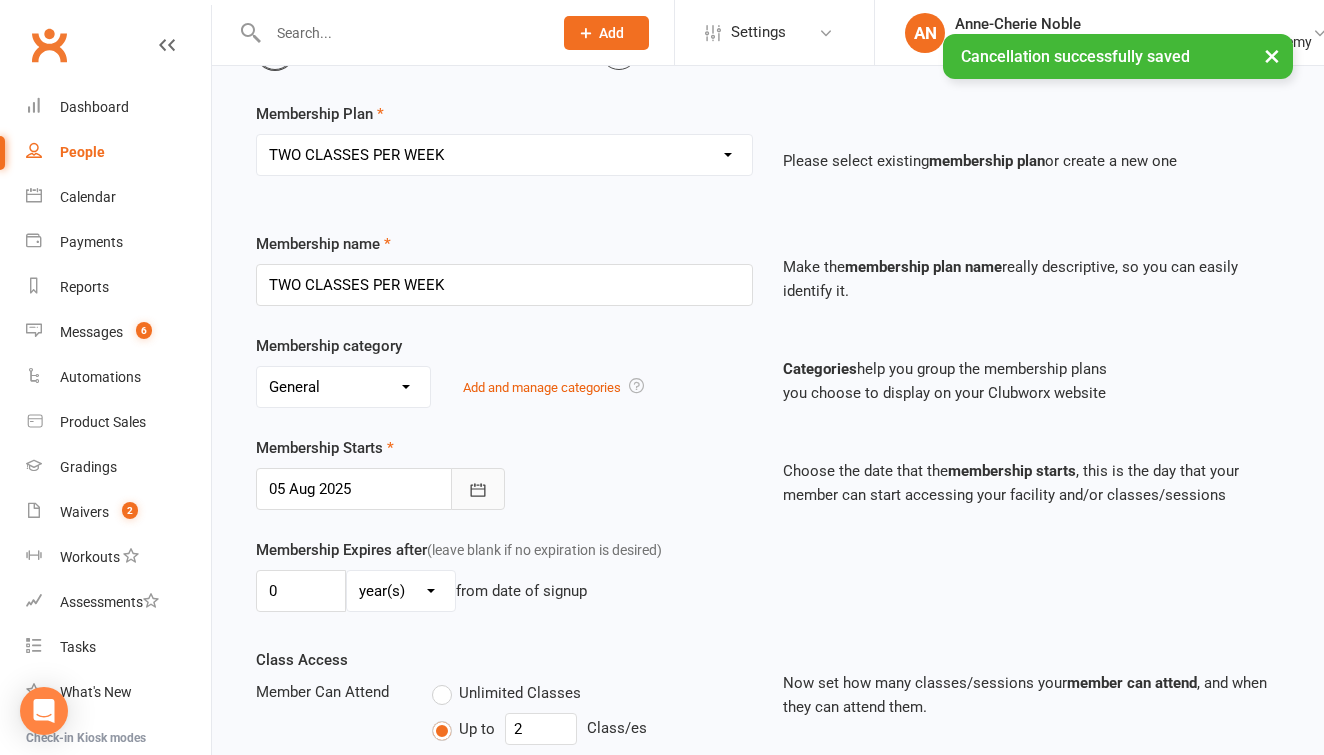 click 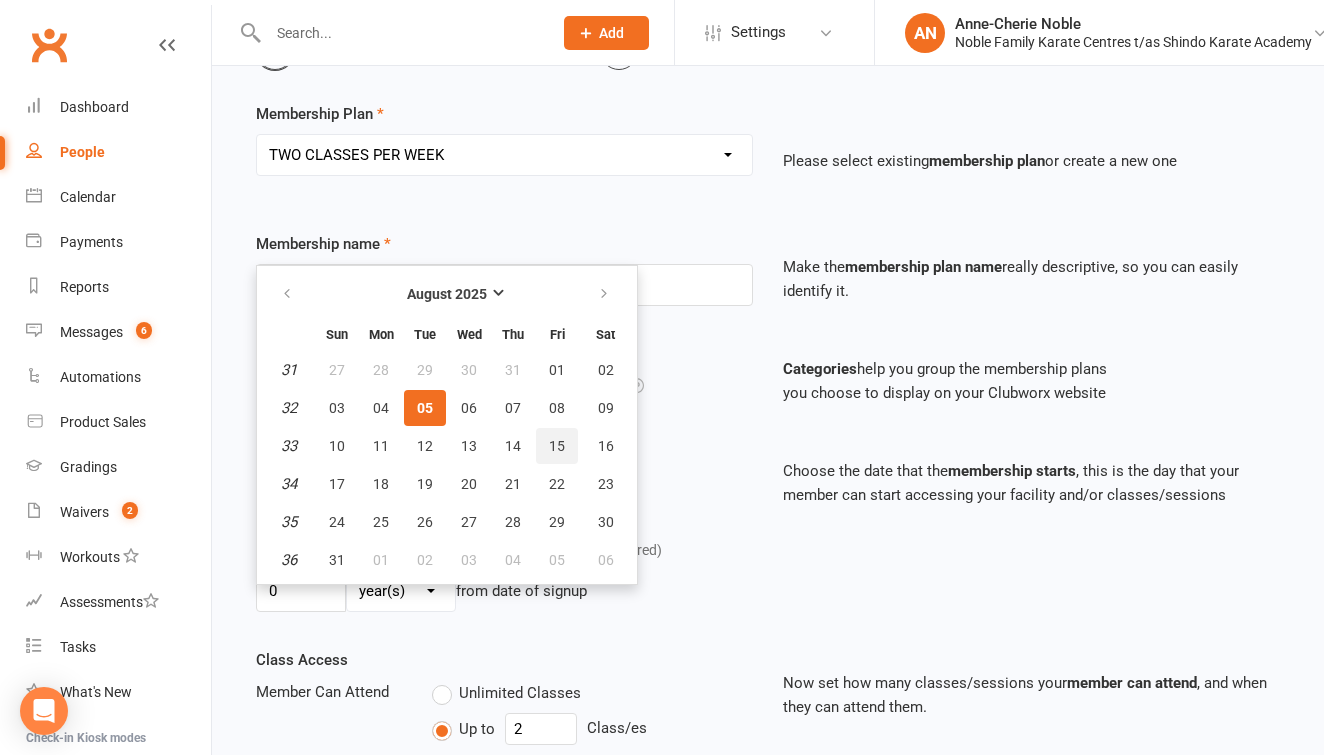 click on "15" at bounding box center [557, 446] 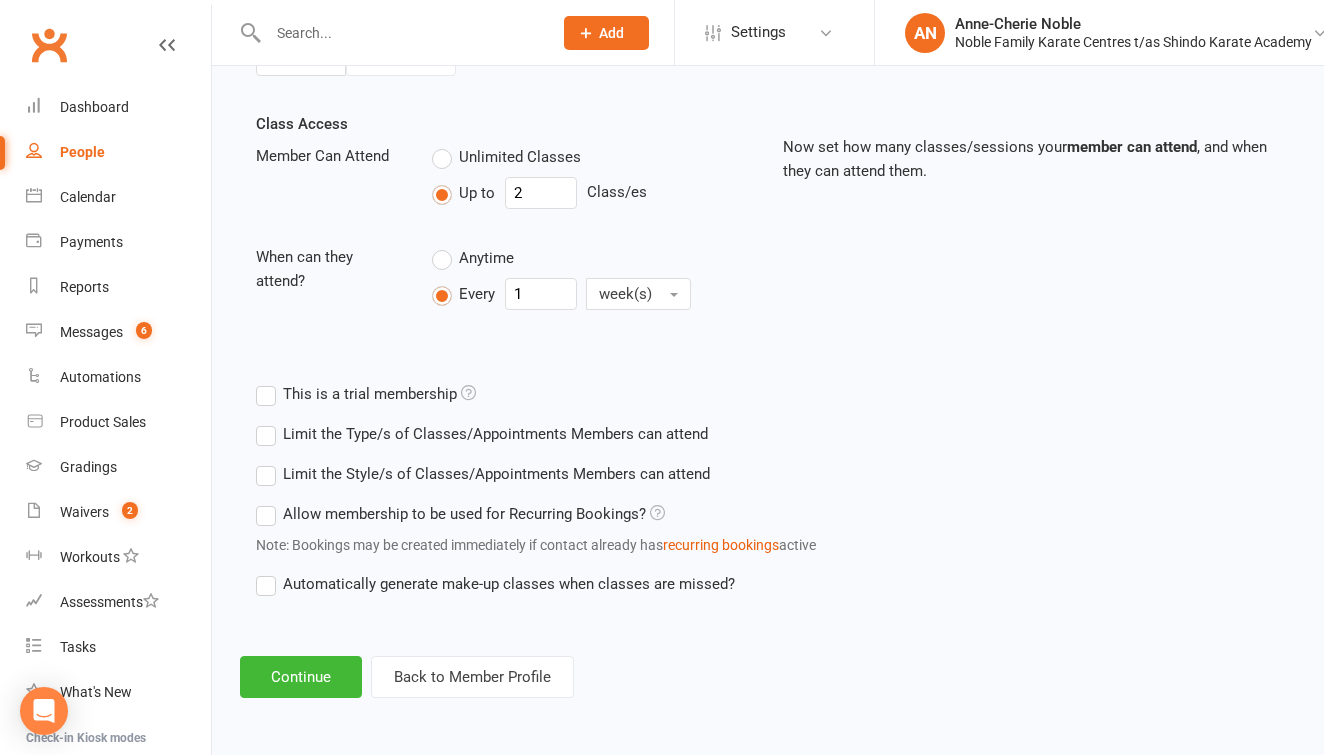 scroll, scrollTop: 677, scrollLeft: 0, axis: vertical 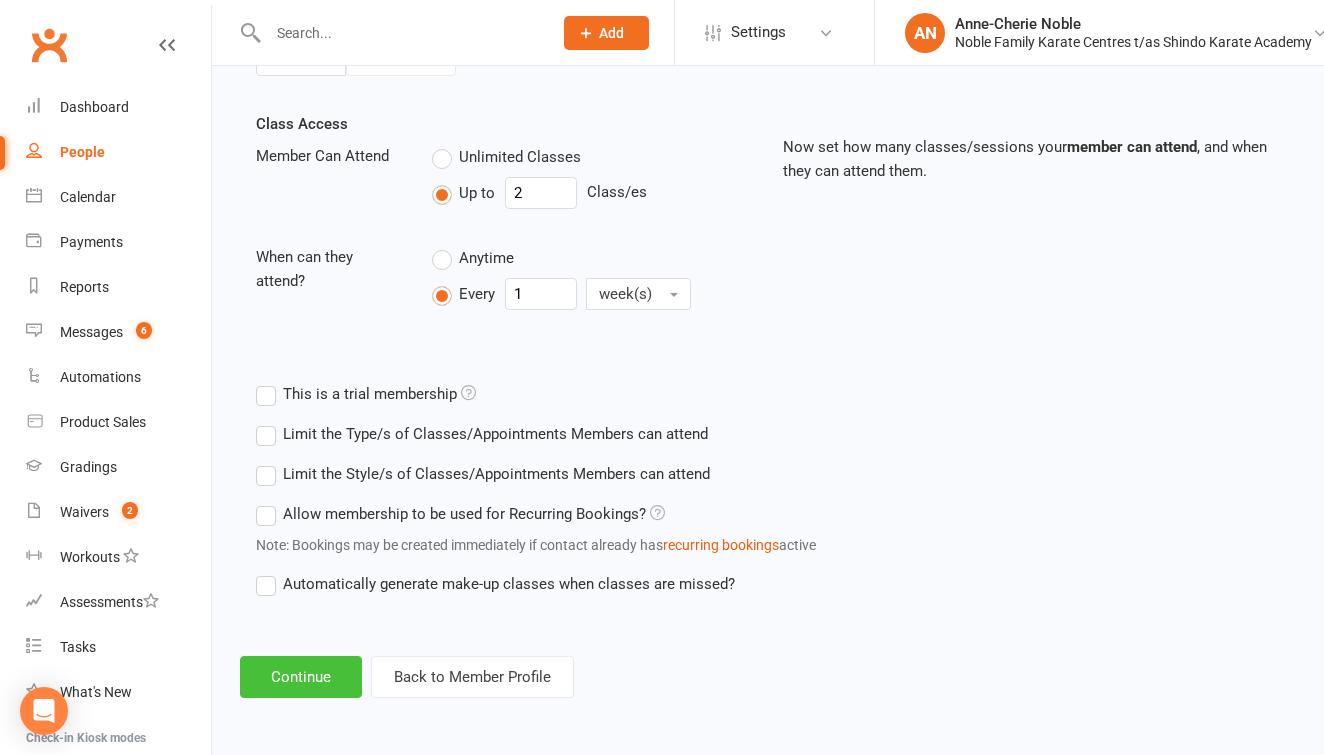 click on "Continue" at bounding box center [301, 677] 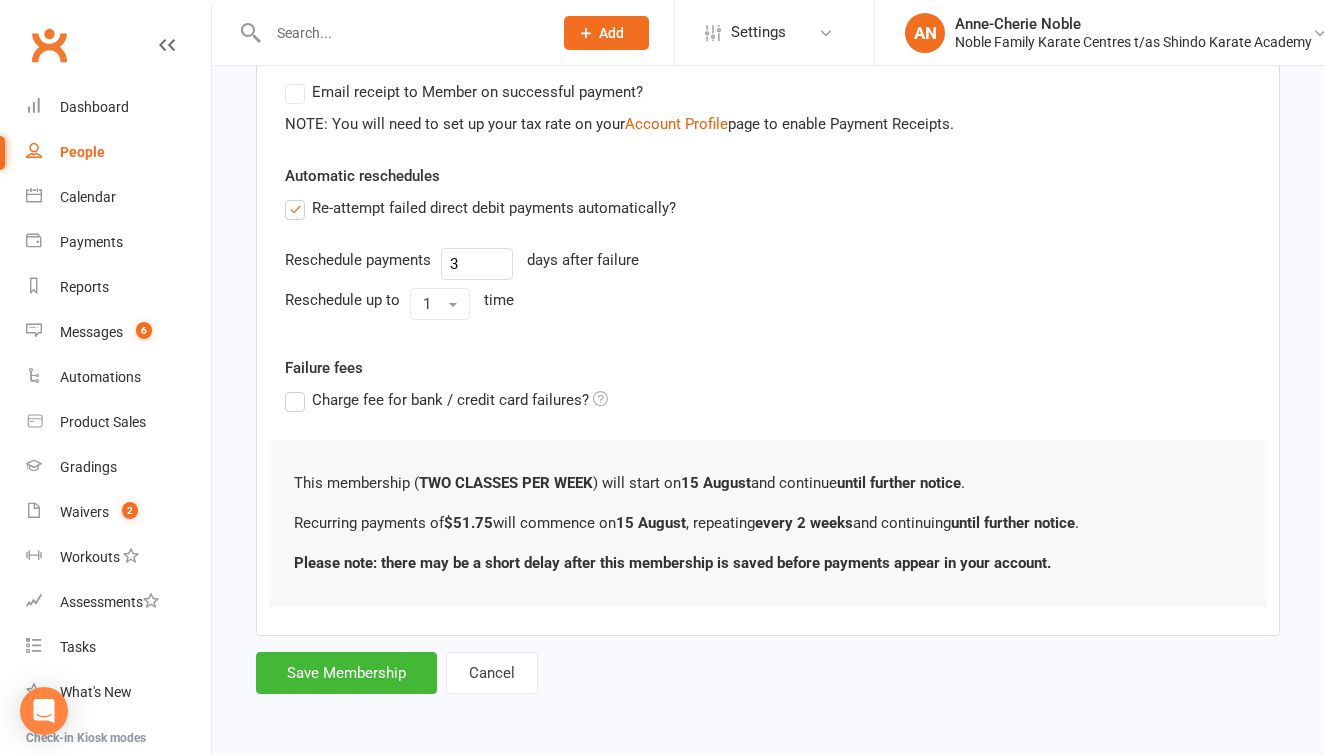 scroll, scrollTop: 635, scrollLeft: 0, axis: vertical 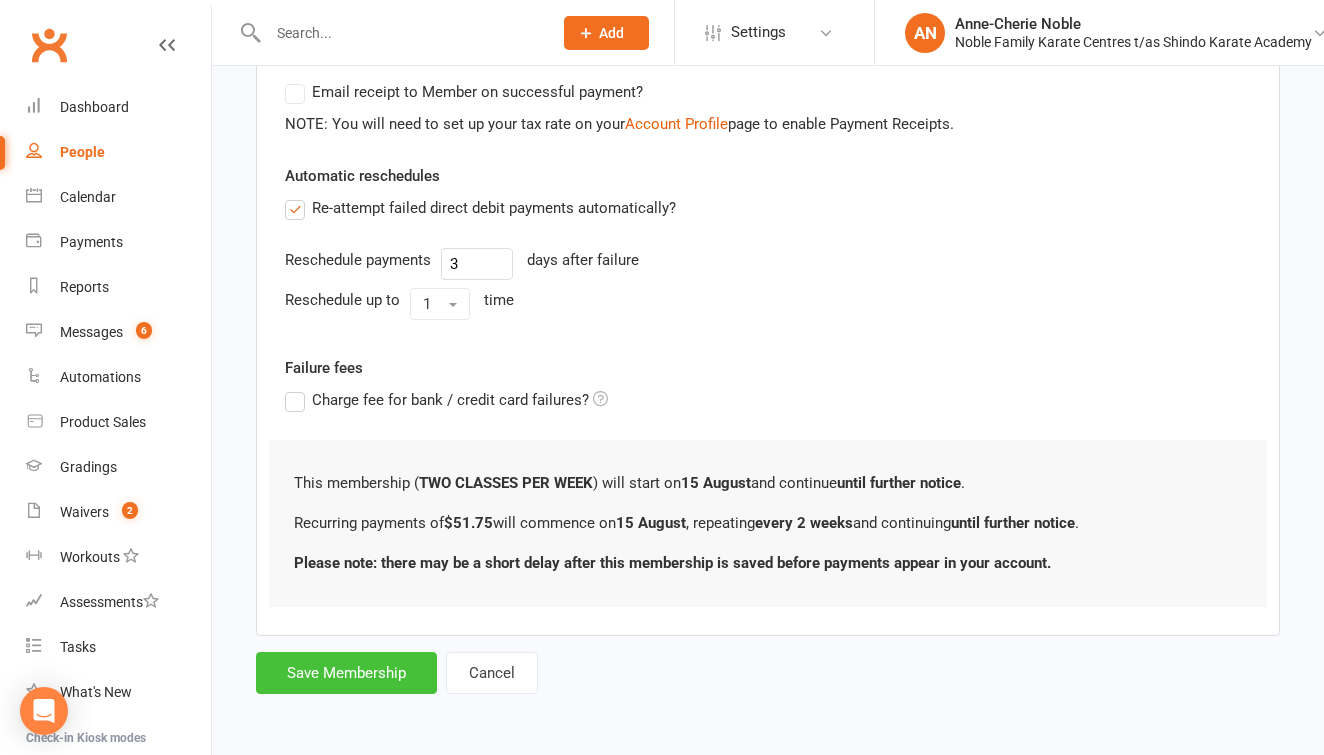 click on "Save Membership" at bounding box center [346, 673] 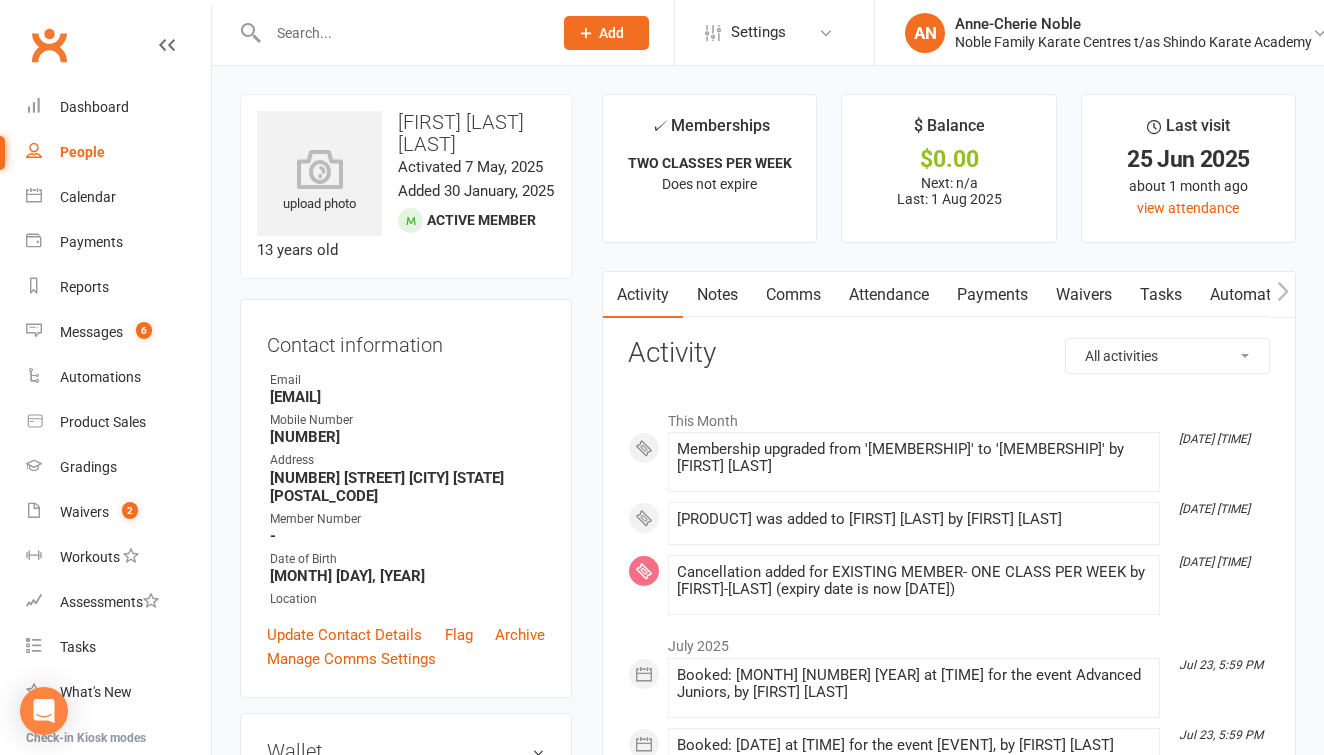 scroll, scrollTop: 0, scrollLeft: 0, axis: both 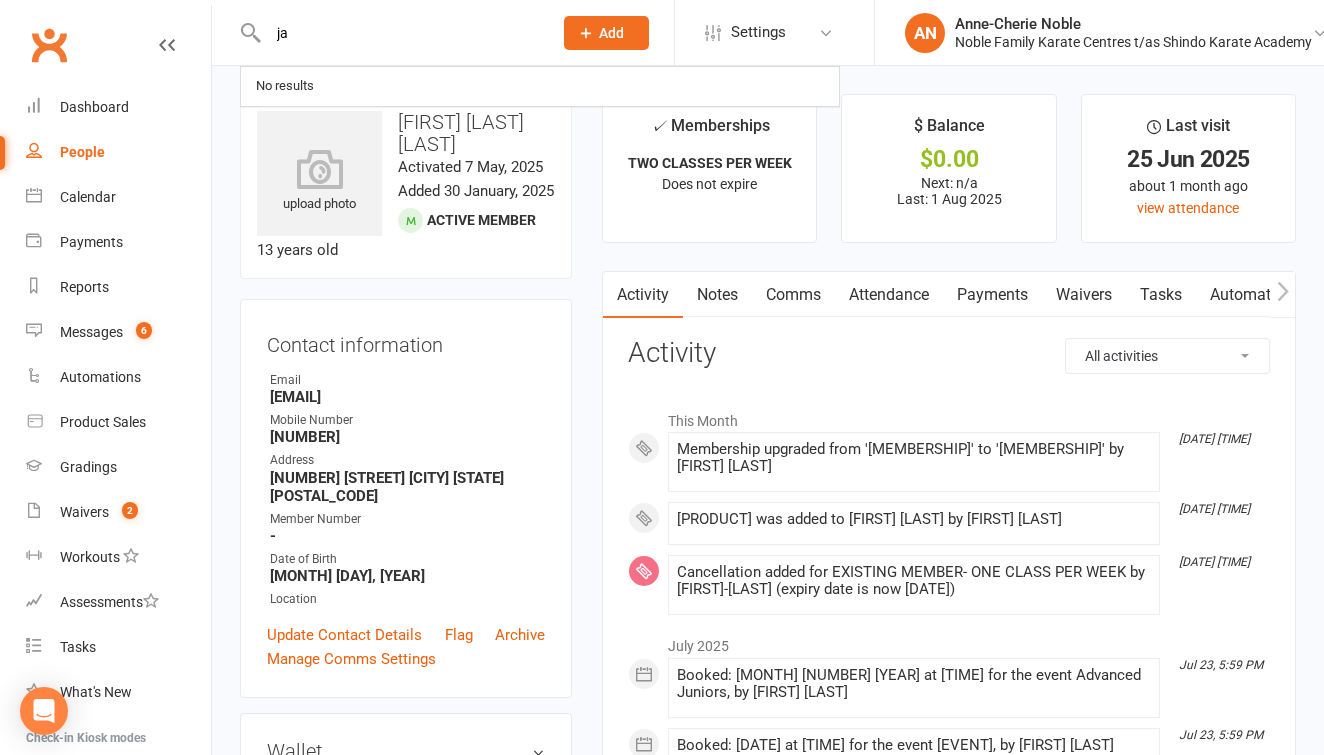 type on "ja" 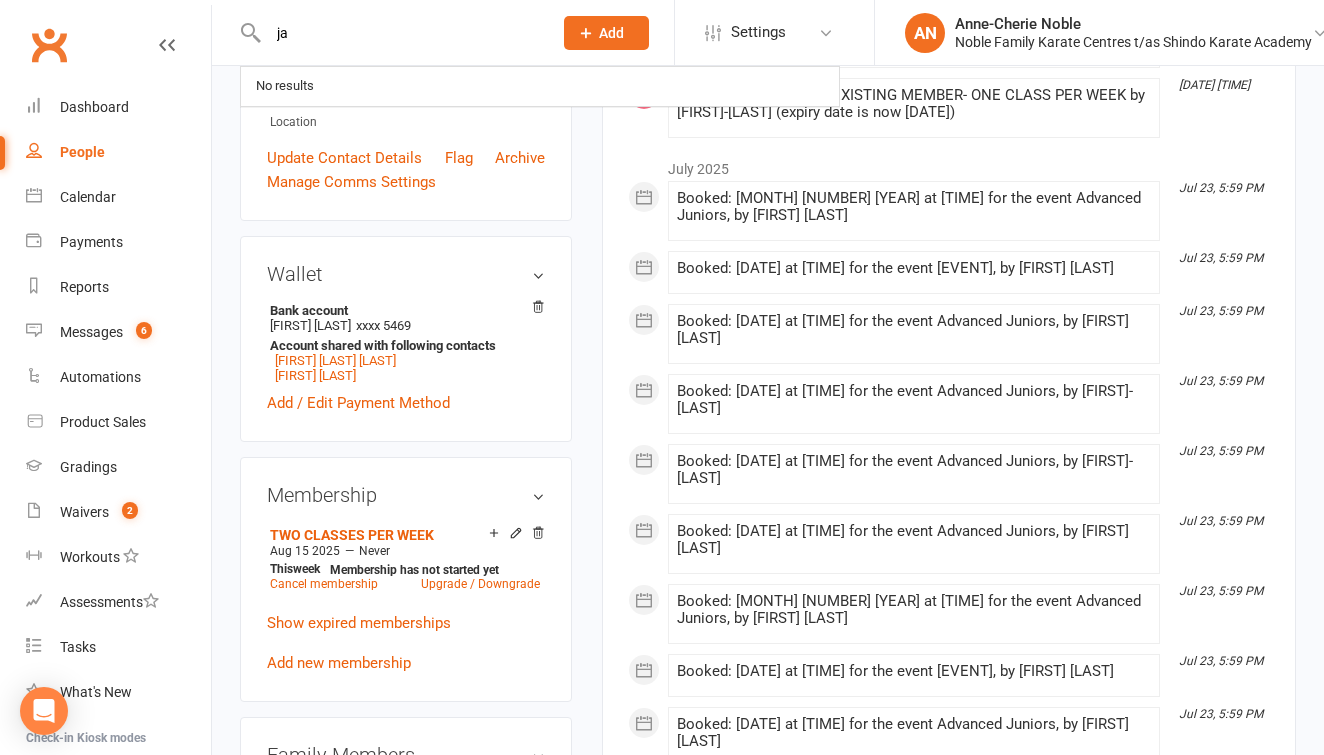 scroll, scrollTop: 480, scrollLeft: 0, axis: vertical 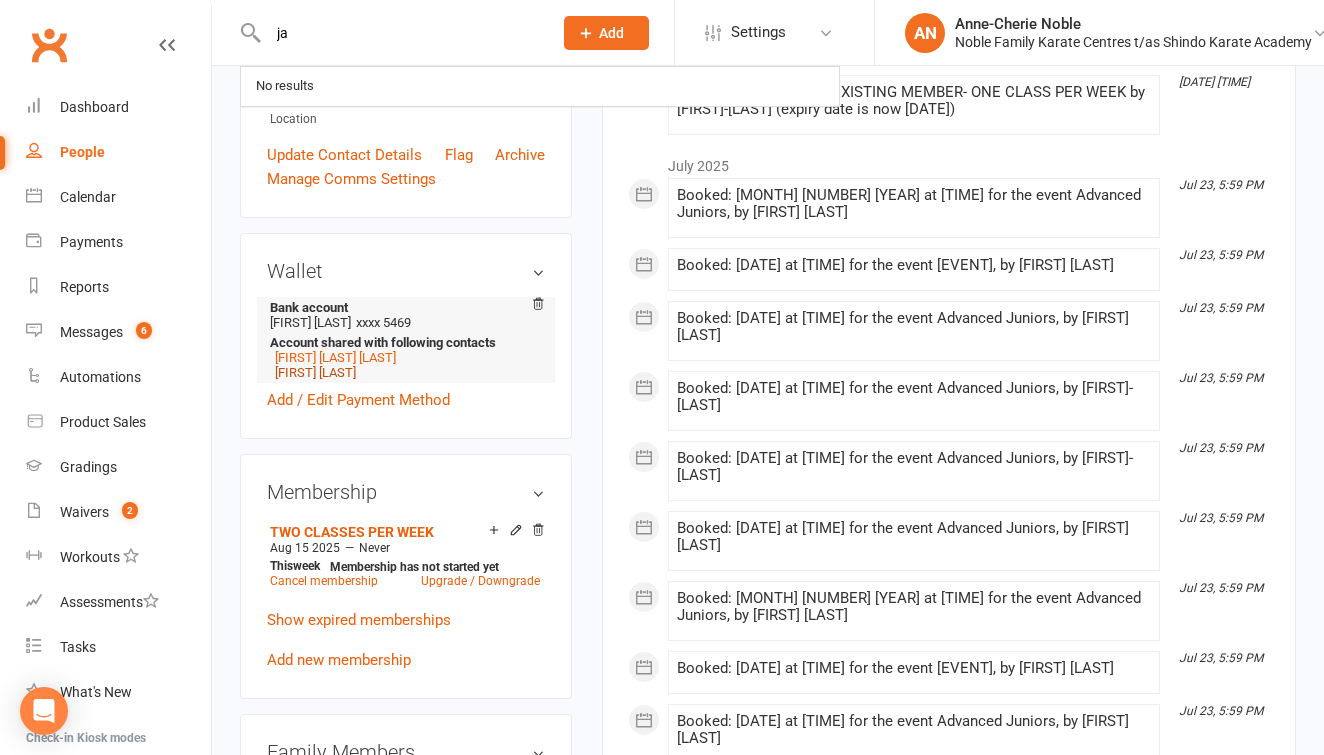 click on "[FIRST] [LAST]" at bounding box center [315, 372] 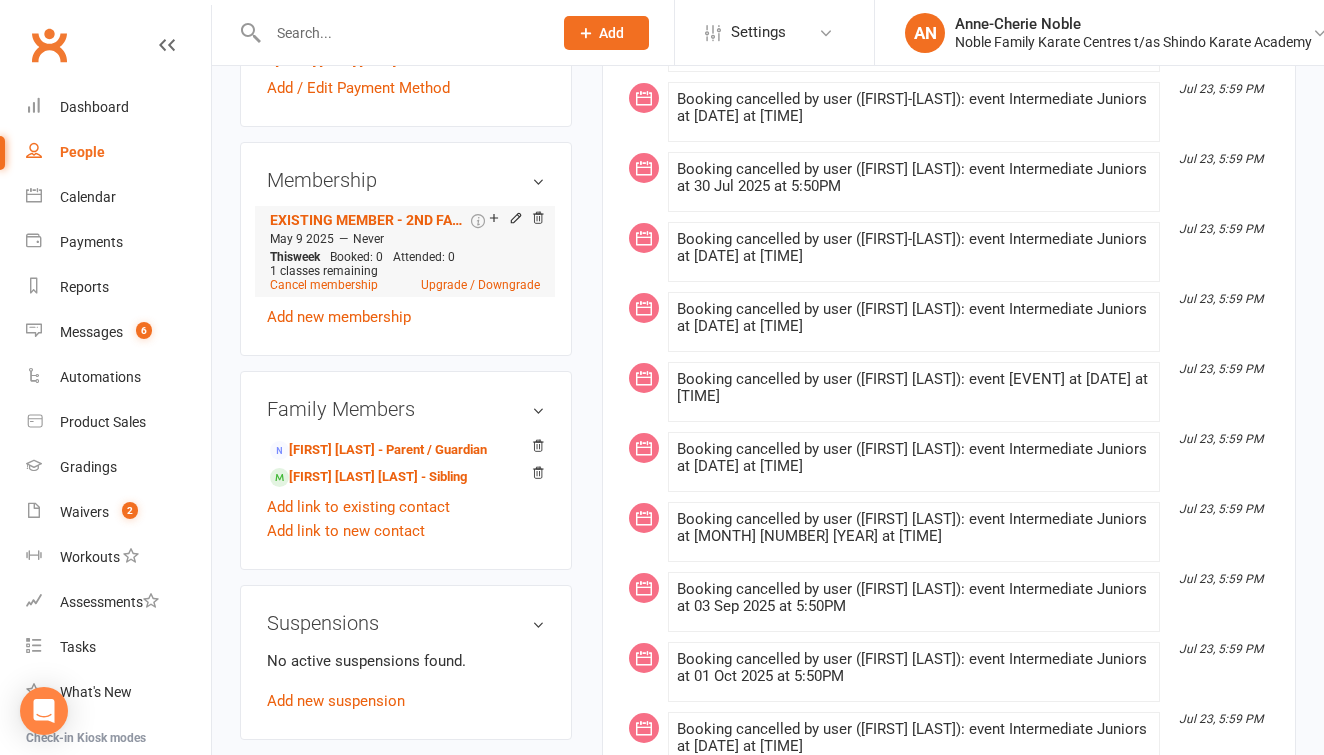 scroll, scrollTop: 771, scrollLeft: 0, axis: vertical 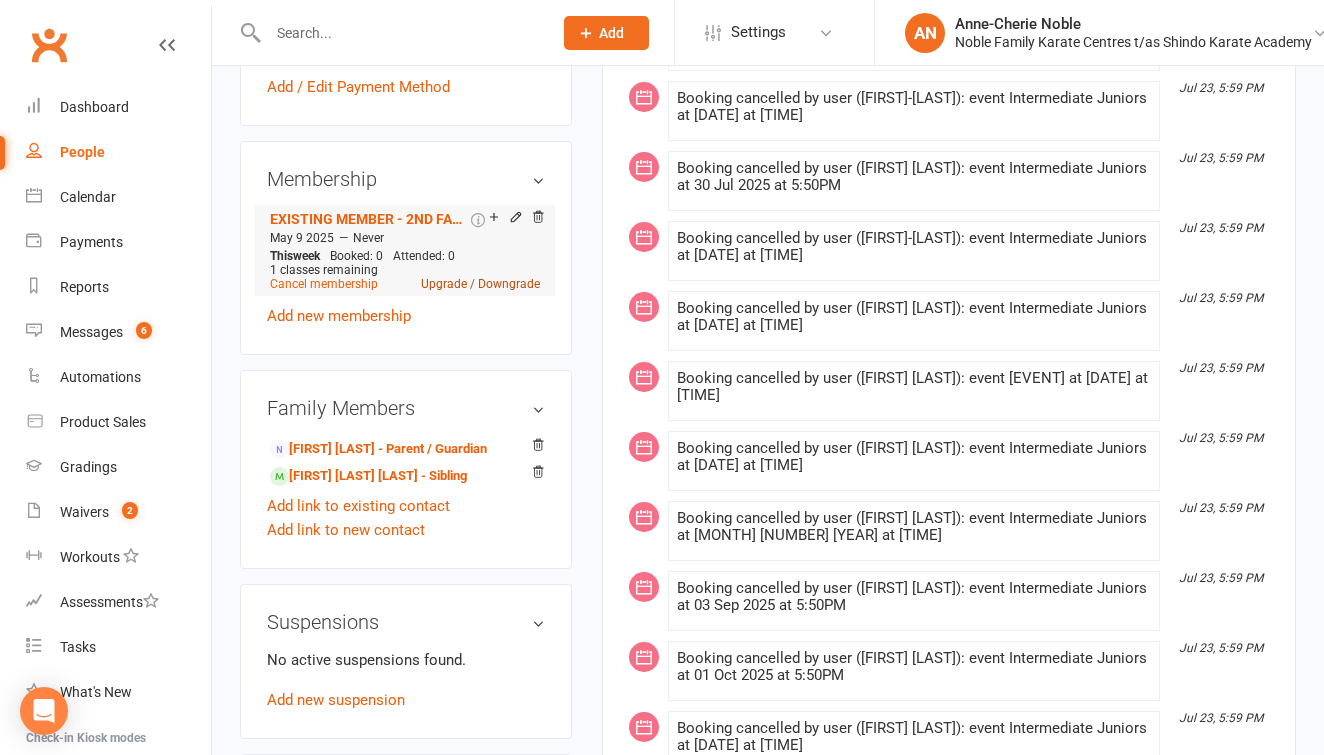 click on "Upgrade / Downgrade" at bounding box center (480, 284) 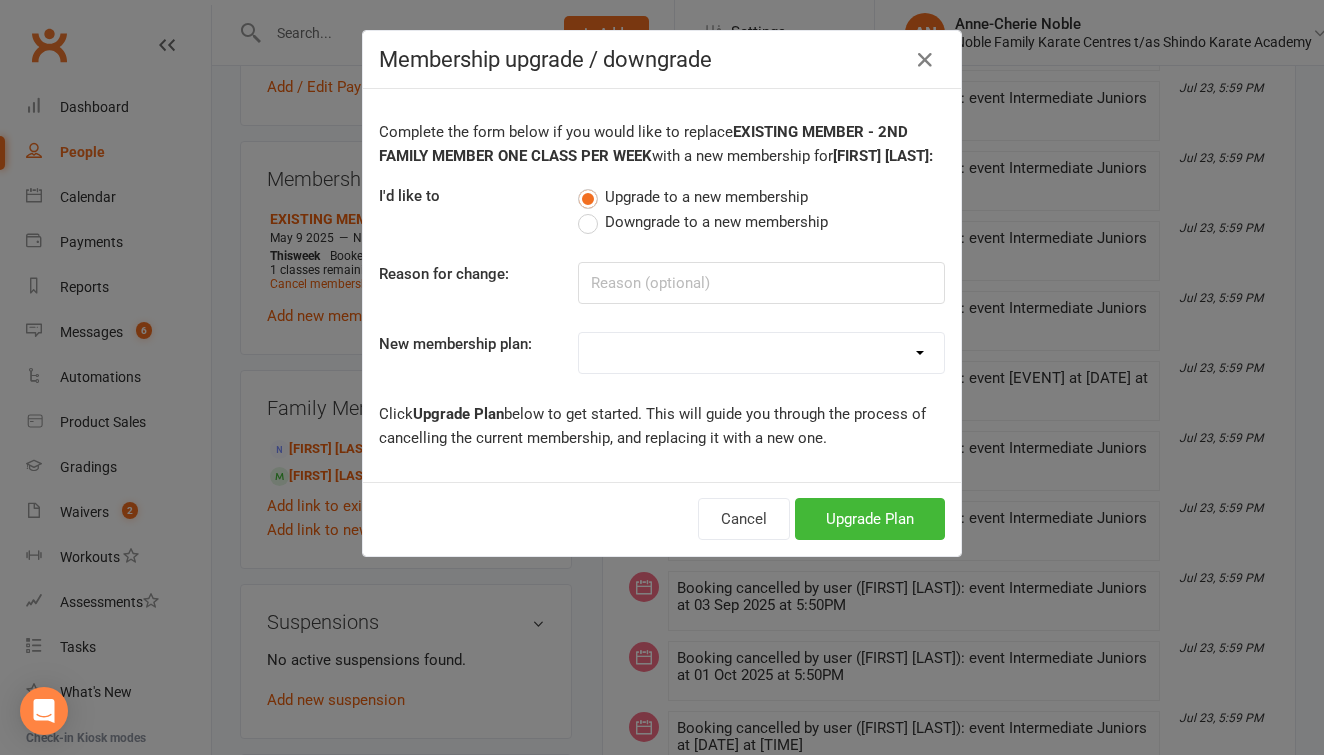select on "1" 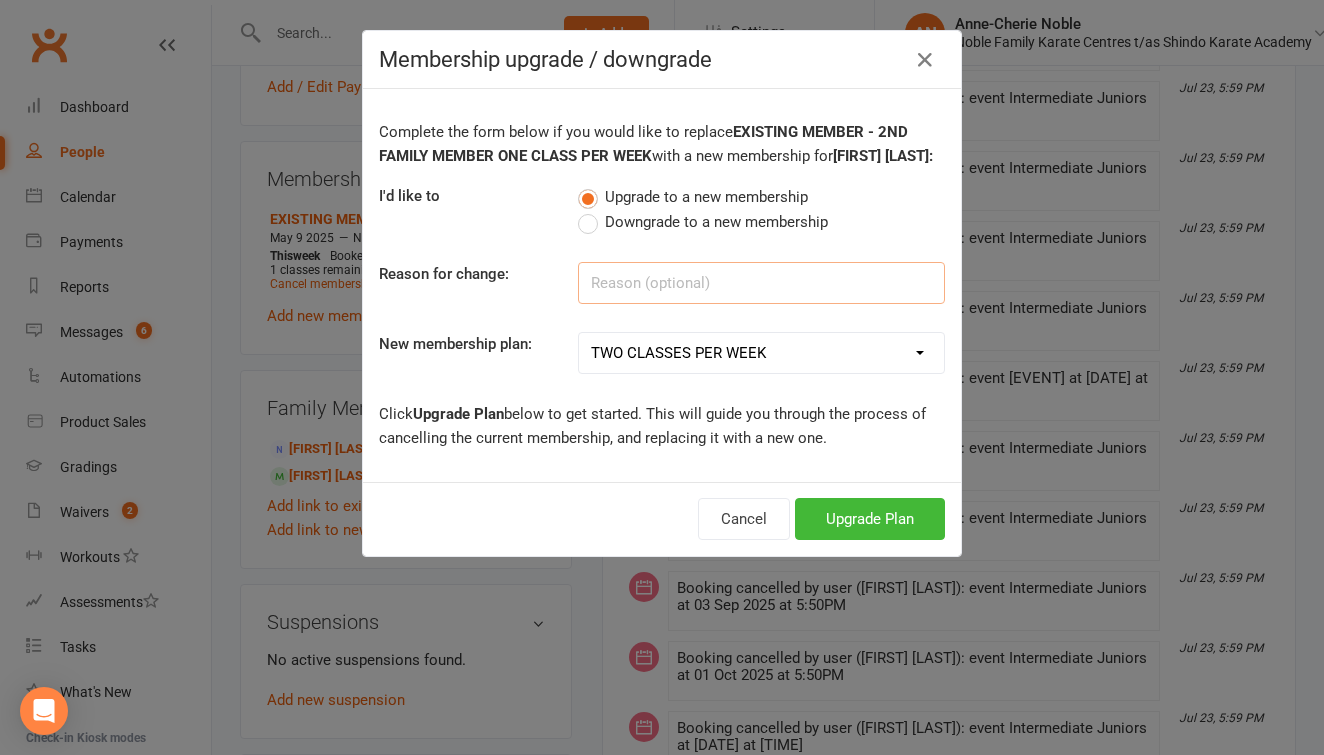 click at bounding box center [761, 283] 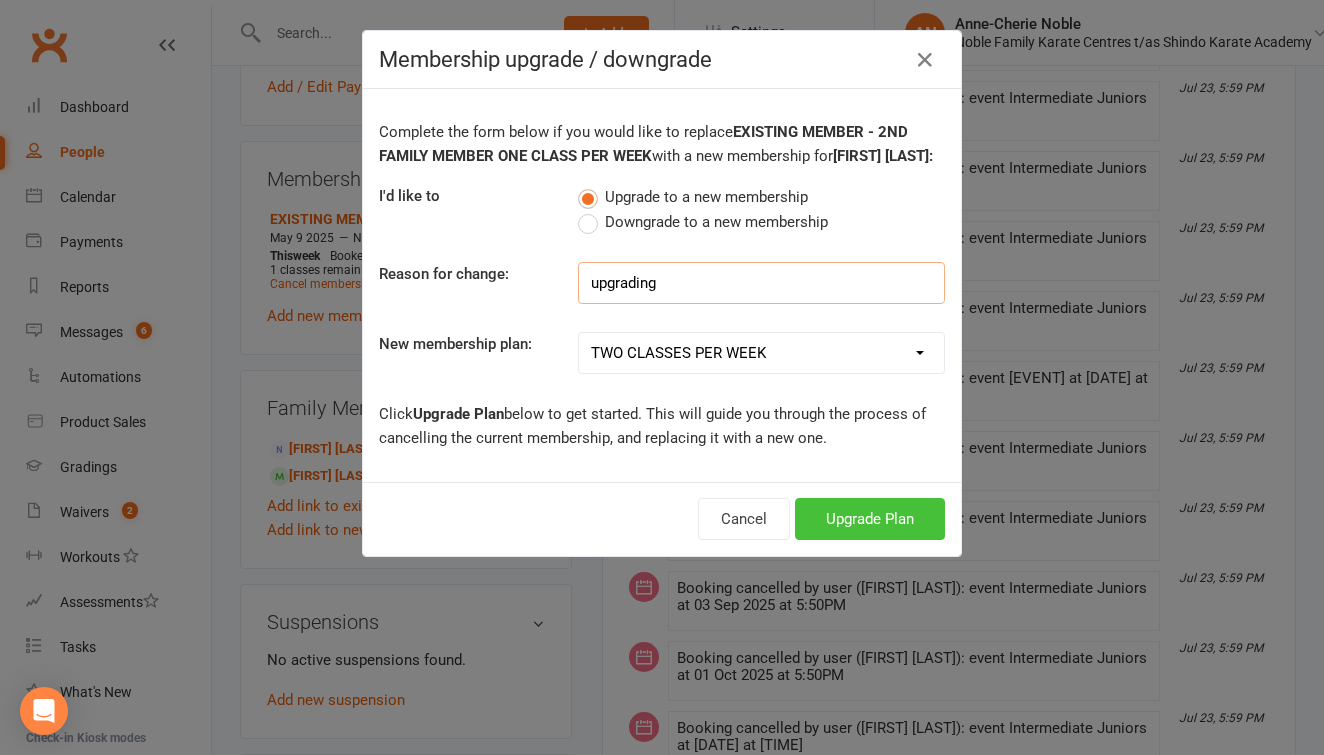 type on "upgrading" 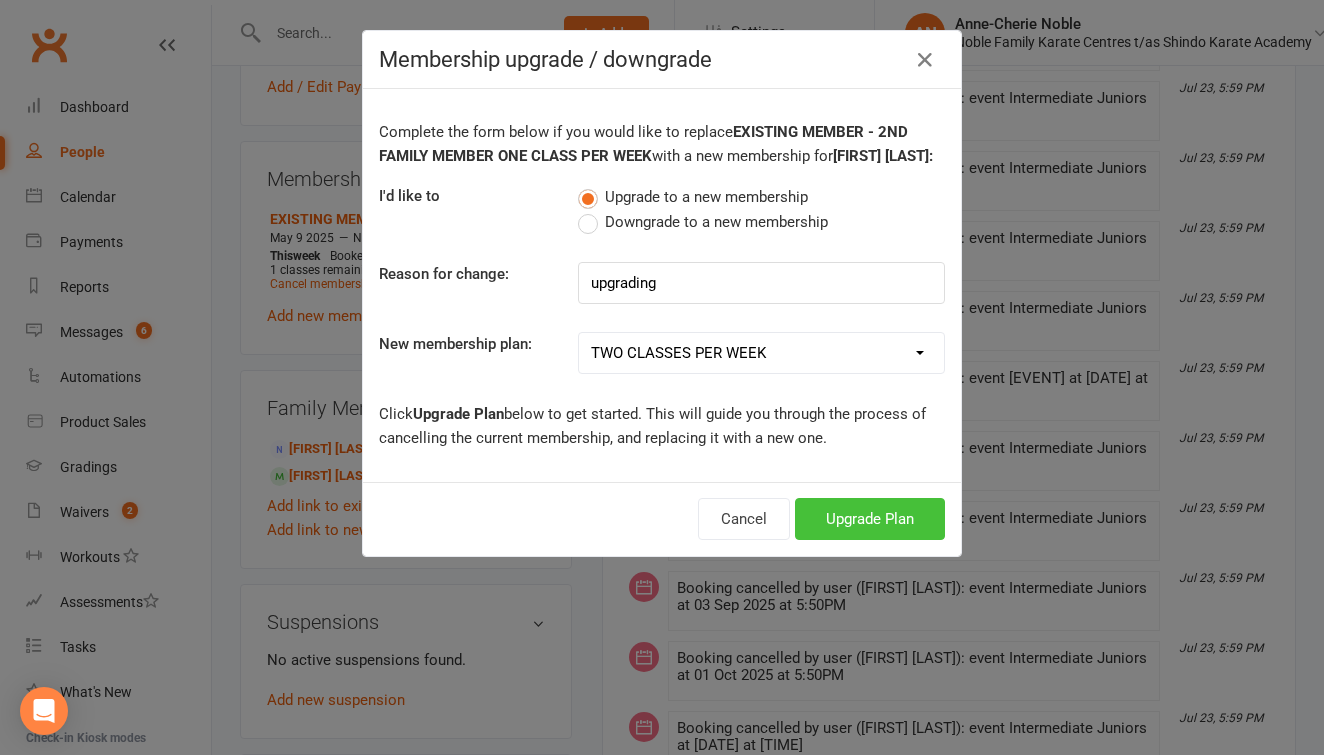 click on "Upgrade Plan" at bounding box center (870, 519) 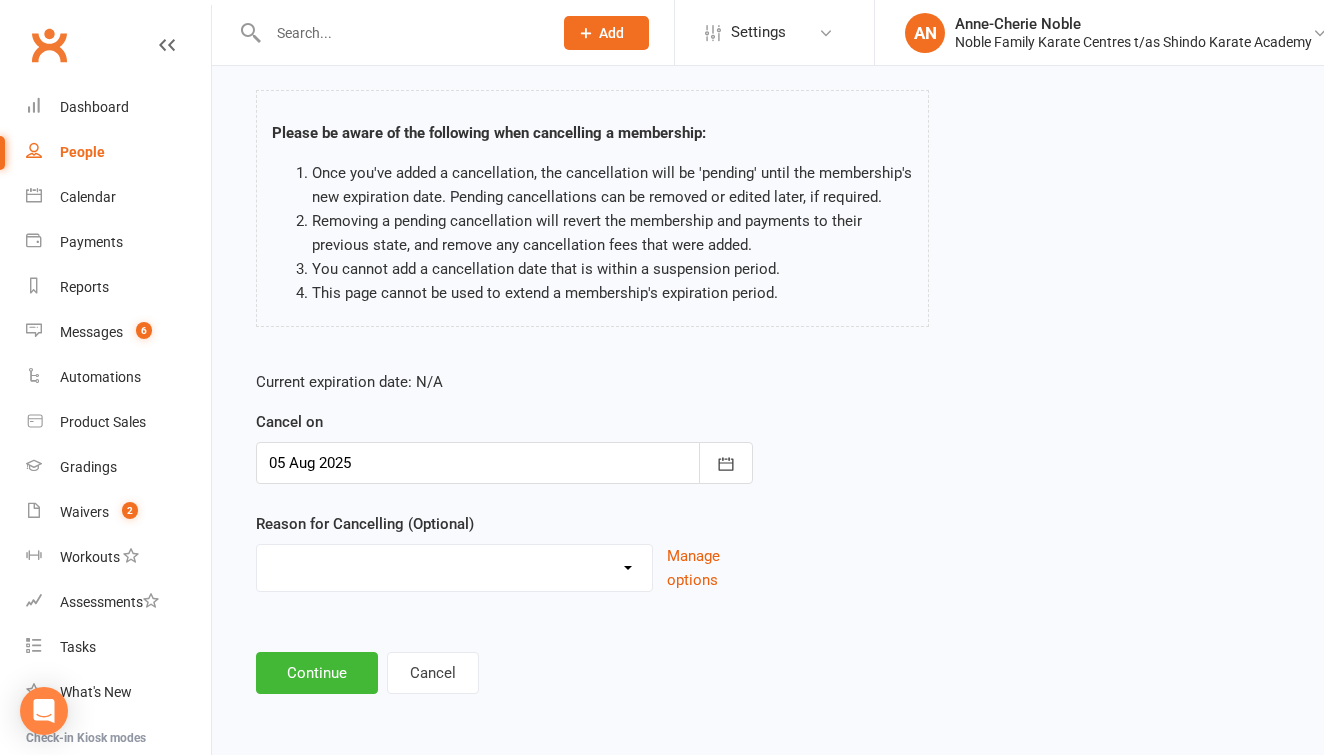 scroll, scrollTop: 147, scrollLeft: 0, axis: vertical 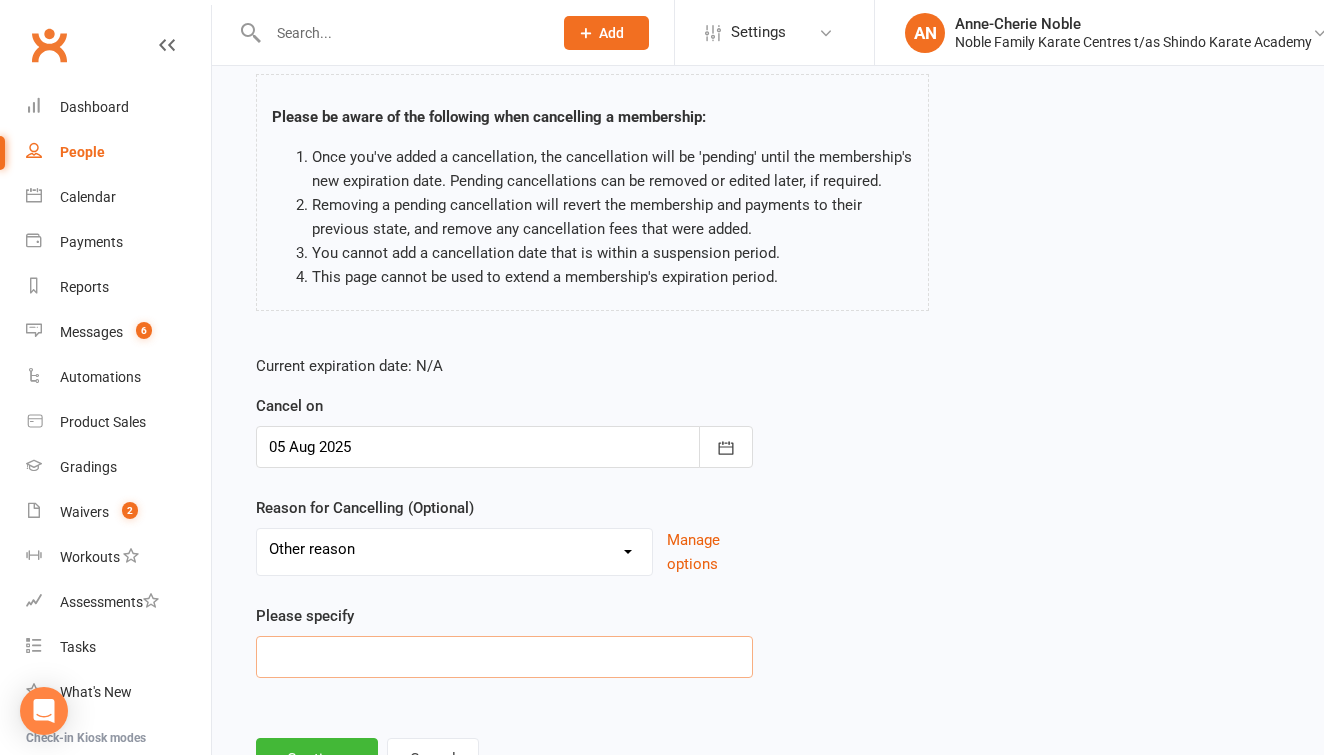 click at bounding box center [504, 657] 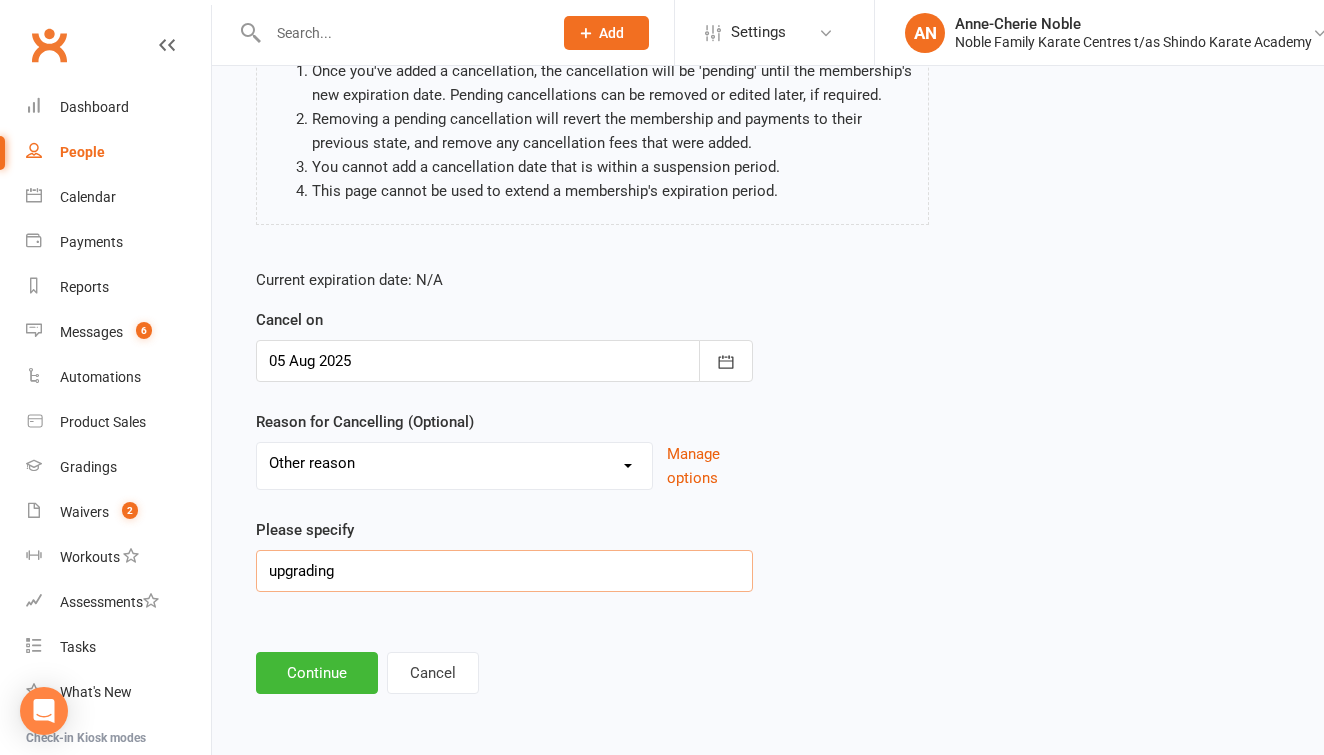scroll, scrollTop: 249, scrollLeft: 0, axis: vertical 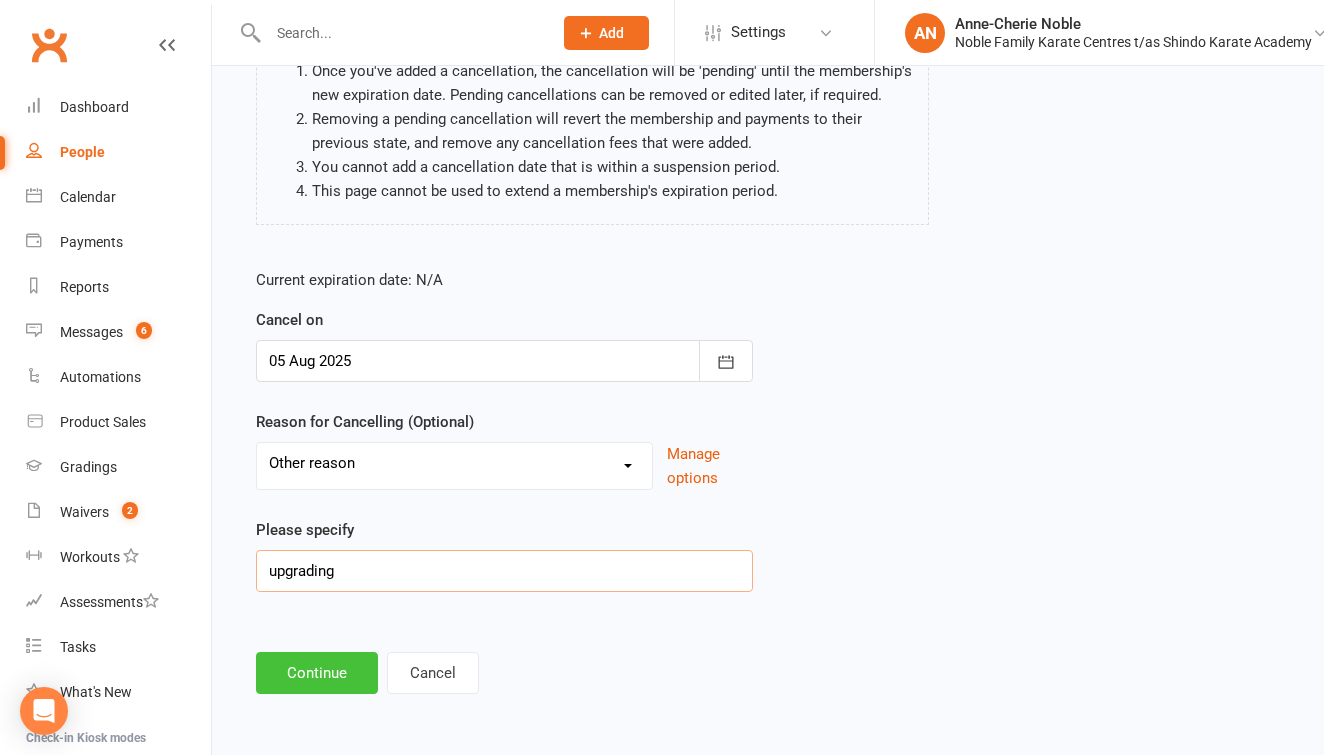 type on "upgrading" 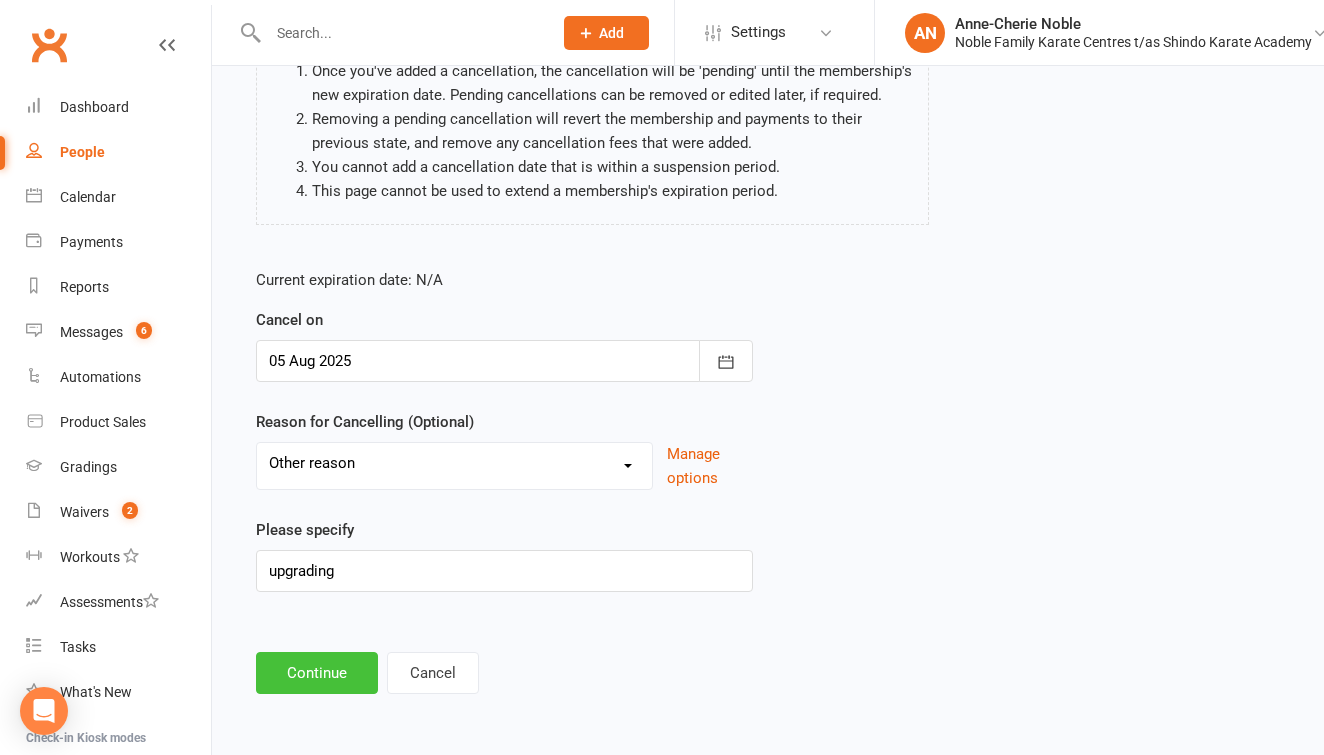 click on "Continue" at bounding box center [317, 673] 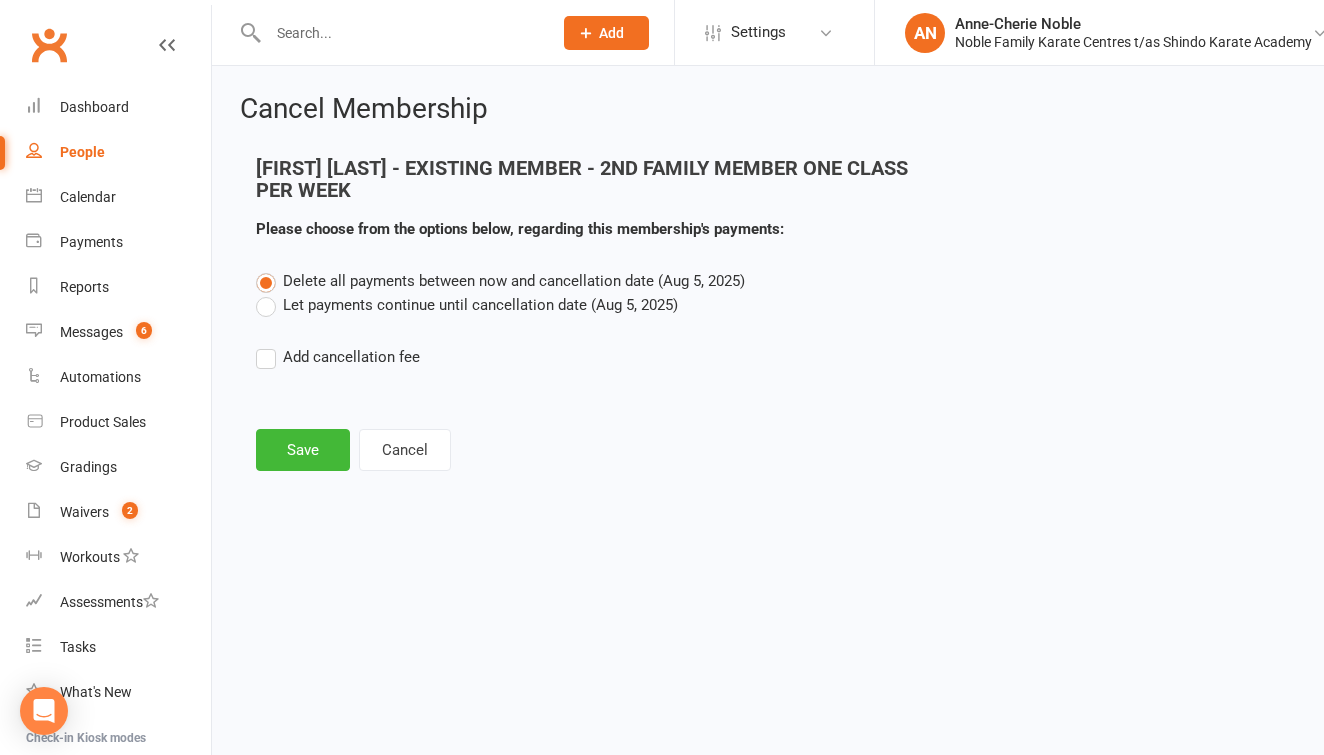 click on "Let payments continue until cancellation date (Aug 5, 2025)" at bounding box center (467, 305) 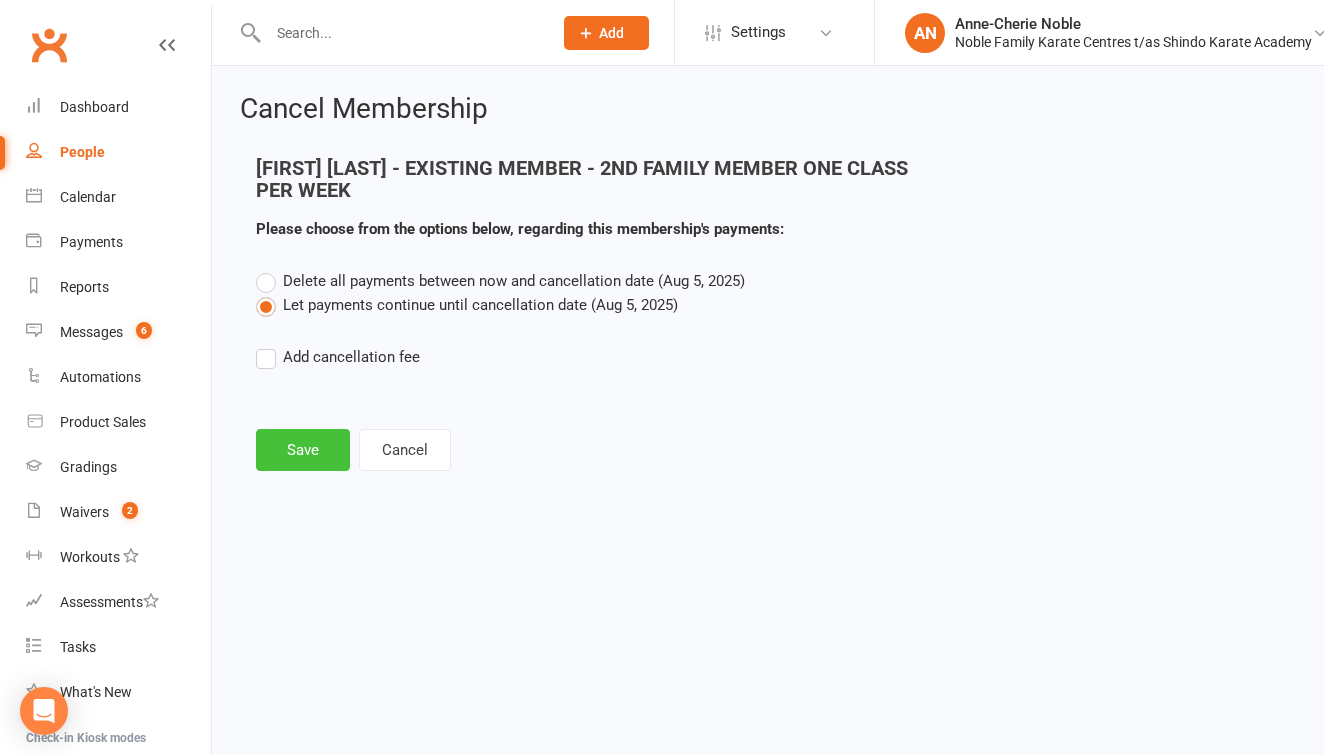 click on "Save" at bounding box center [303, 450] 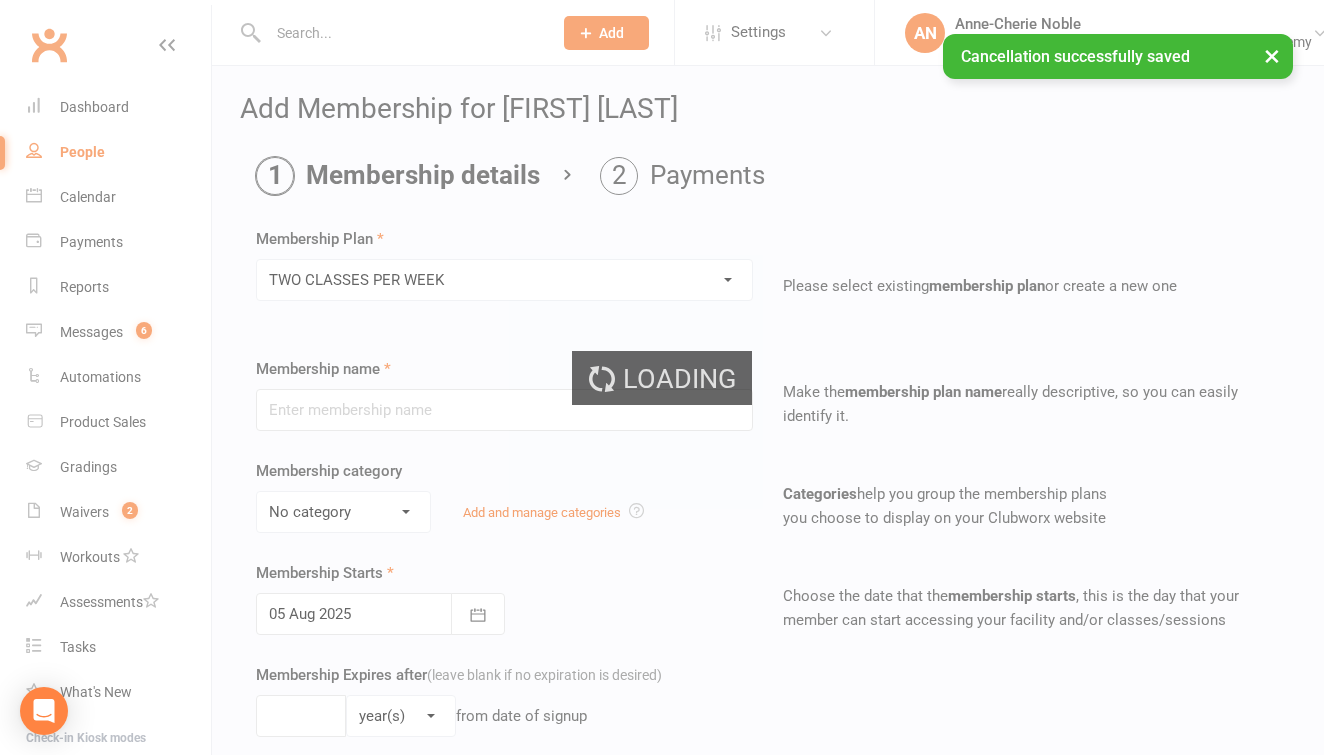 type on "TWO CLASSES PER WEEK" 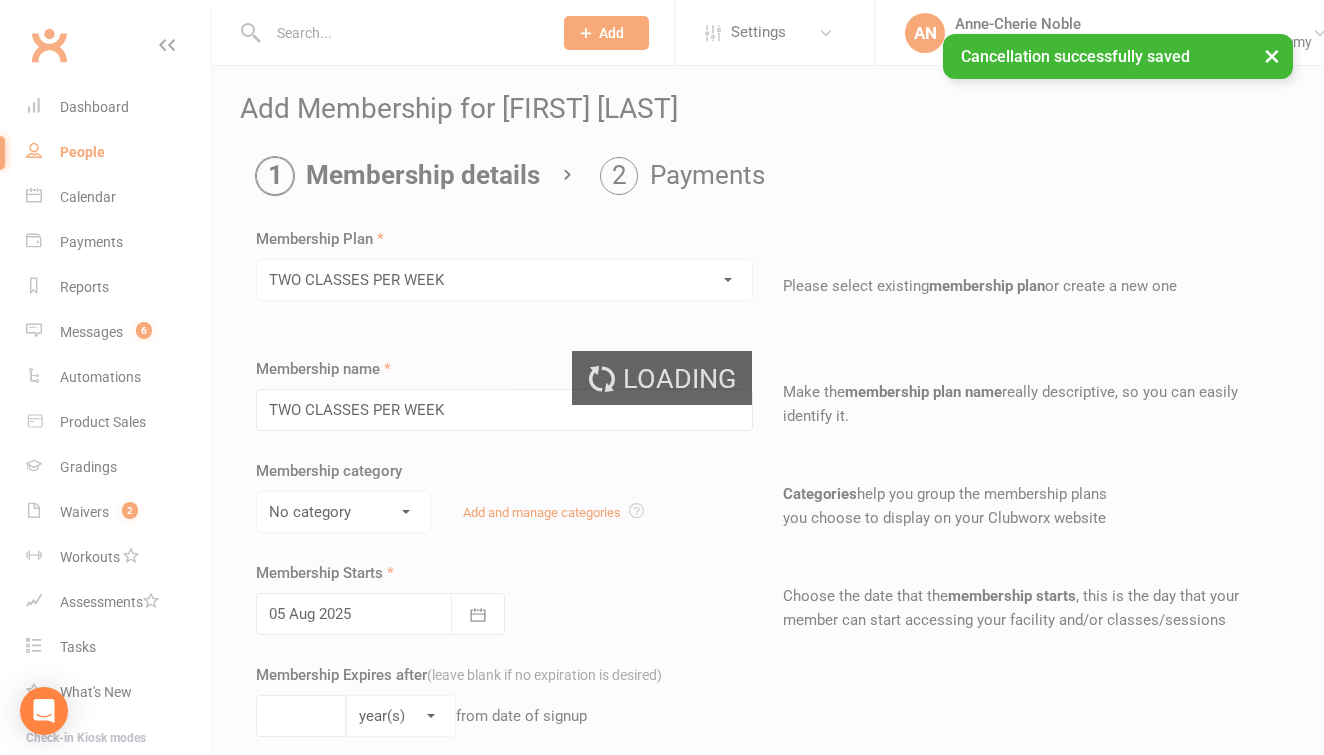 select on "1" 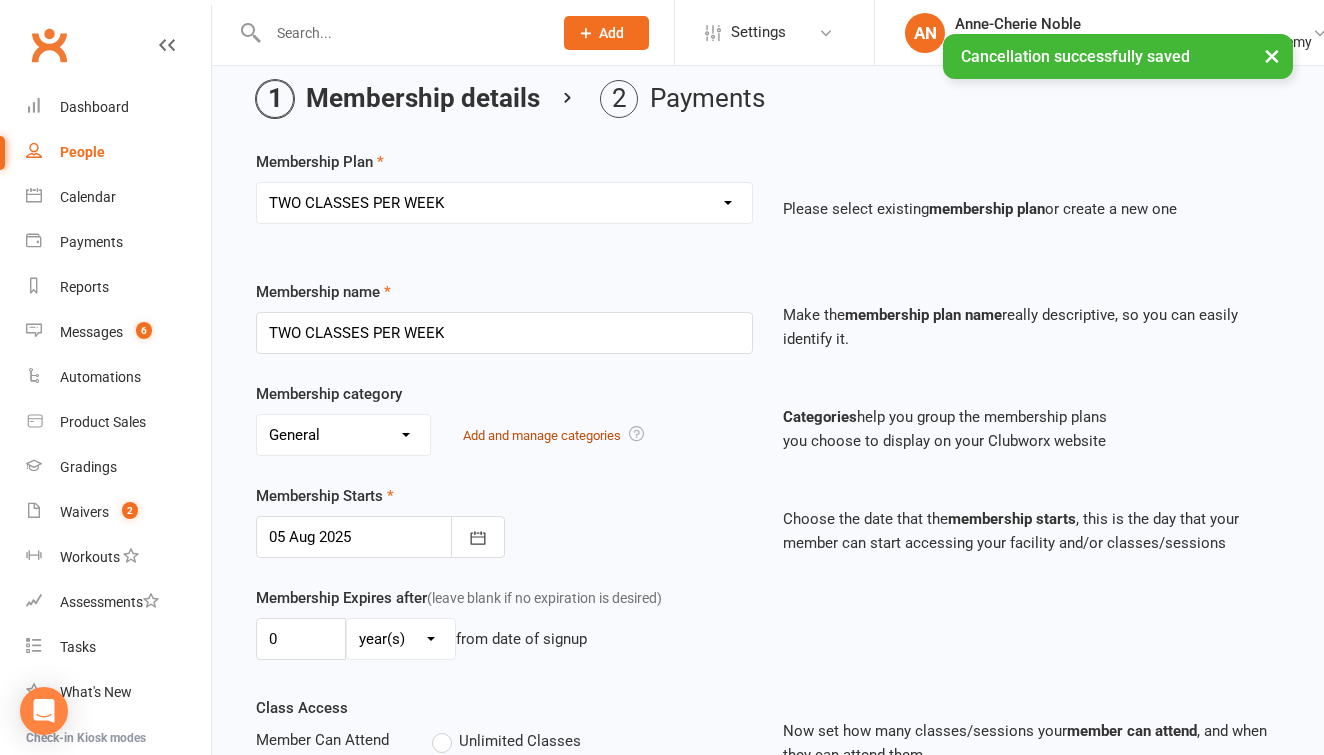scroll, scrollTop: 78, scrollLeft: 0, axis: vertical 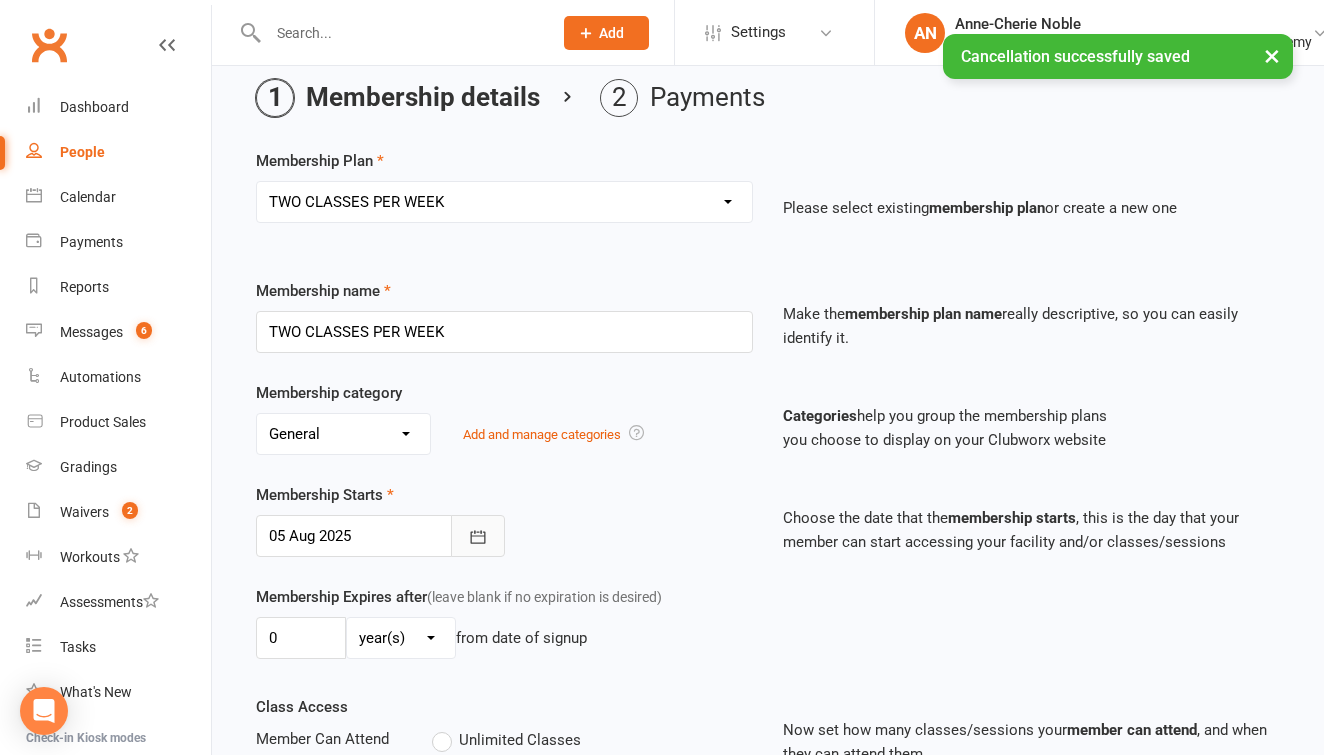 click 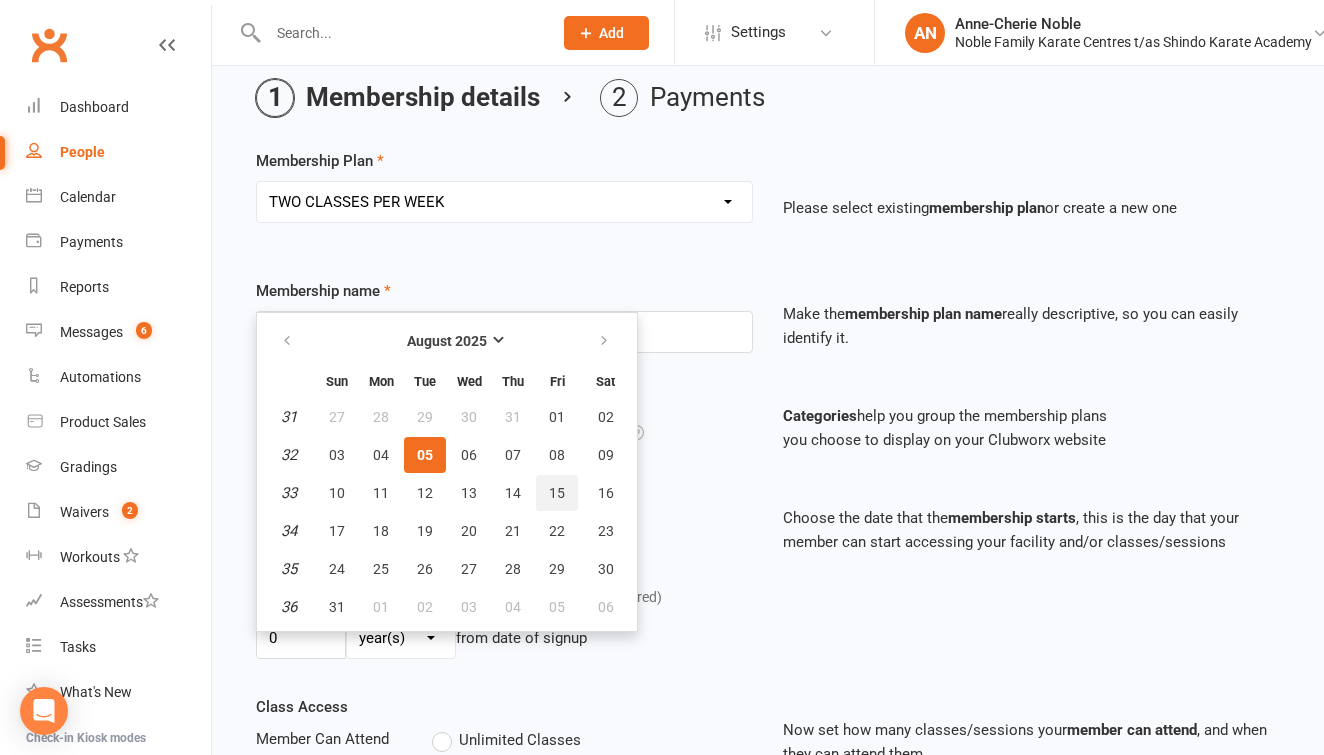 click on "15" at bounding box center (557, 493) 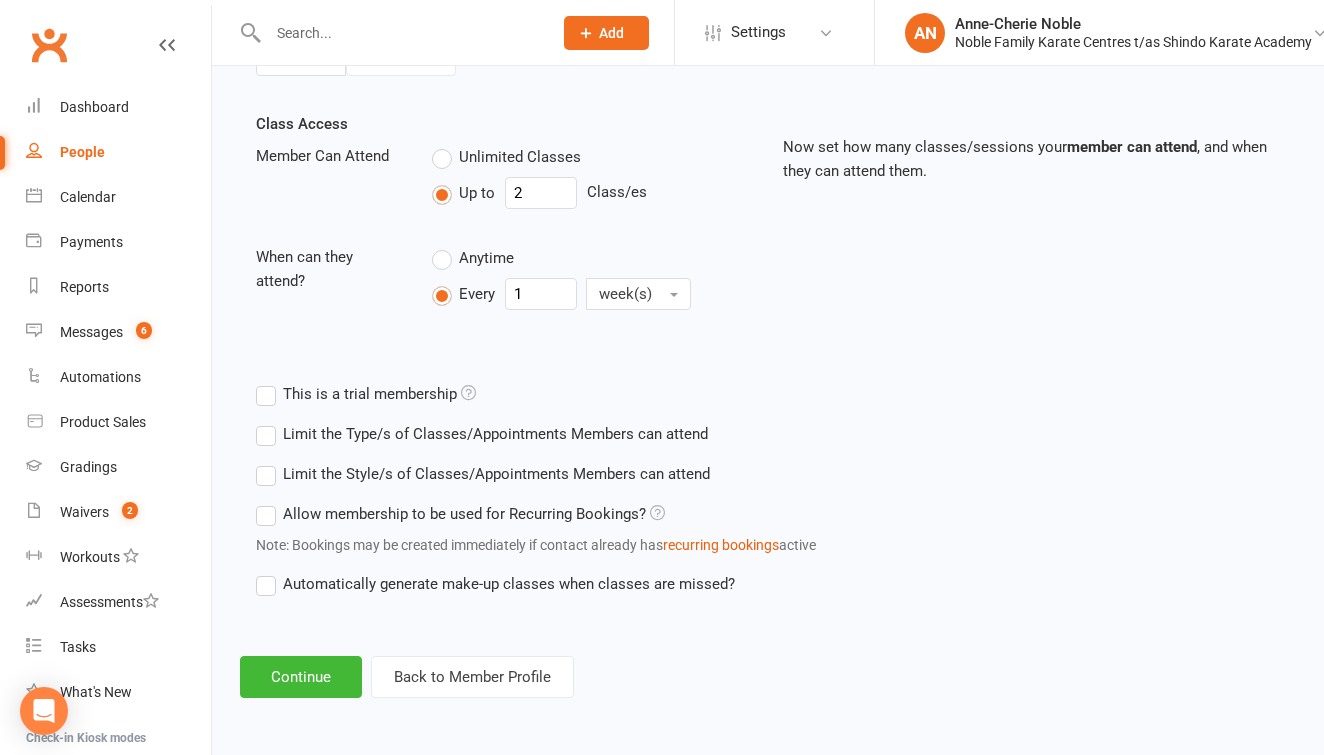 scroll, scrollTop: 677, scrollLeft: 0, axis: vertical 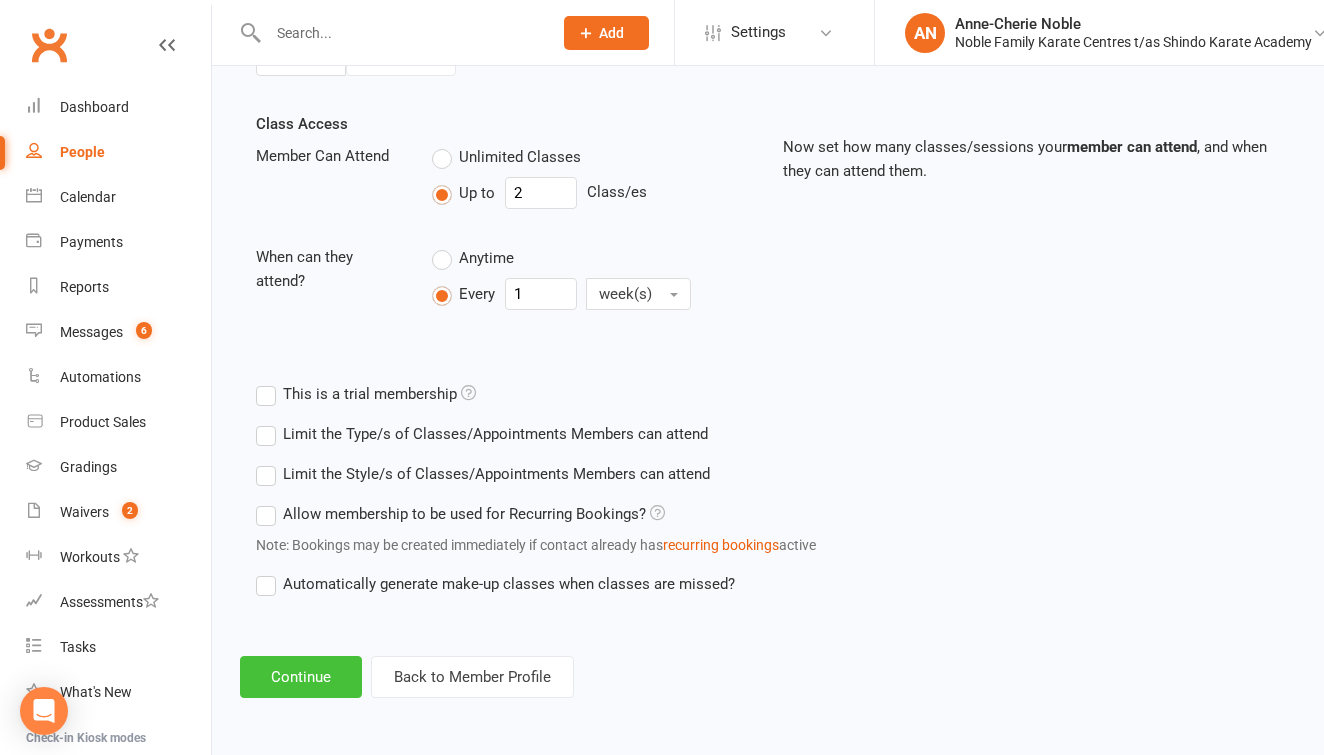click on "Continue" at bounding box center (301, 677) 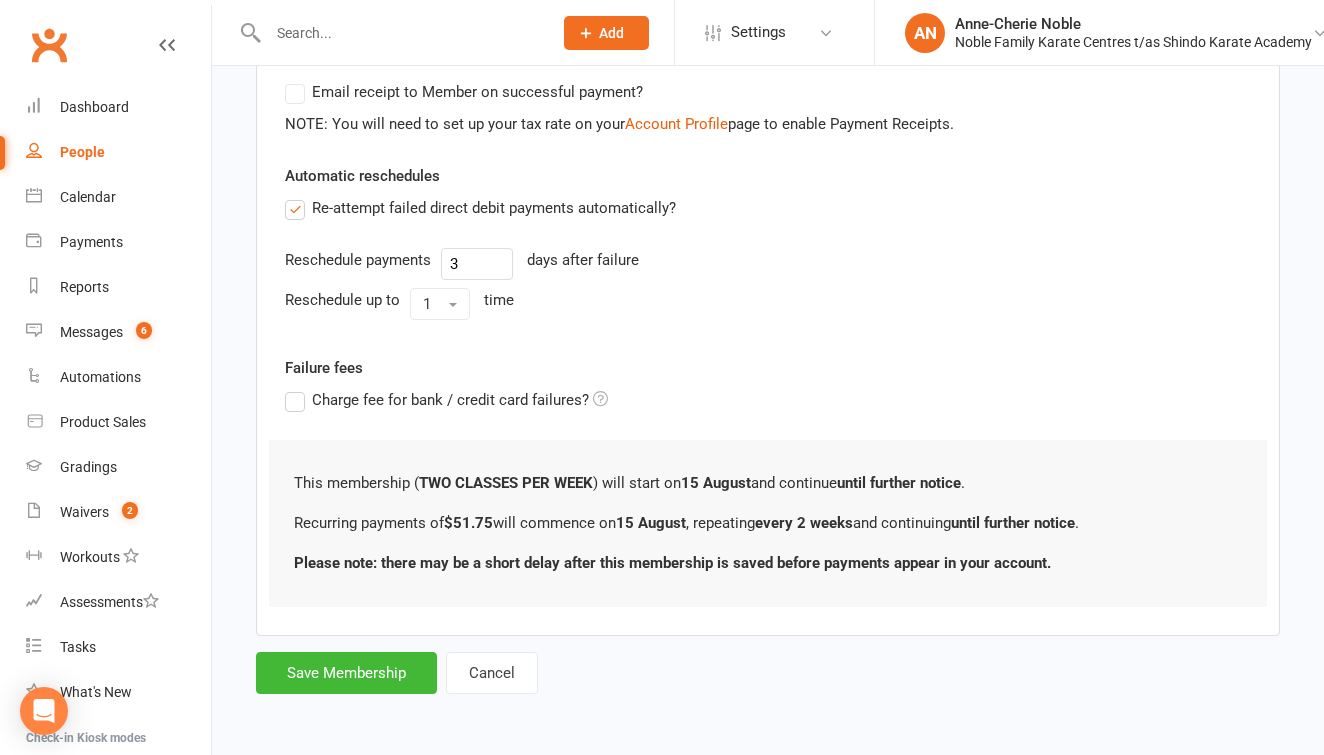 scroll, scrollTop: 635, scrollLeft: 0, axis: vertical 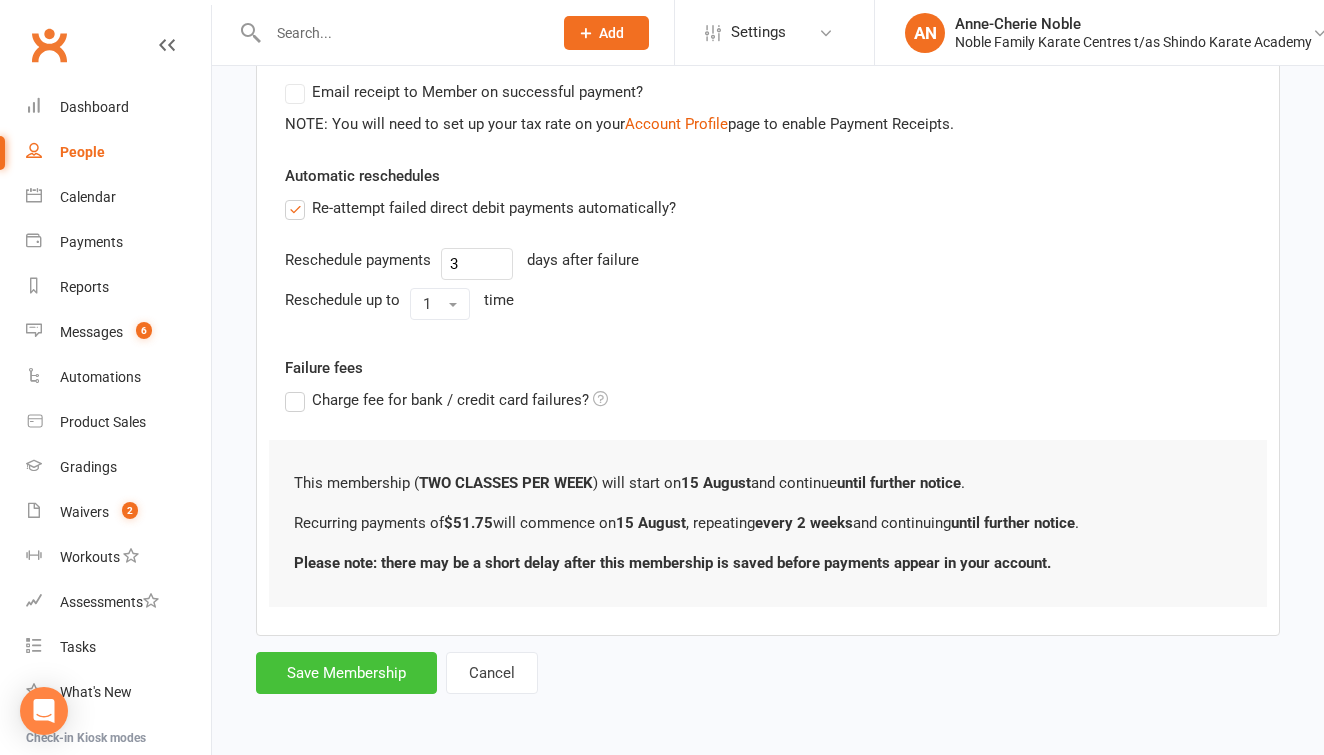 click on "Save Membership" at bounding box center (346, 673) 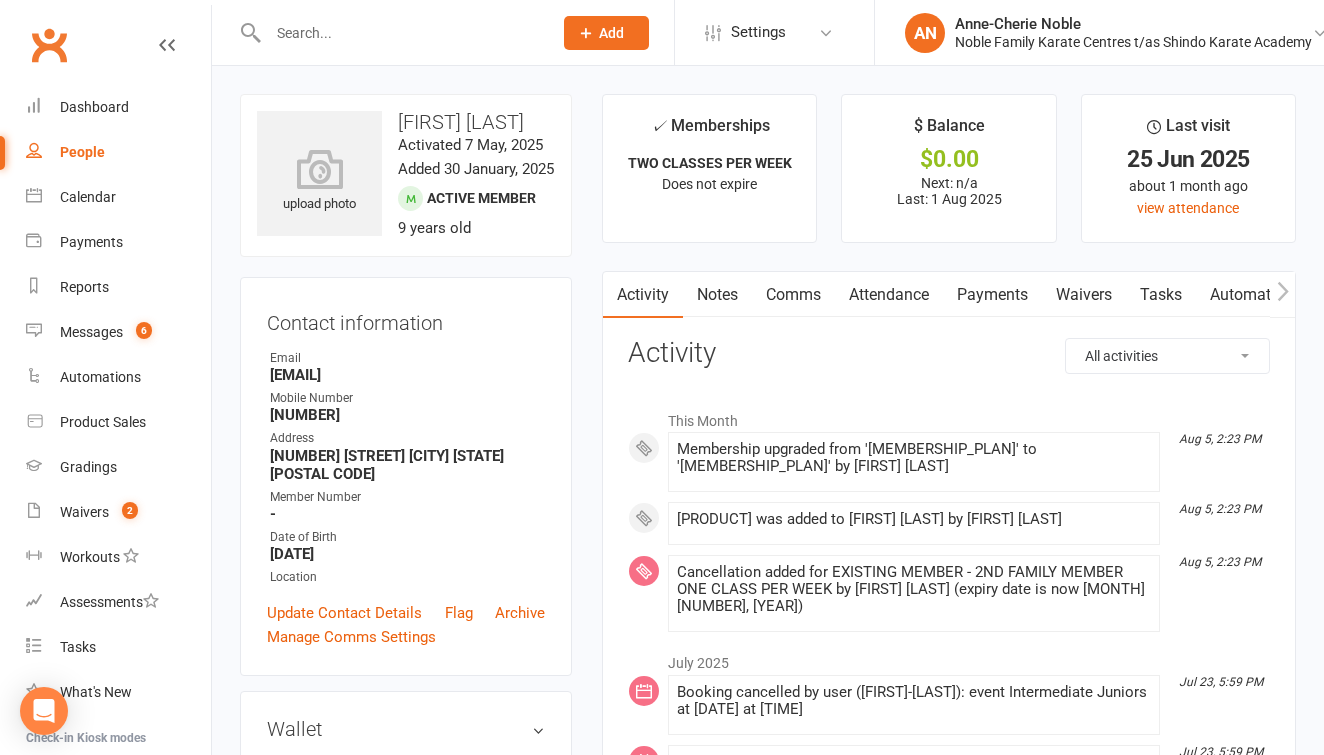 scroll, scrollTop: 0, scrollLeft: 0, axis: both 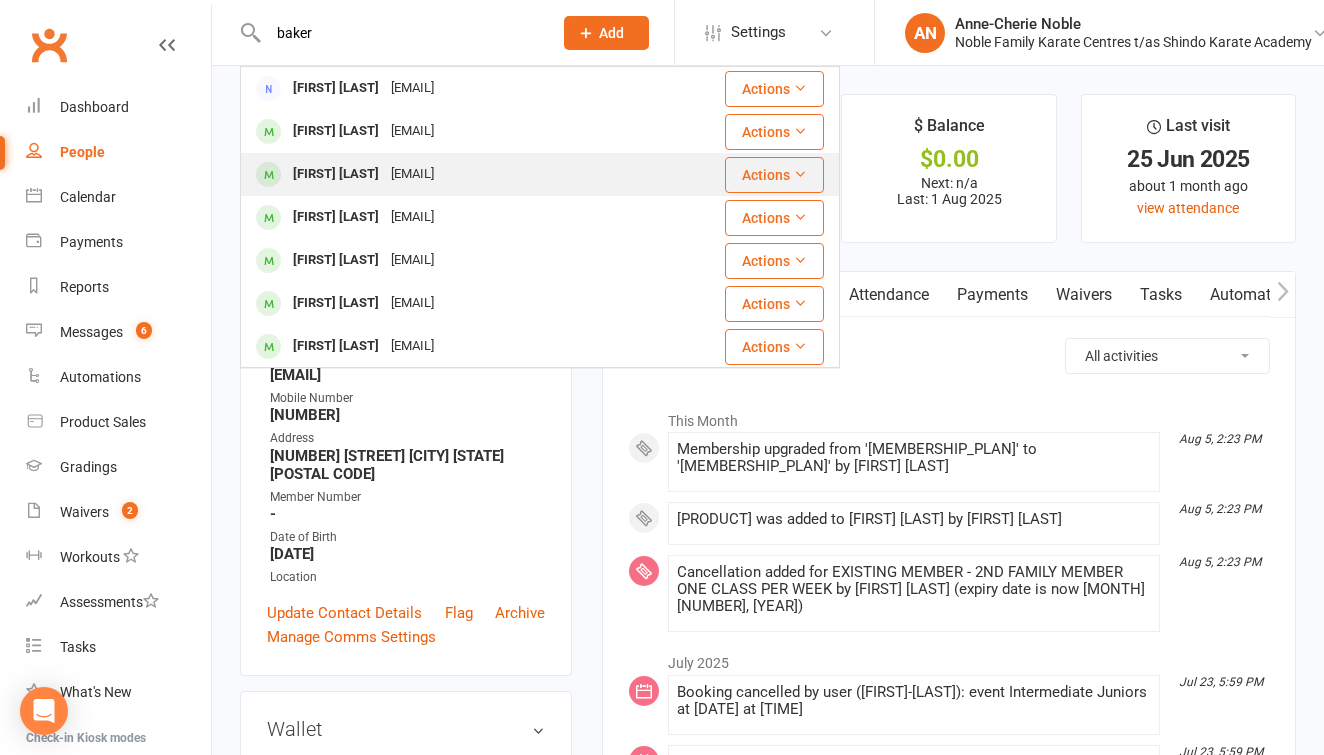 type on "baker" 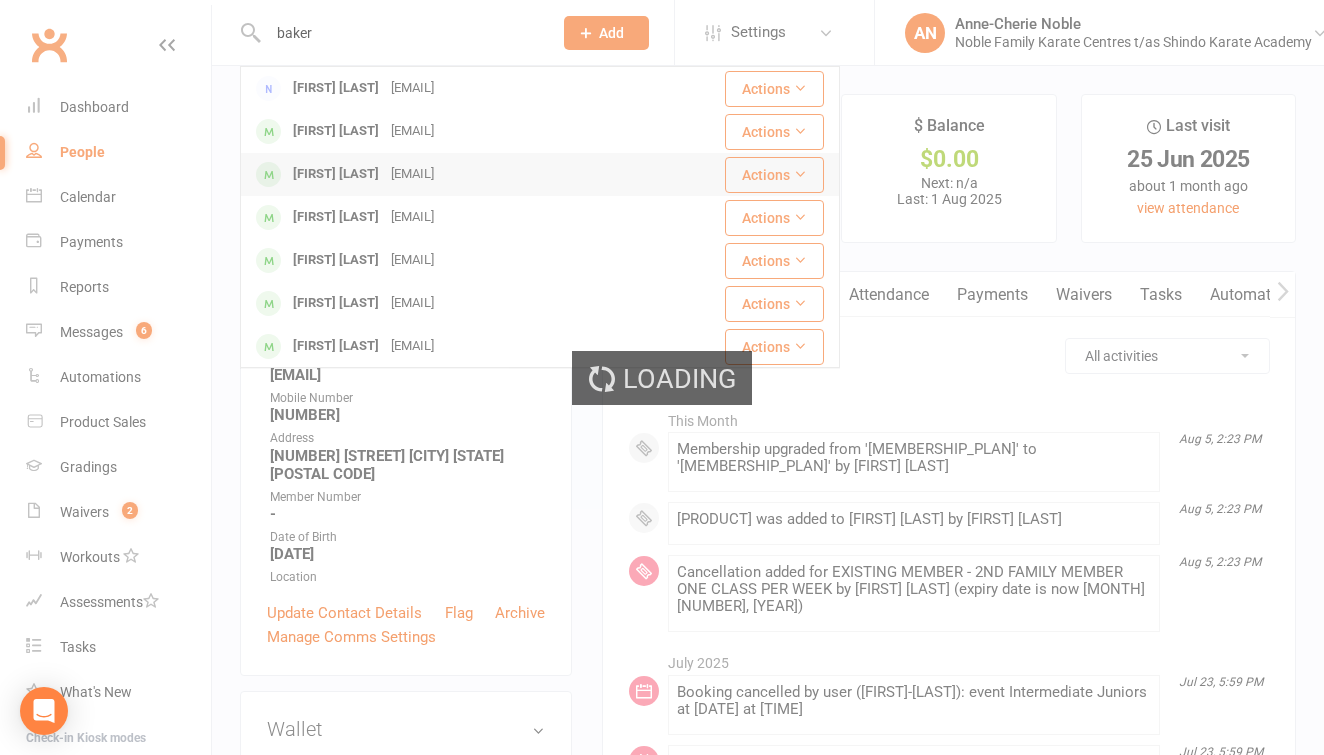 type 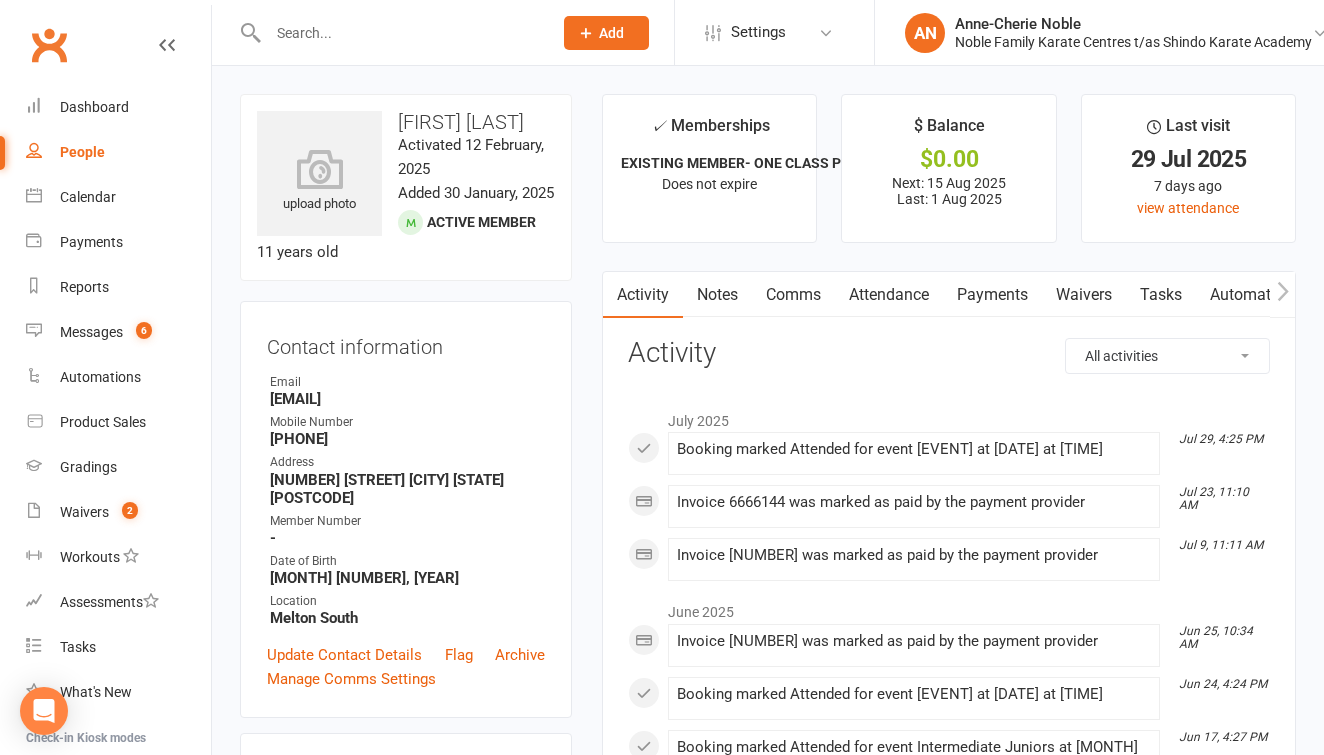 scroll, scrollTop: 0, scrollLeft: 0, axis: both 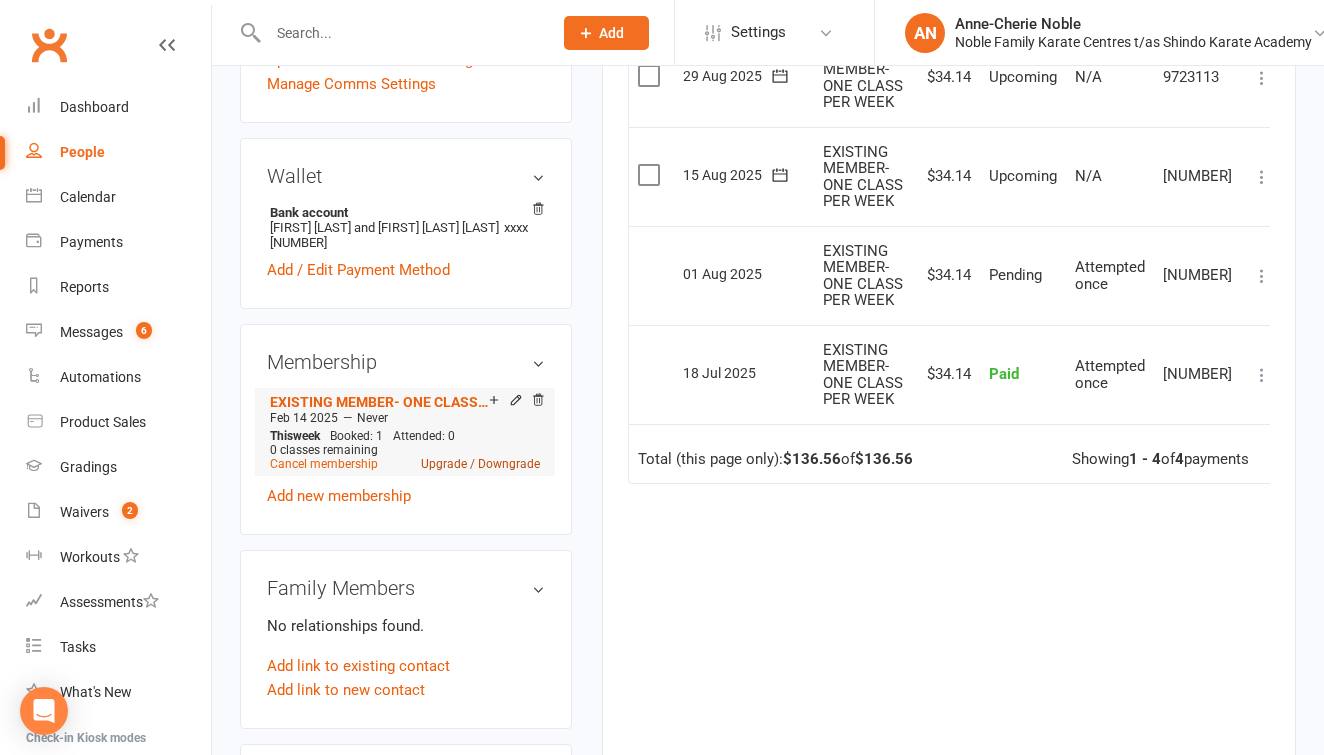 click on "Upgrade / Downgrade" at bounding box center [480, 464] 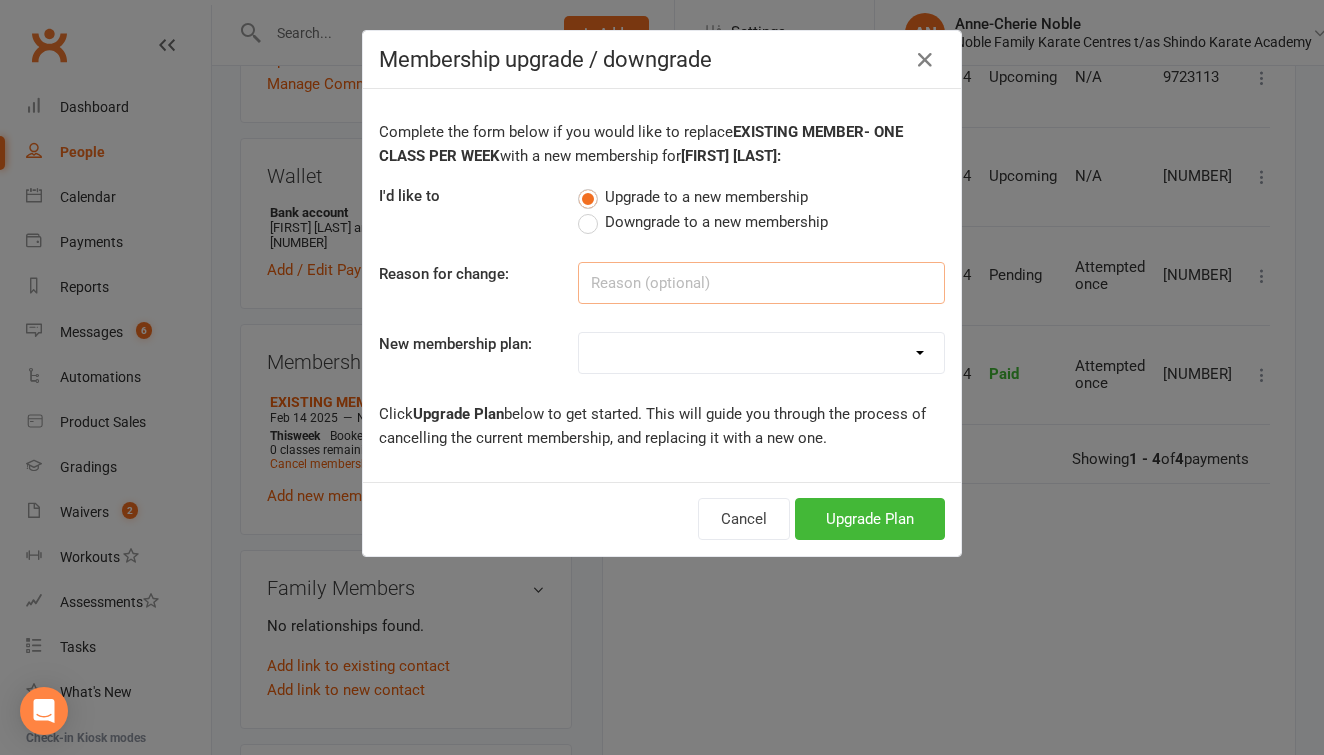 click at bounding box center (761, 283) 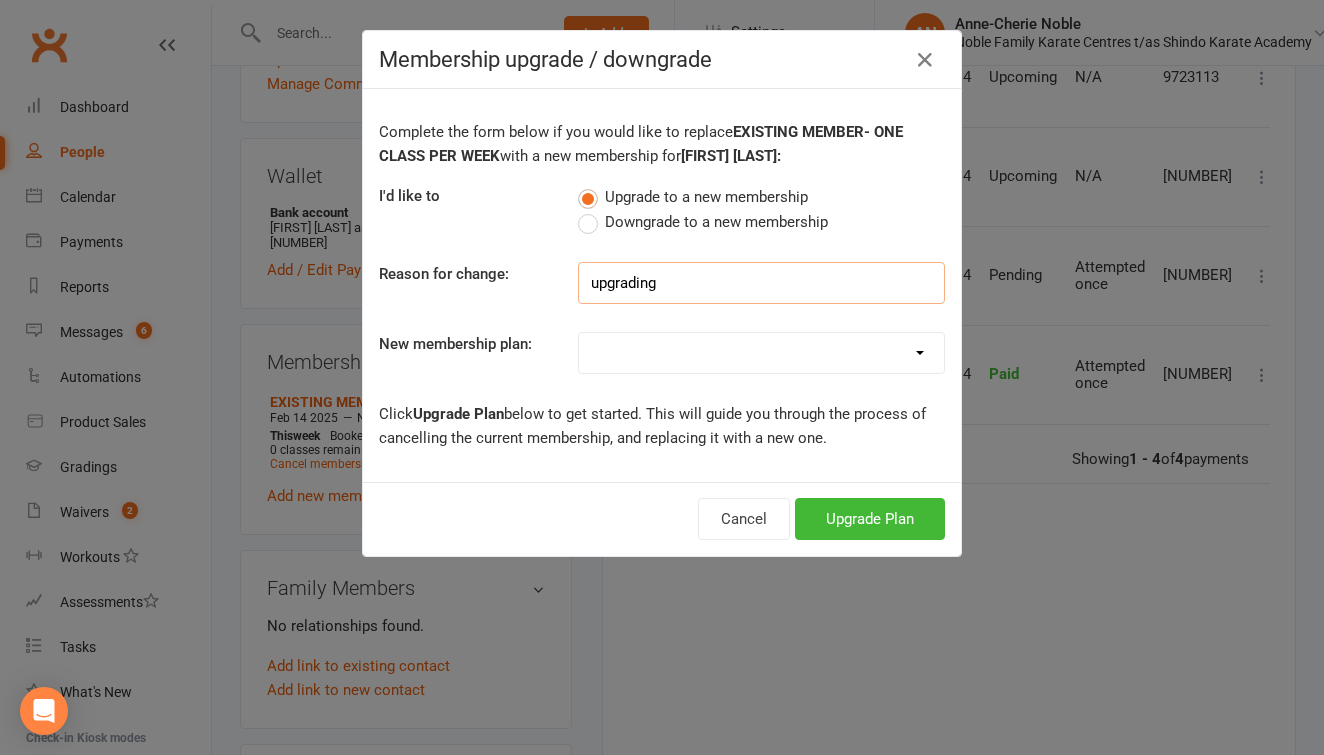 type on "upgrading" 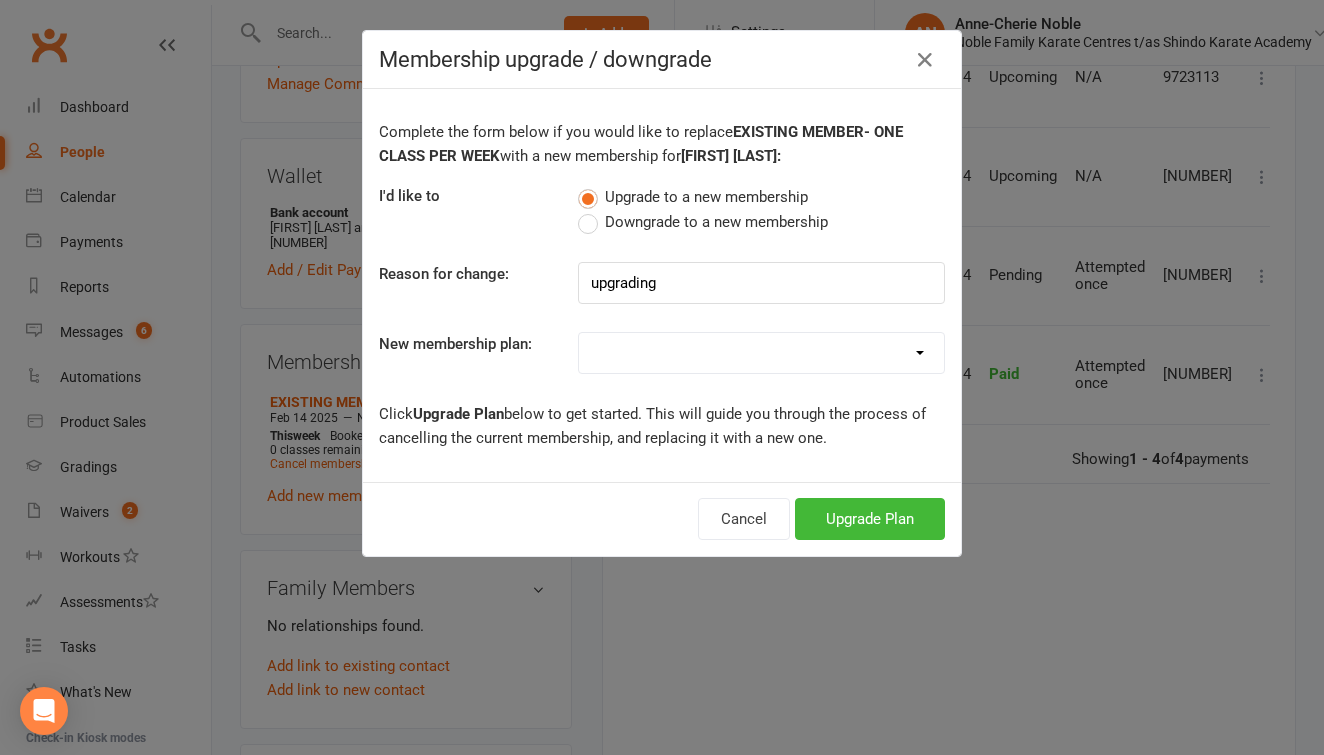 select on "1" 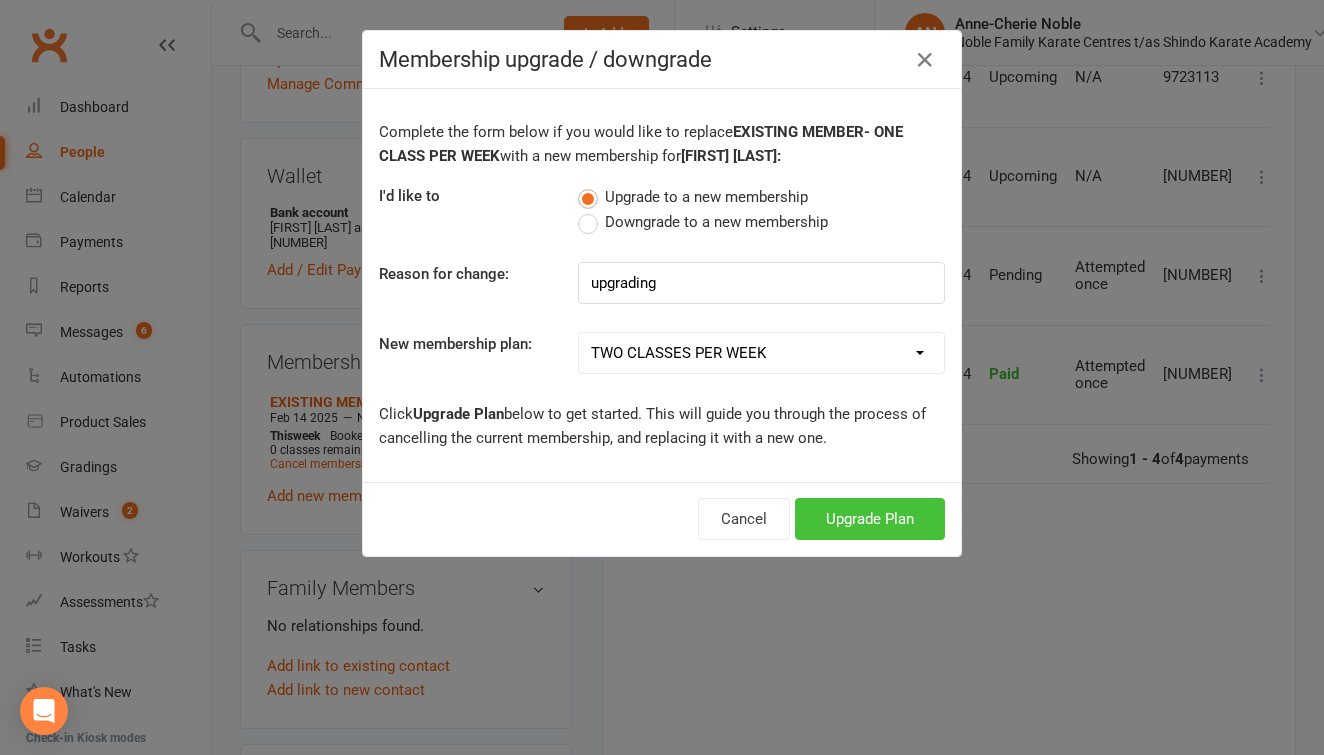 click on "Upgrade Plan" at bounding box center [870, 519] 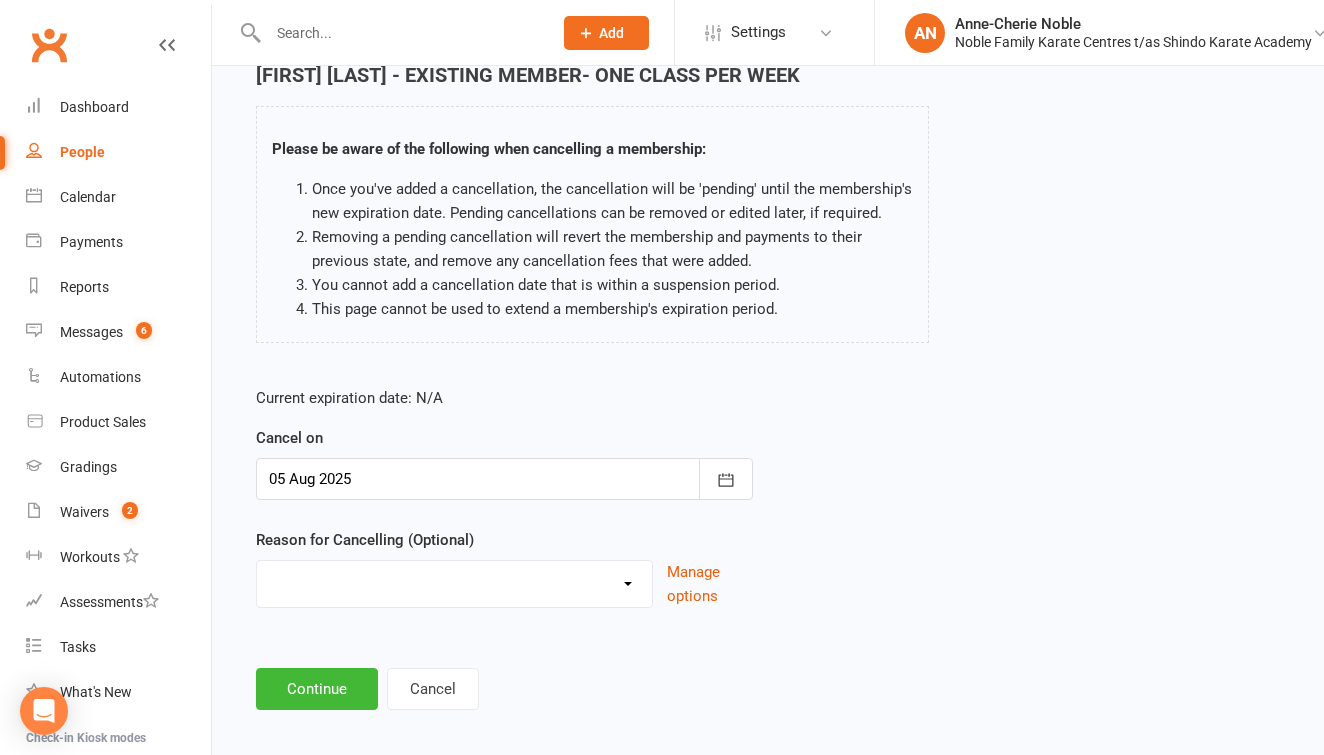 scroll, scrollTop: 95, scrollLeft: 0, axis: vertical 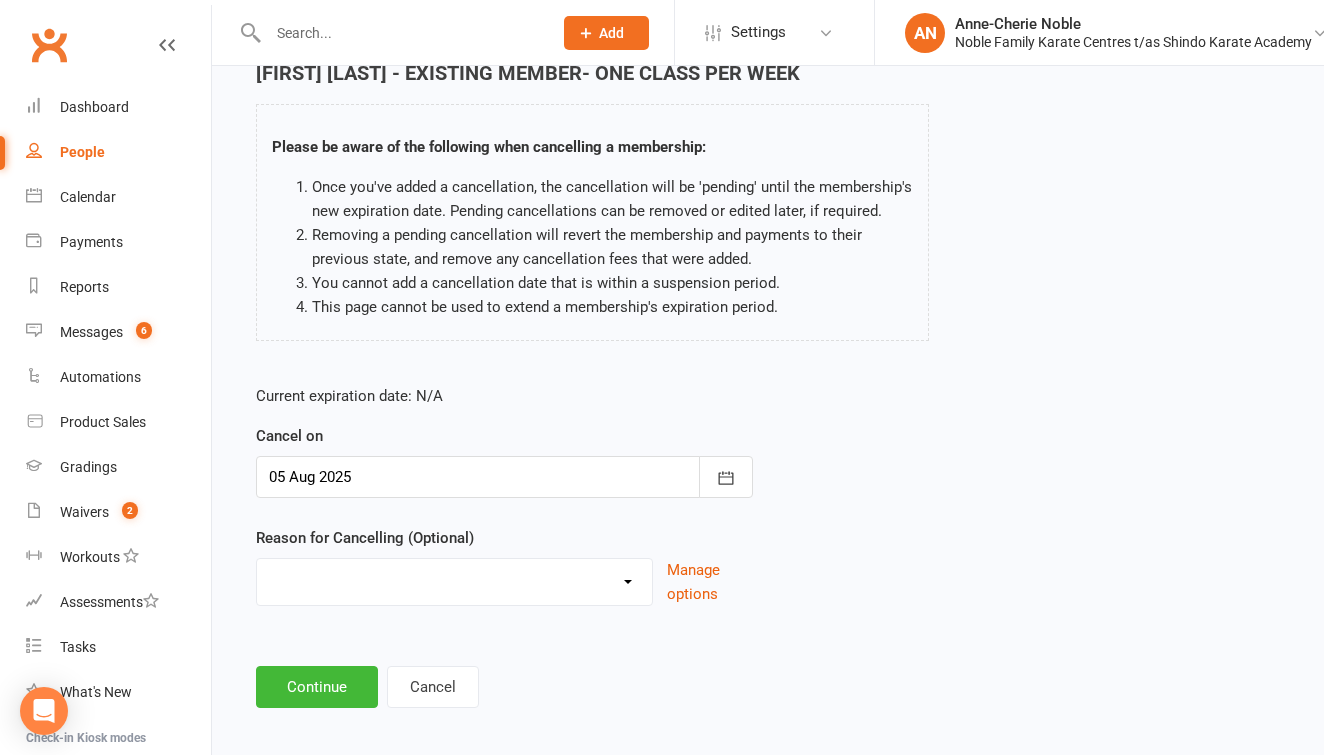 select on "2" 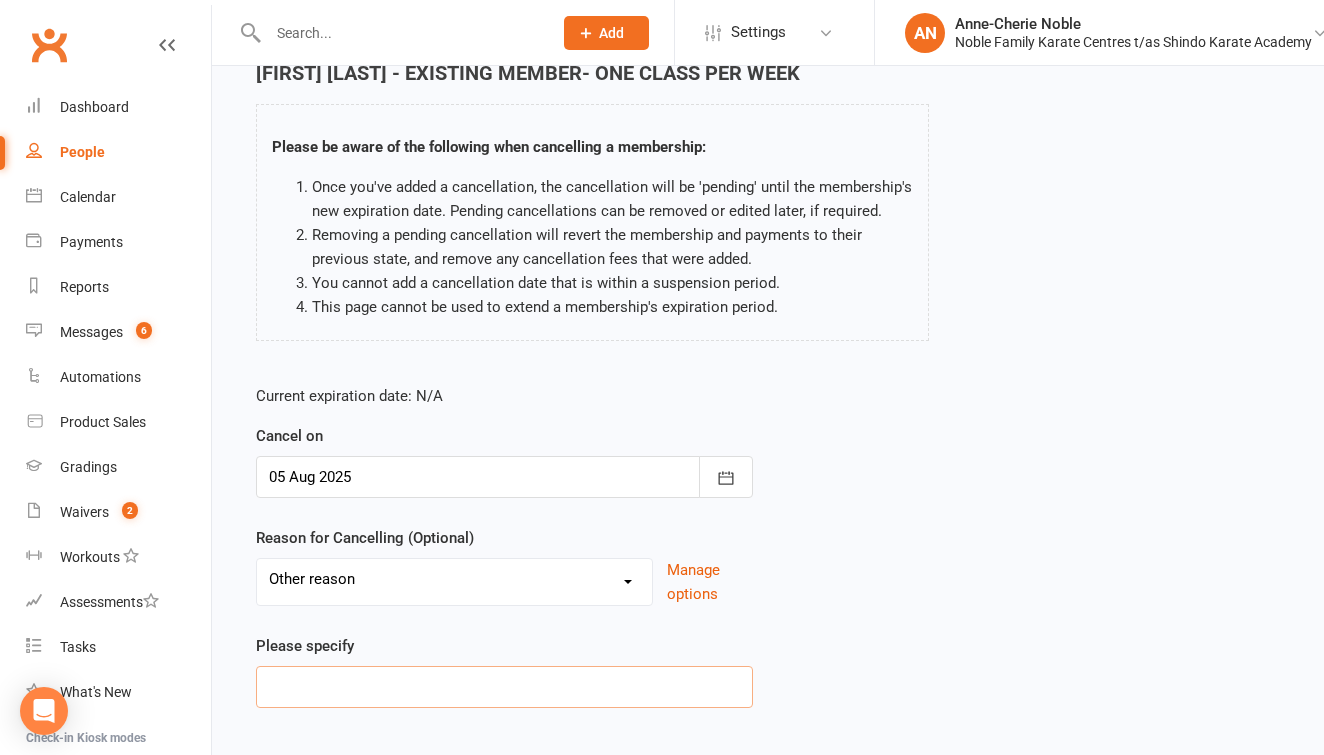 click at bounding box center [504, 687] 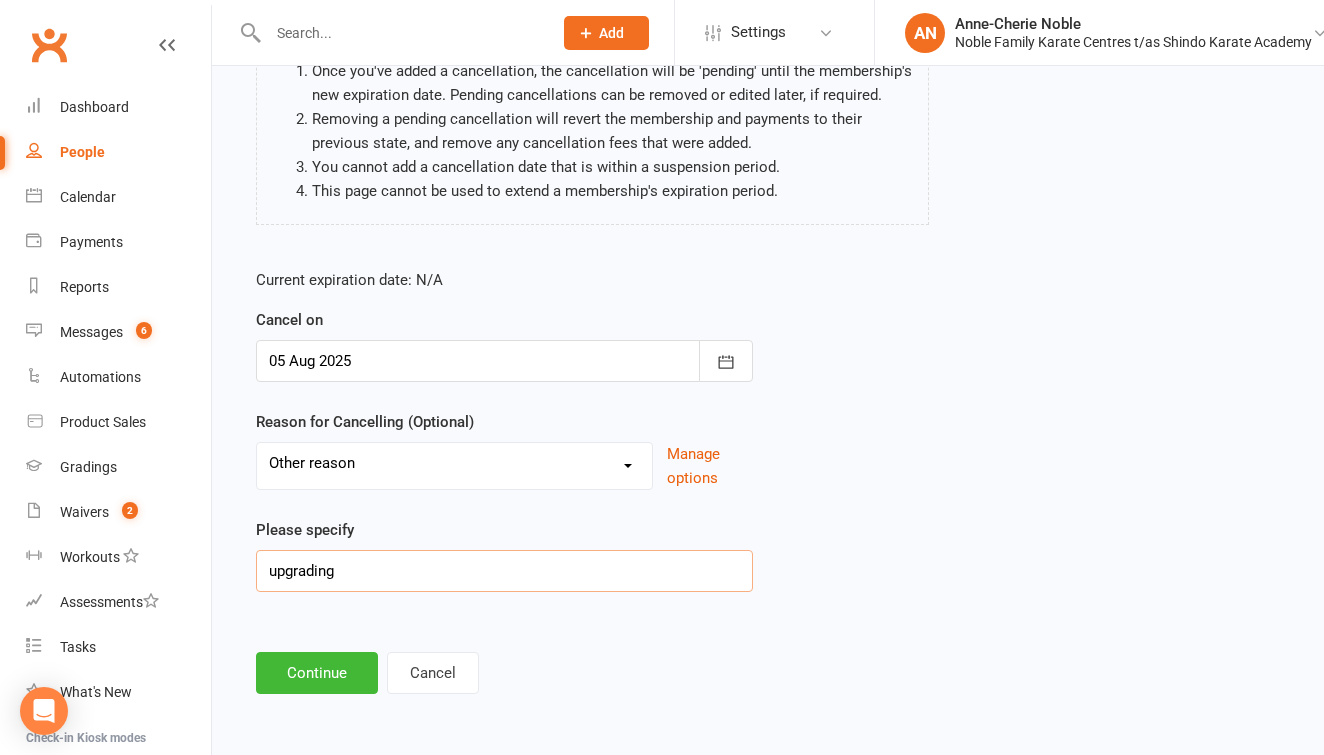 scroll, scrollTop: 227, scrollLeft: 0, axis: vertical 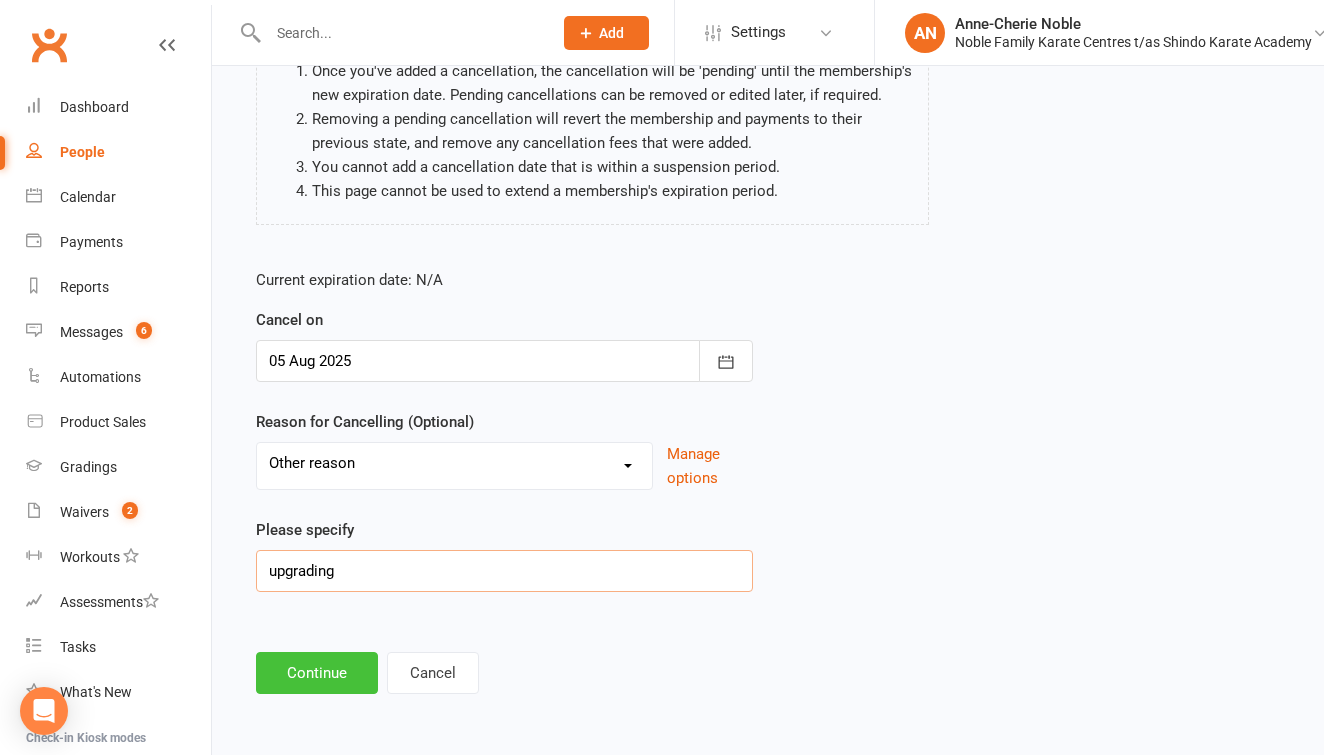 type on "upgrading" 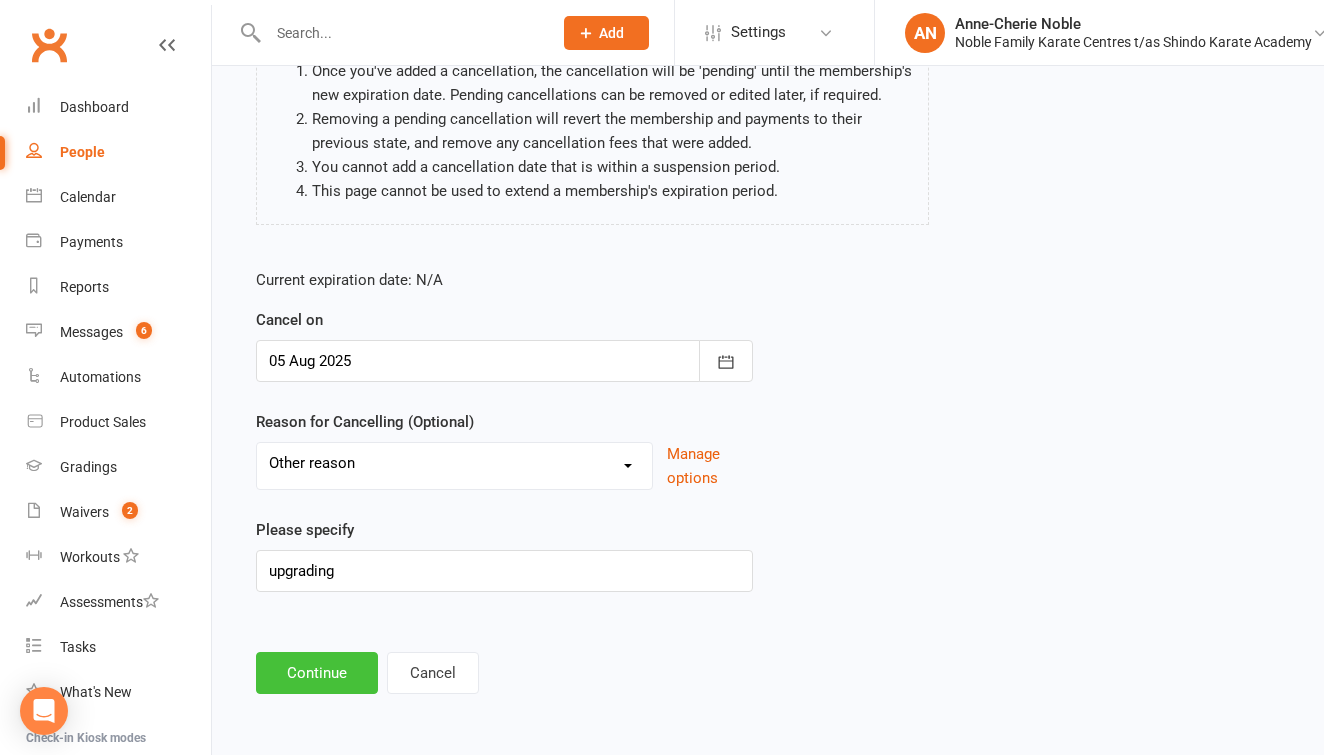 click on "Continue" at bounding box center [317, 673] 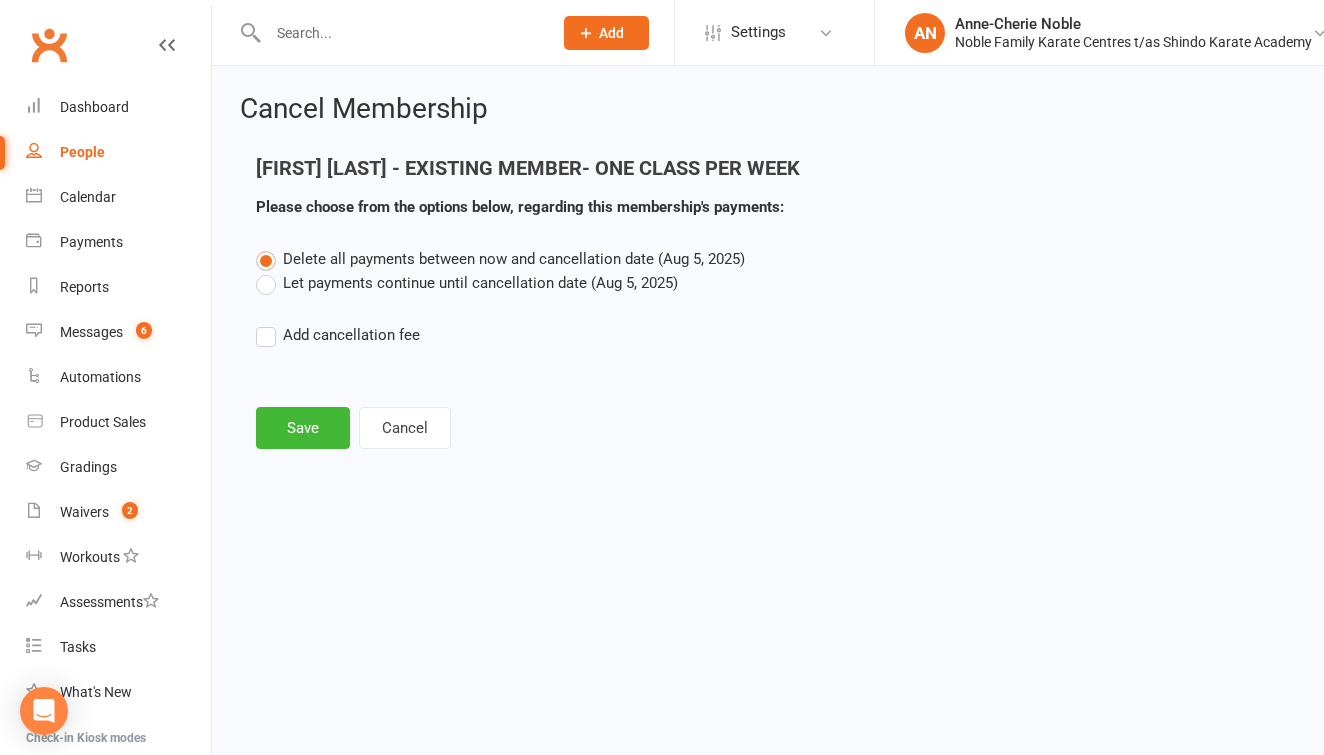 scroll, scrollTop: 0, scrollLeft: 0, axis: both 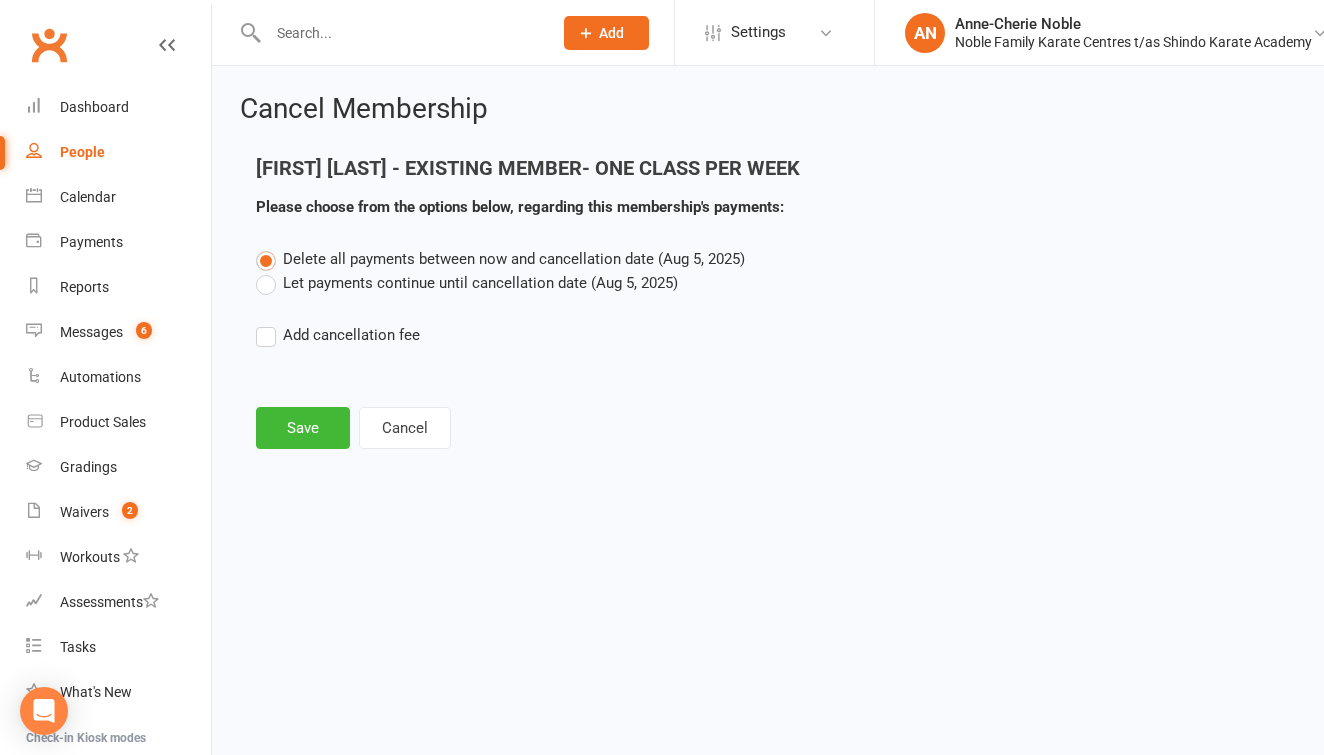 click on "Let payments continue until cancellation date (Aug 5, 2025)" at bounding box center (467, 283) 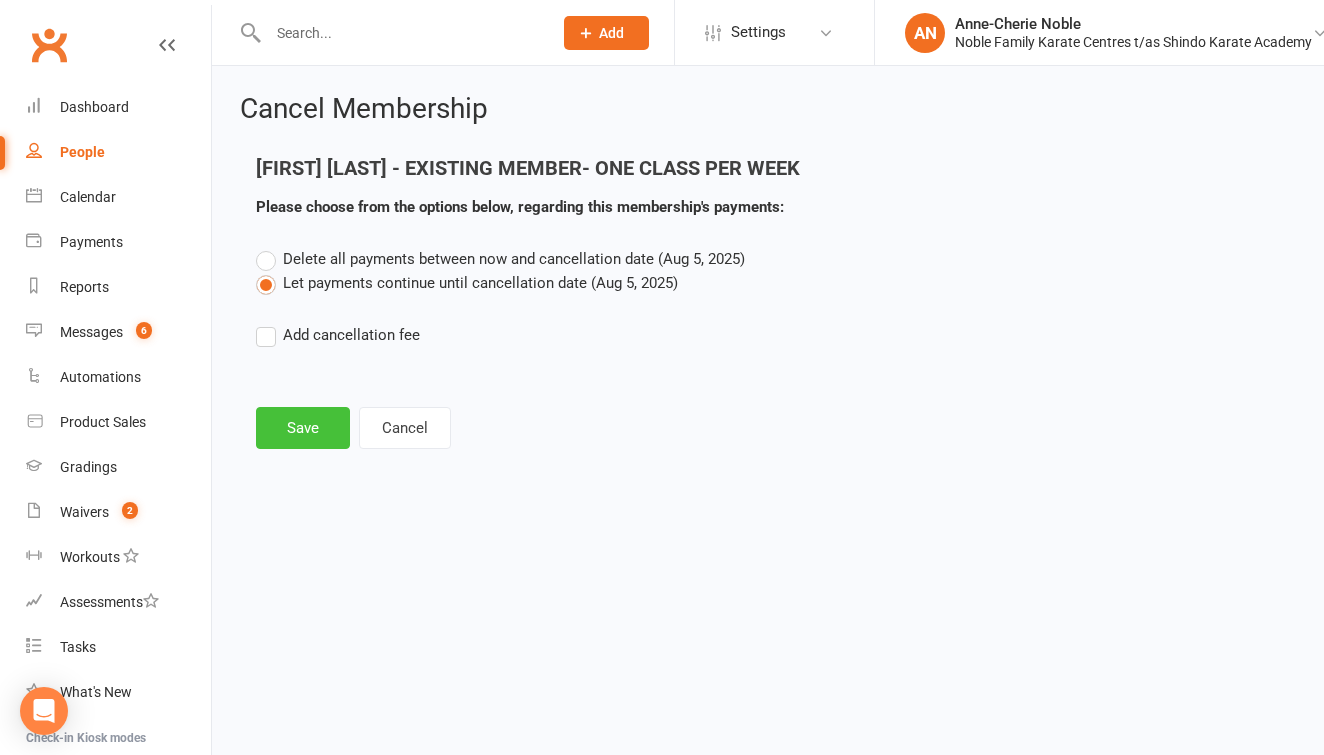 click on "Save" at bounding box center (303, 428) 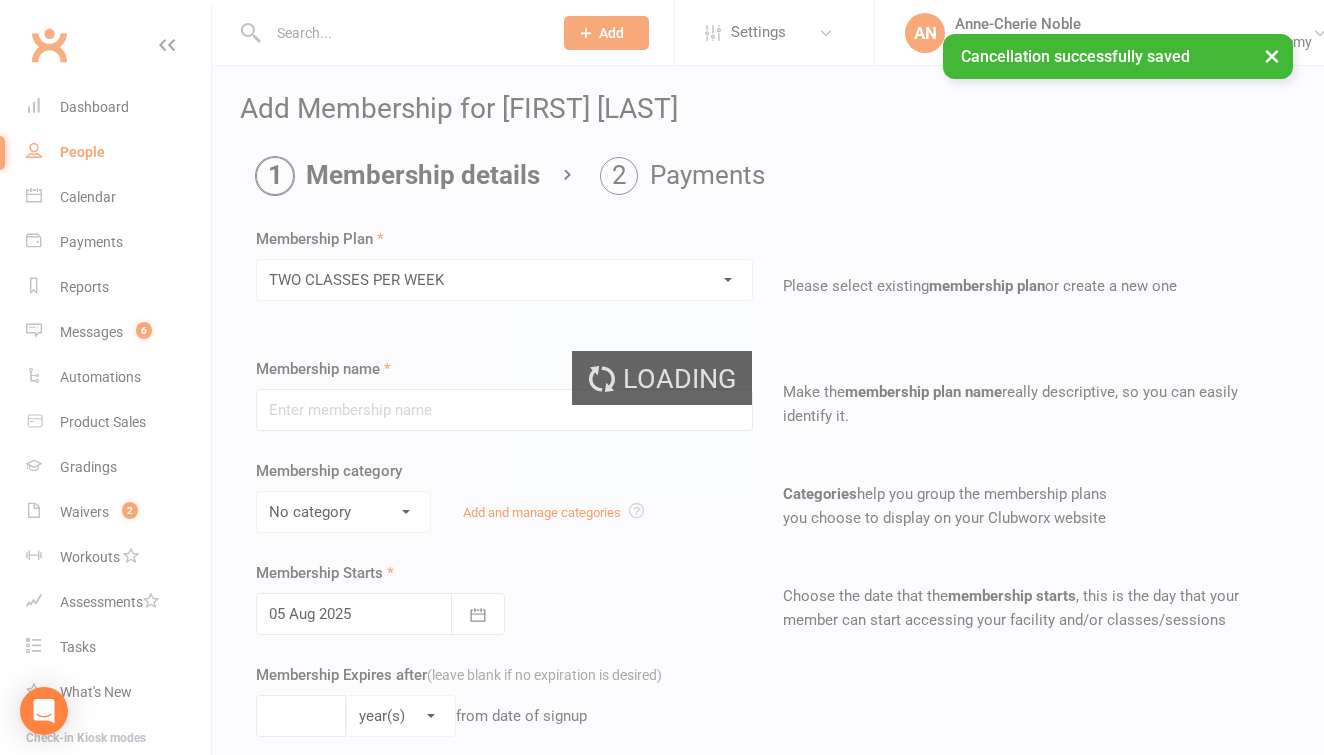 type on "TWO CLASSES PER WEEK" 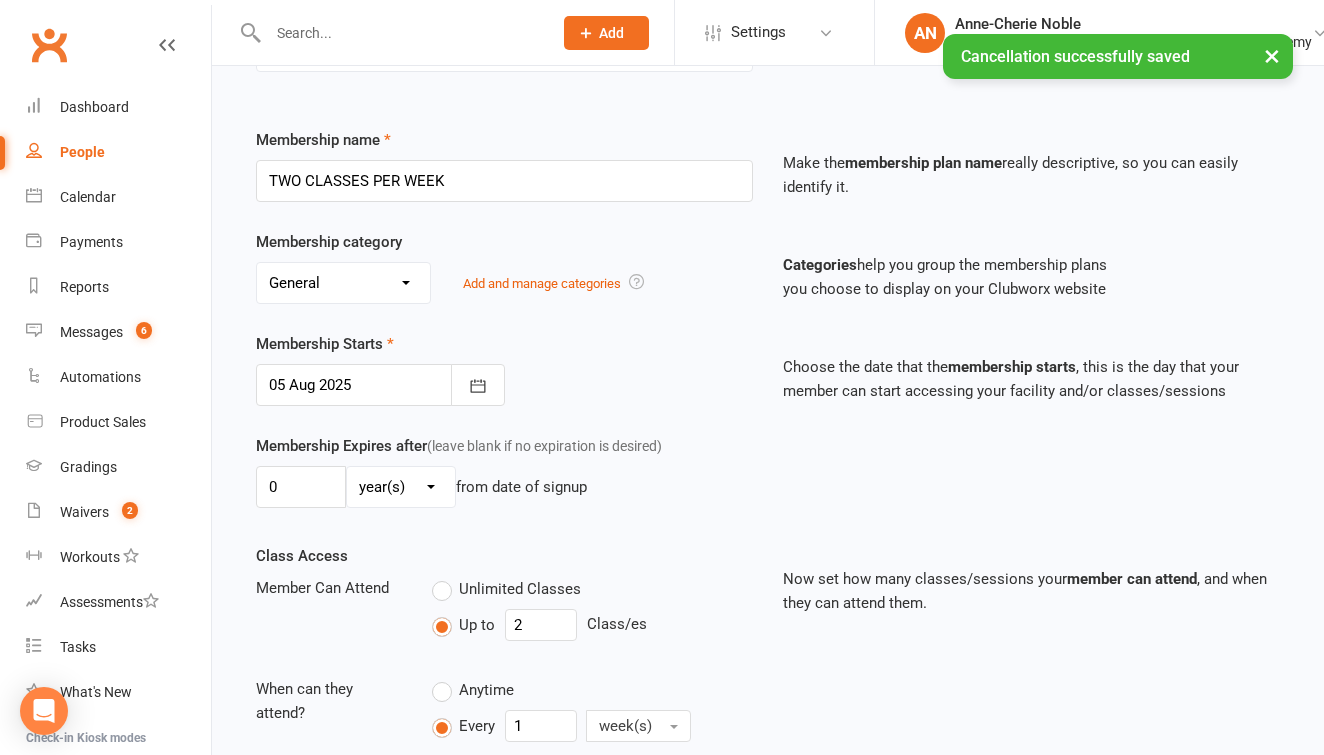scroll, scrollTop: 265, scrollLeft: 0, axis: vertical 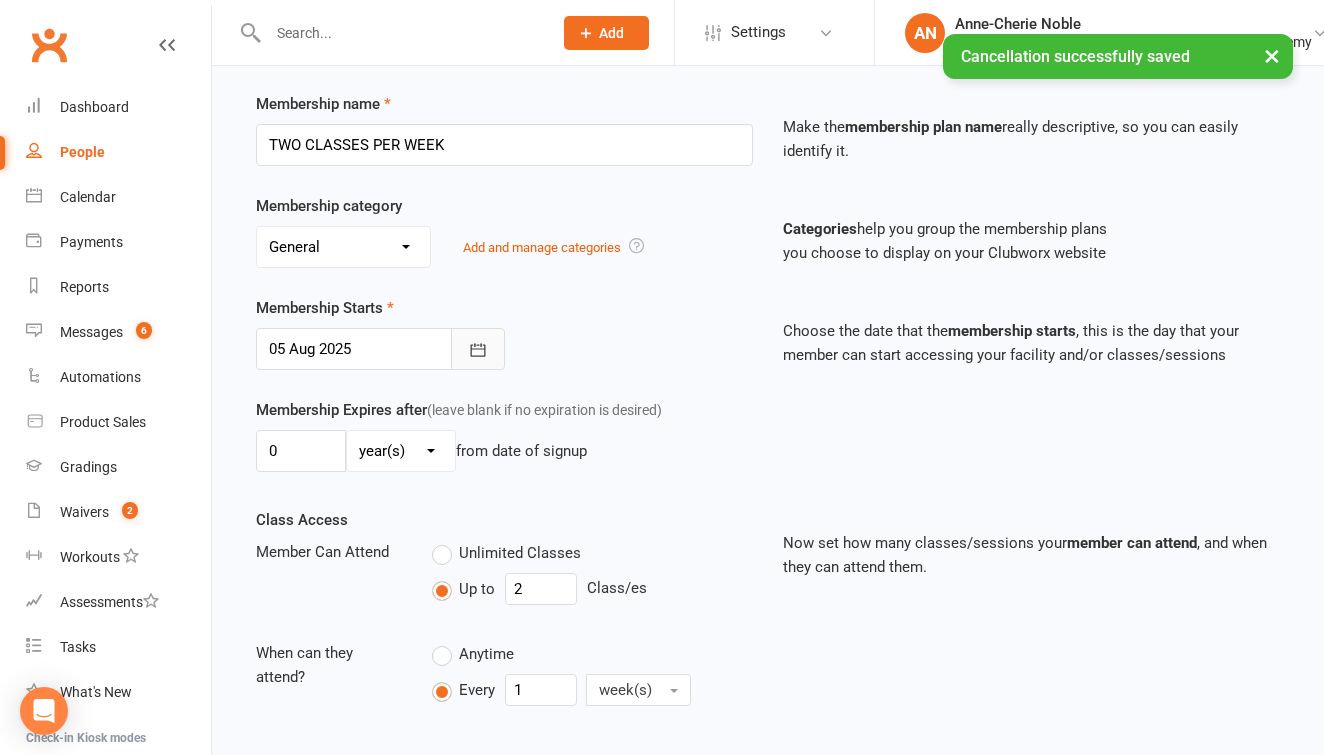 click 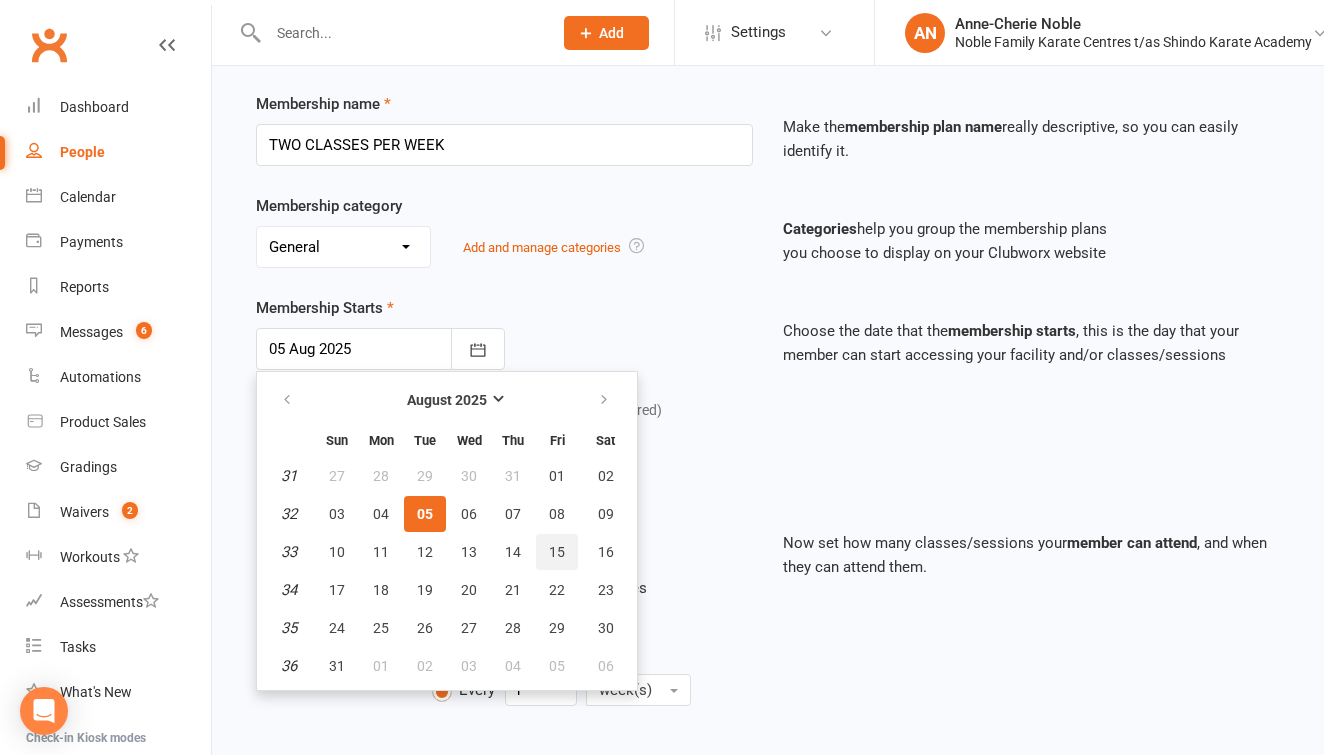 click on "15" at bounding box center [557, 552] 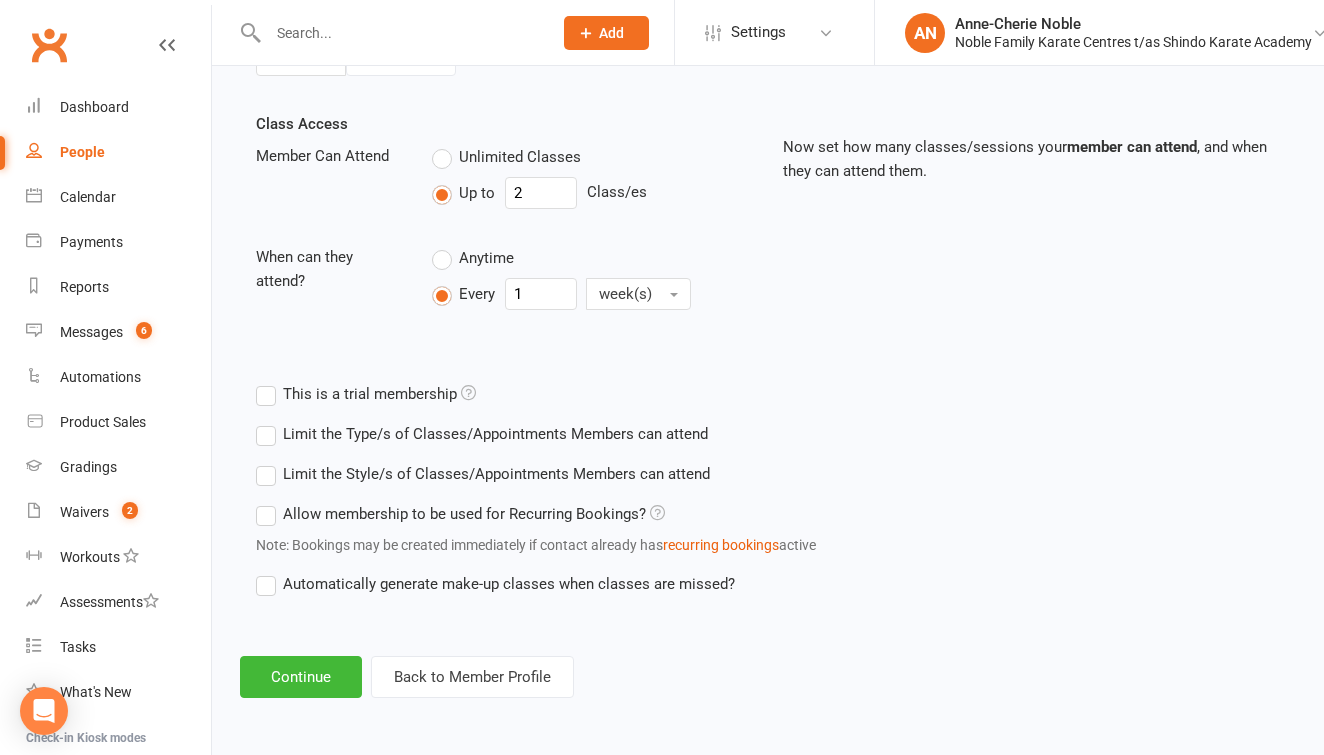 scroll, scrollTop: 677, scrollLeft: 0, axis: vertical 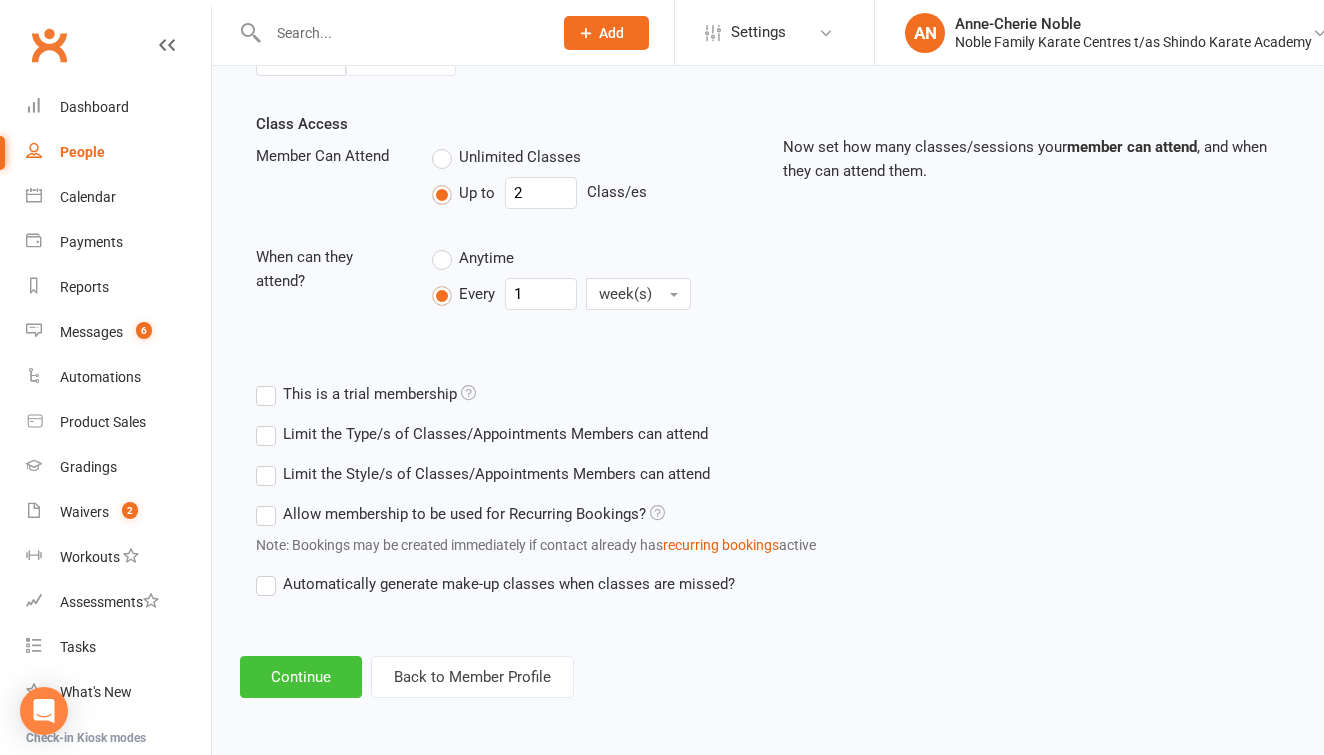 click on "Continue" at bounding box center (301, 677) 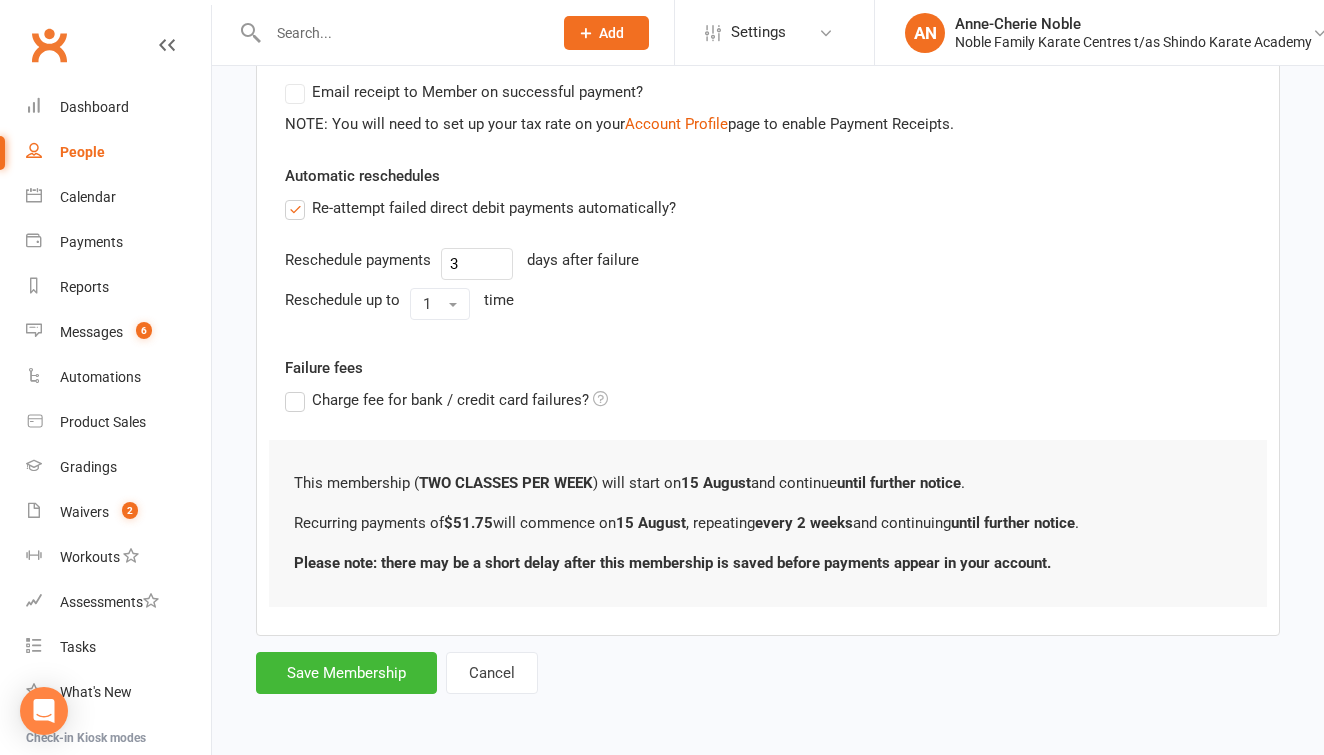 scroll, scrollTop: 635, scrollLeft: 0, axis: vertical 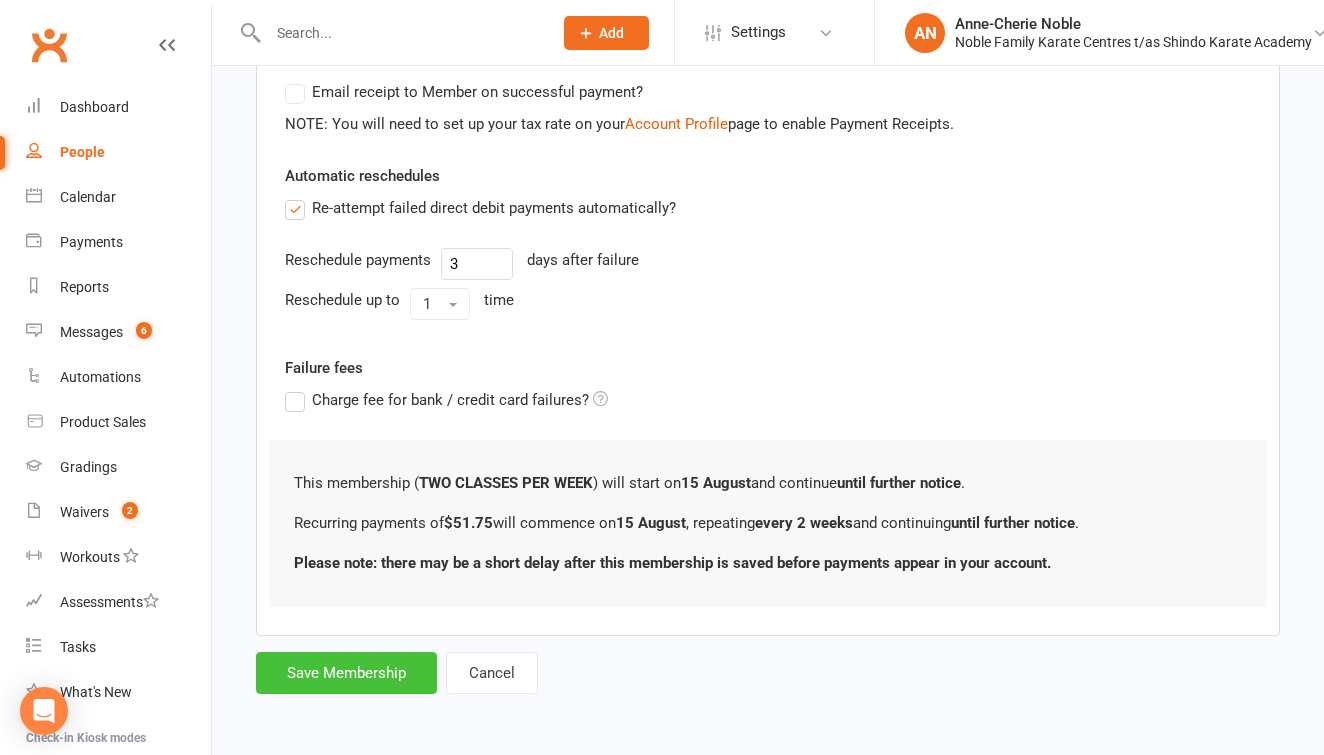 click on "Save Membership" at bounding box center [346, 673] 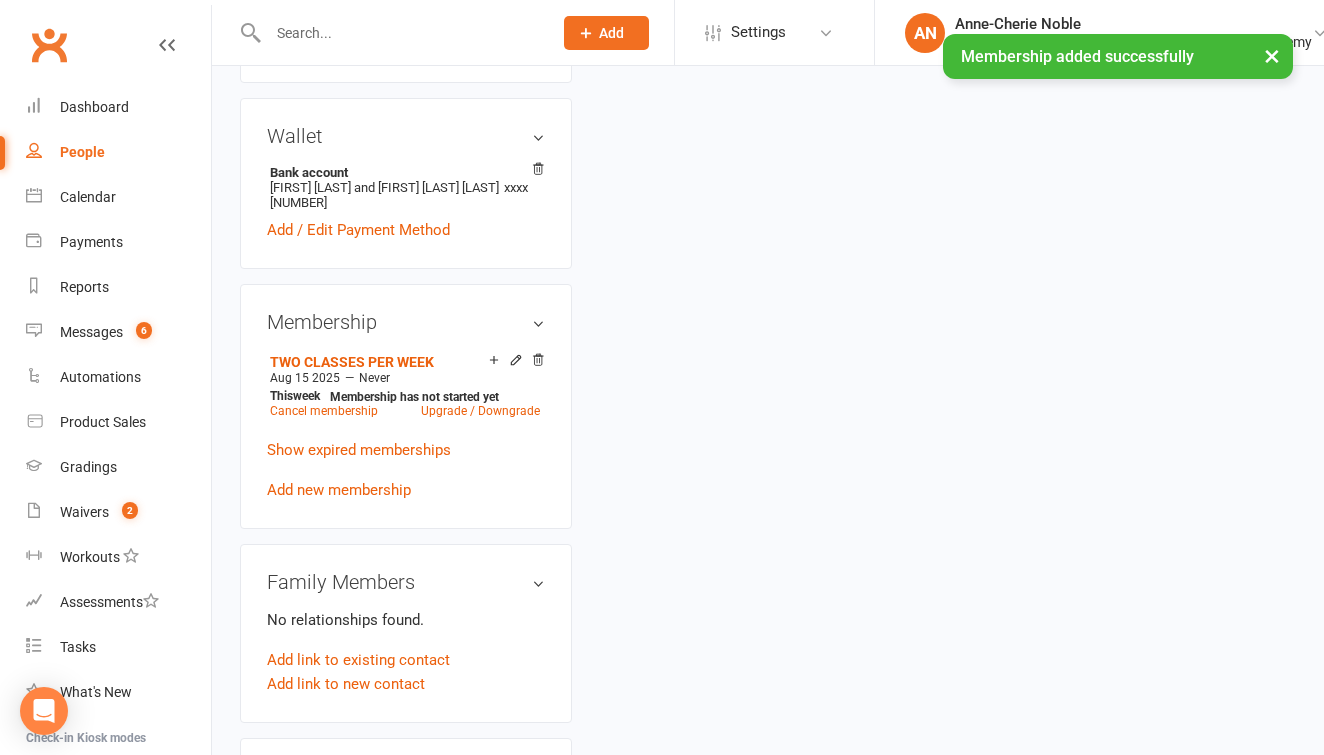 scroll, scrollTop: 0, scrollLeft: 0, axis: both 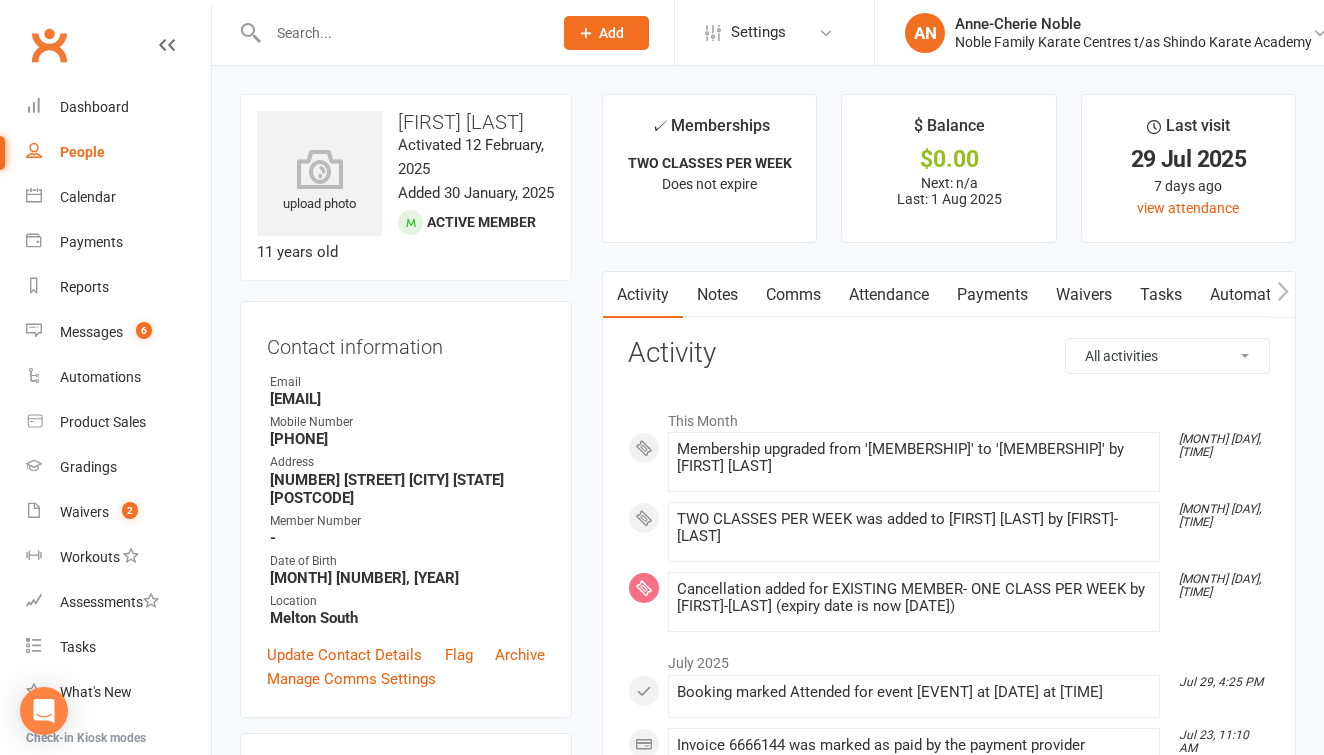 click at bounding box center (400, 33) 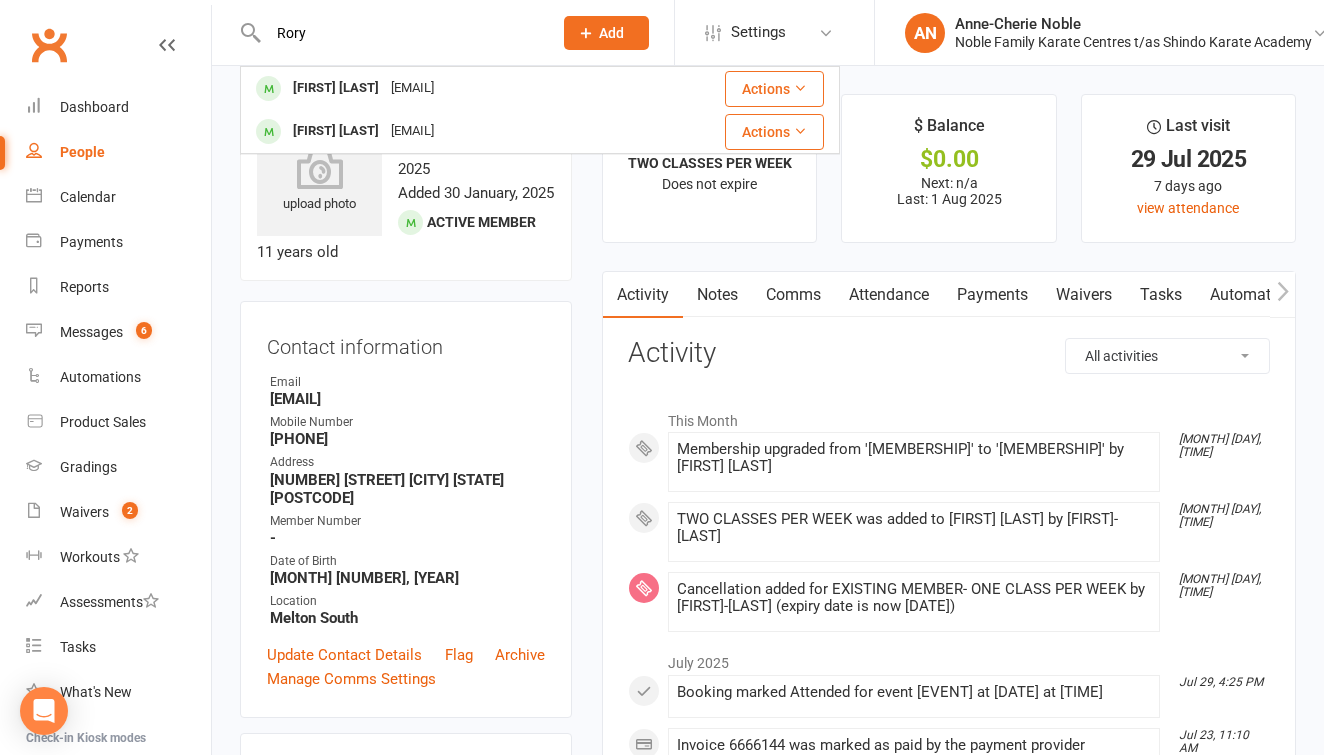 type on "Rory" 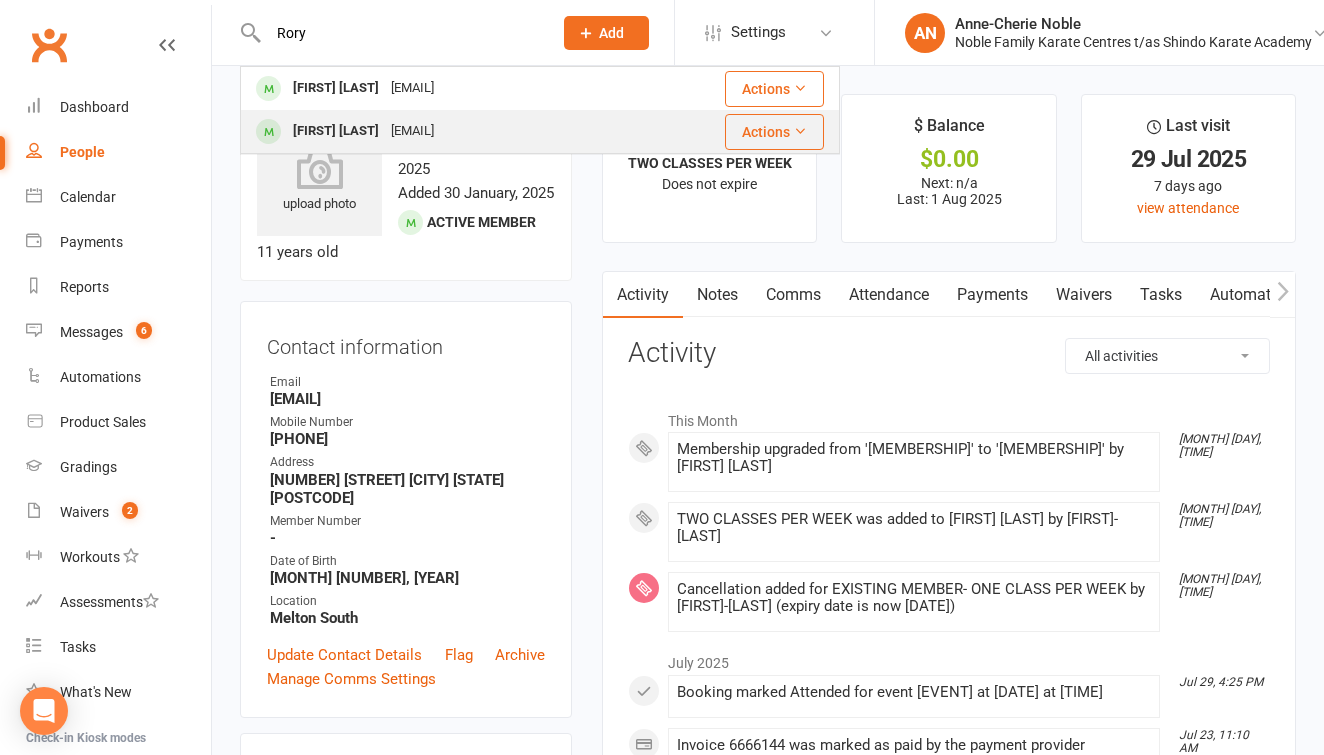 drag, startPoint x: 316, startPoint y: 66, endPoint x: 348, endPoint y: 135, distance: 76.05919 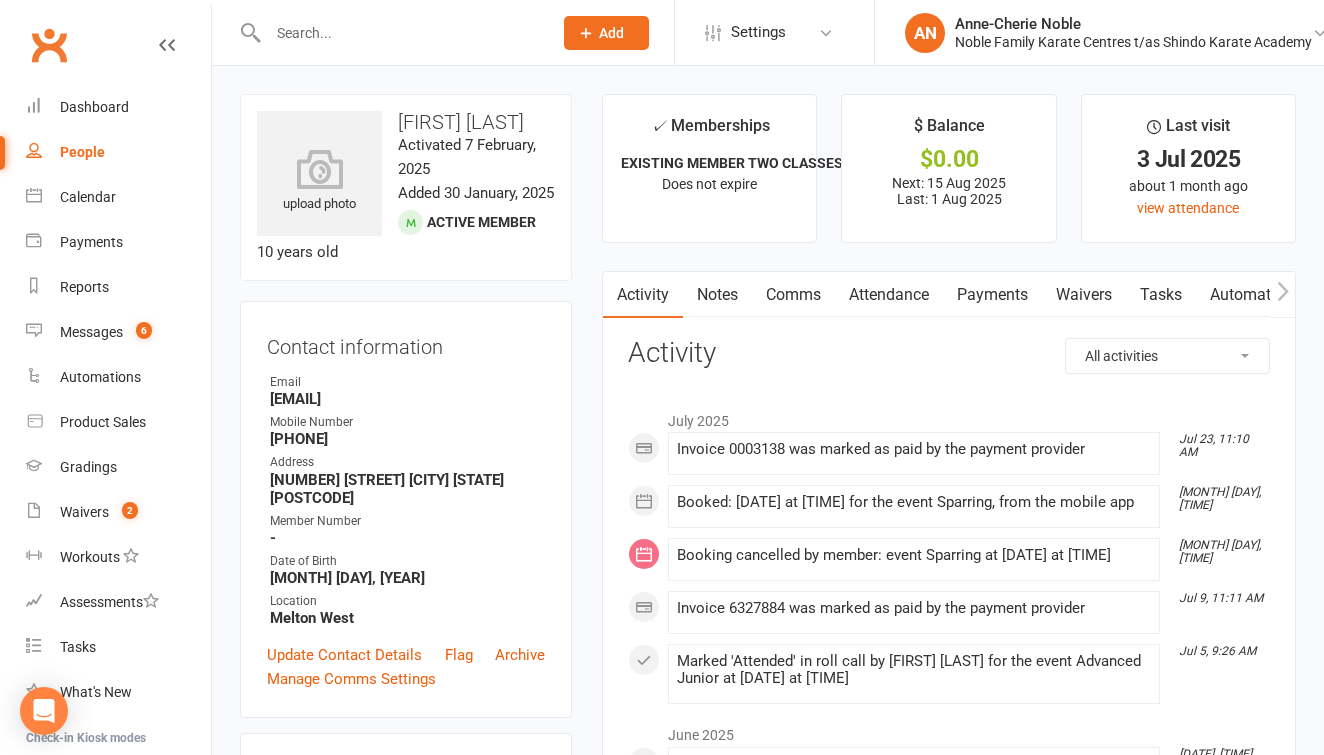 scroll, scrollTop: 0, scrollLeft: 0, axis: both 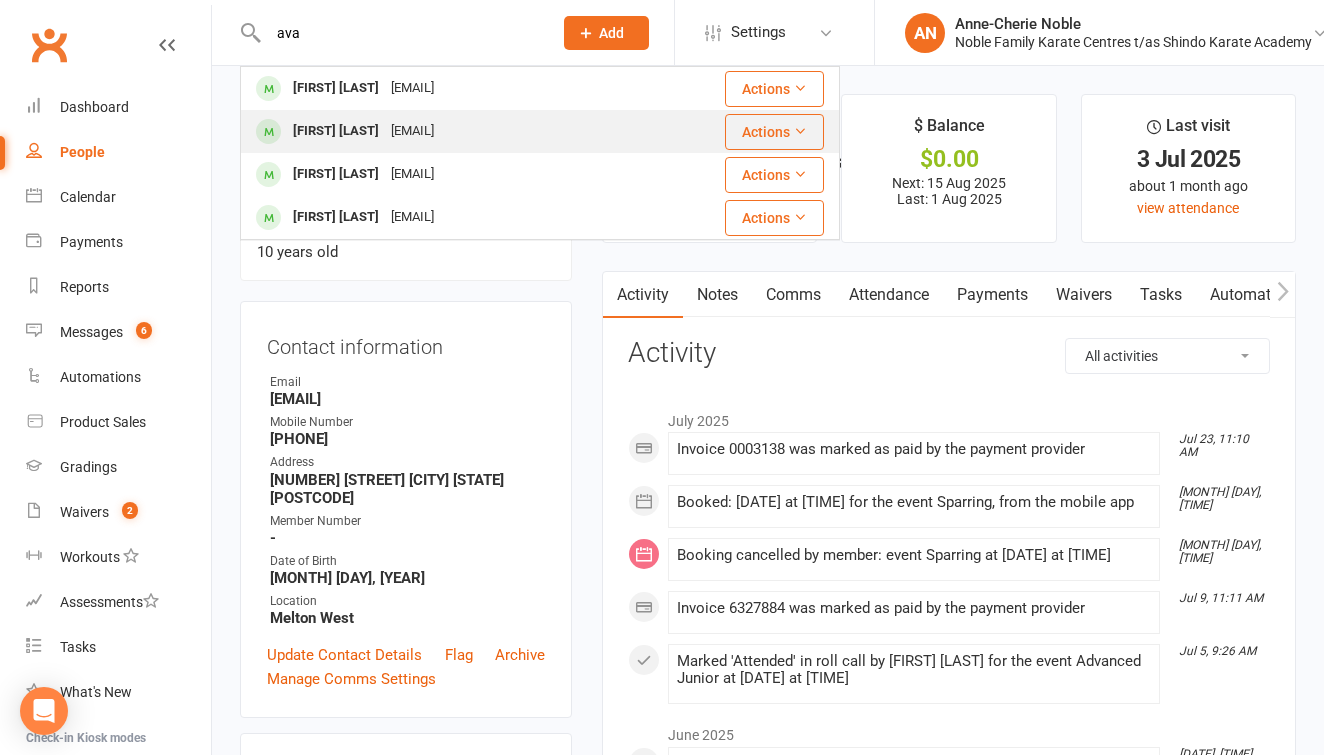 type on "ava" 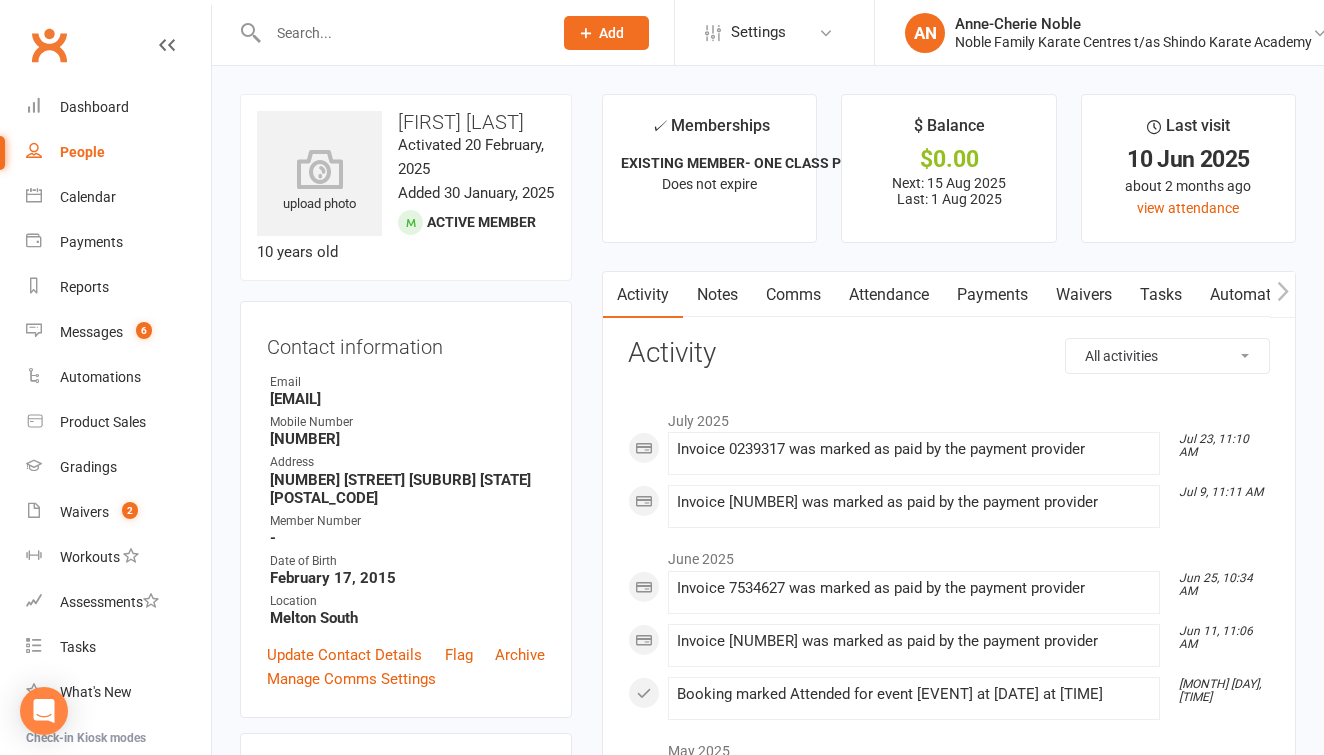 click at bounding box center (400, 33) 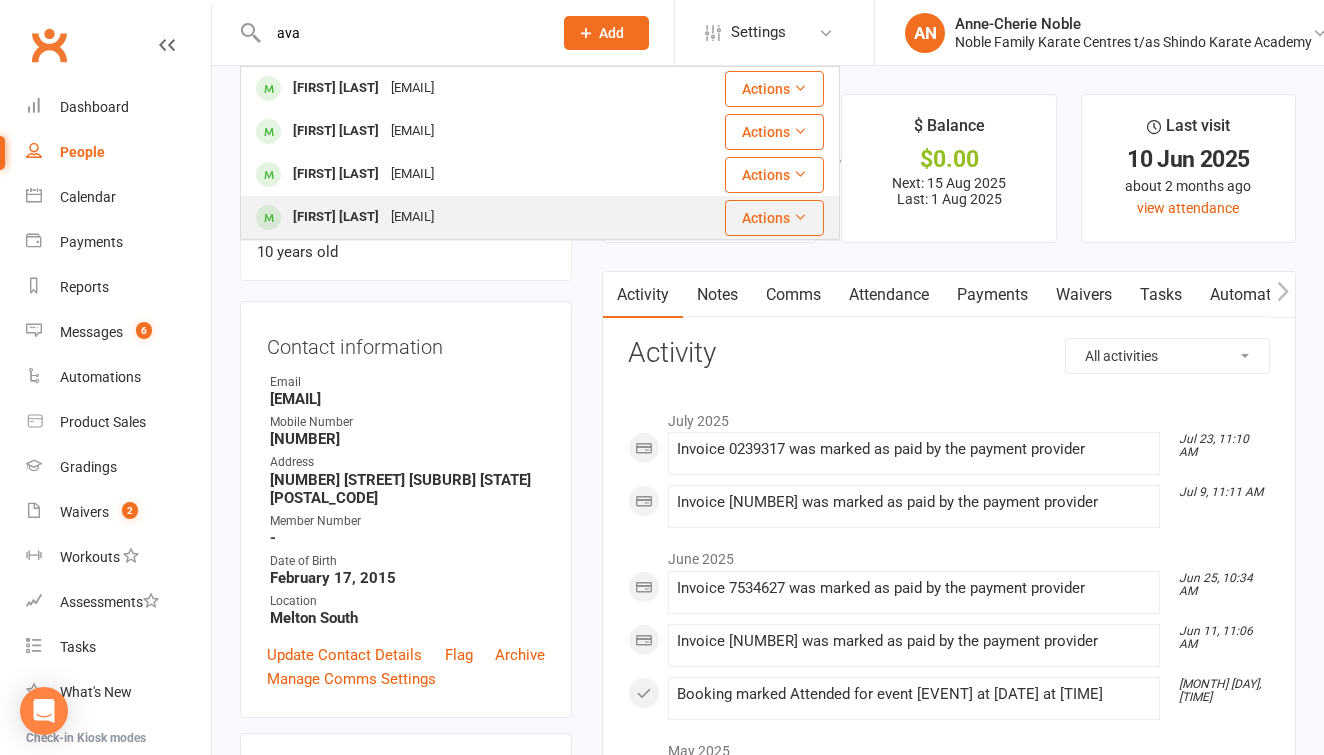 type on "ava" 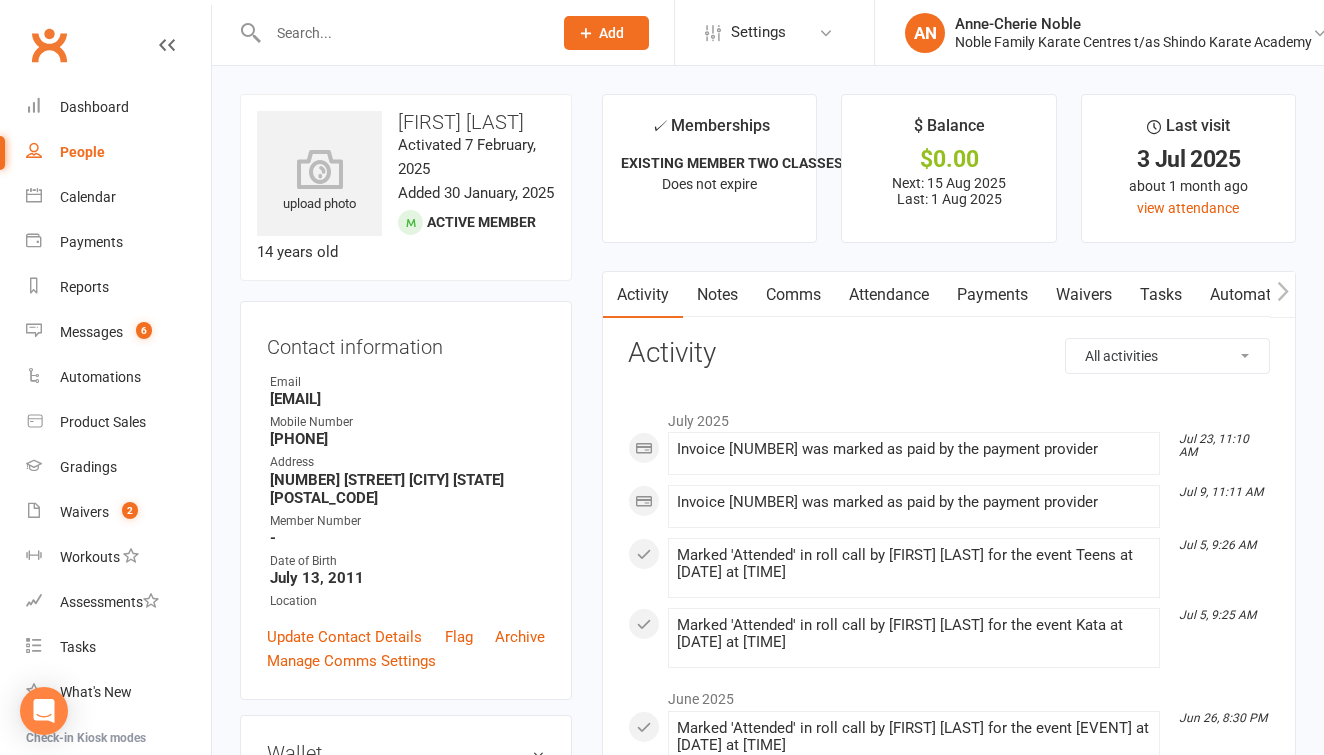 scroll, scrollTop: 0, scrollLeft: 0, axis: both 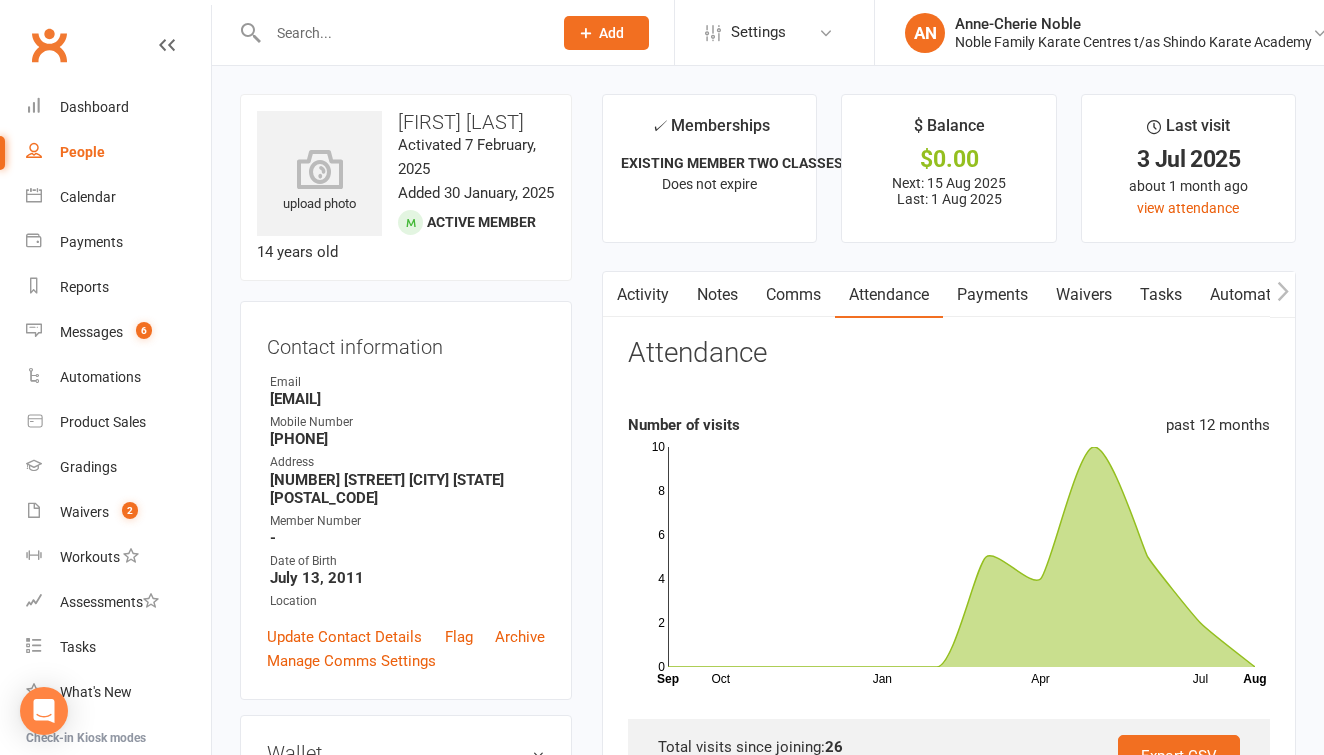 click on "Payments" at bounding box center [992, 295] 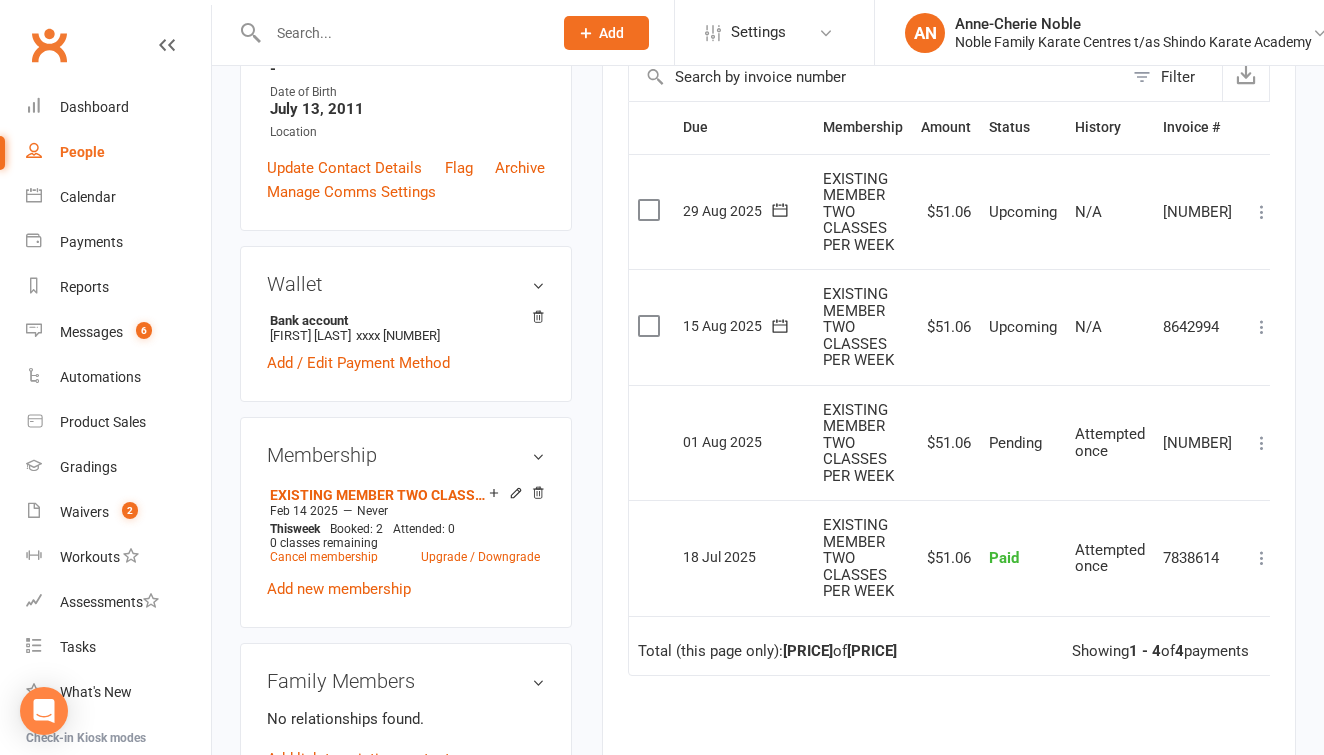 scroll, scrollTop: 494, scrollLeft: 0, axis: vertical 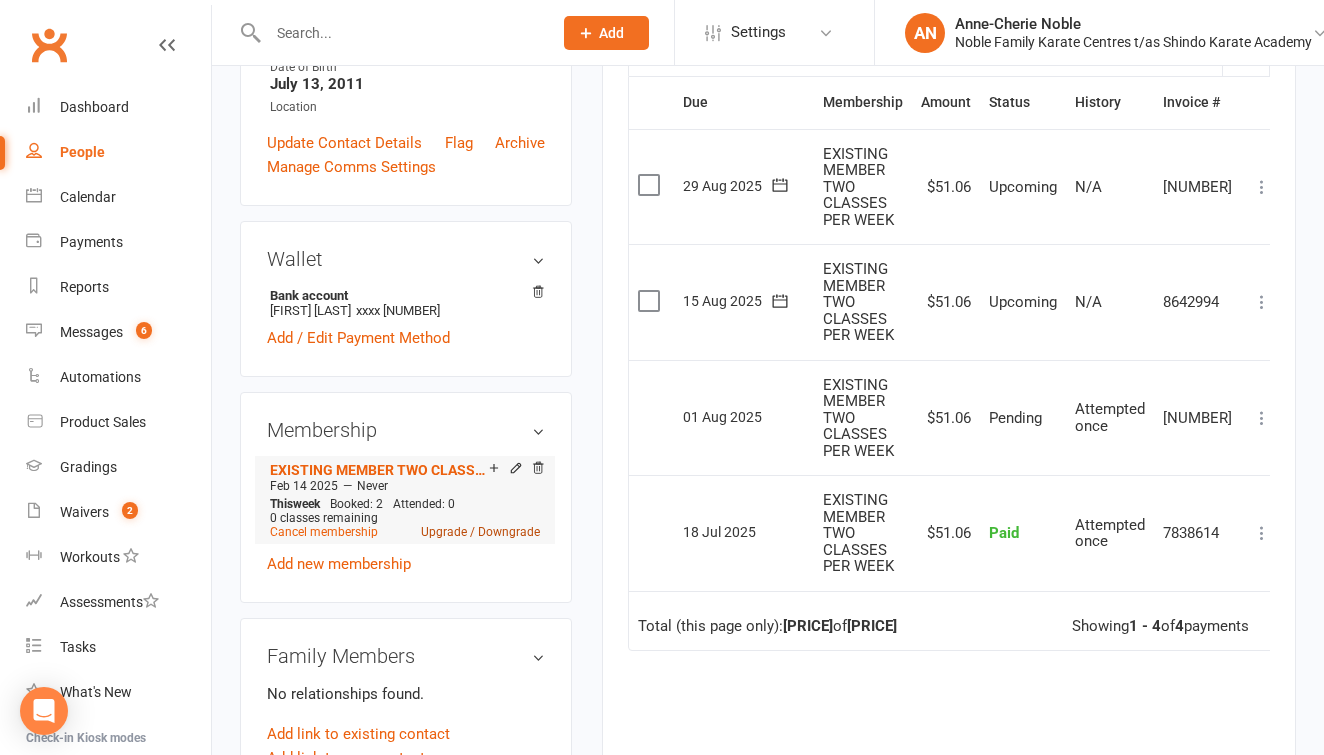 click on "Upgrade / Downgrade" at bounding box center [480, 532] 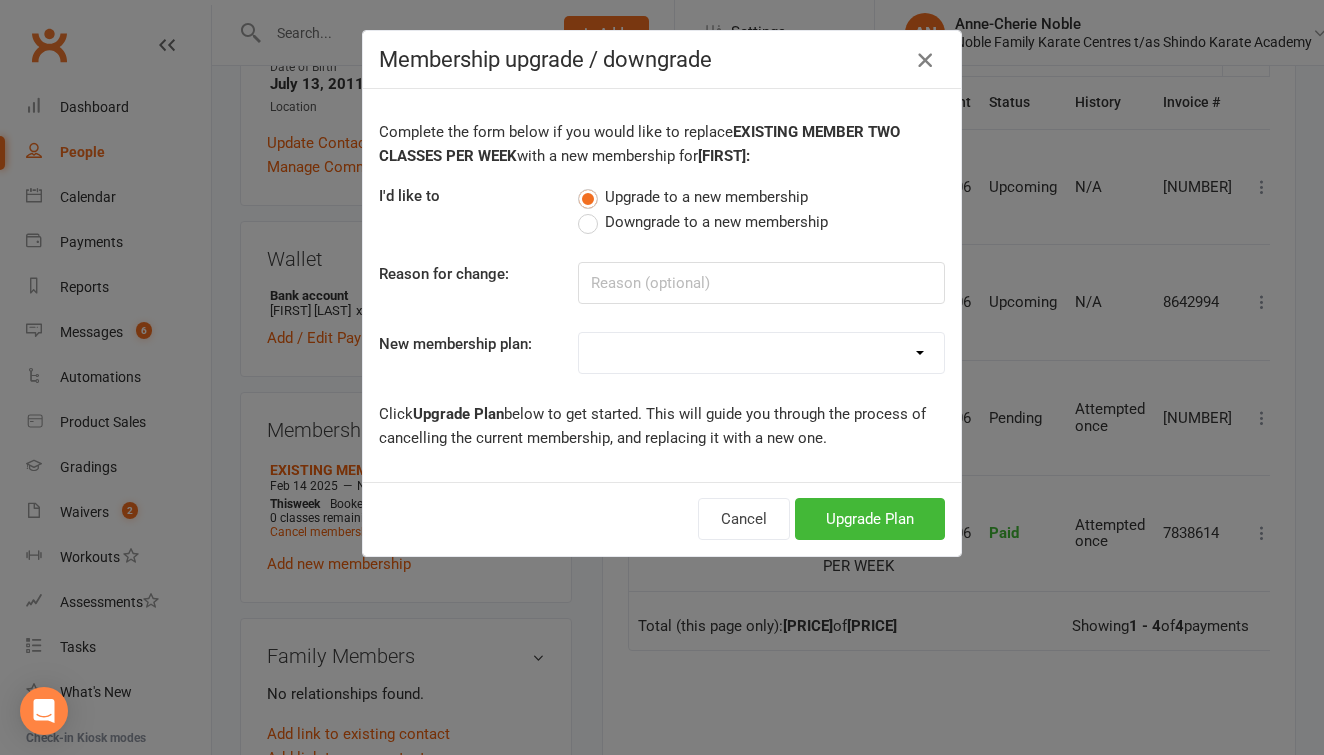 click at bounding box center (925, 60) 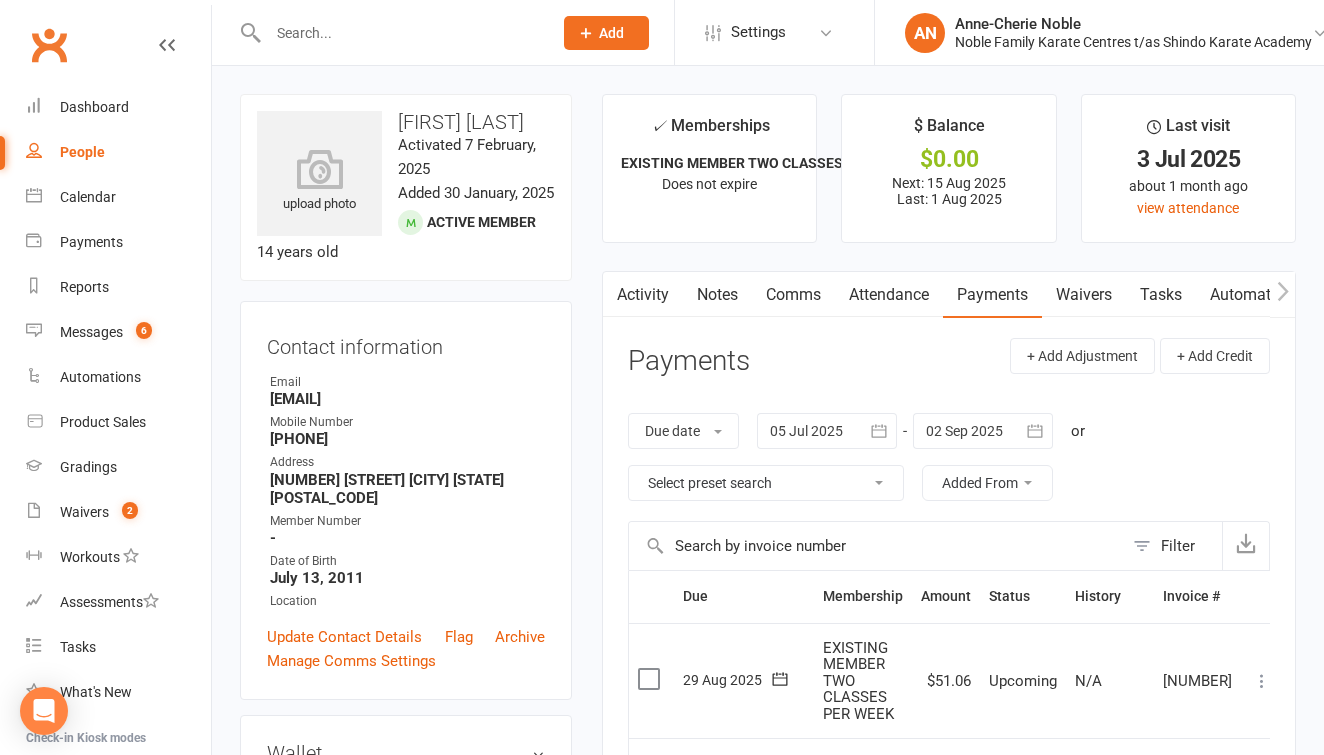 scroll, scrollTop: 0, scrollLeft: 0, axis: both 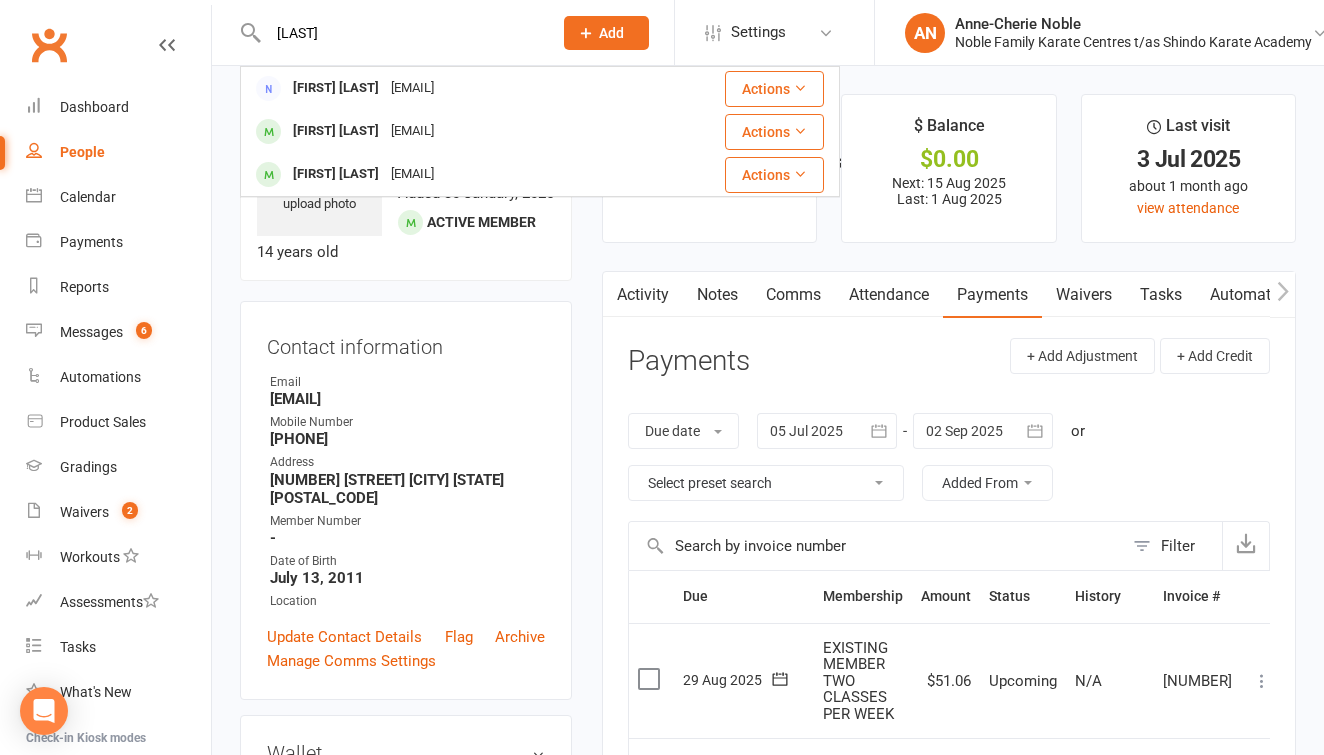 type on "[LAST]" 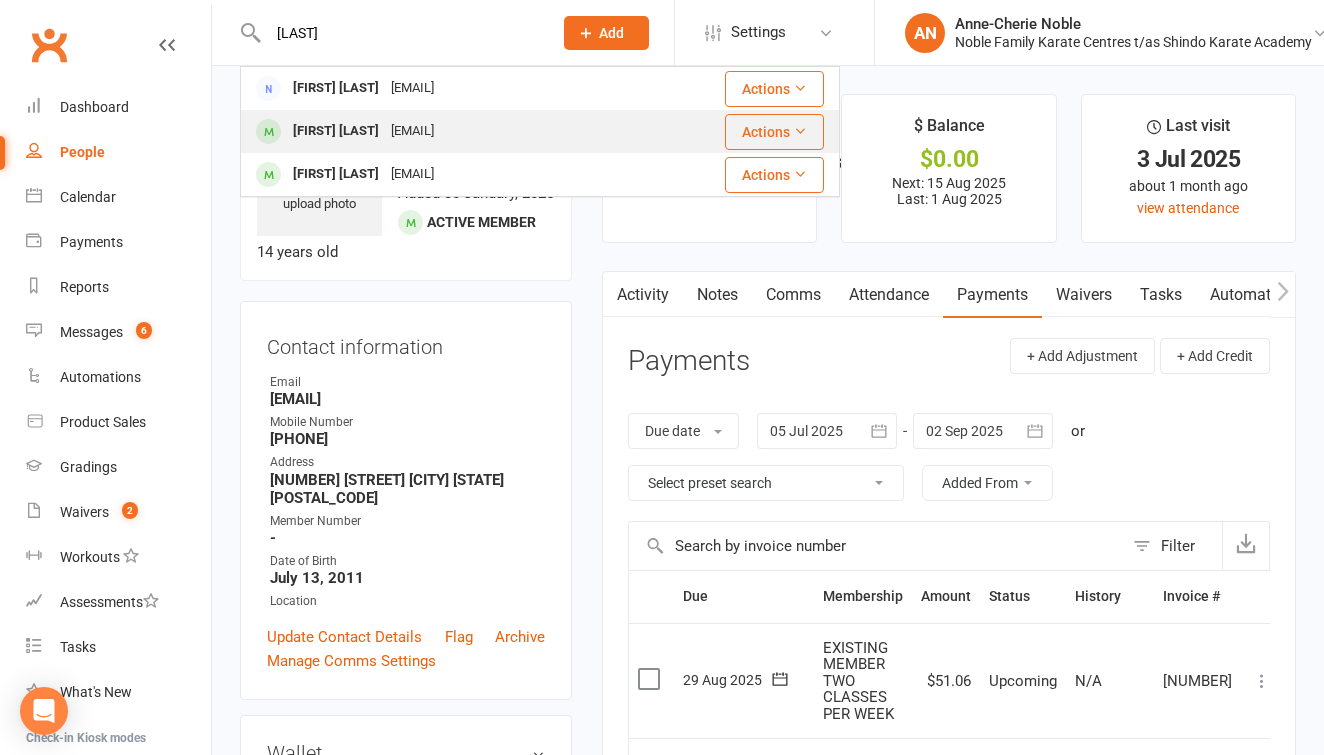drag, startPoint x: 347, startPoint y: 65, endPoint x: 350, endPoint y: 127, distance: 62.072536 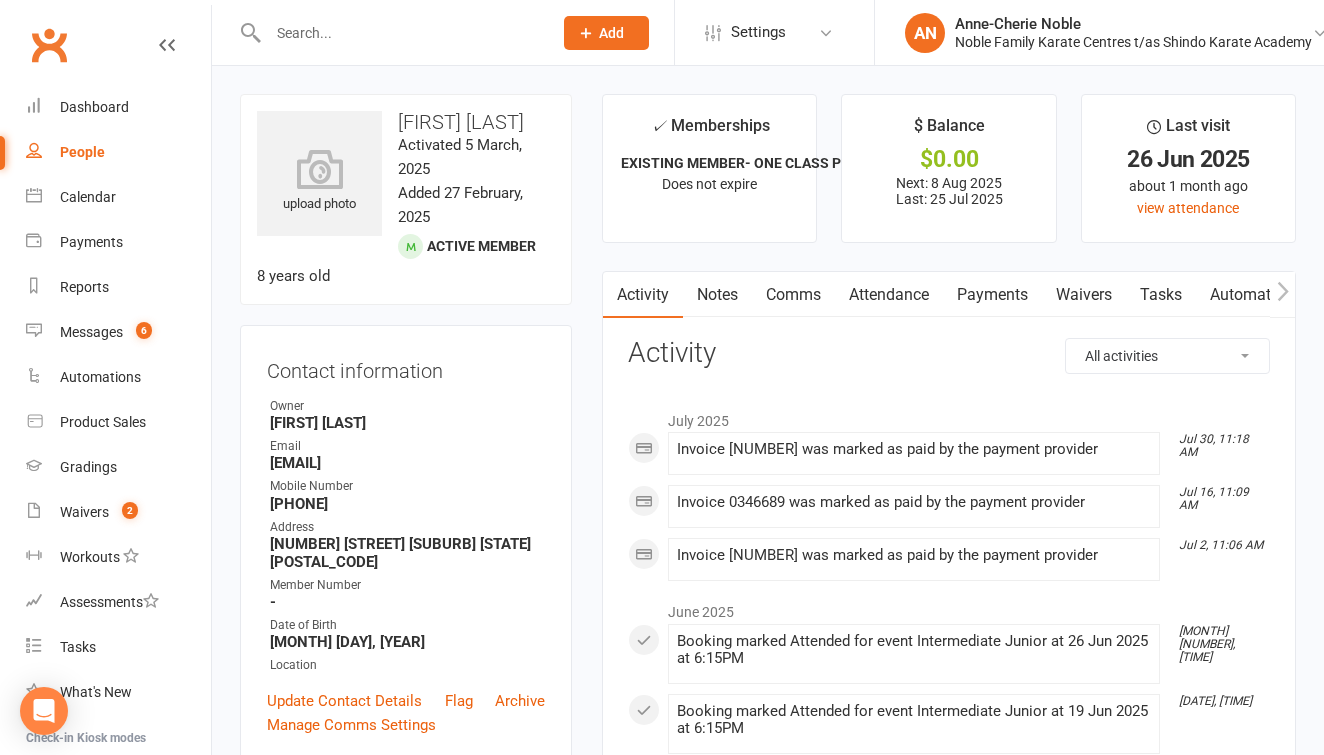 click on "Attendance" at bounding box center (889, 295) 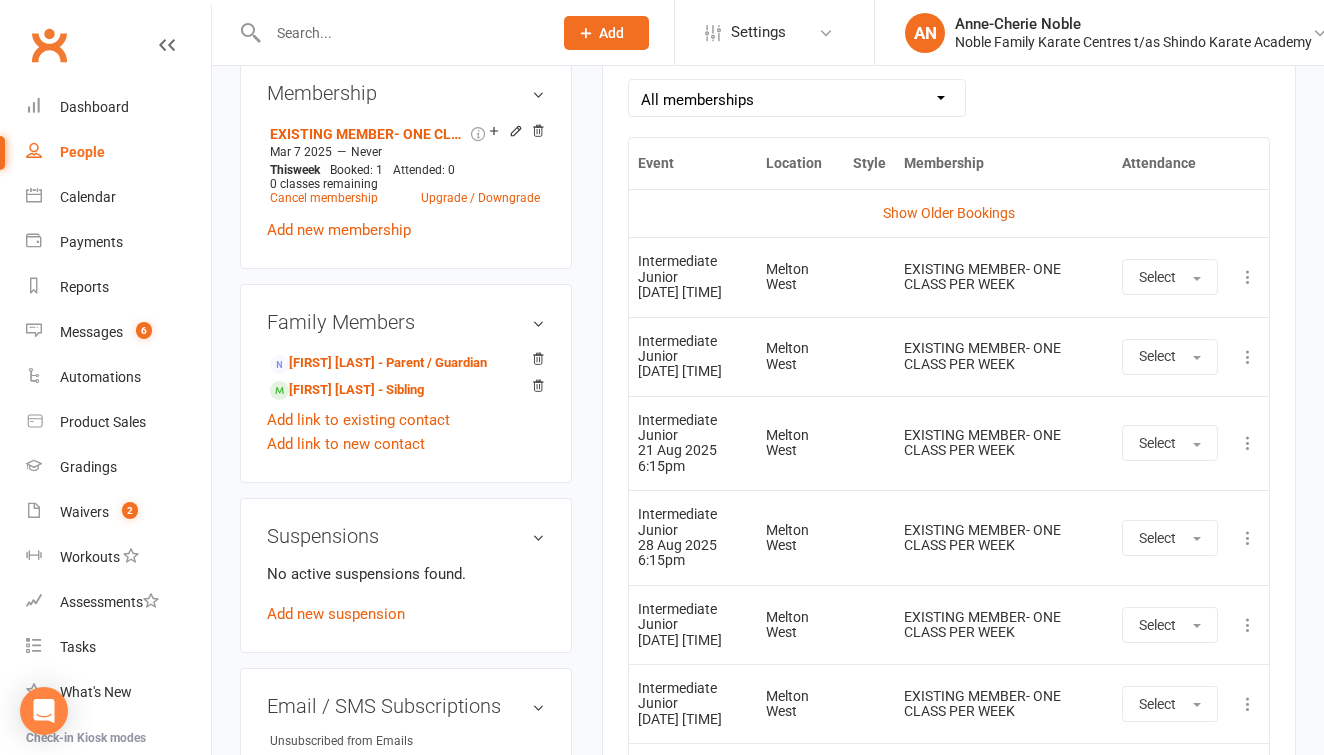 scroll, scrollTop: 946, scrollLeft: 0, axis: vertical 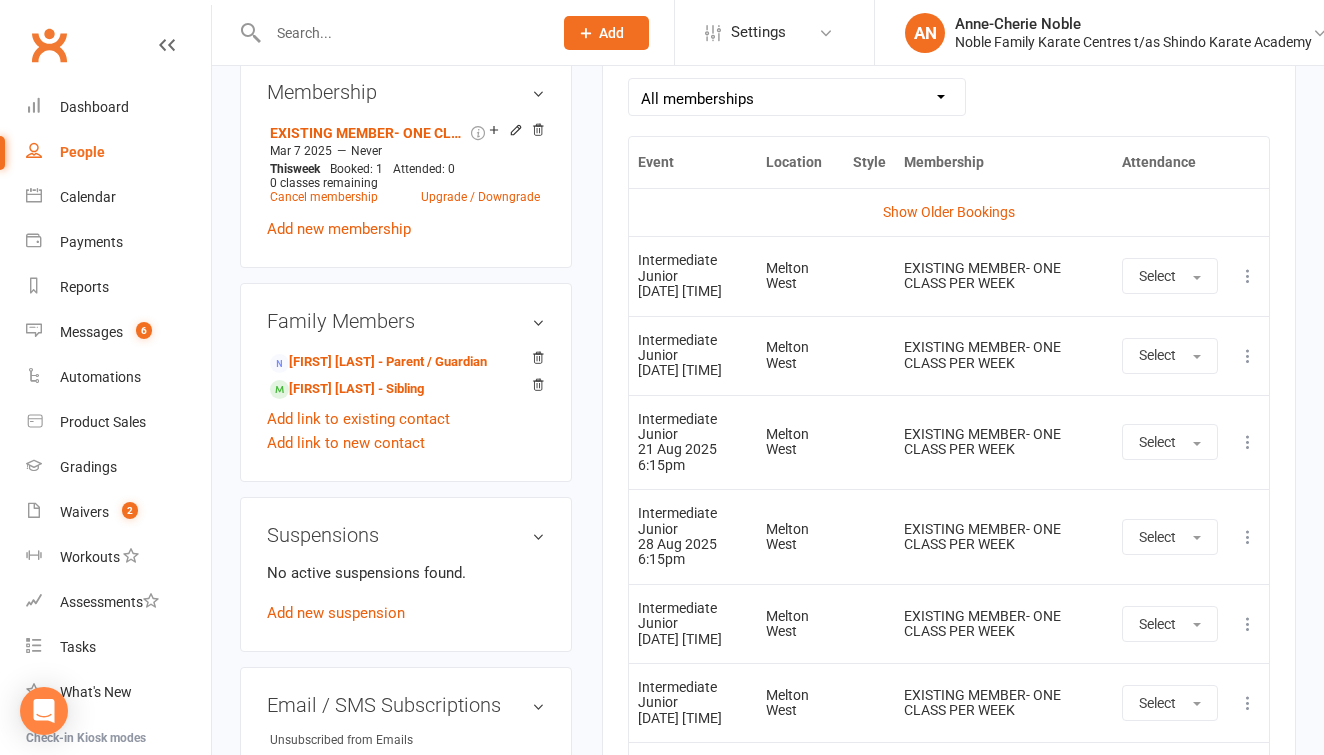 click at bounding box center (1248, 276) 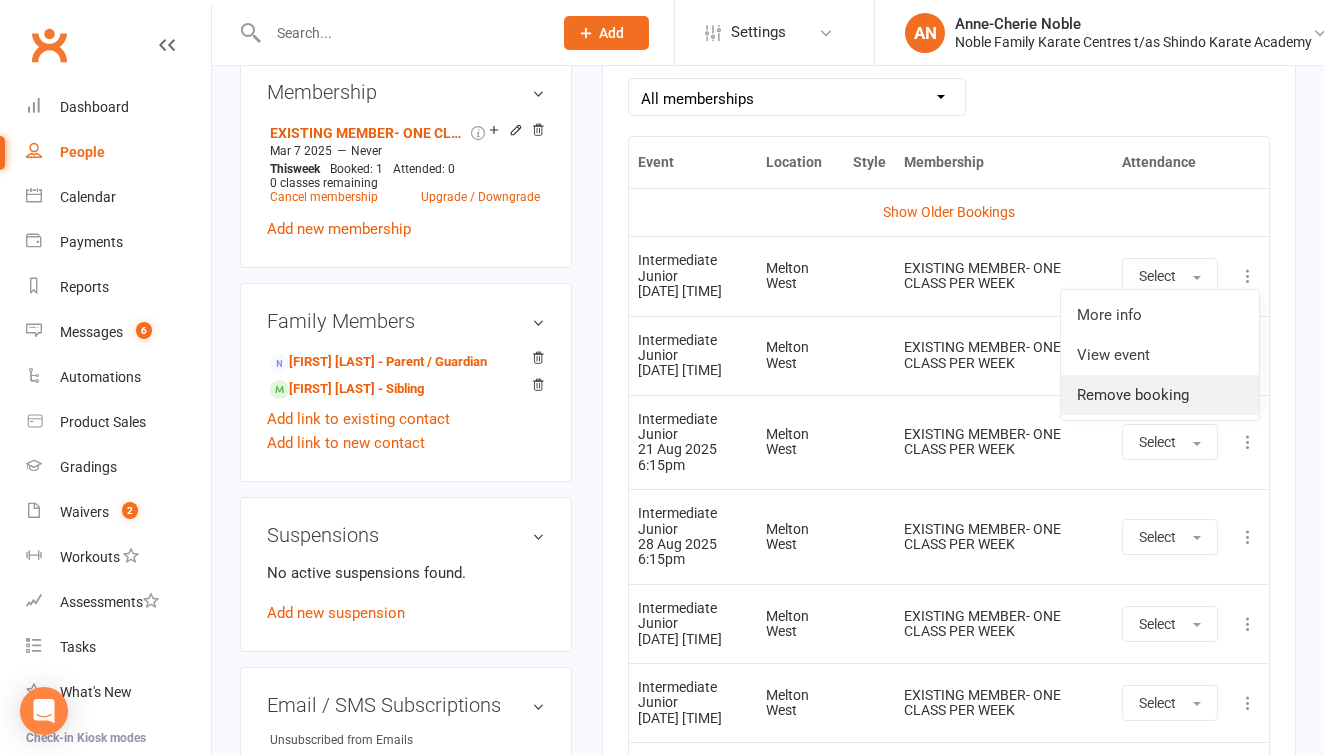 click on "Remove booking" at bounding box center [1160, 395] 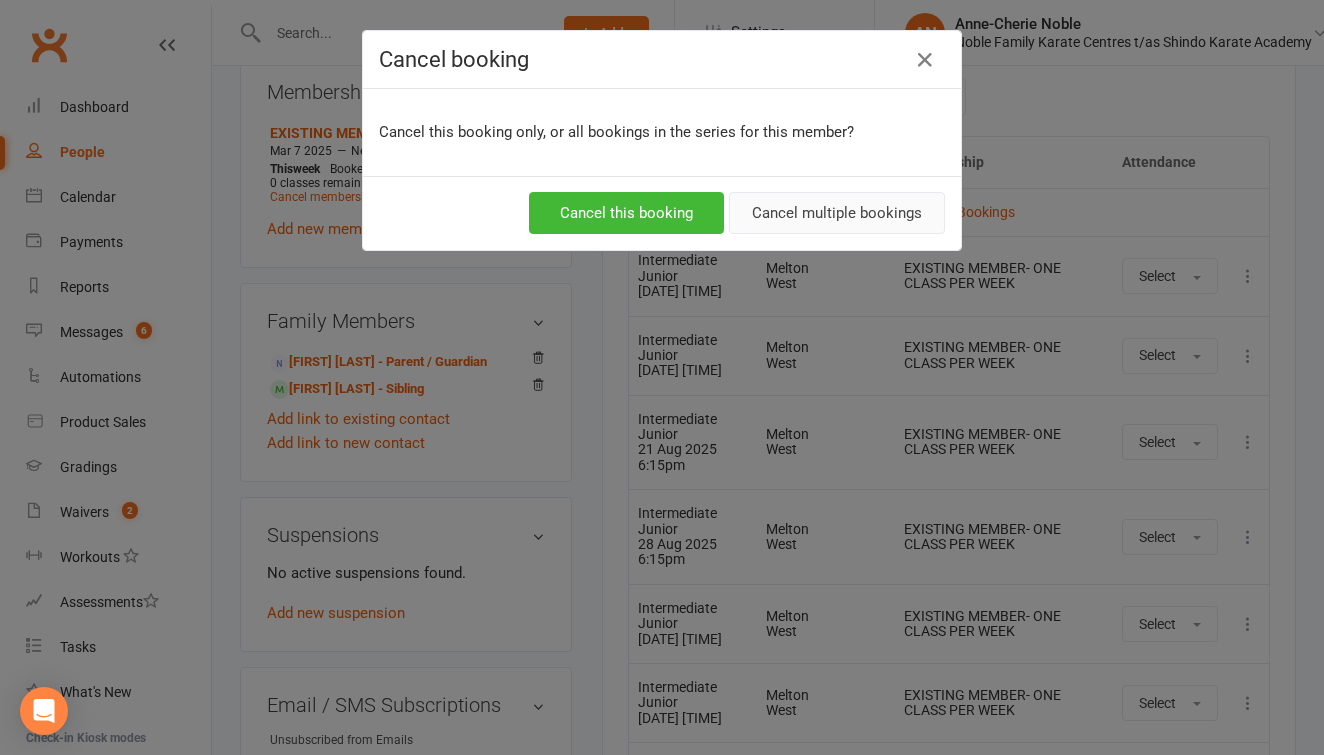 click on "Cancel multiple bookings" at bounding box center [837, 213] 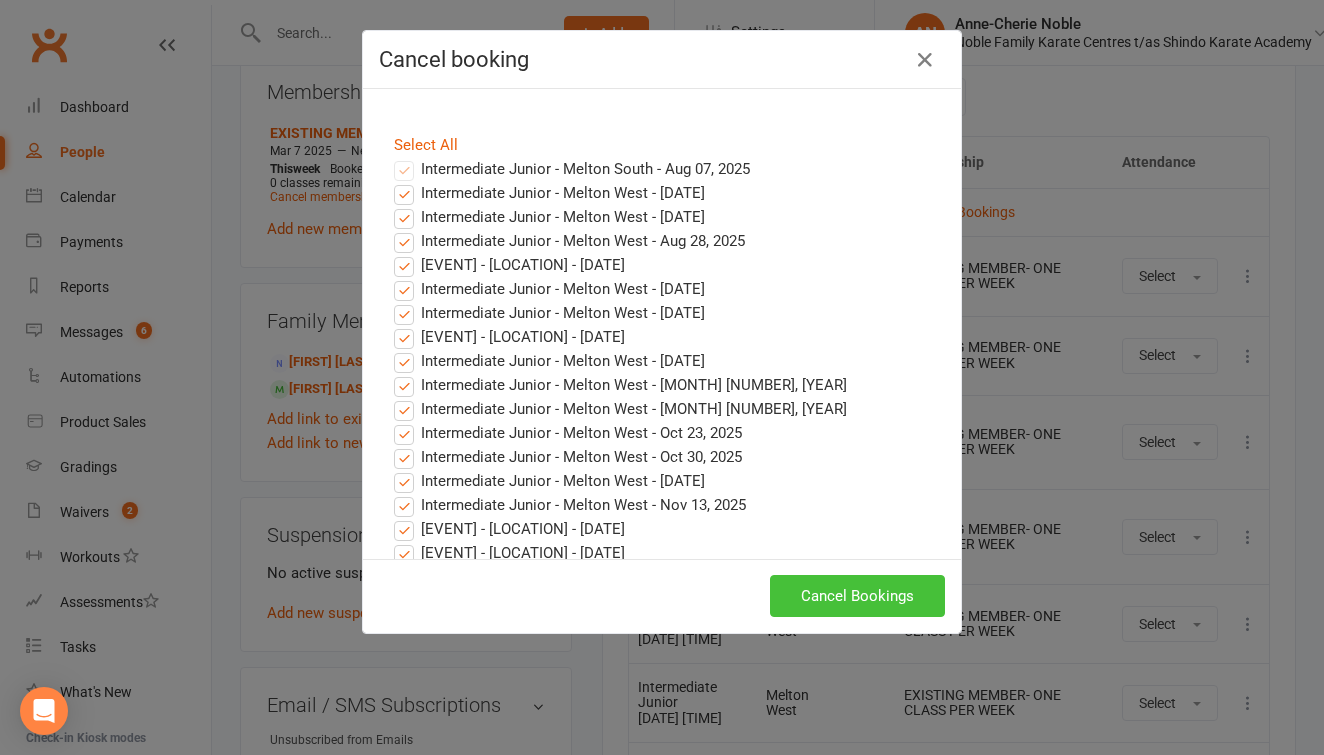 click on "Cancel Bookings" at bounding box center [857, 596] 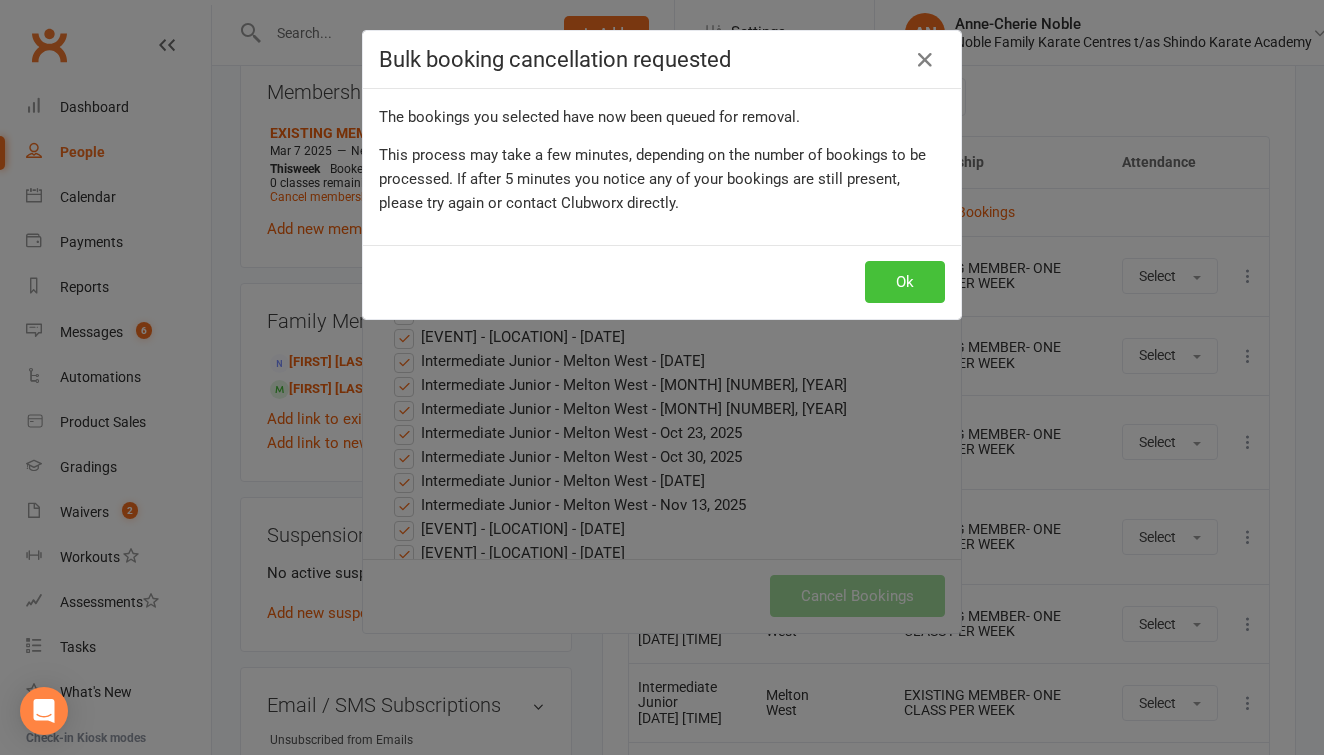 click on "Ok" at bounding box center (905, 282) 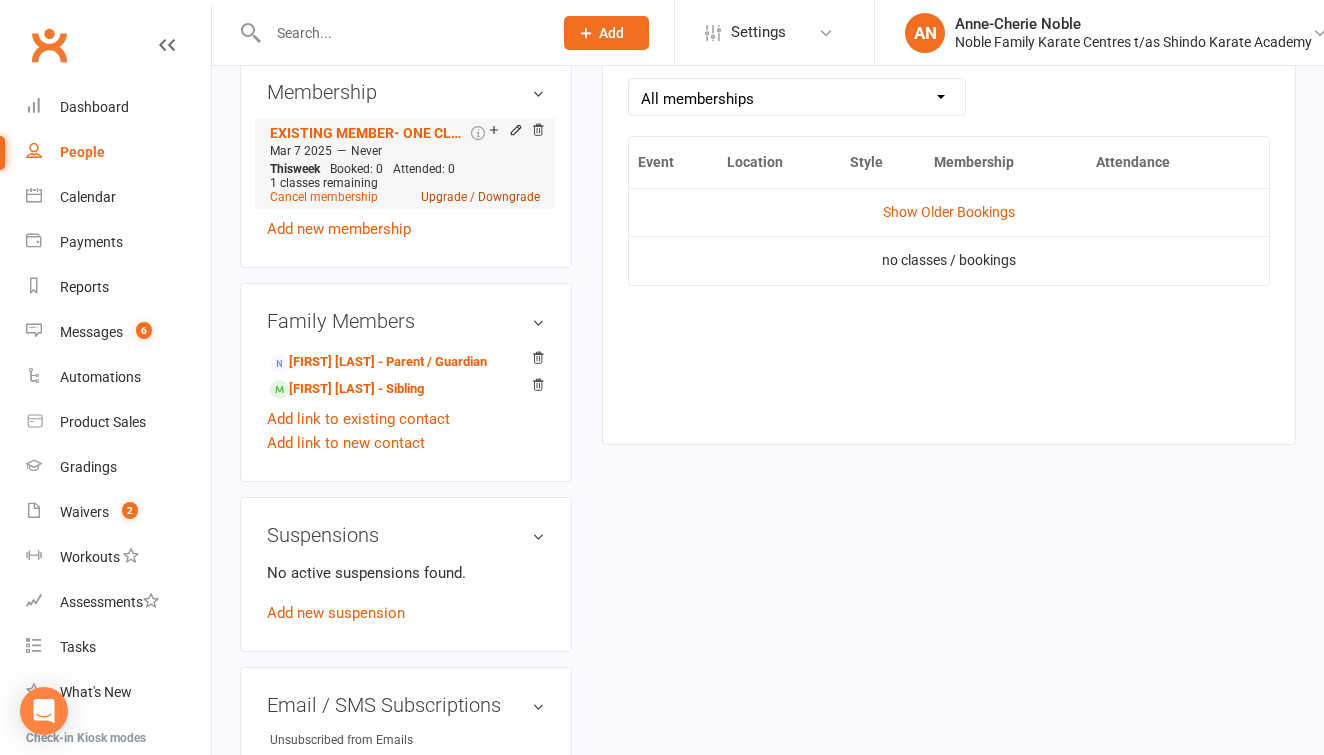 click on "Upgrade / Downgrade" at bounding box center (480, 197) 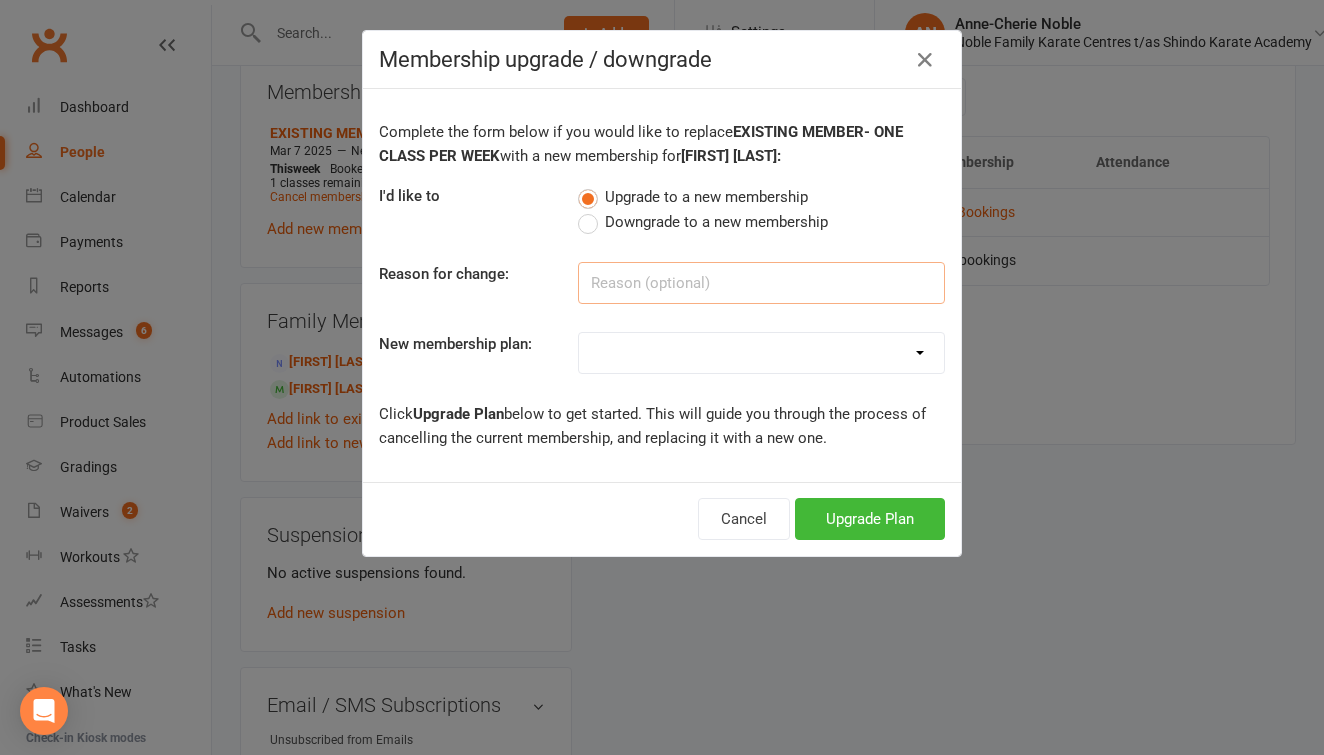 click at bounding box center [761, 283] 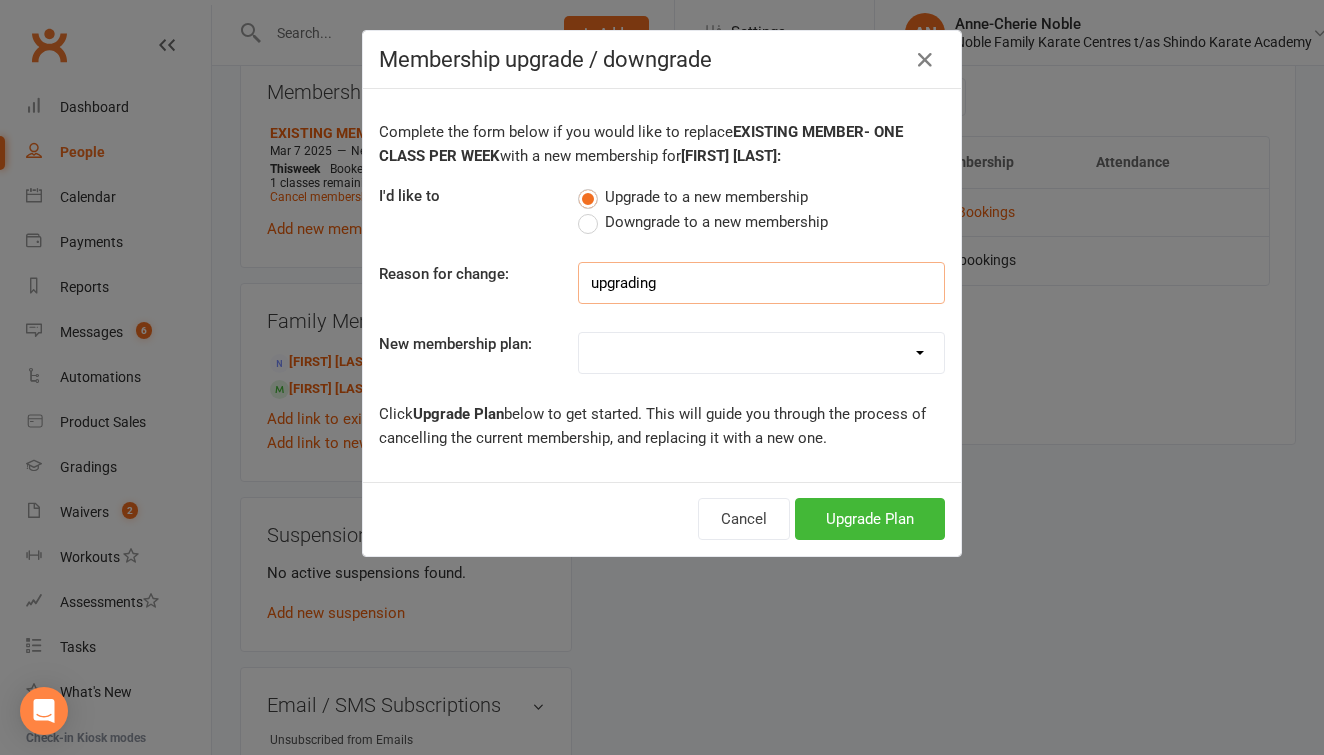 type on "upgrading" 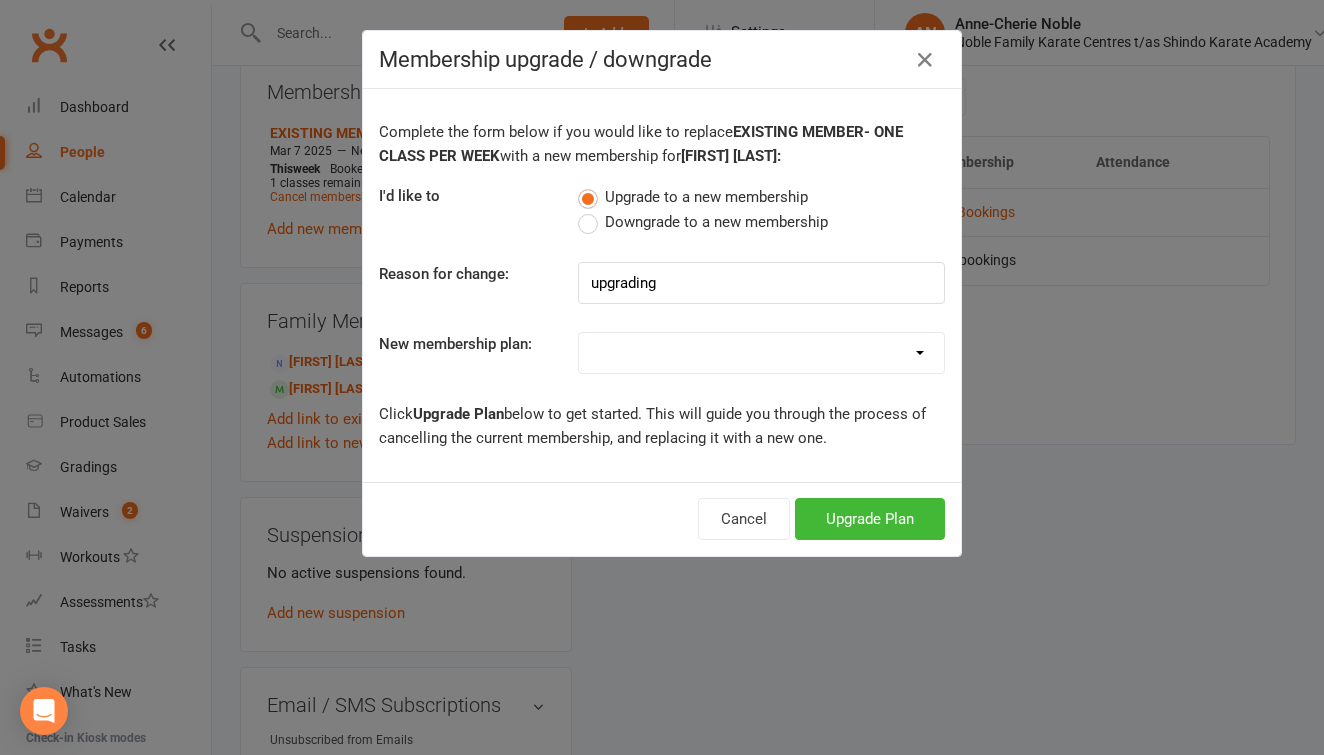 select on "1" 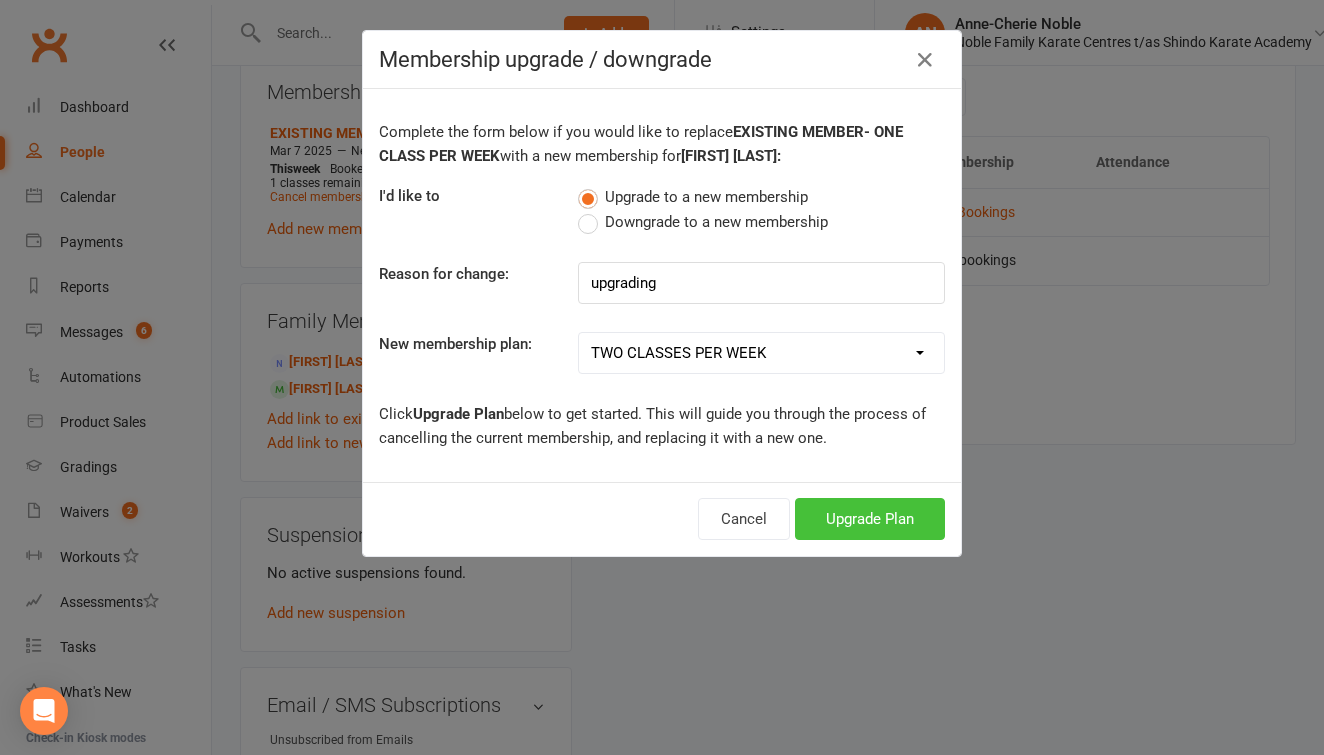 click on "Upgrade Plan" at bounding box center [870, 519] 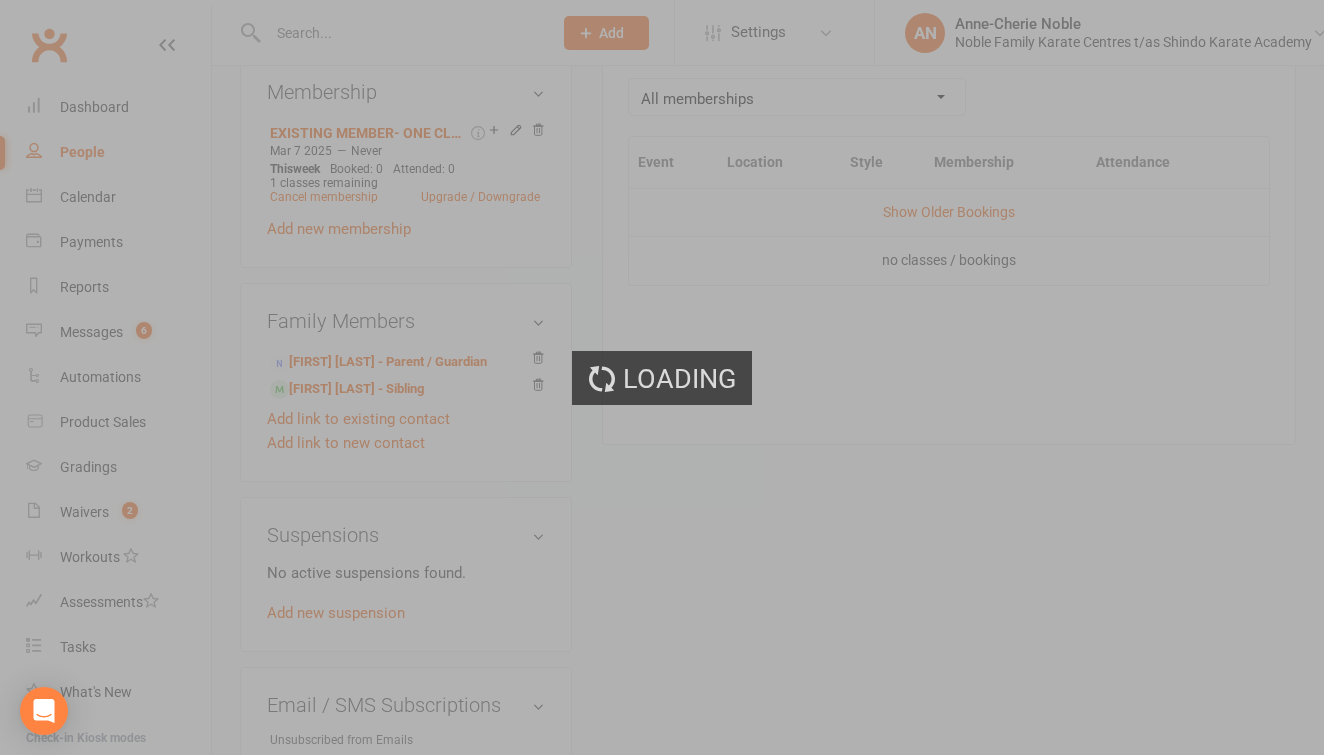 scroll, scrollTop: 0, scrollLeft: 0, axis: both 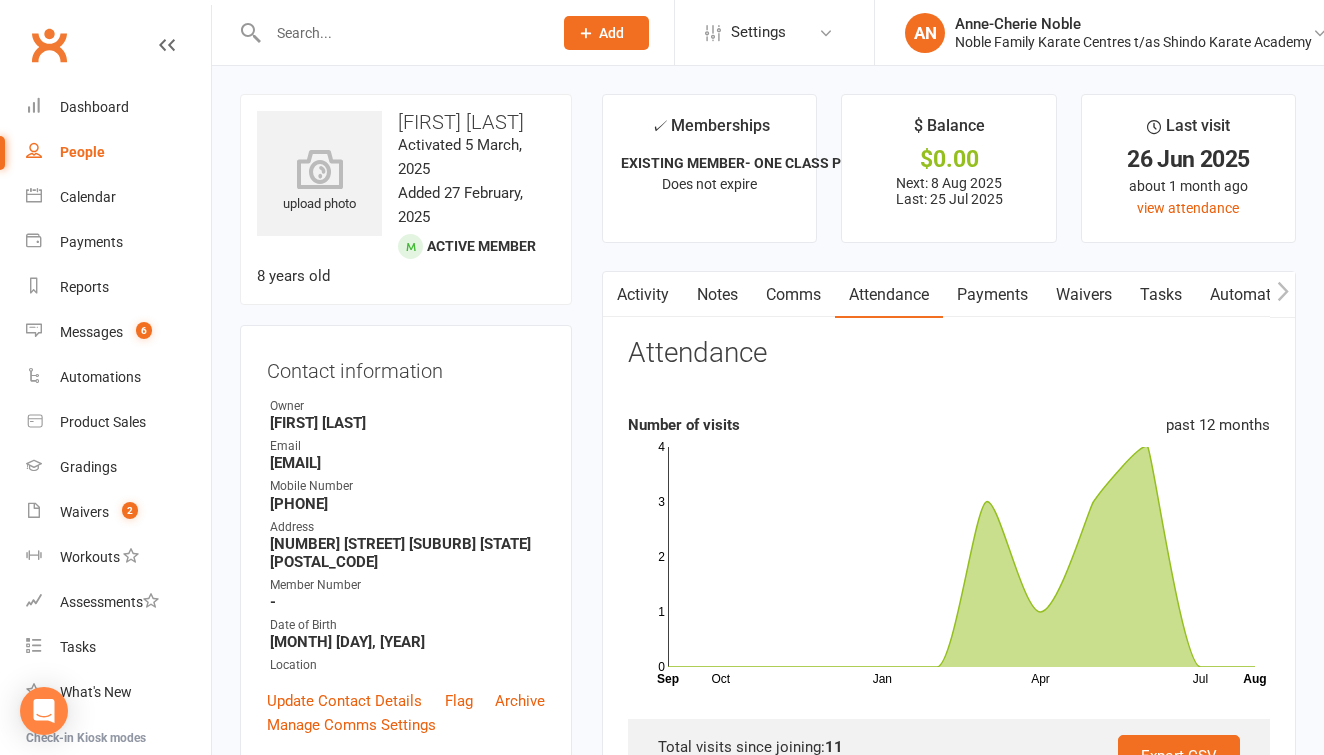 click on "Payments" at bounding box center (992, 295) 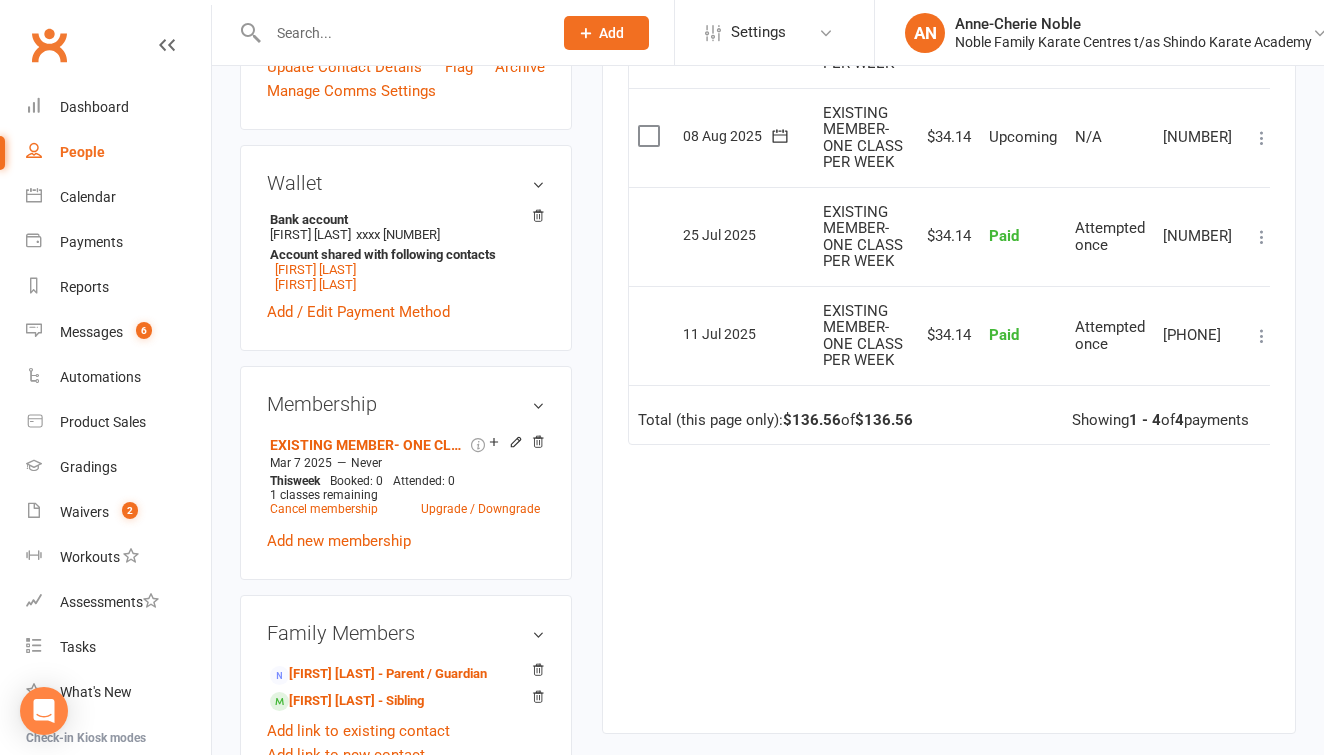 scroll, scrollTop: 634, scrollLeft: 0, axis: vertical 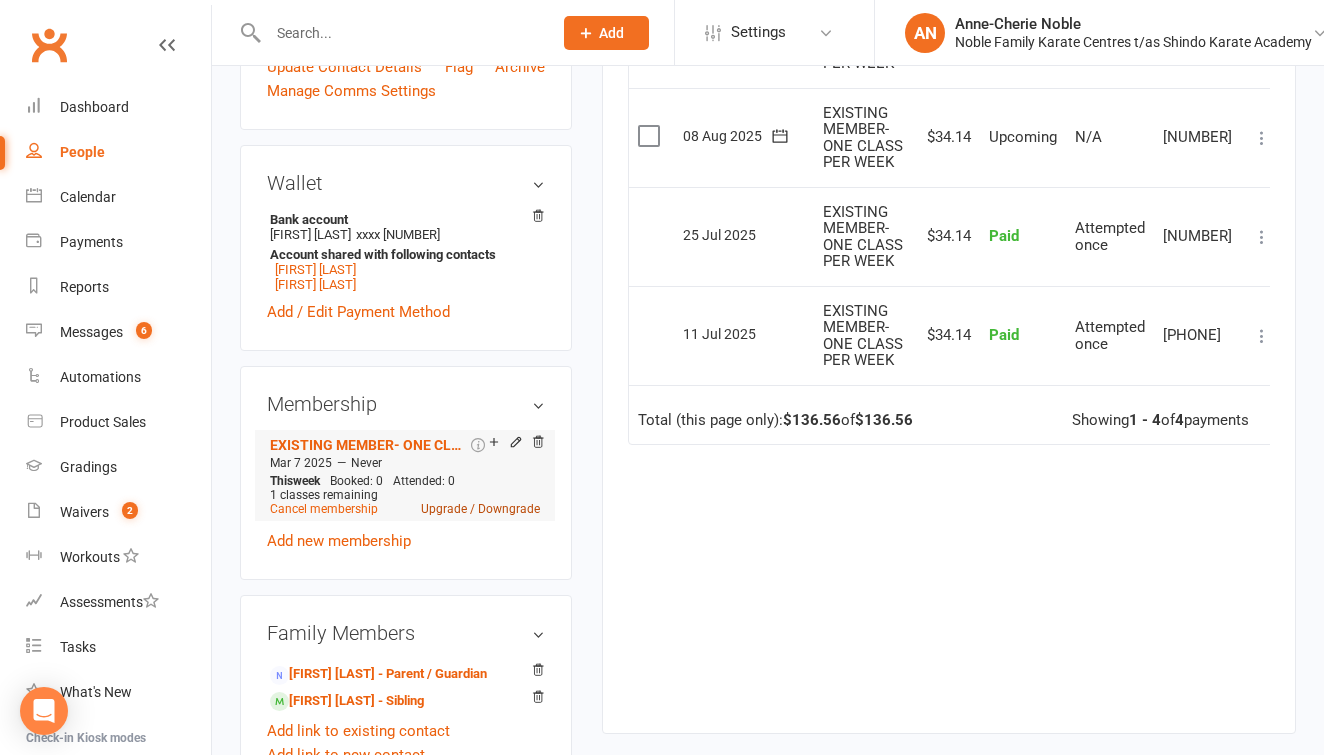 click on "Upgrade / Downgrade" at bounding box center (480, 509) 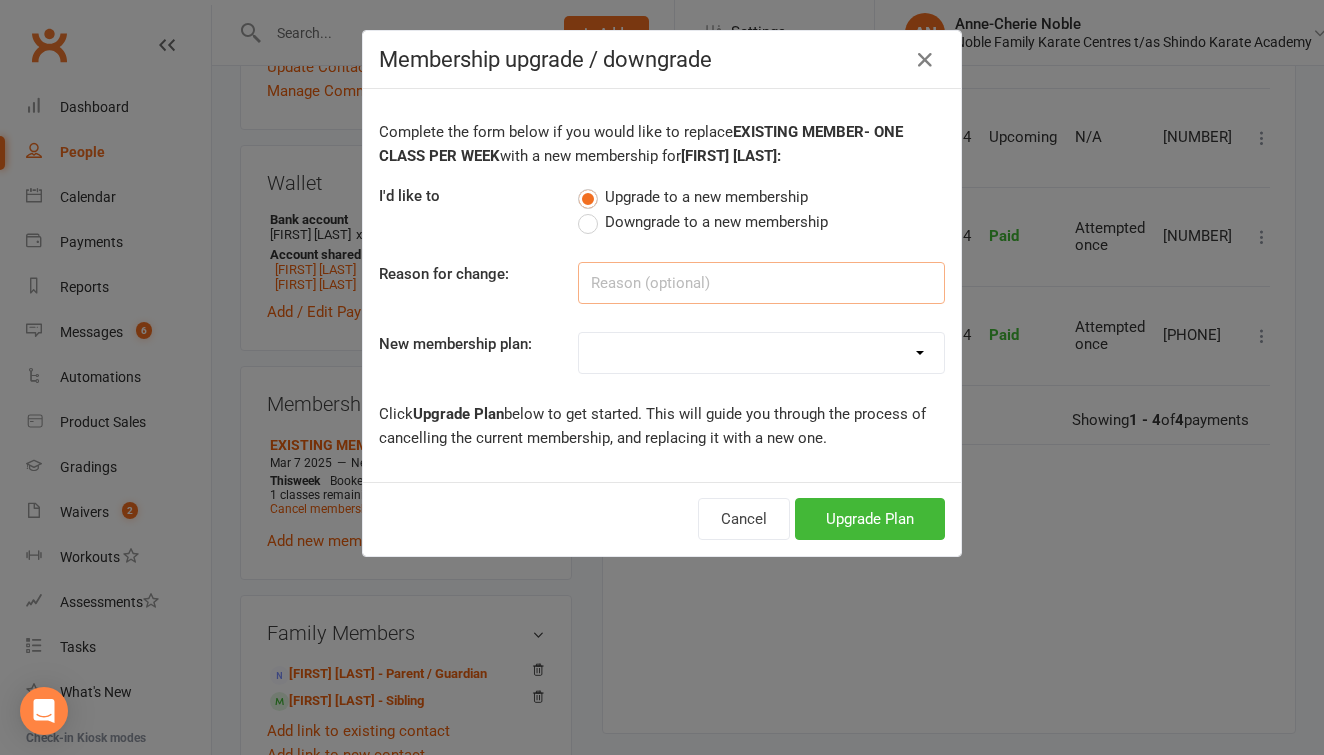 click at bounding box center [761, 283] 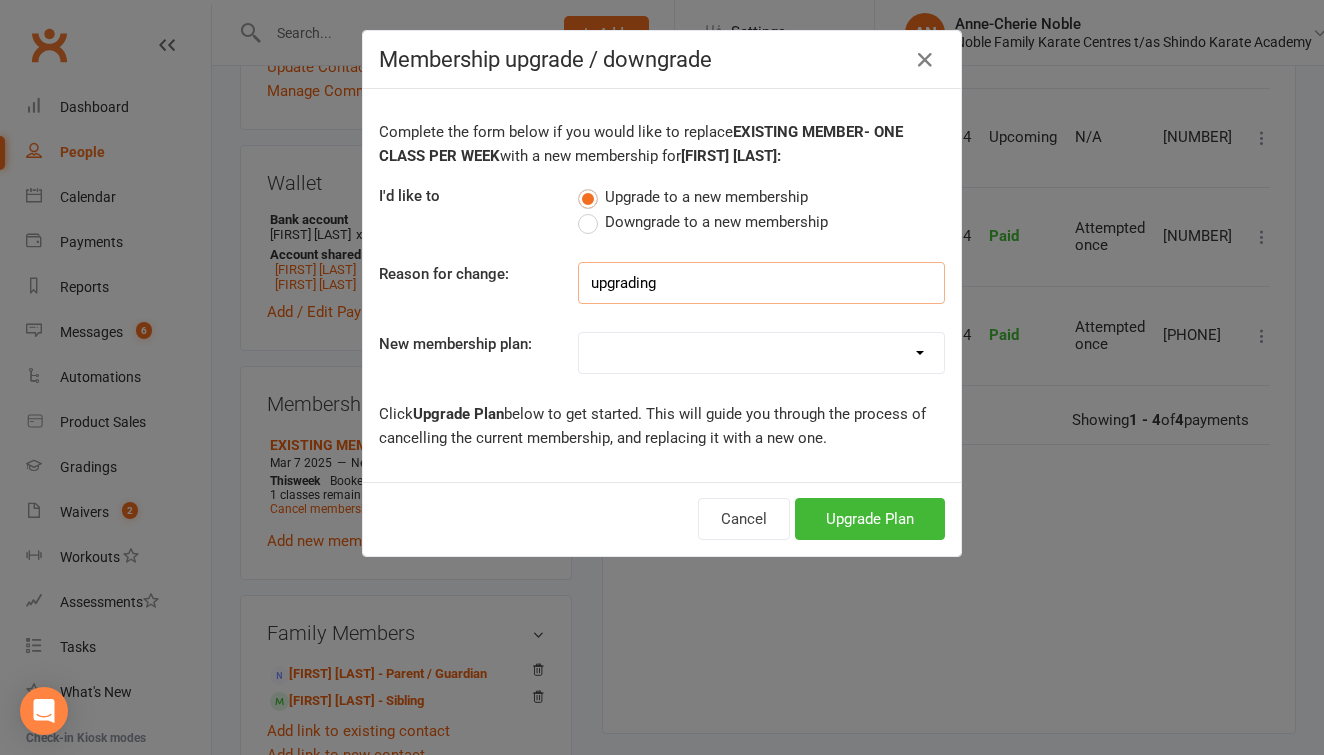 type on "upgrading" 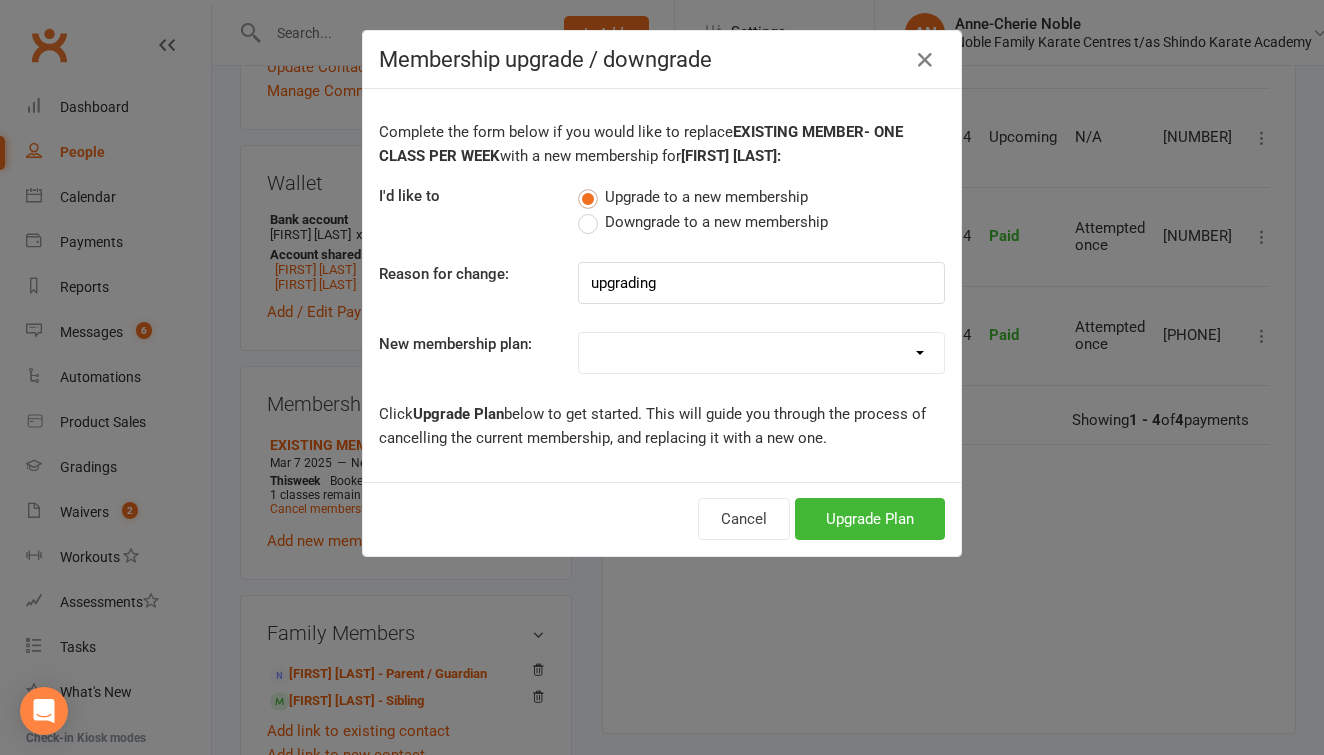 select on "1" 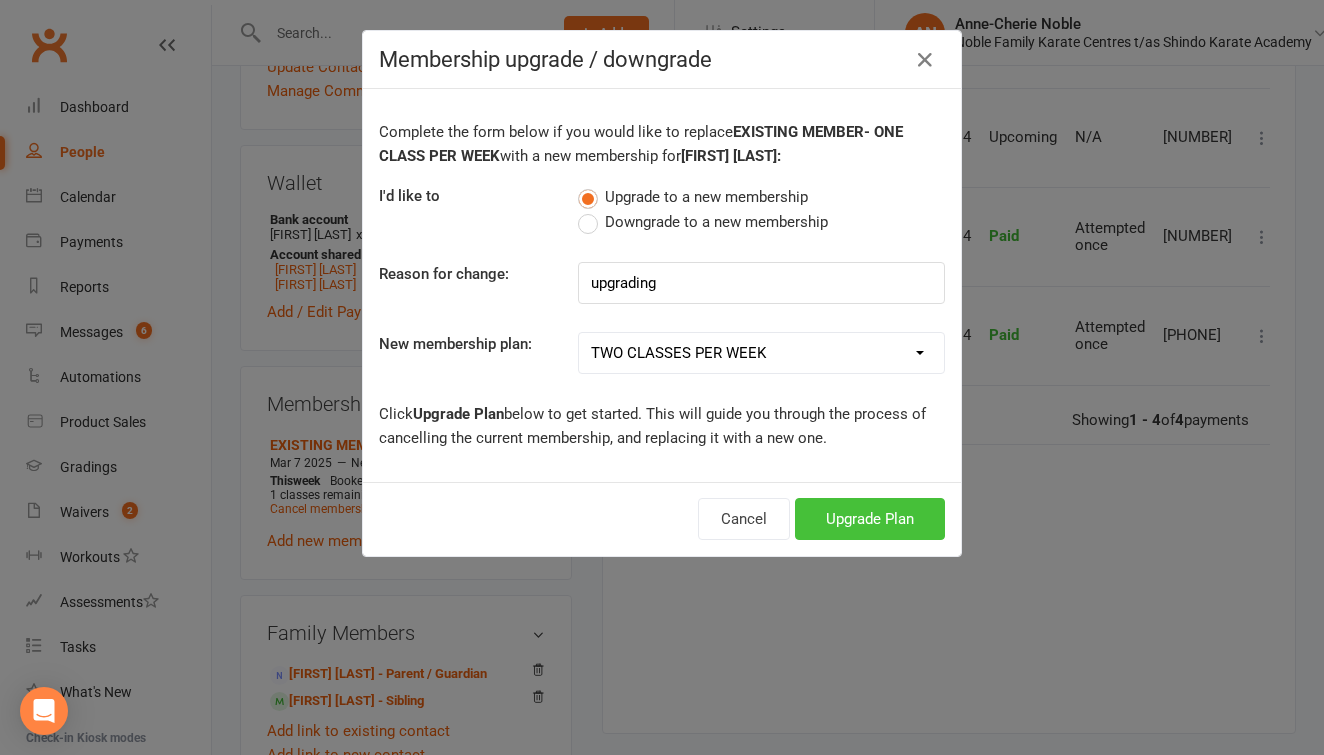 click on "Upgrade Plan" at bounding box center (870, 519) 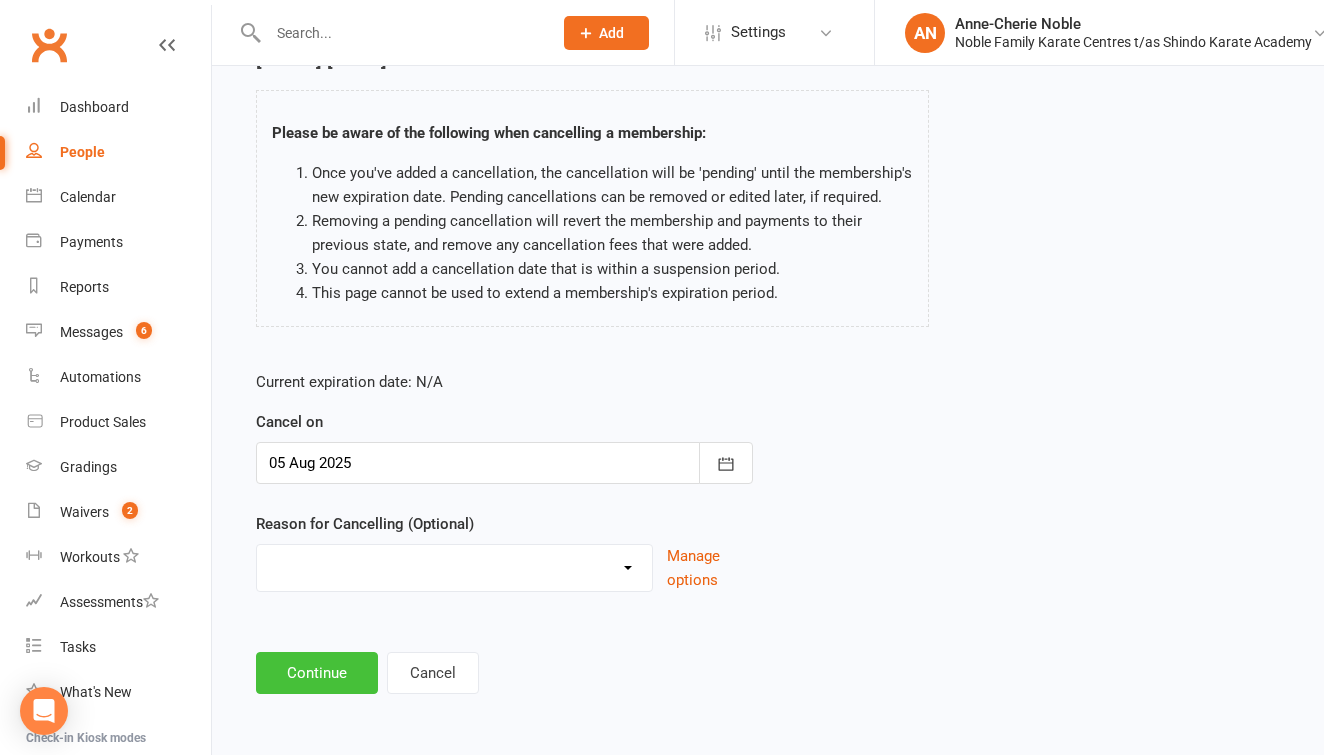 scroll, scrollTop: 125, scrollLeft: 0, axis: vertical 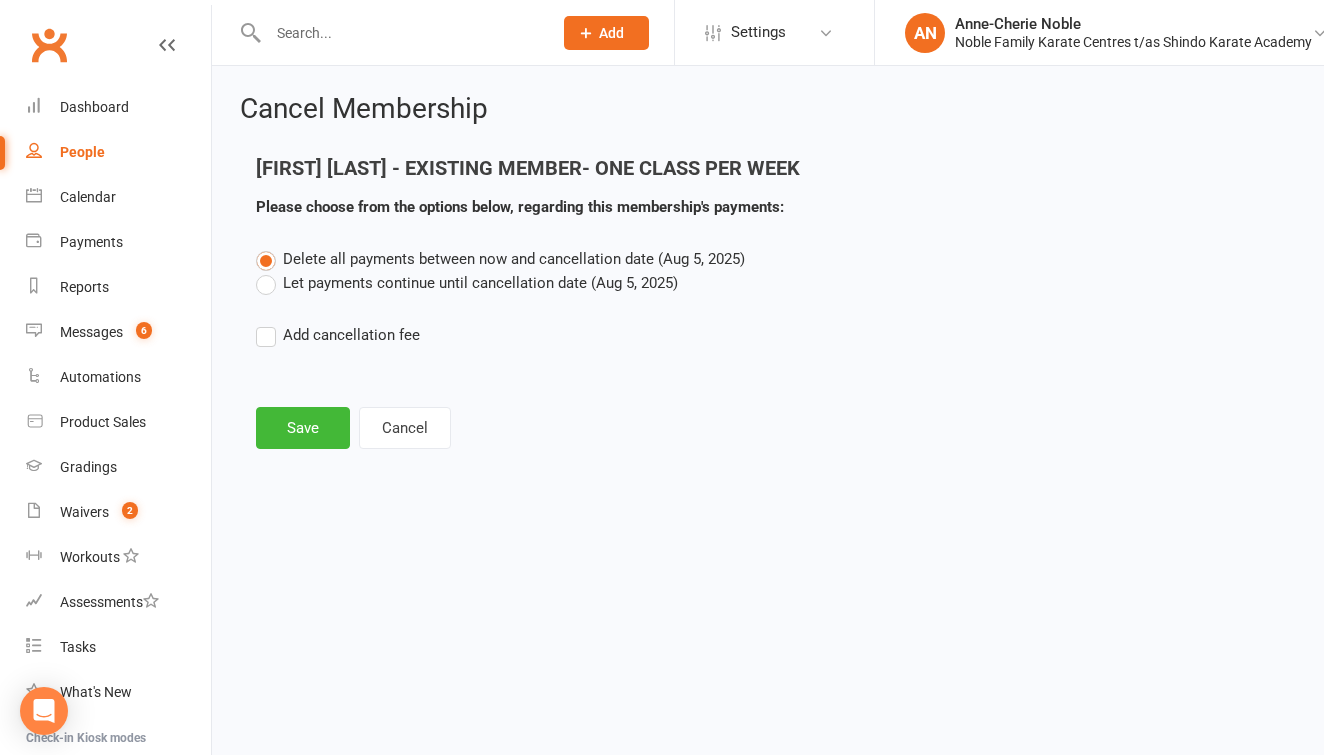 click on "Let payments continue until cancellation date (Aug 5, 2025)" at bounding box center [467, 283] 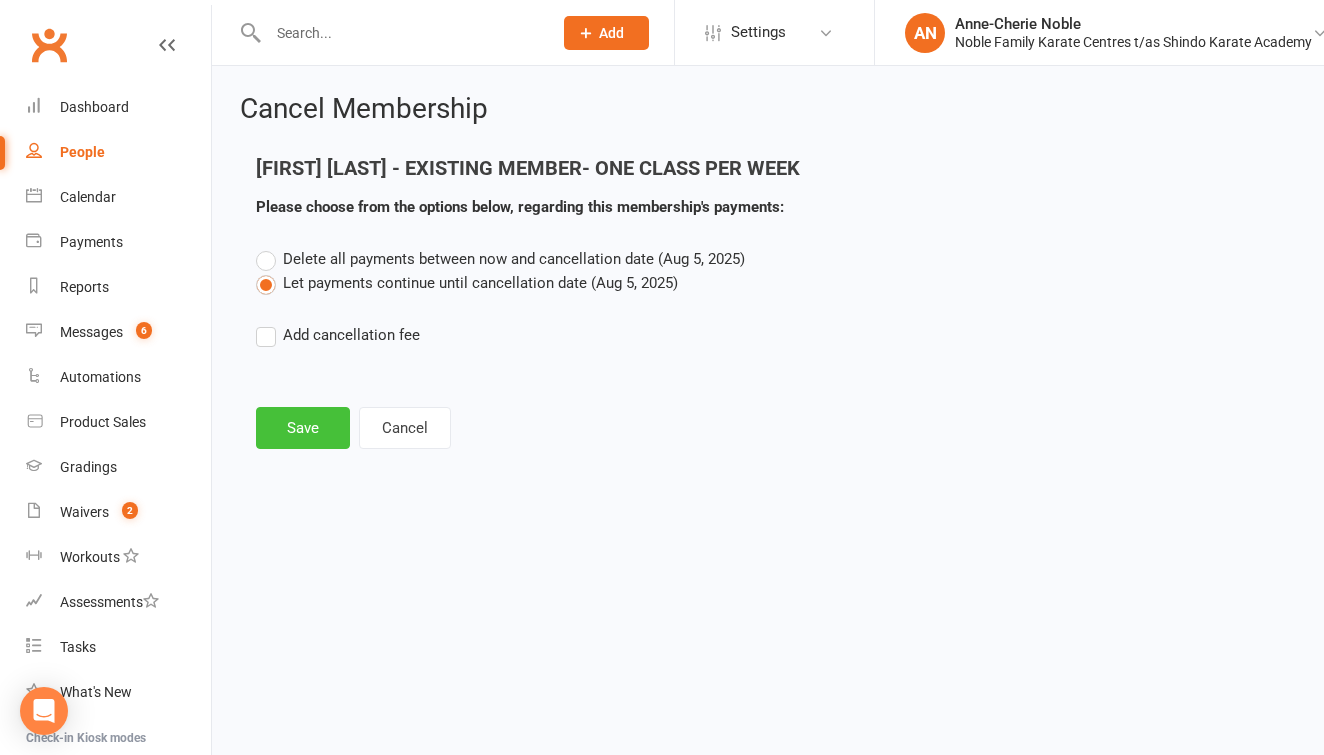 click on "Save" at bounding box center [303, 428] 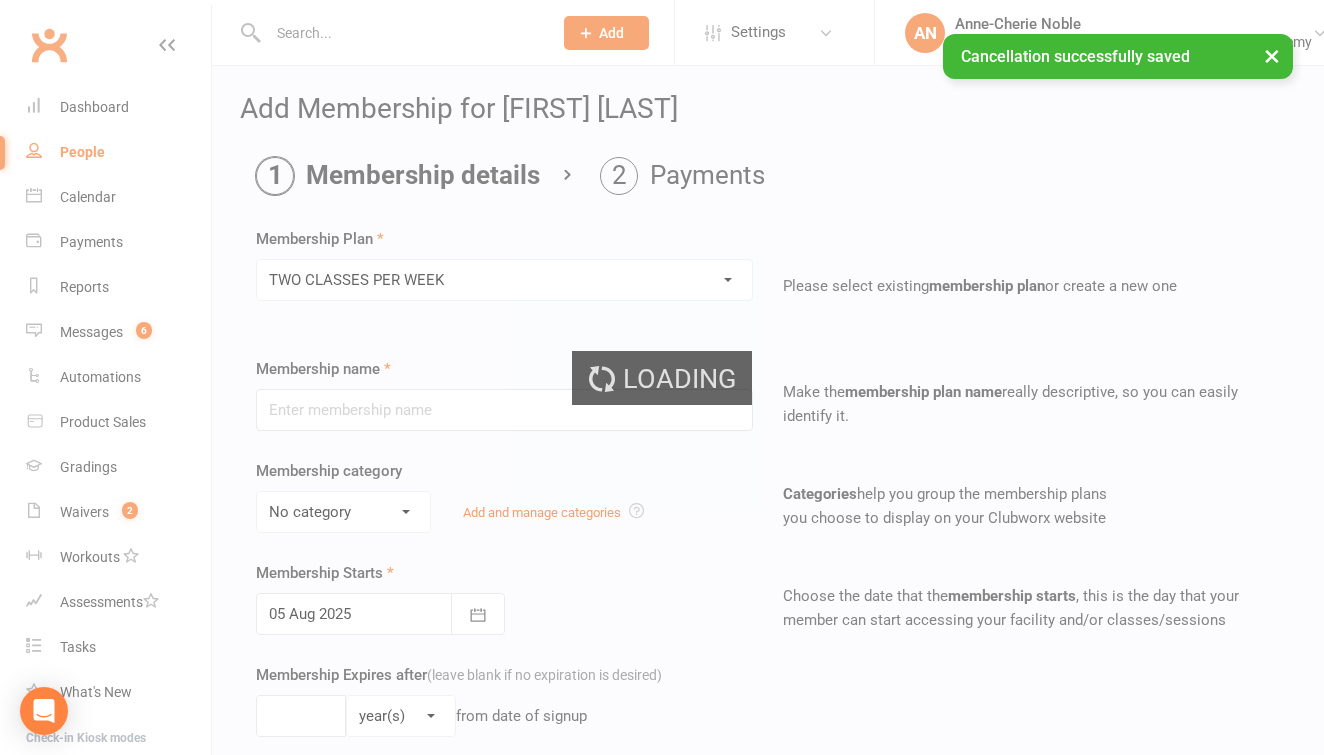 type on "TWO CLASSES PER WEEK" 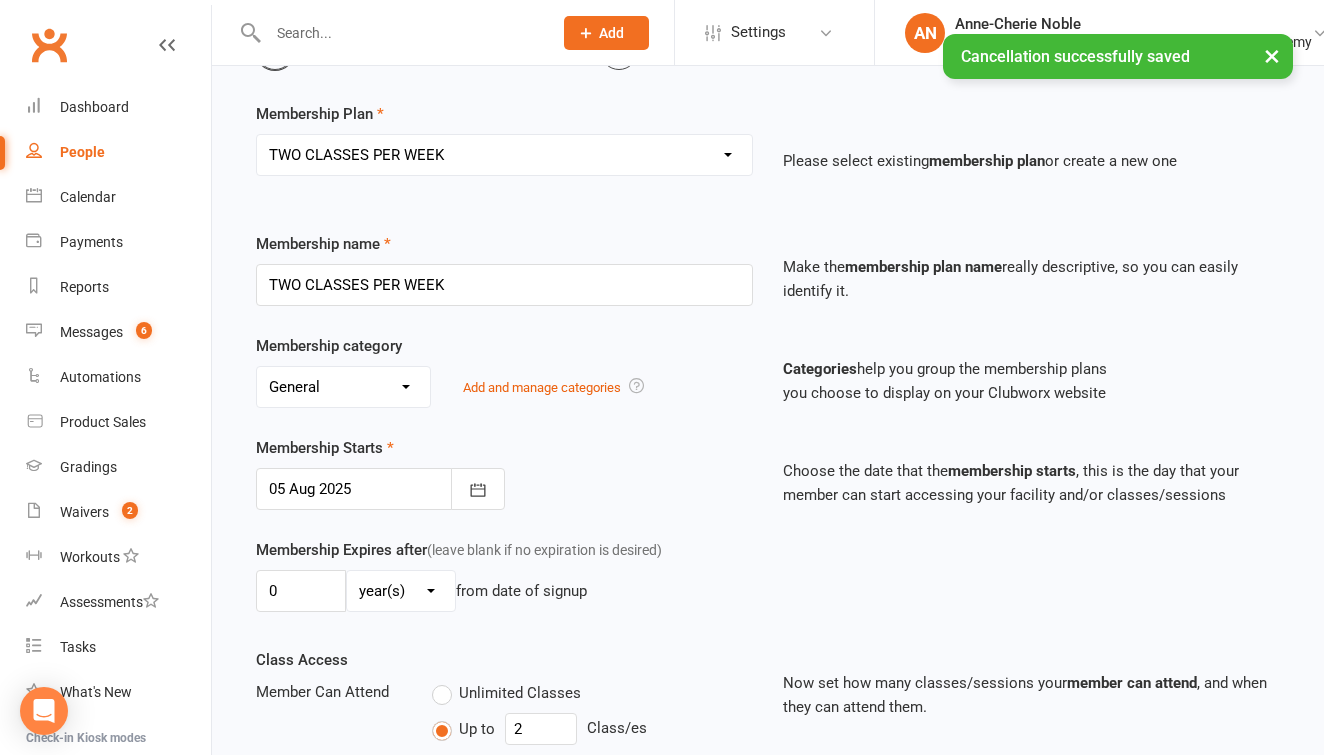 scroll, scrollTop: 128, scrollLeft: 0, axis: vertical 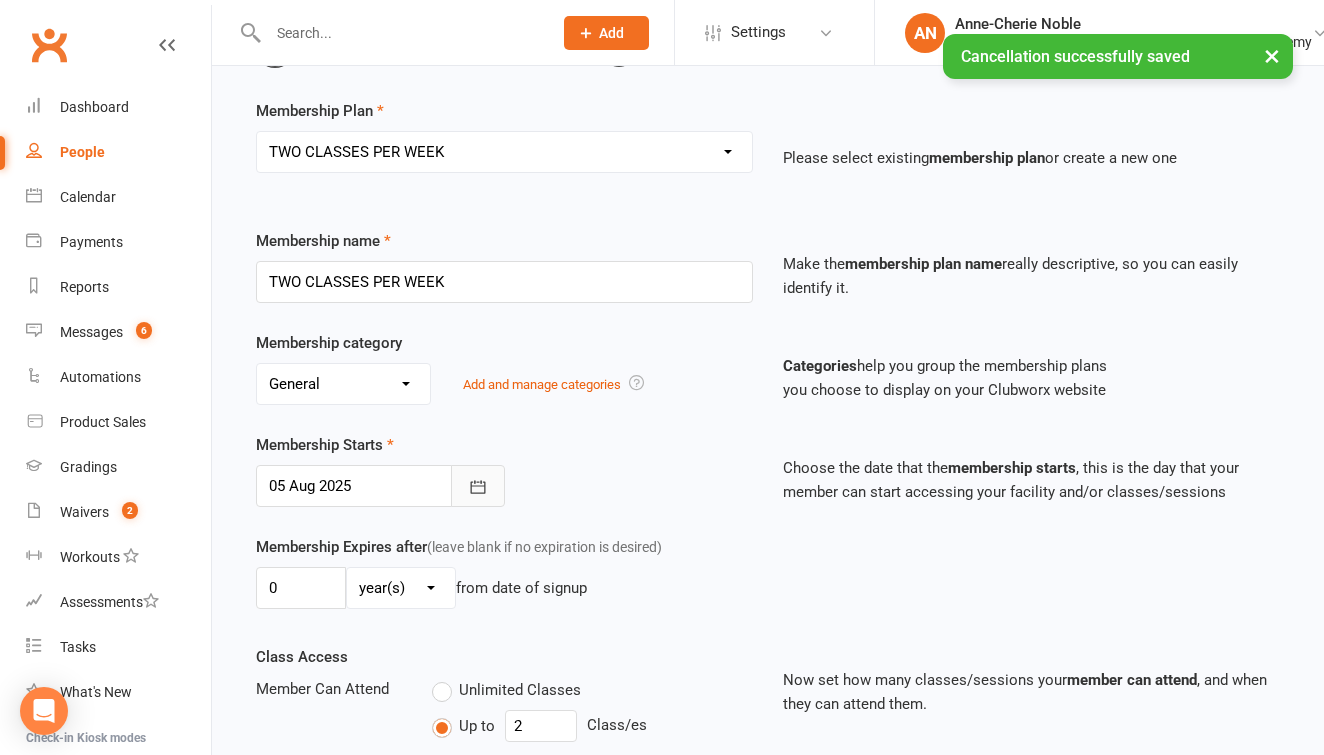 click 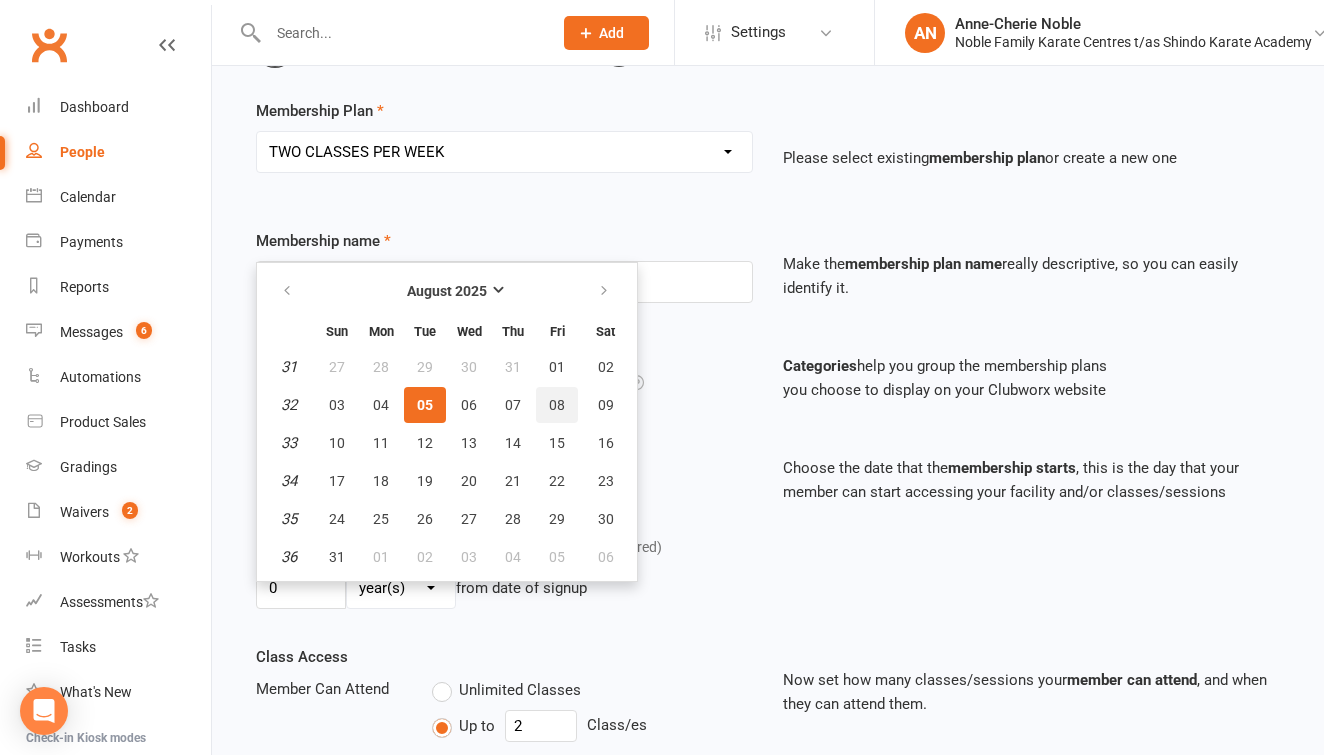 click on "08" at bounding box center [557, 405] 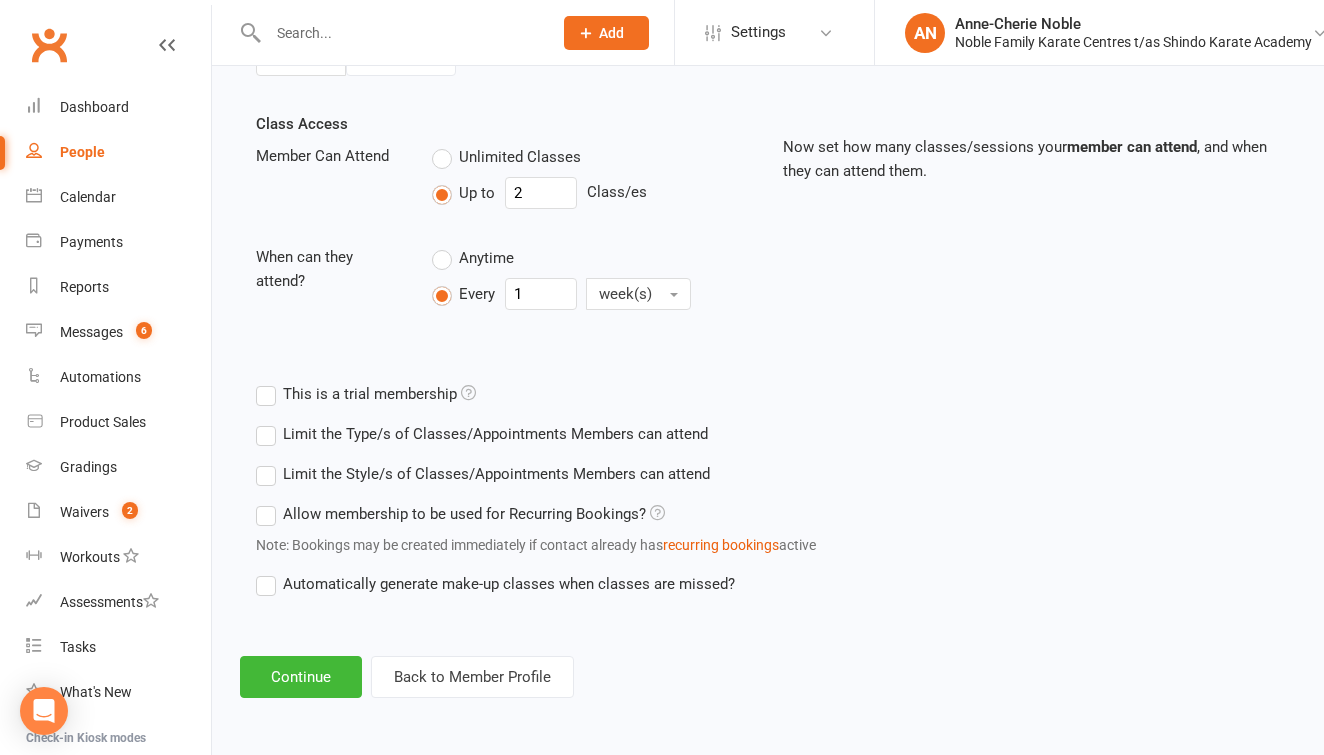 scroll, scrollTop: 677, scrollLeft: 0, axis: vertical 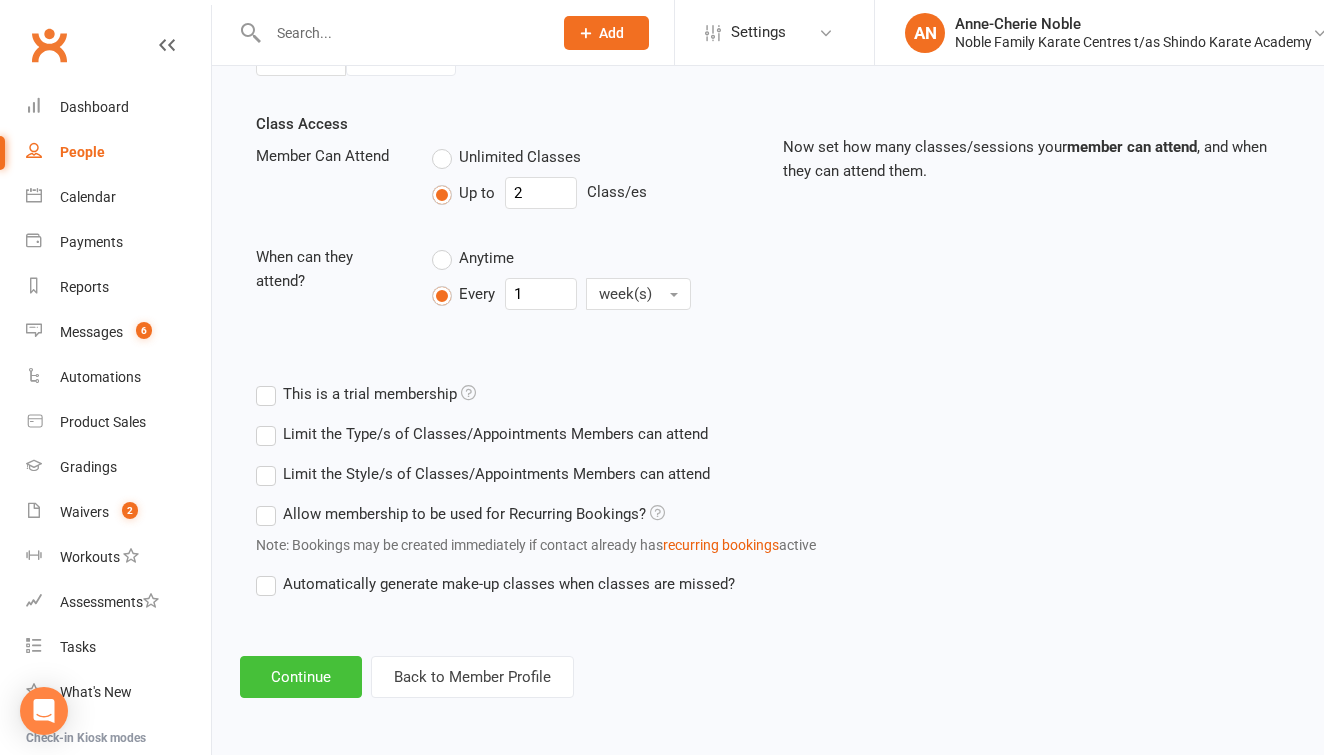 click on "Continue" at bounding box center [301, 677] 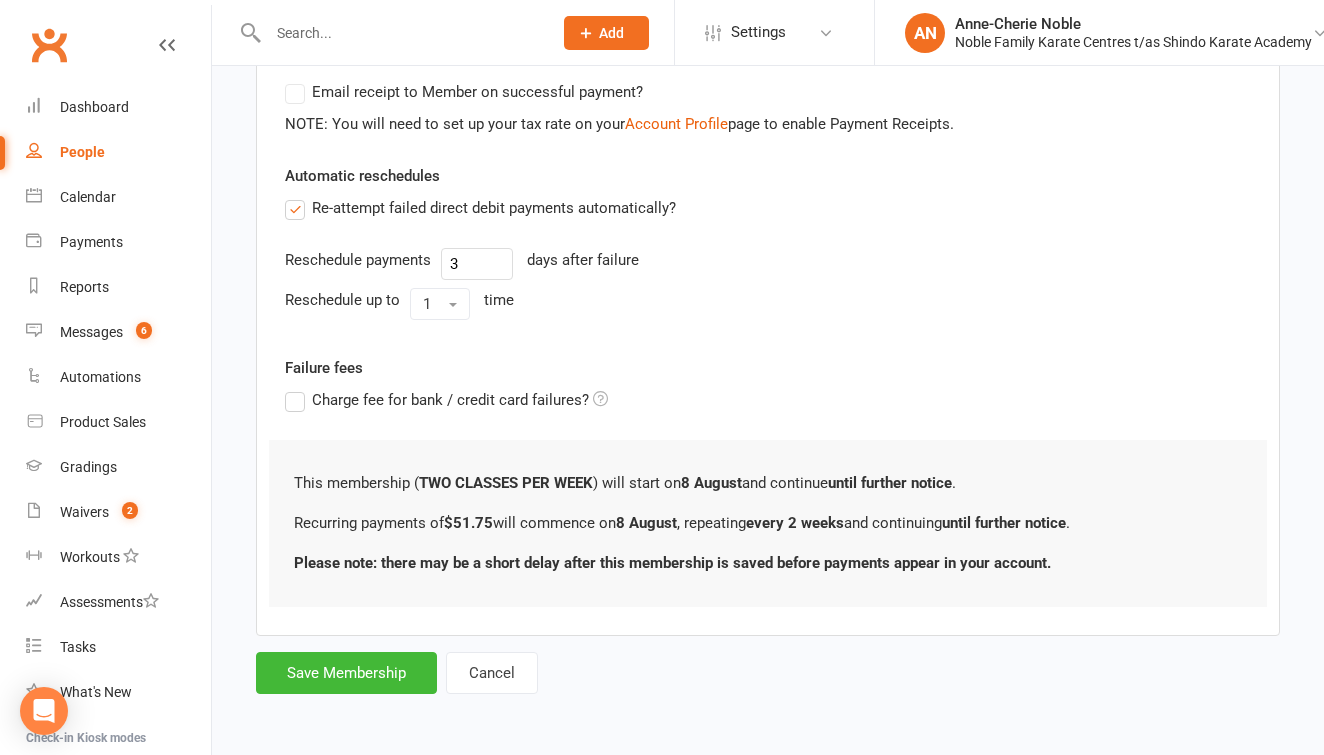 scroll, scrollTop: 635, scrollLeft: 0, axis: vertical 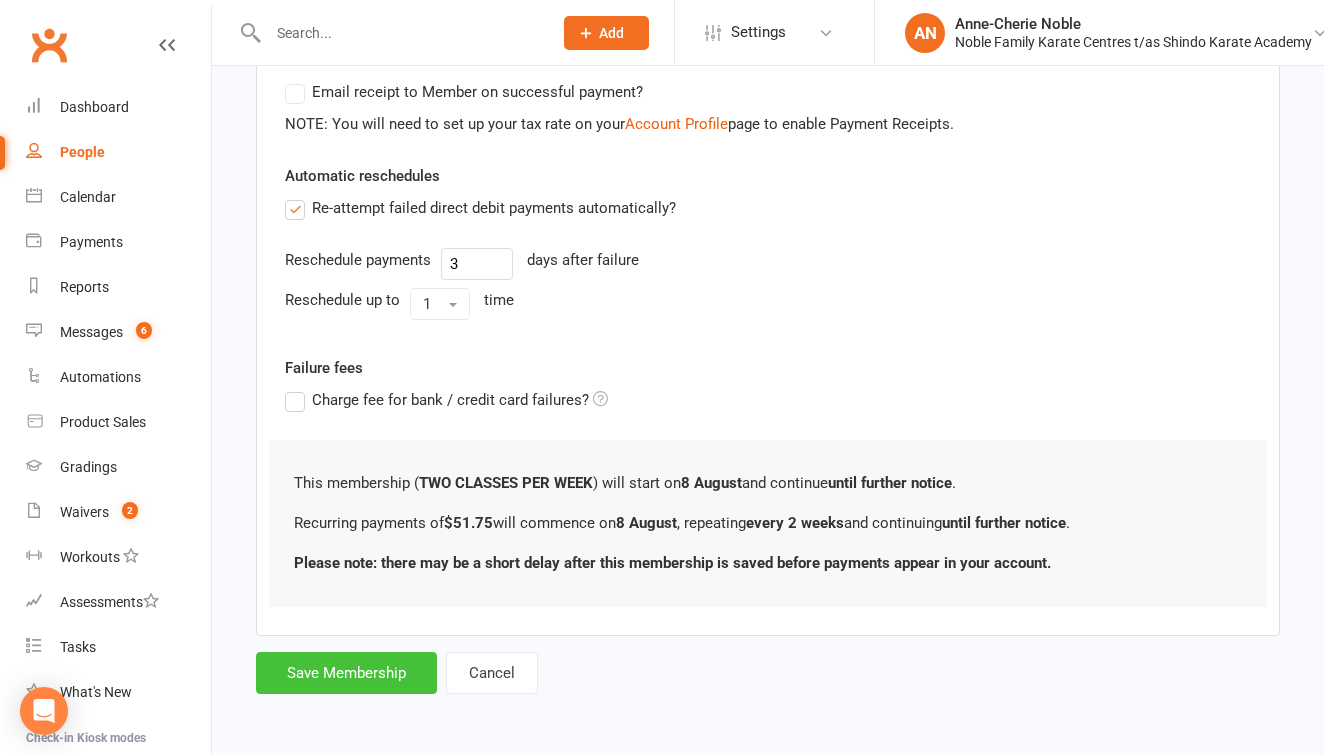 click on "Save Membership" at bounding box center (346, 673) 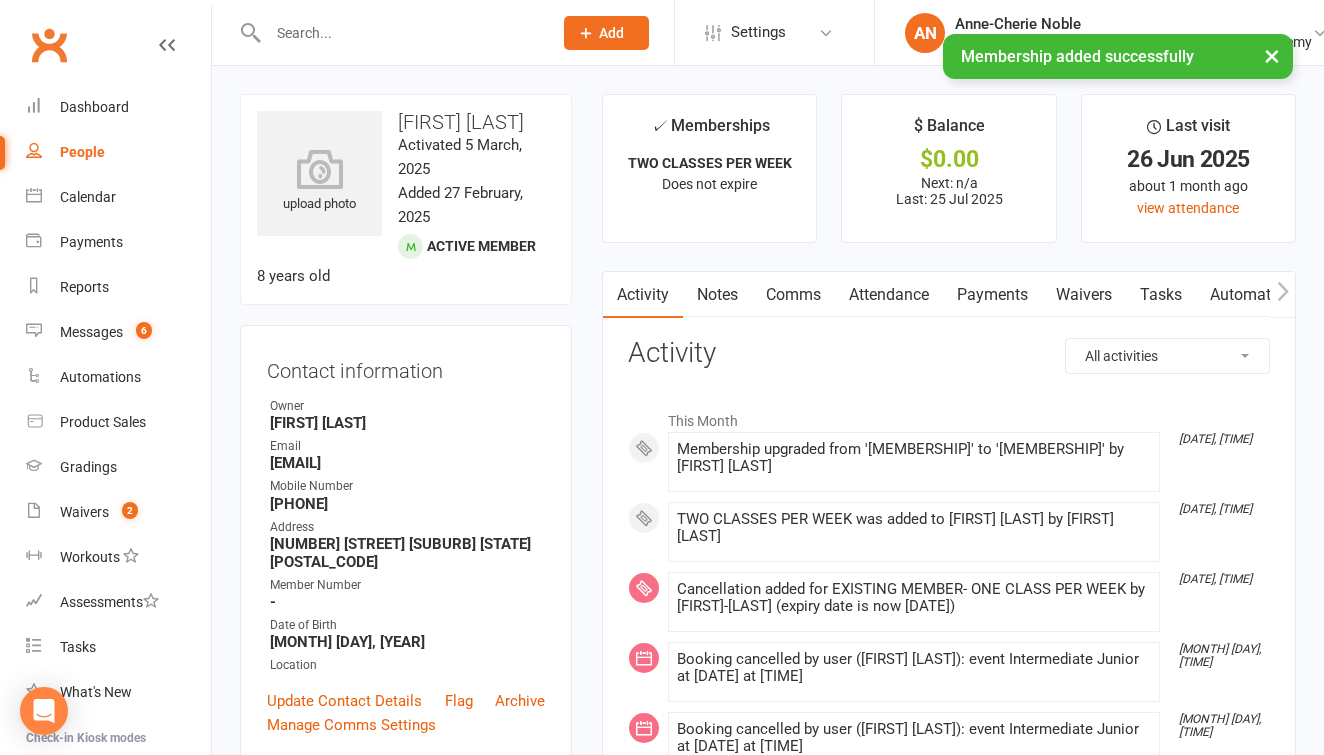 scroll, scrollTop: 0, scrollLeft: 0, axis: both 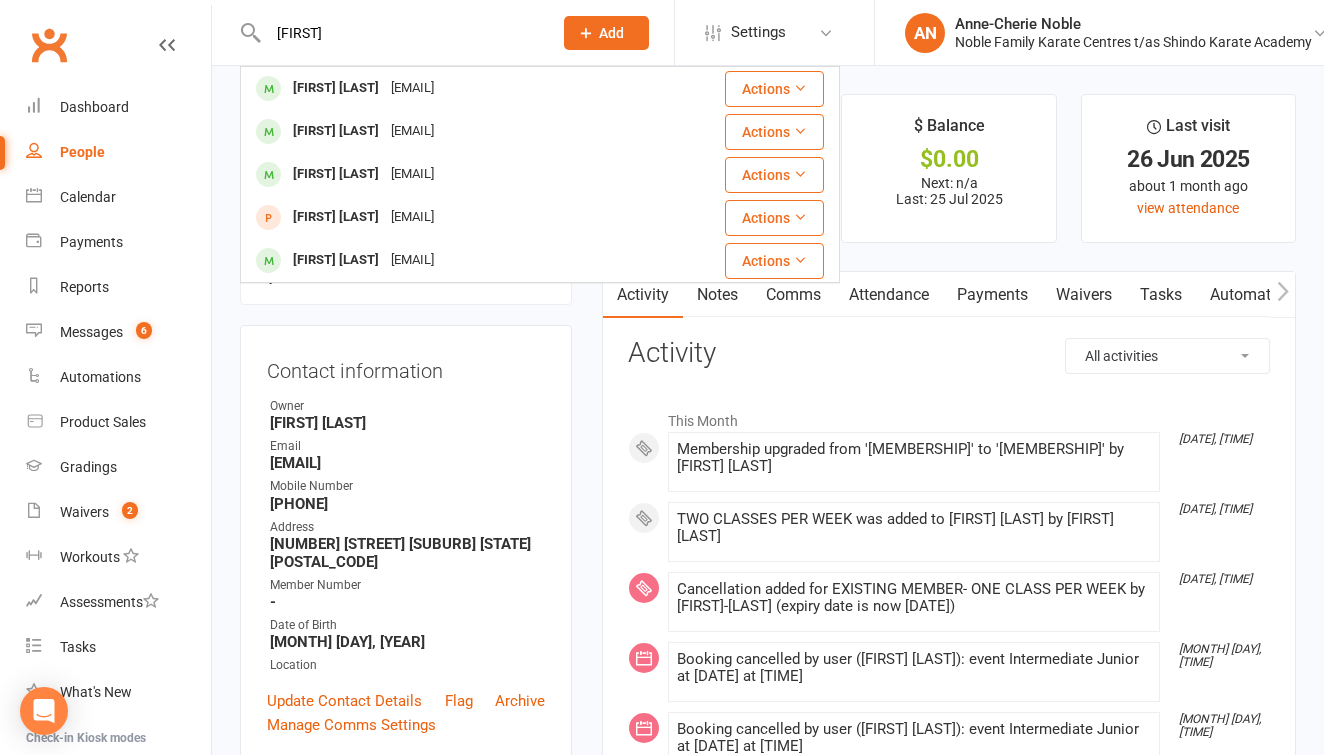 type on "Bailey" 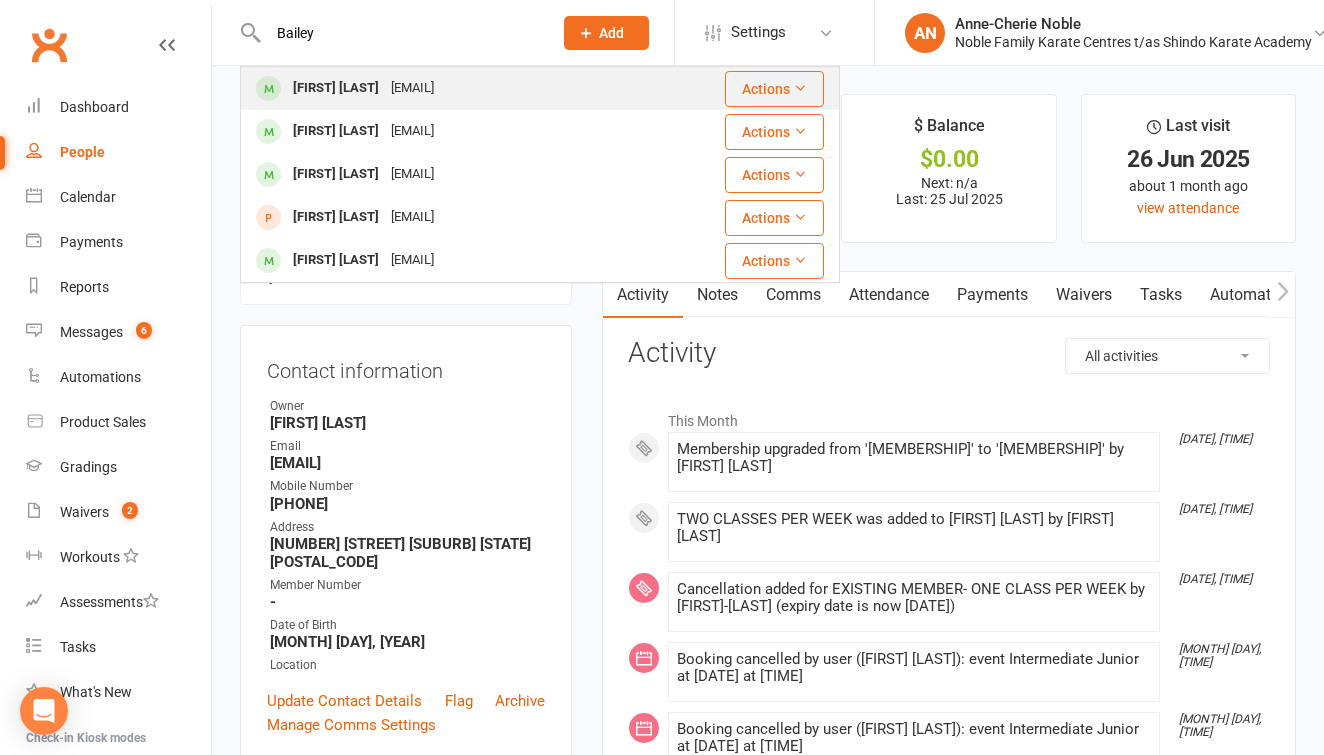 drag, startPoint x: 294, startPoint y: 20, endPoint x: 362, endPoint y: 87, distance: 95.462036 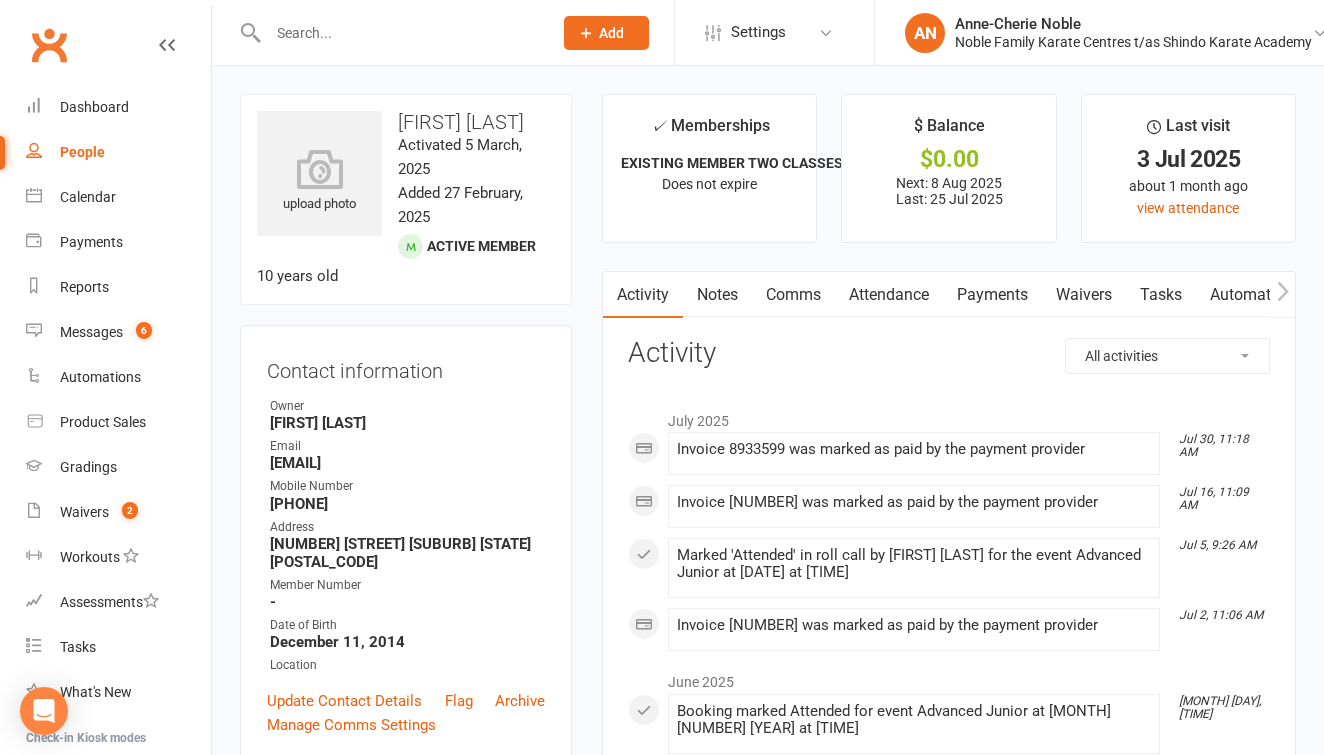scroll, scrollTop: 0, scrollLeft: 0, axis: both 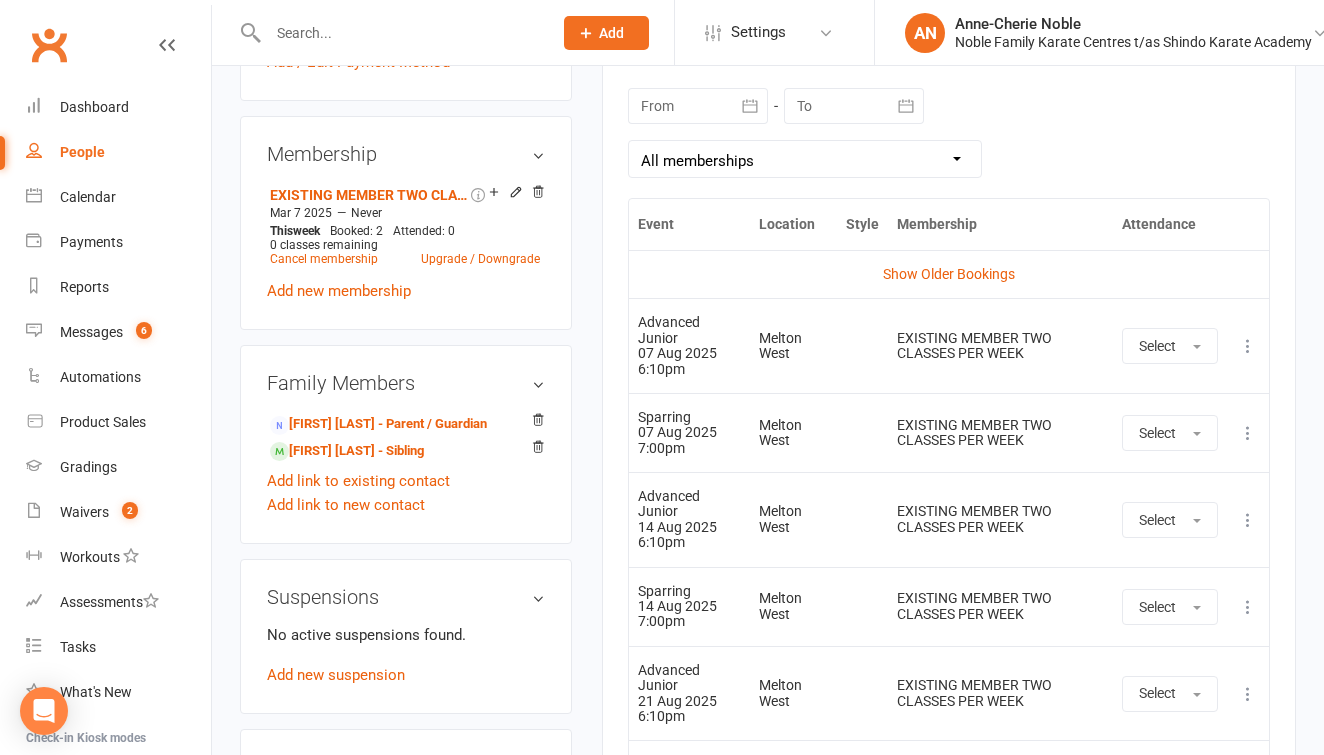 click at bounding box center [1248, 346] 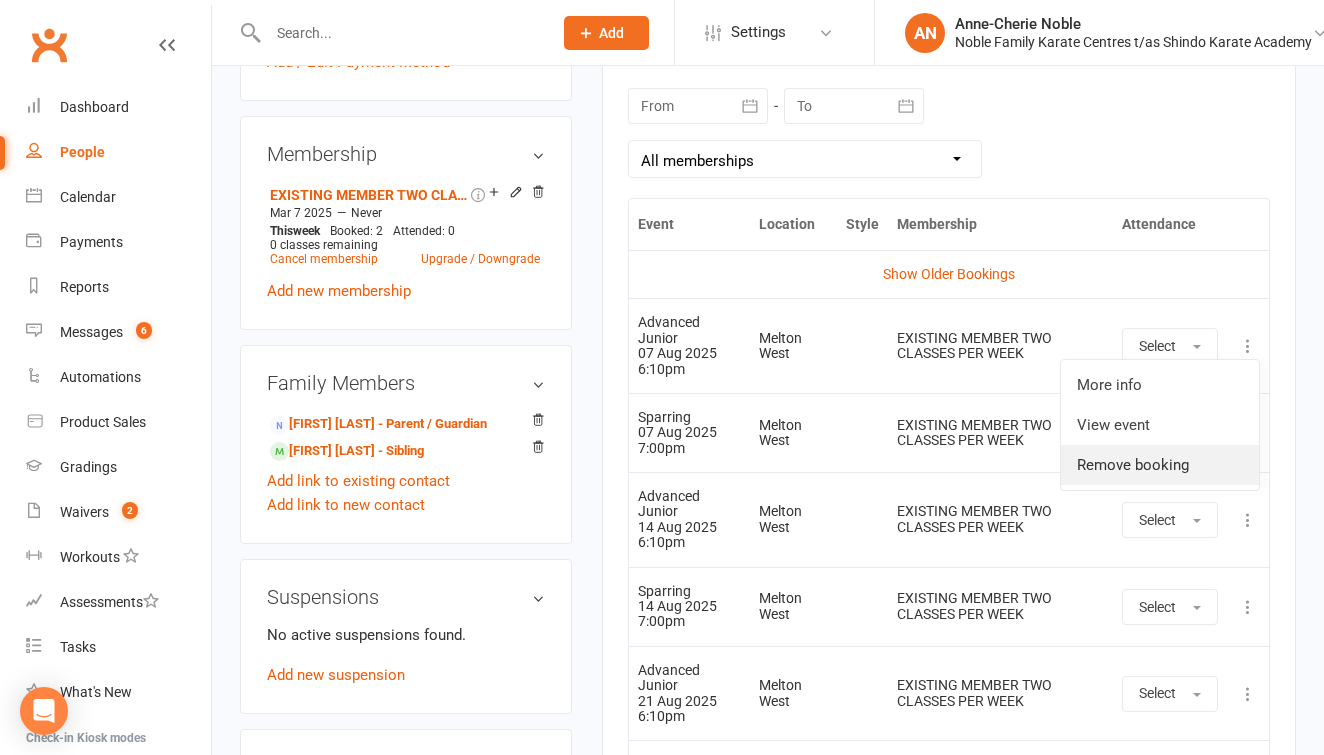 click on "Remove booking" at bounding box center [1160, 465] 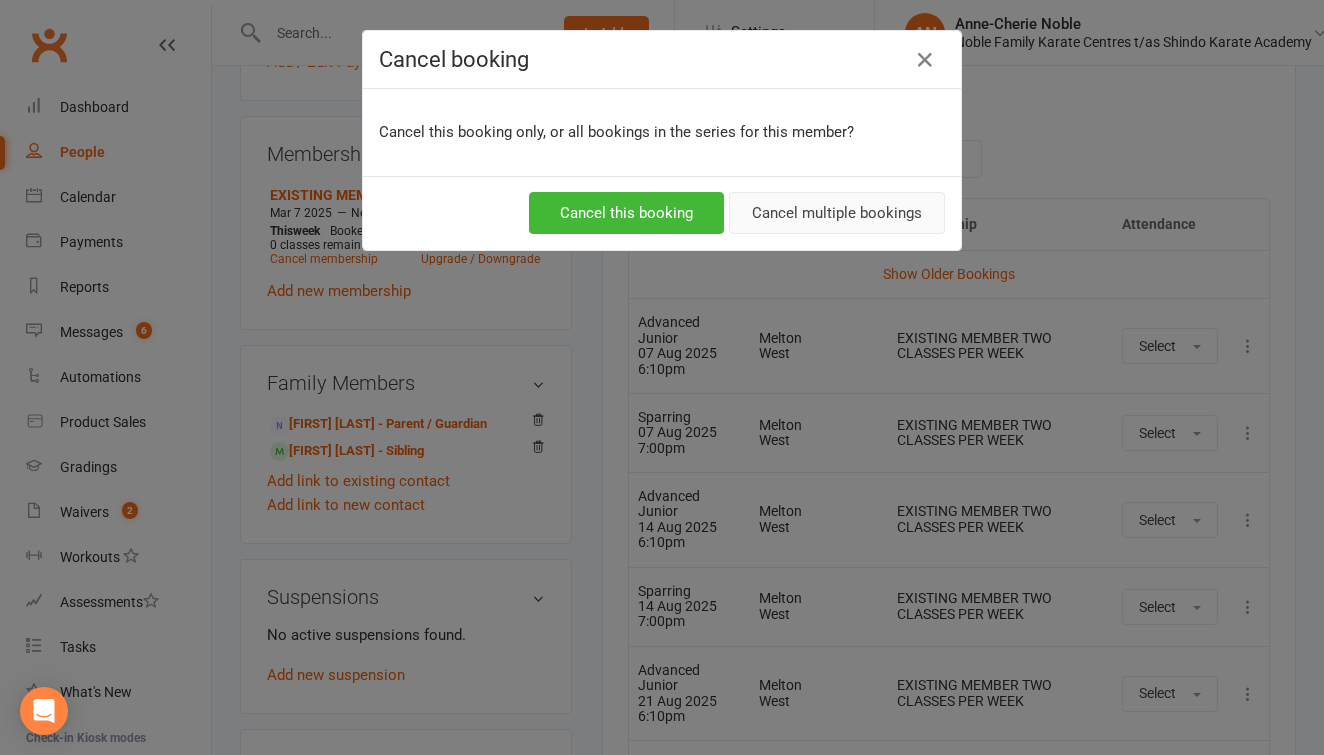 click on "Cancel multiple bookings" at bounding box center [837, 213] 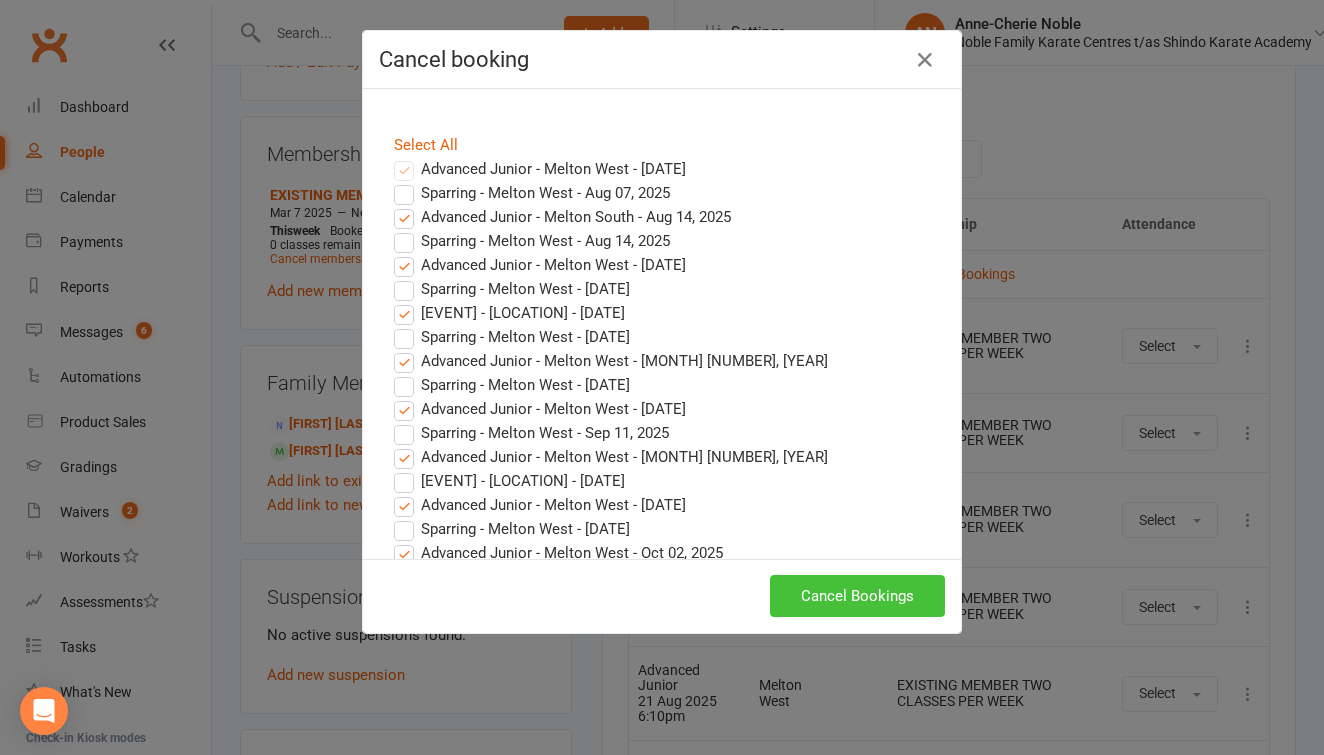 click on "Cancel Bookings" at bounding box center [857, 596] 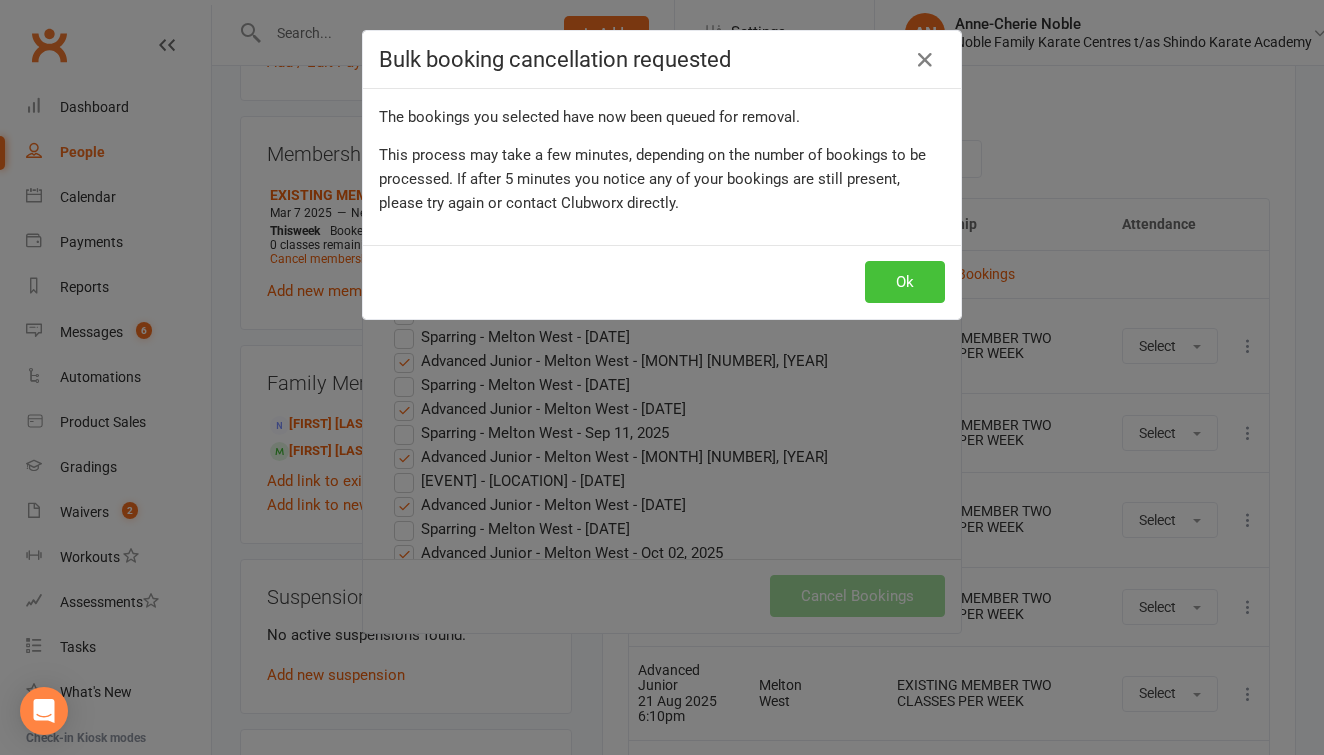 click on "Ok" at bounding box center (905, 282) 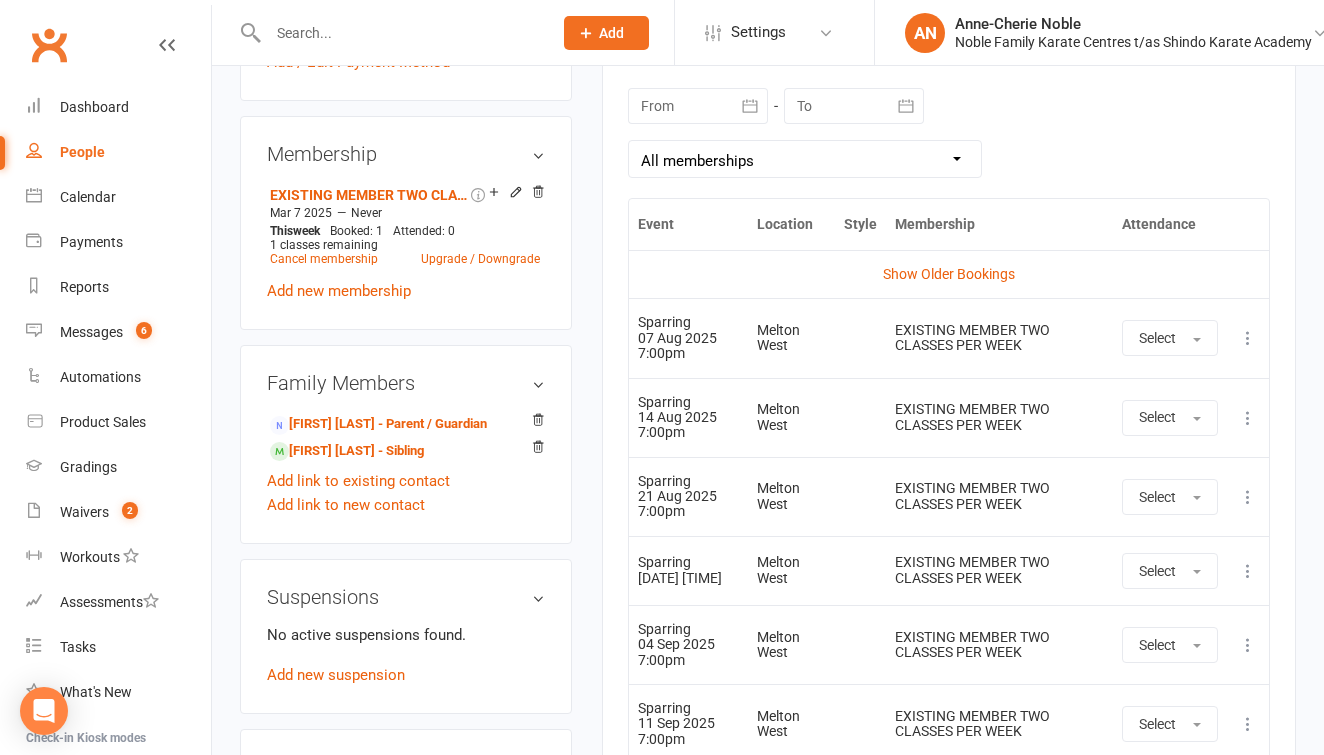 click at bounding box center (1248, 338) 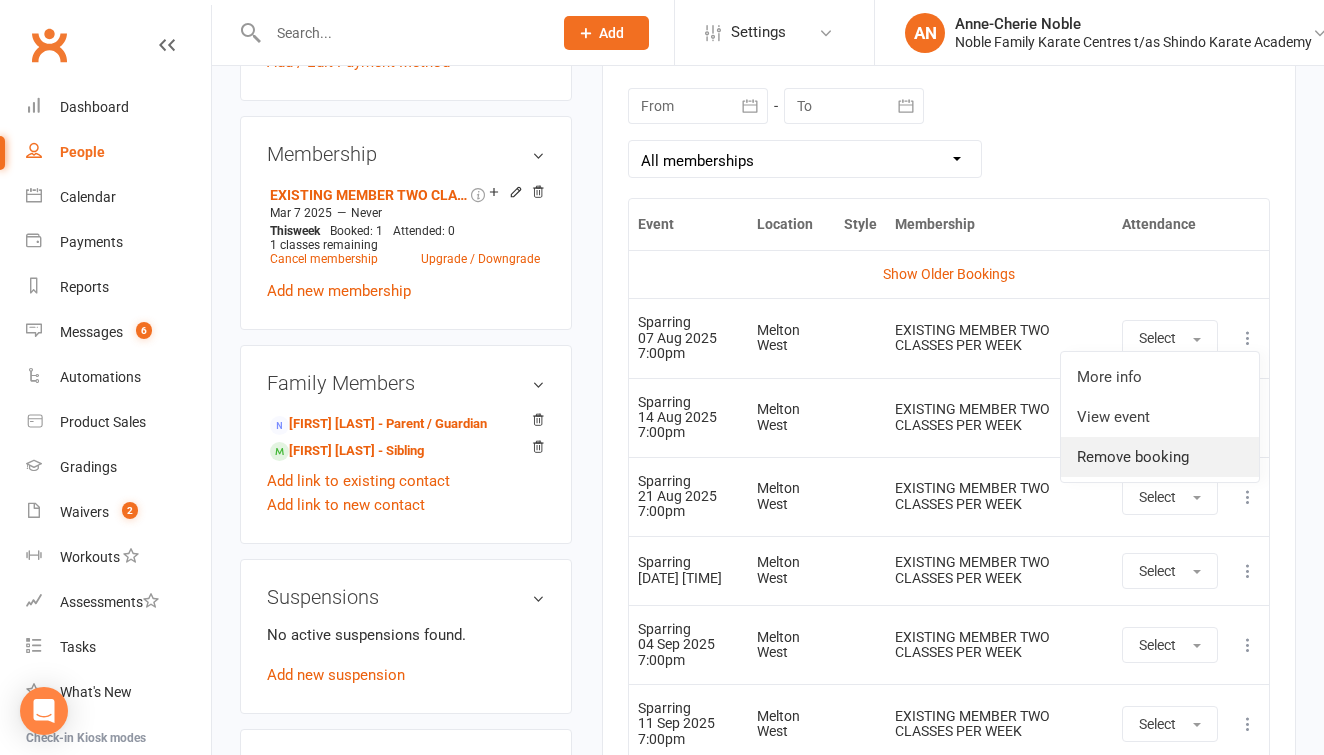 click on "Remove booking" at bounding box center (1160, 457) 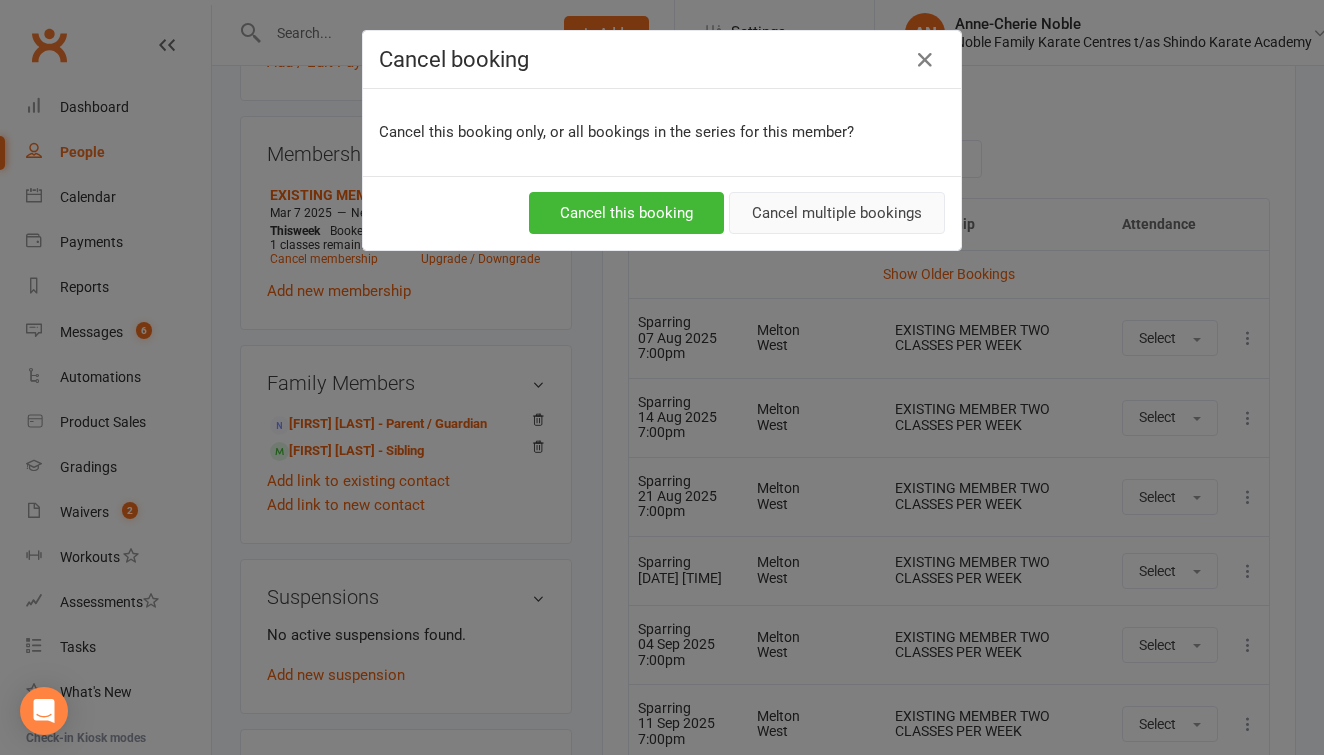 click on "Cancel multiple bookings" at bounding box center (837, 213) 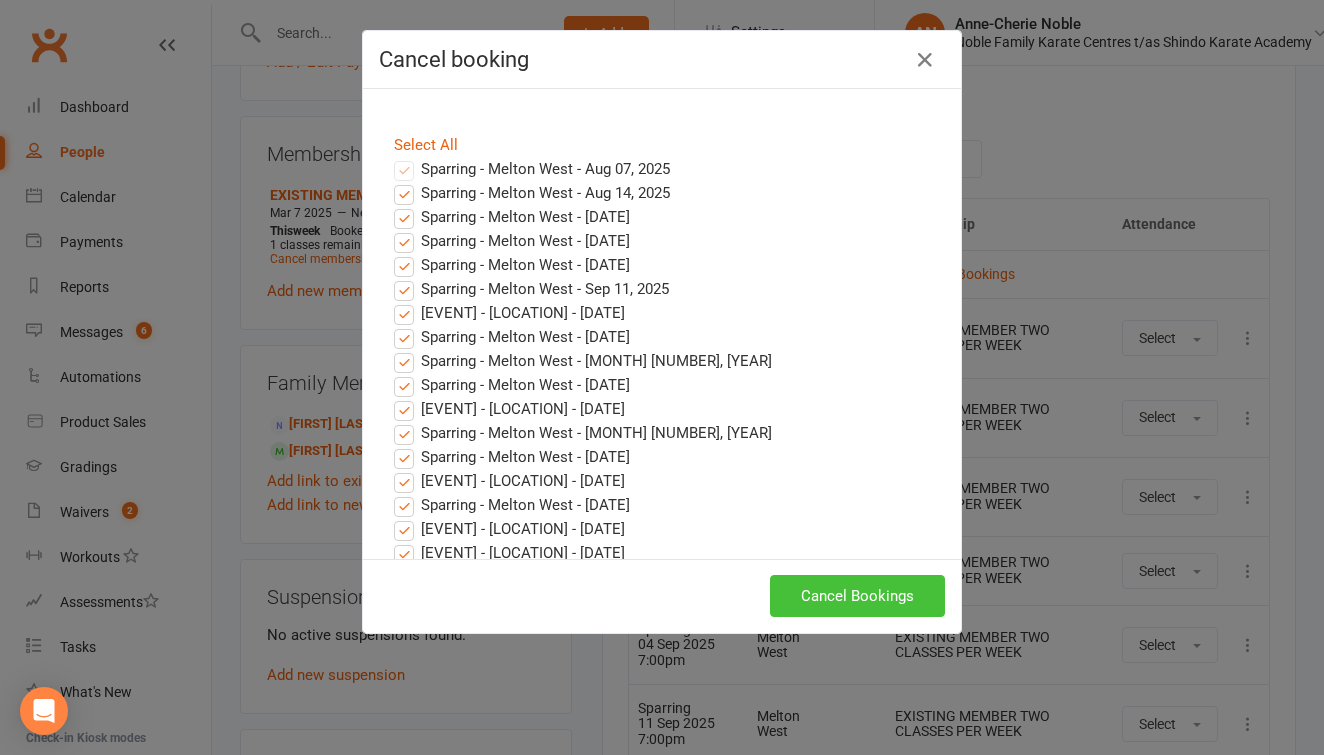 click on "Cancel Bookings" at bounding box center (857, 596) 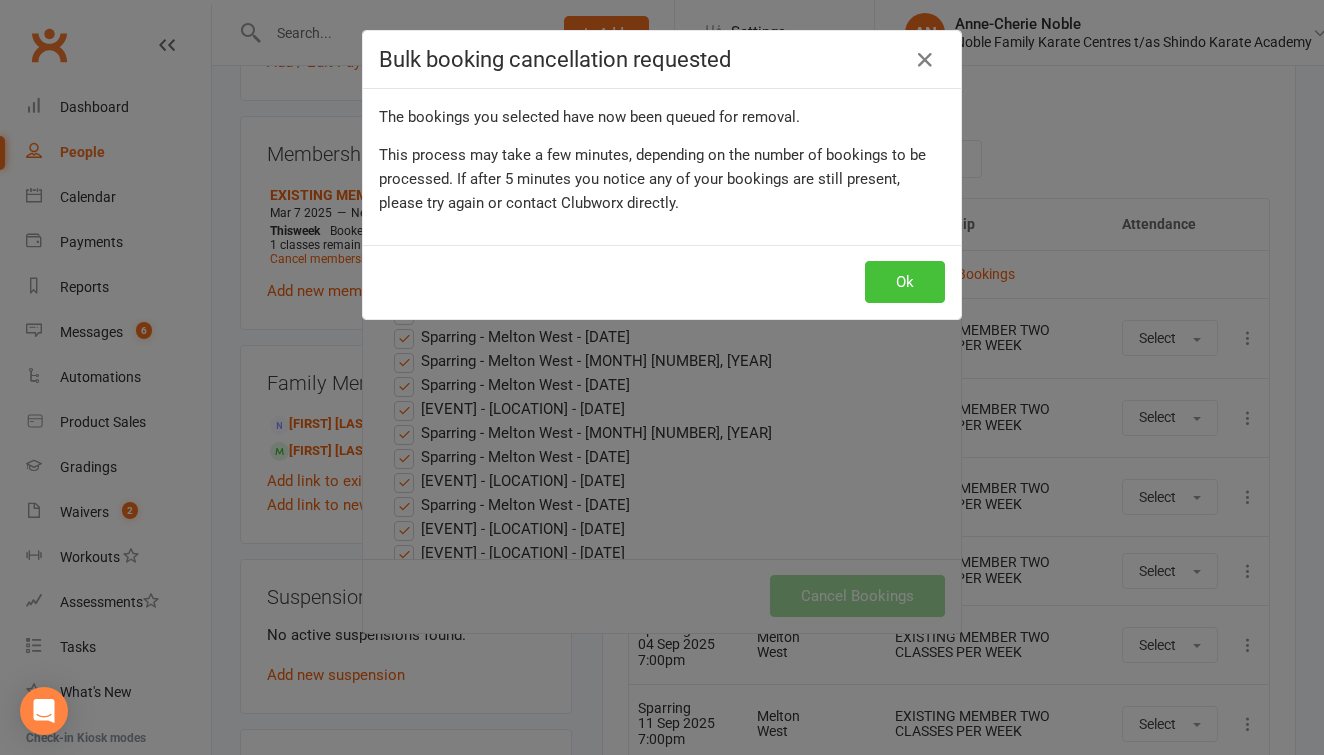click on "Ok" at bounding box center [905, 282] 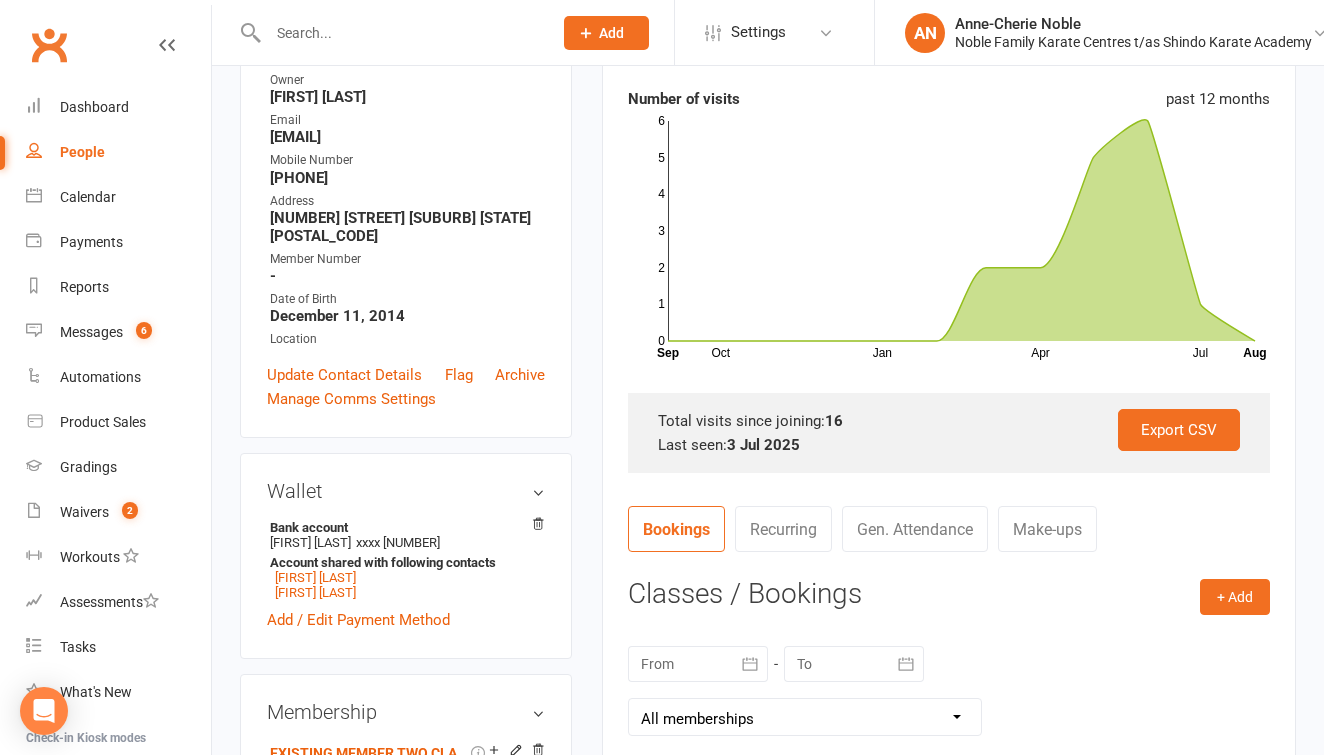 scroll, scrollTop: 286, scrollLeft: 0, axis: vertical 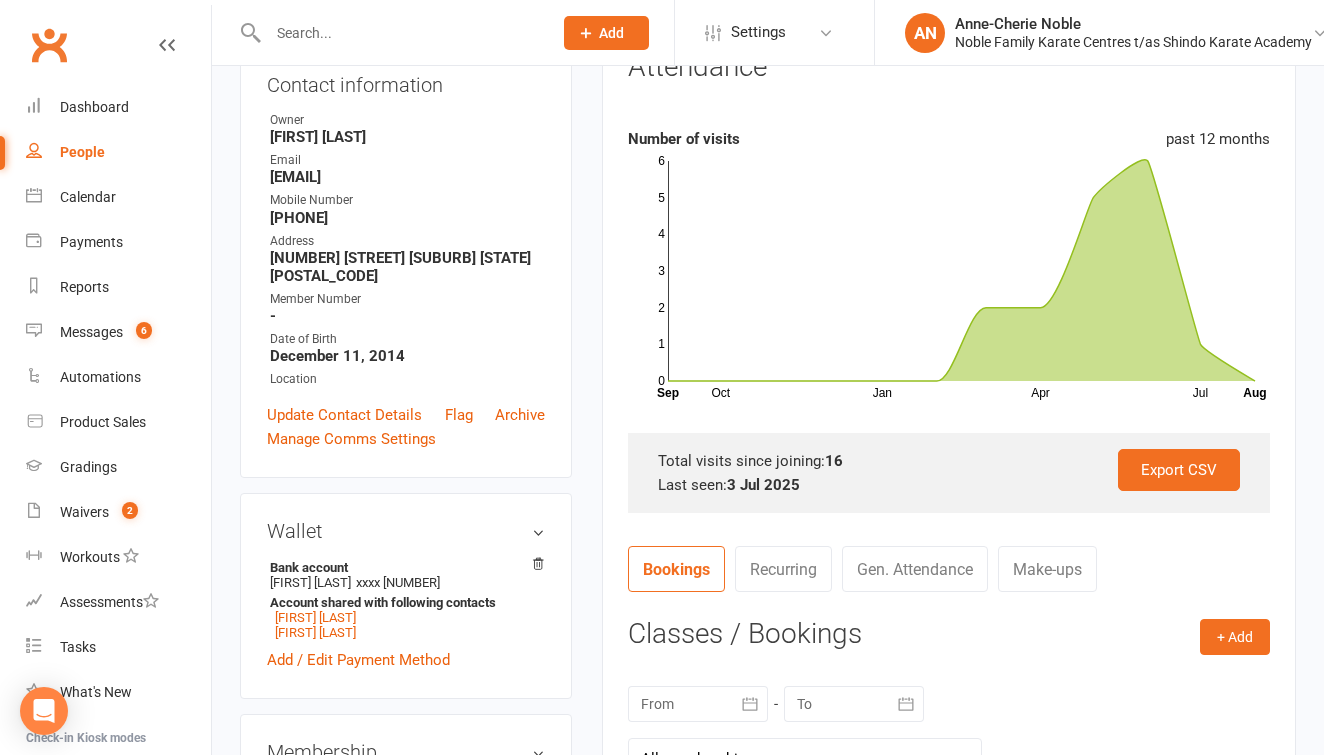 click at bounding box center [400, 33] 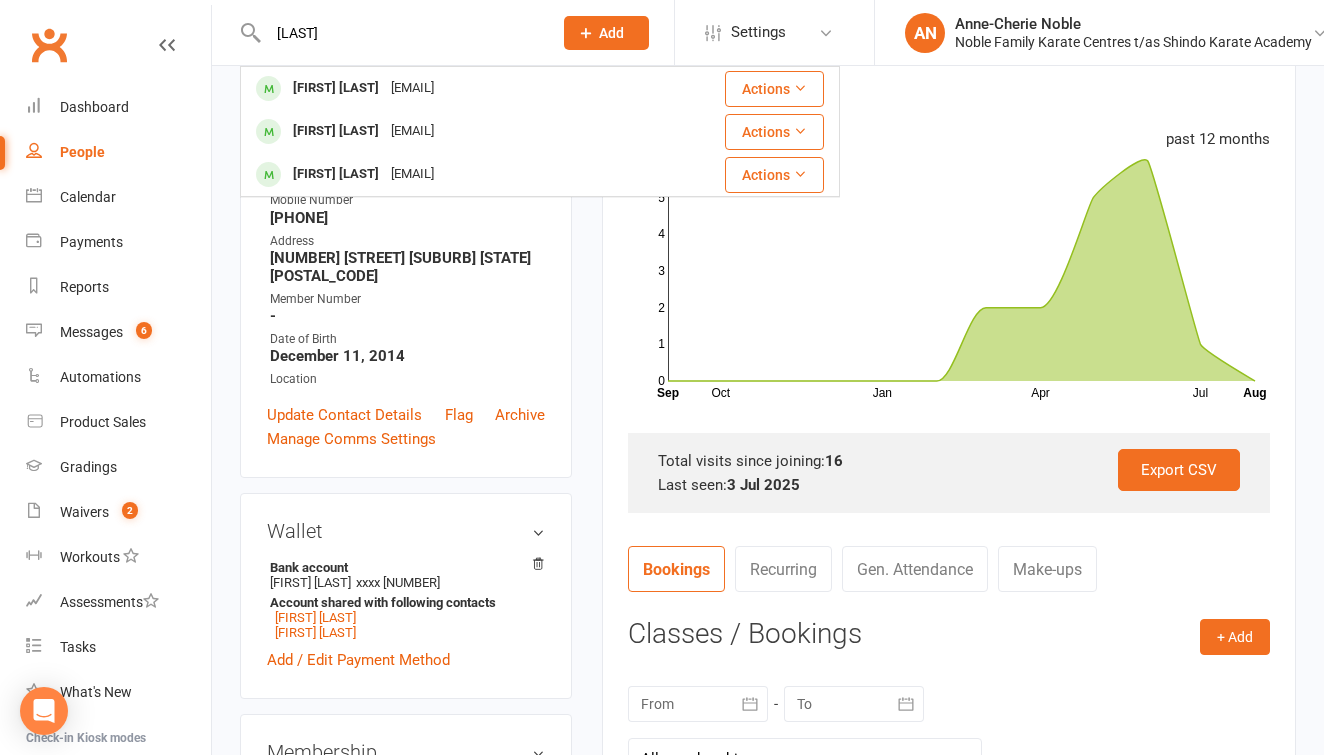 type on "grieve" 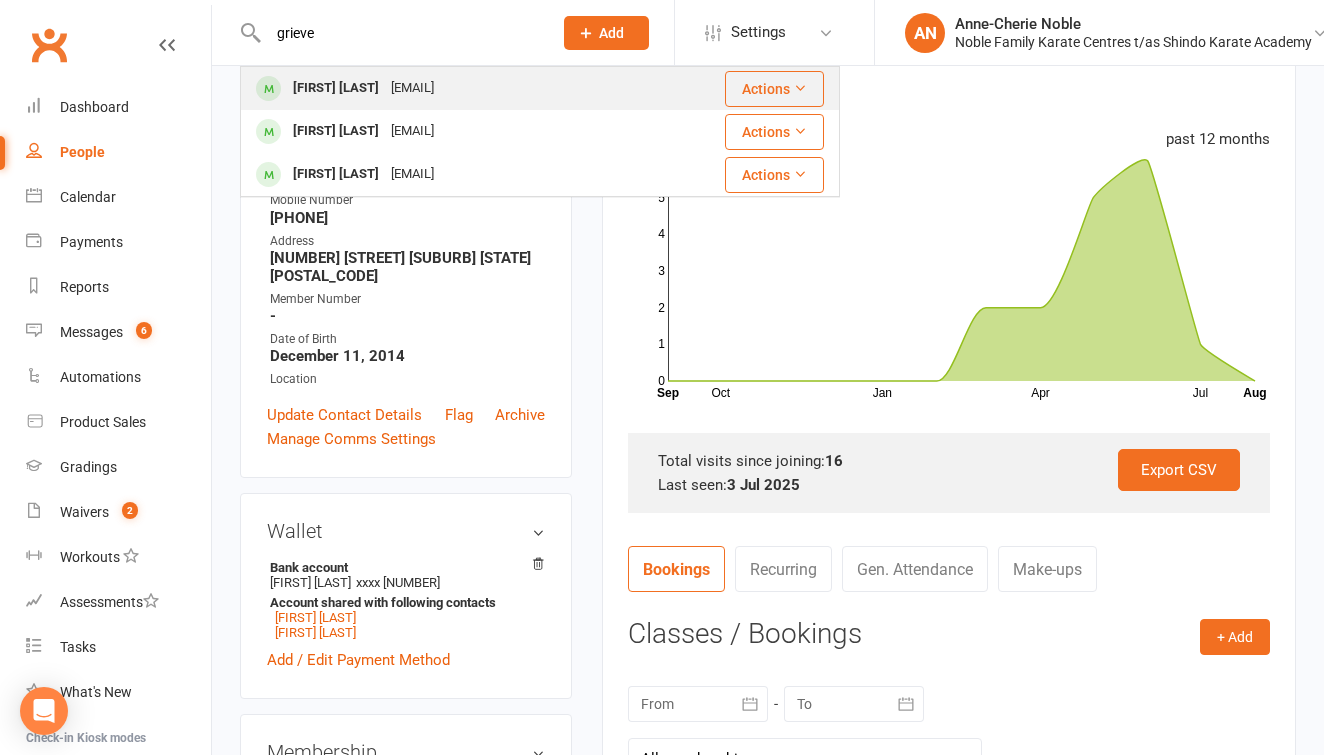 drag, startPoint x: 317, startPoint y: 29, endPoint x: 388, endPoint y: 81, distance: 88.005684 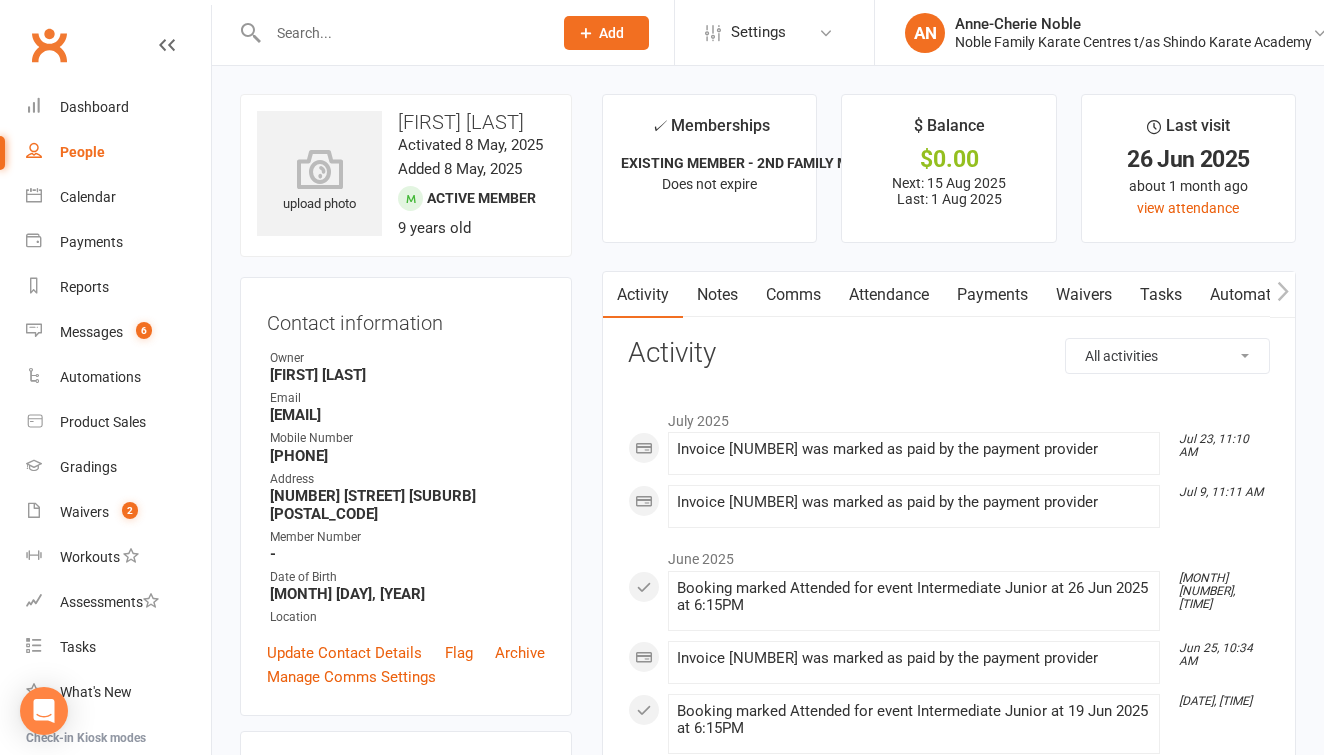 scroll, scrollTop: 0, scrollLeft: 0, axis: both 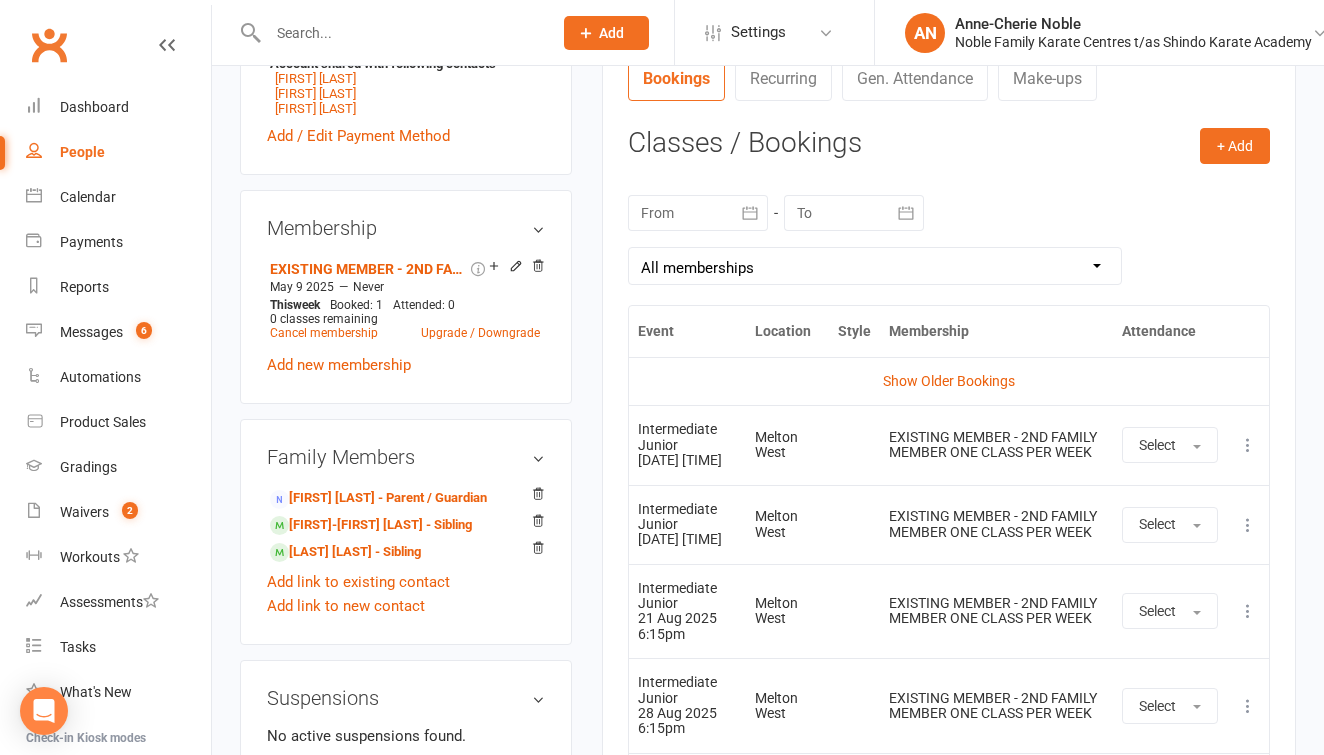 click at bounding box center [1248, 445] 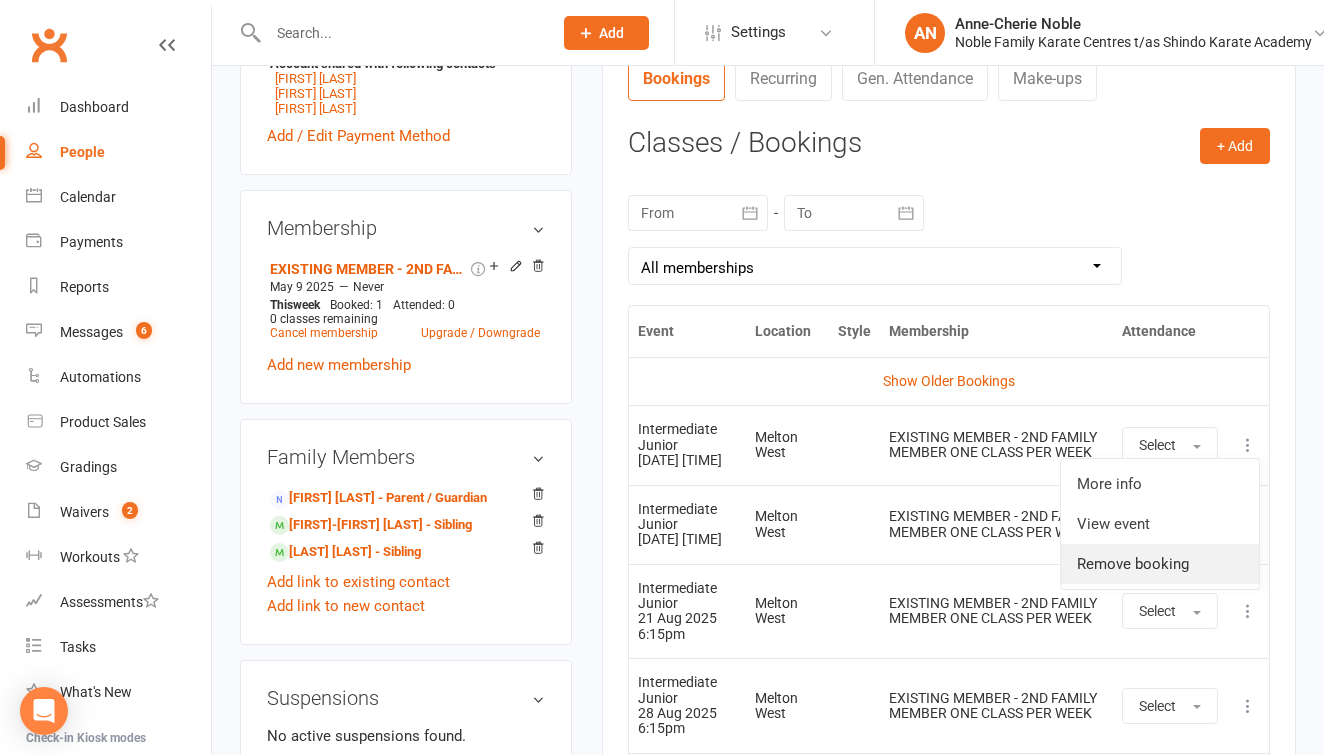 click on "Remove booking" at bounding box center [1160, 564] 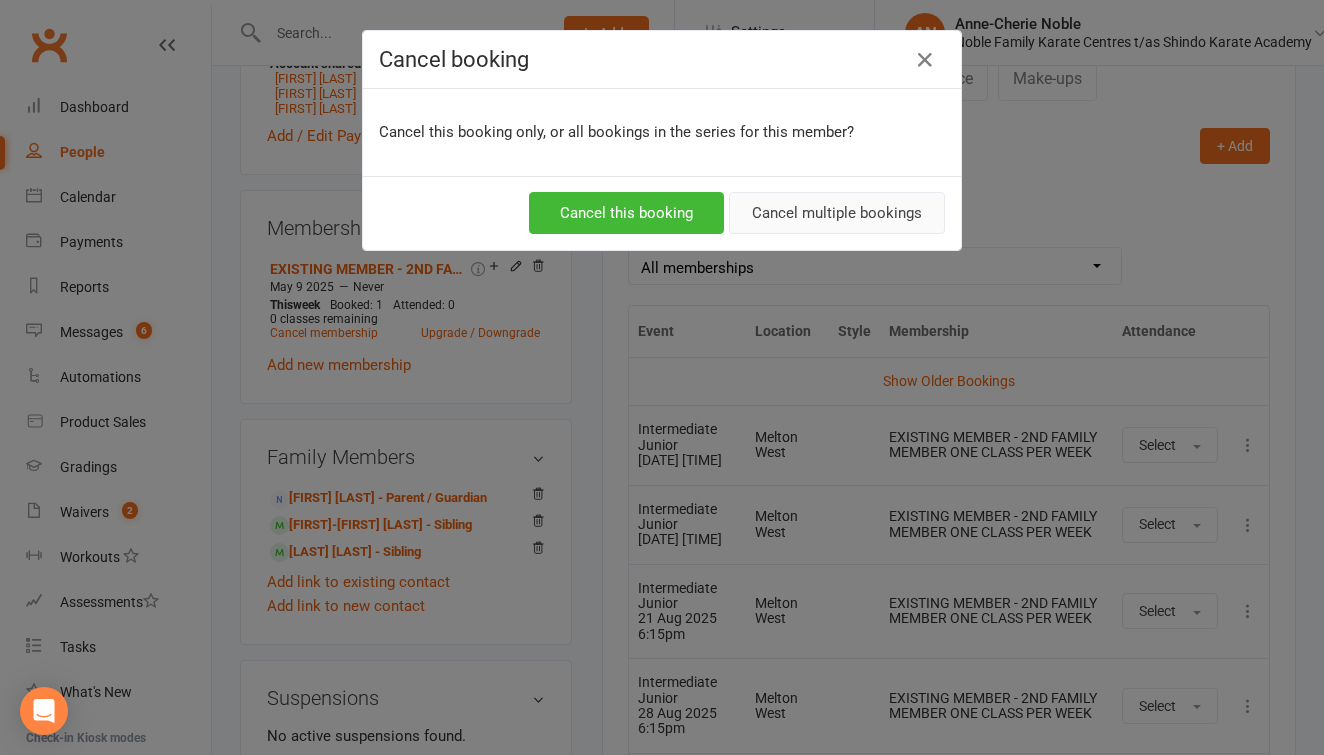 click on "Cancel multiple bookings" at bounding box center [837, 213] 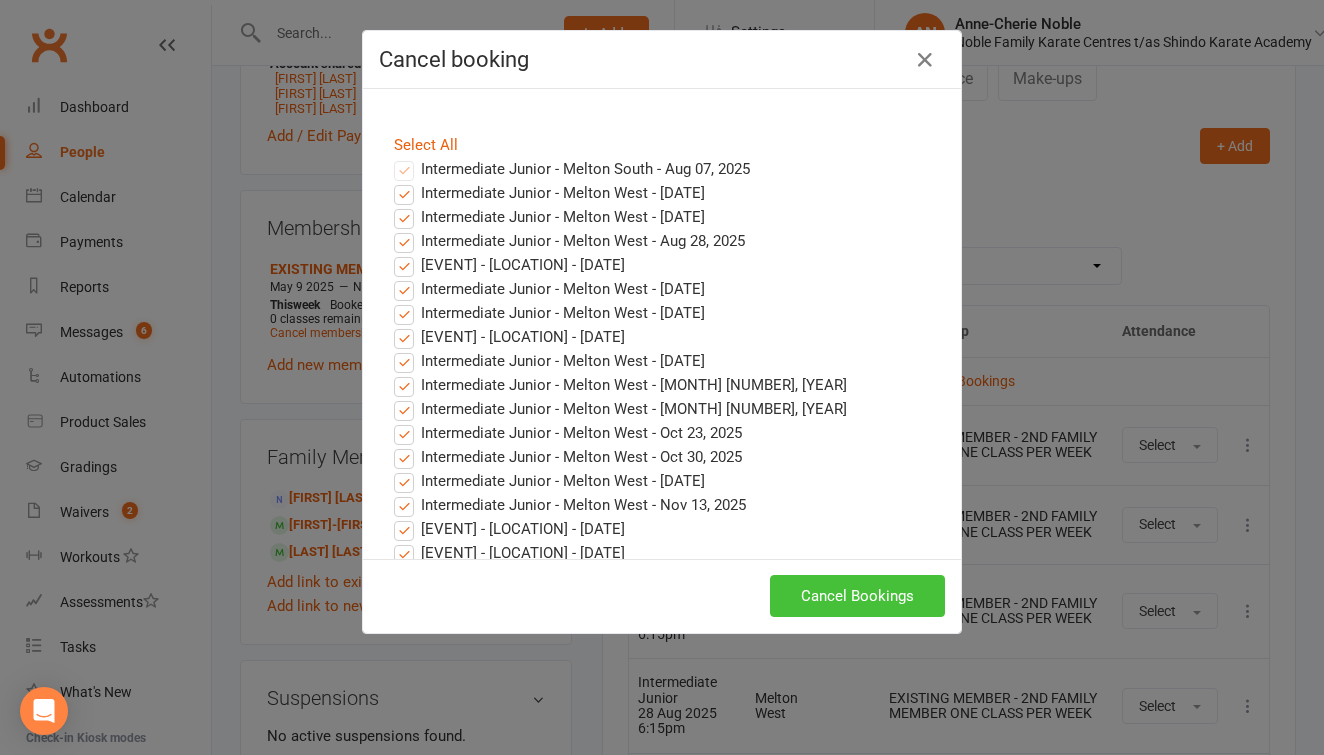 click on "Cancel Bookings" at bounding box center (857, 596) 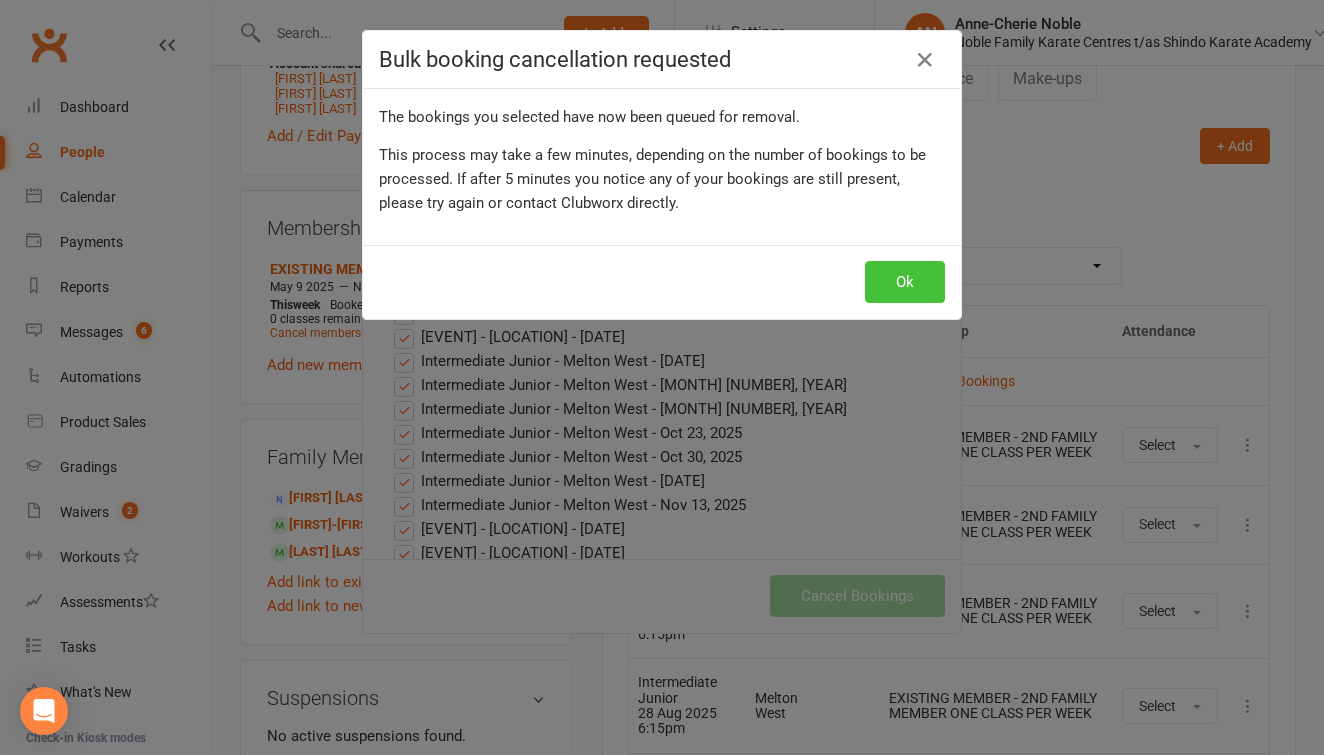 click on "Ok" at bounding box center [905, 282] 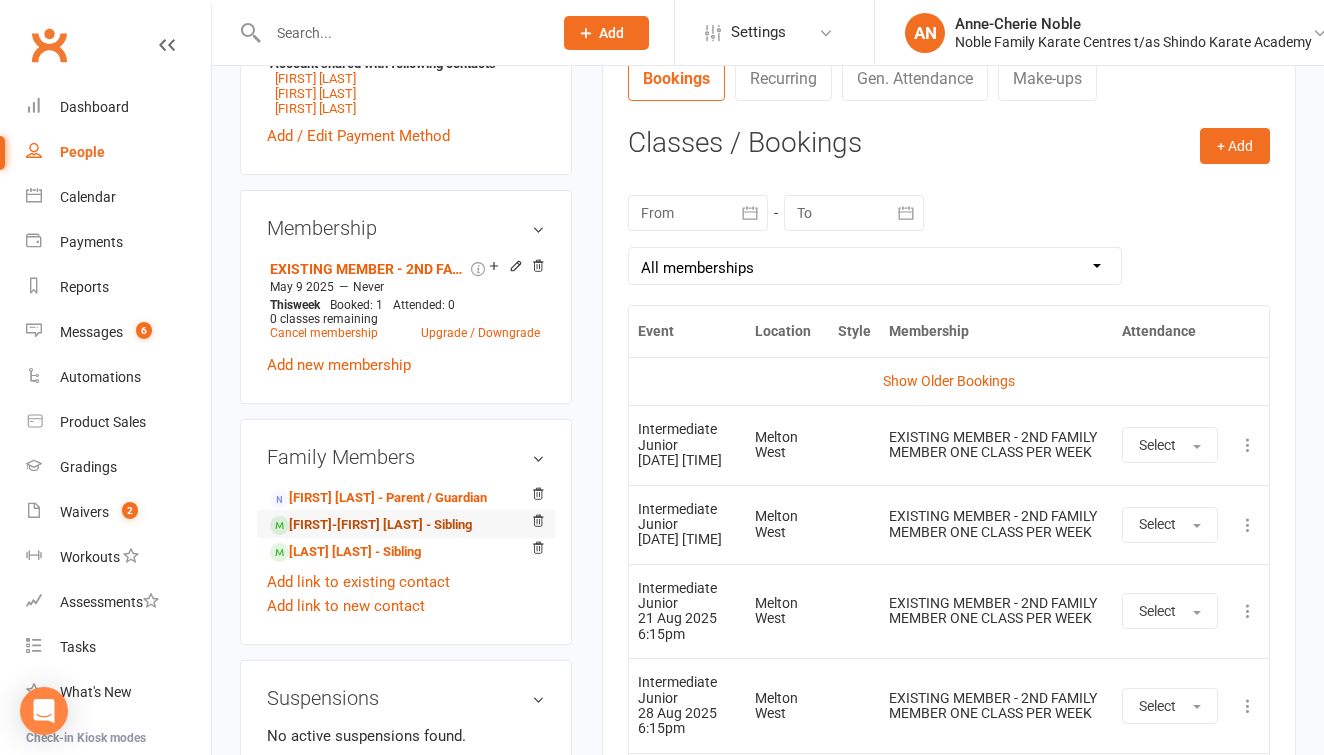 click on "[FIRST]-[FIRST] [LAST] - Sibling" at bounding box center [371, 525] 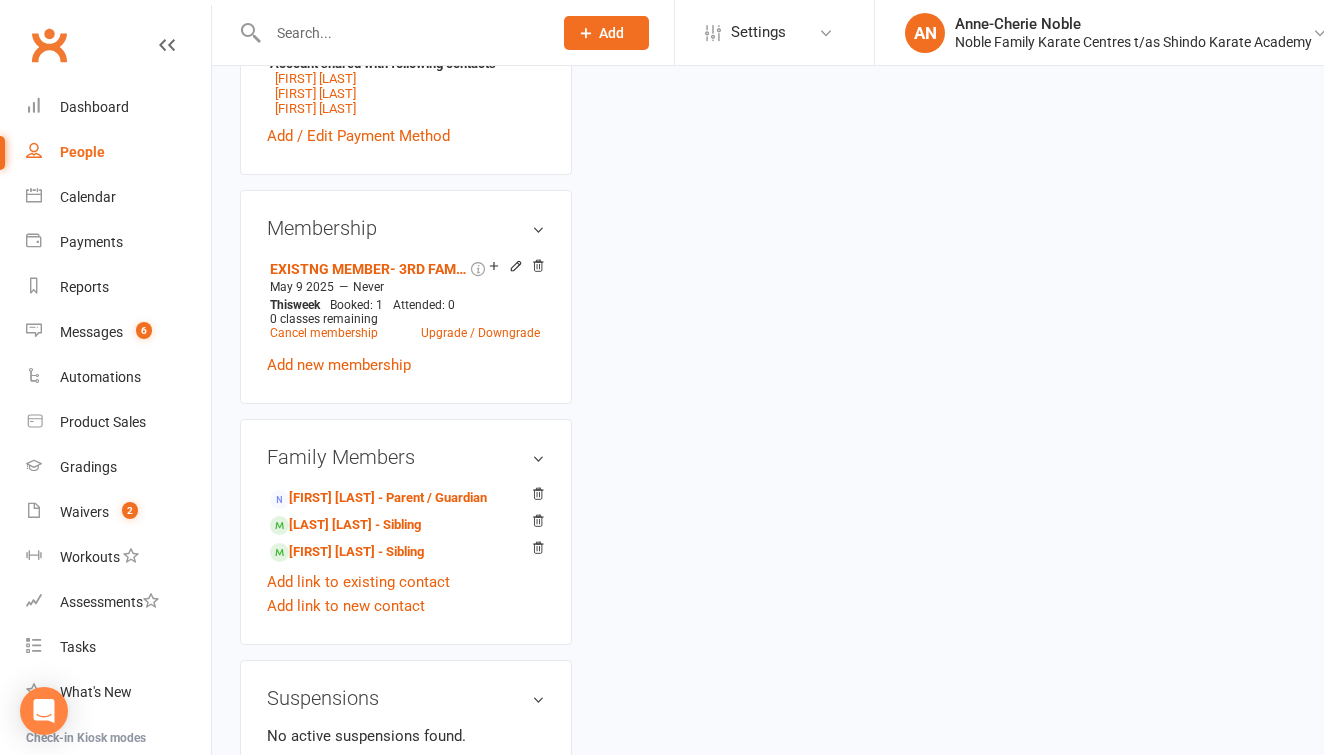 scroll, scrollTop: 0, scrollLeft: 0, axis: both 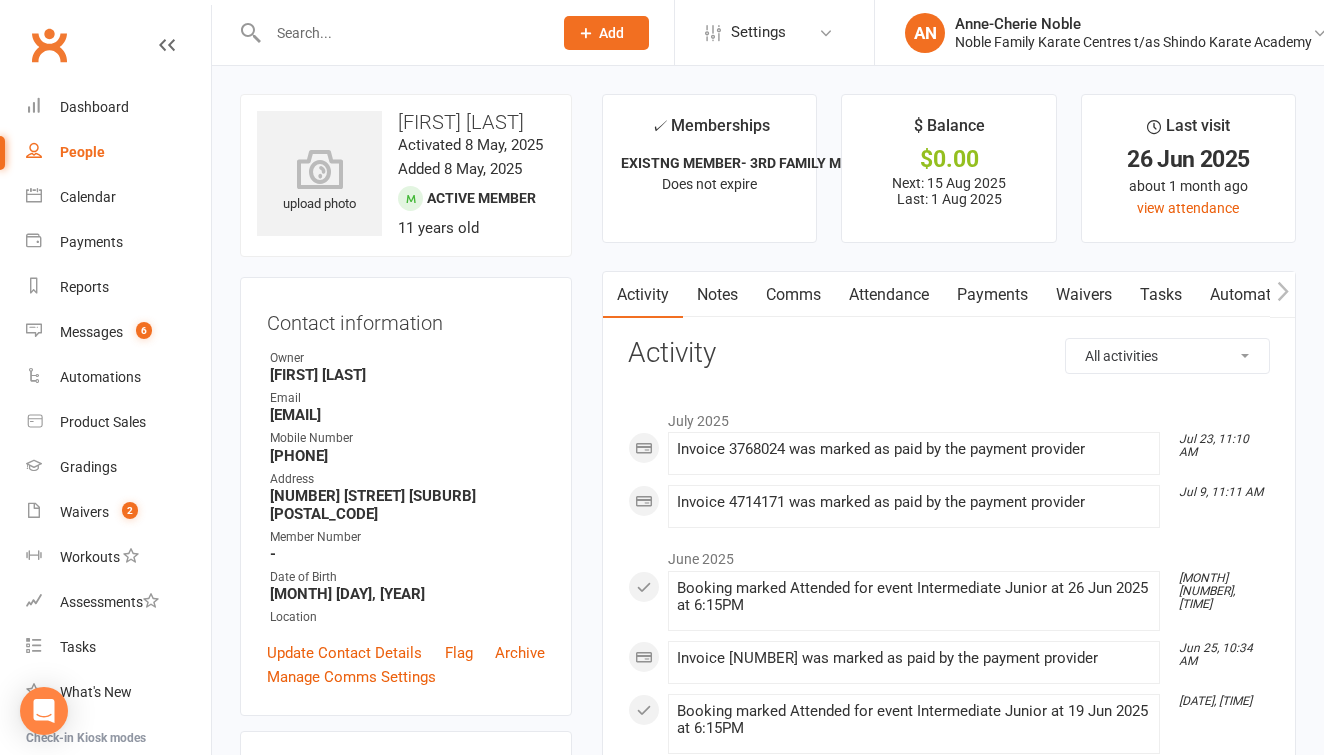 click on "Attendance" at bounding box center [889, 295] 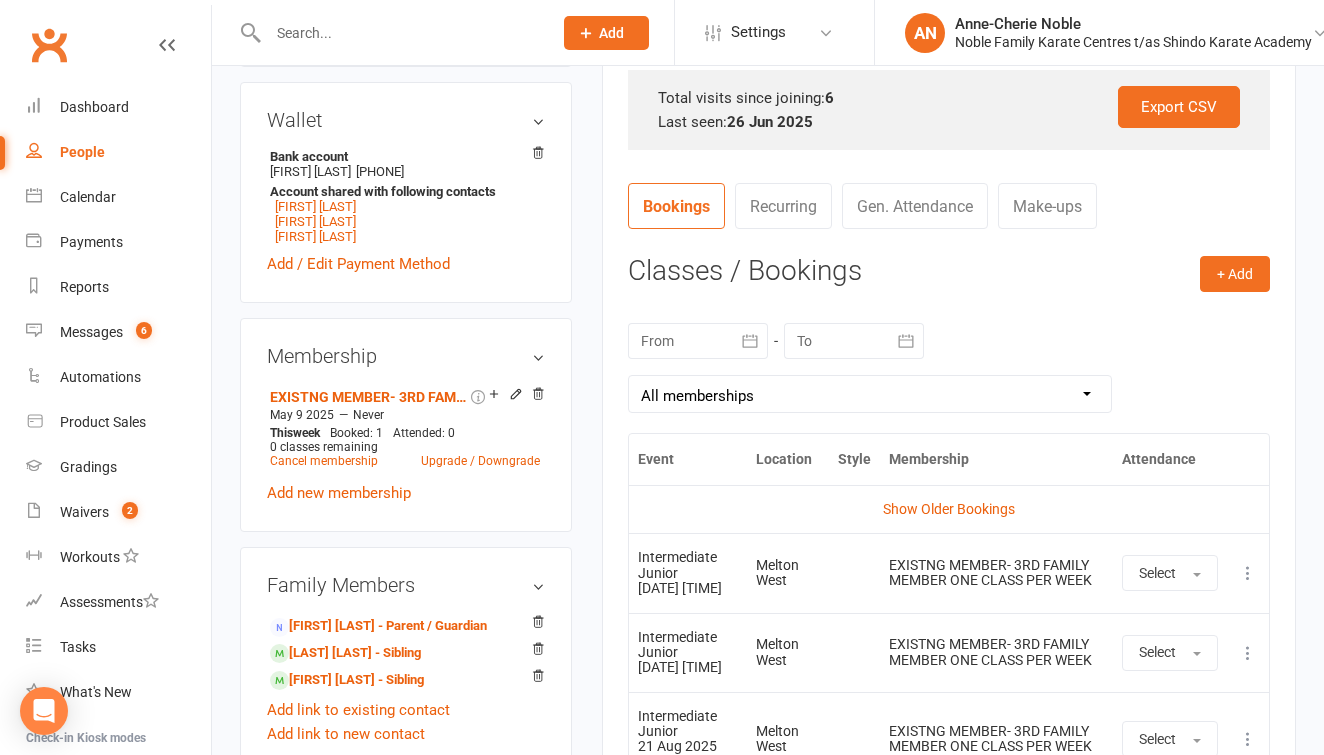 scroll, scrollTop: 728, scrollLeft: 0, axis: vertical 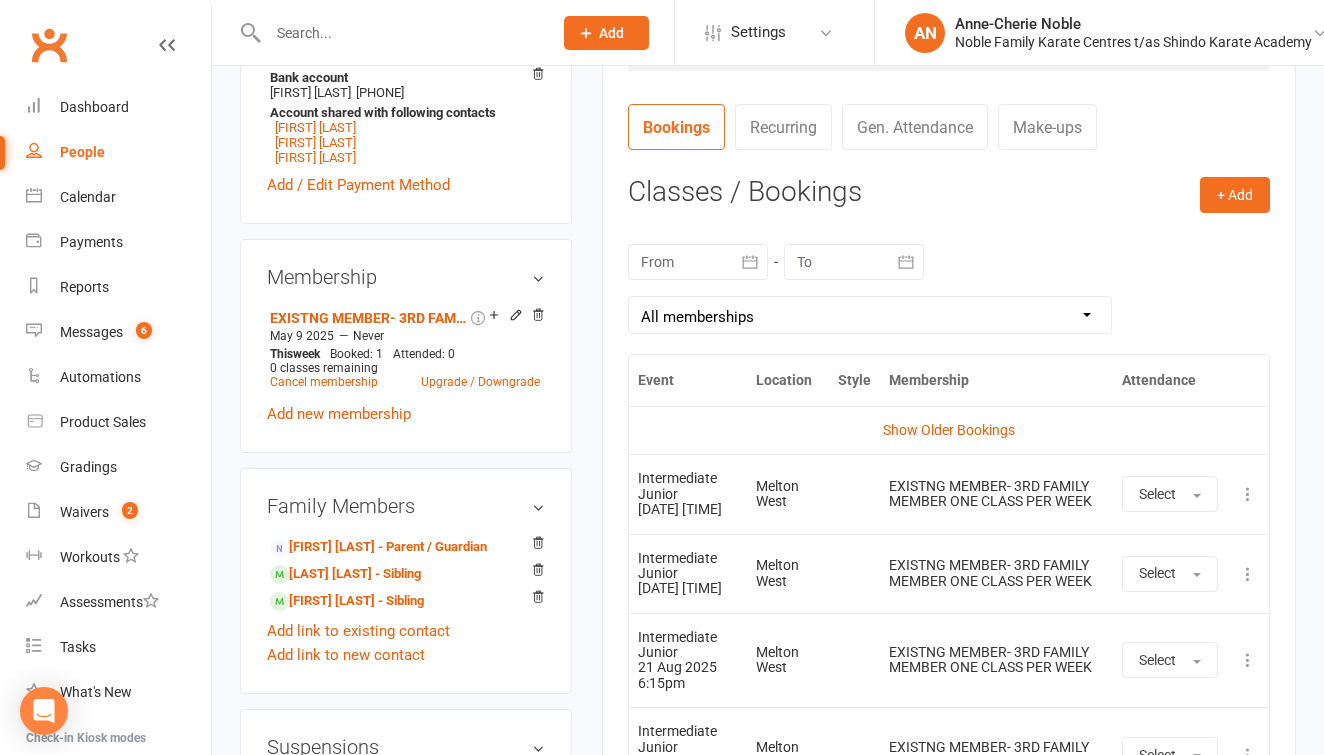 click at bounding box center (1248, 494) 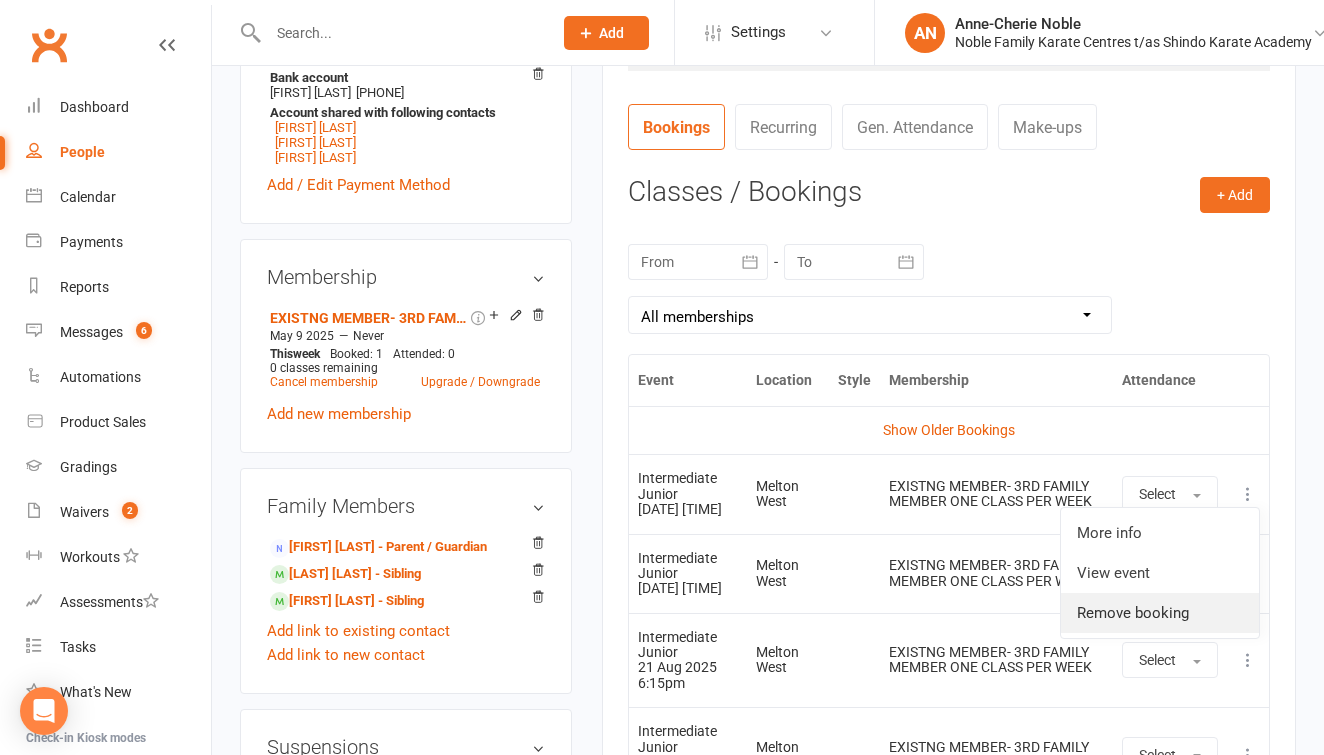 click on "Remove booking" at bounding box center [1160, 613] 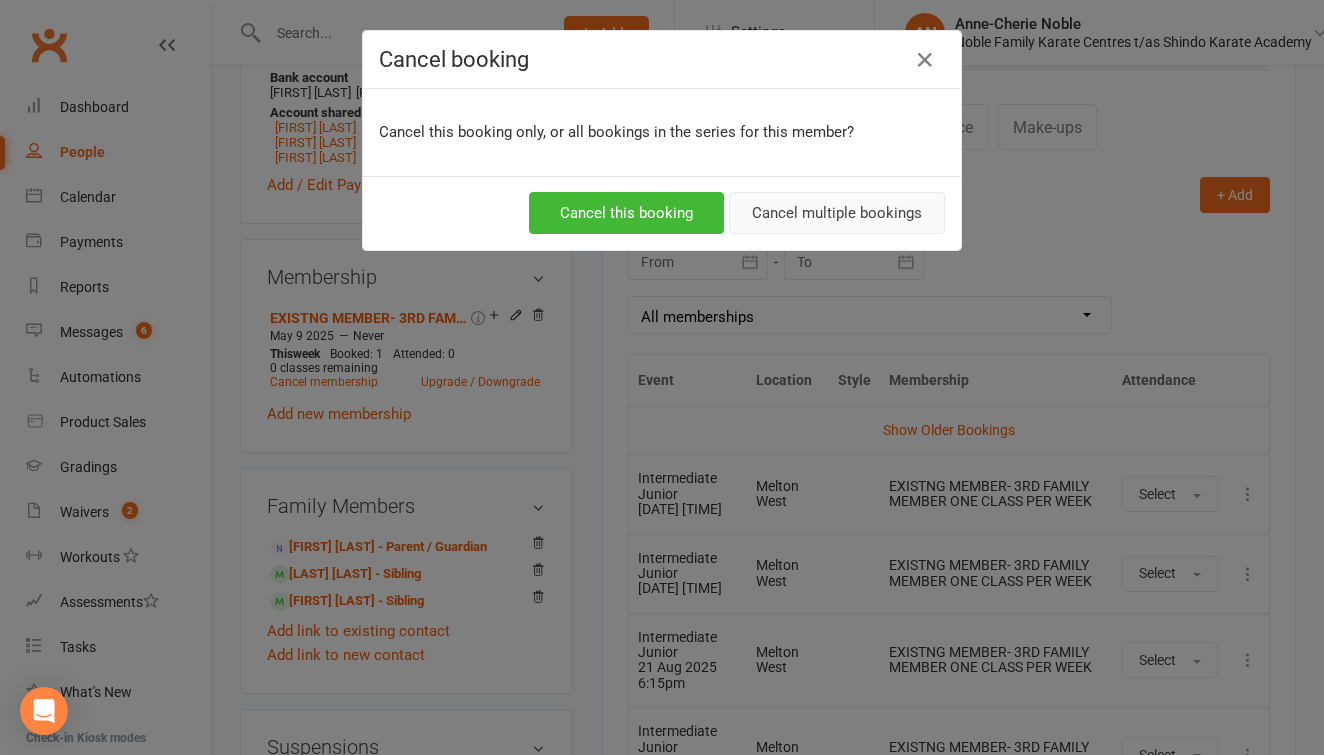 click on "Cancel multiple bookings" at bounding box center [837, 213] 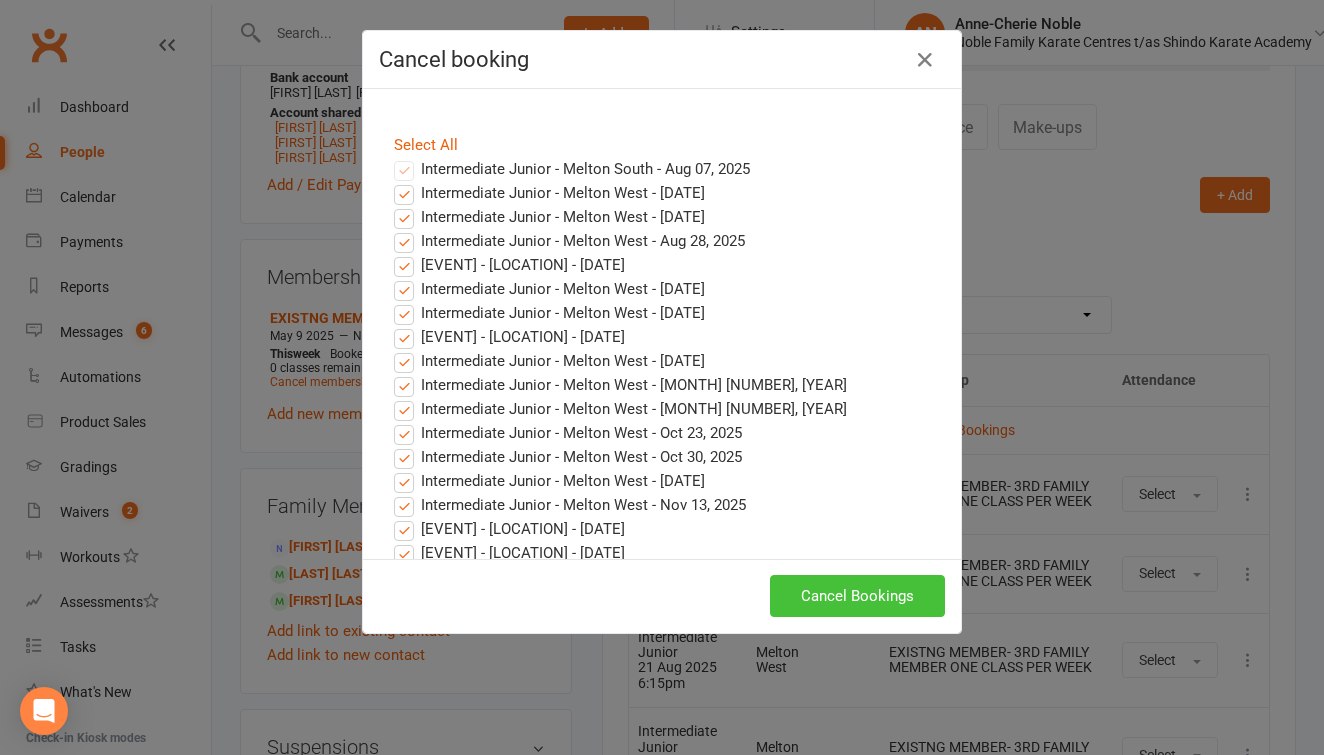 click on "Cancel Bookings" at bounding box center (857, 596) 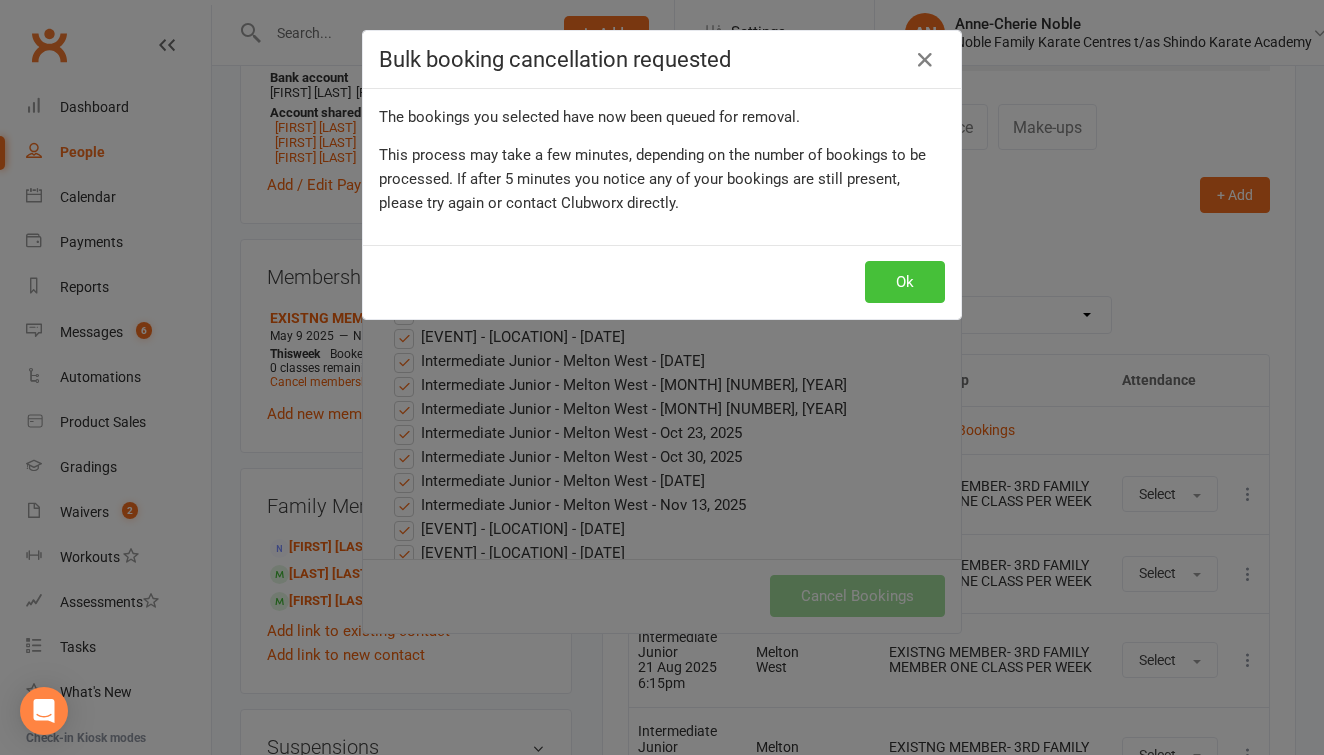 click on "Ok" at bounding box center [905, 282] 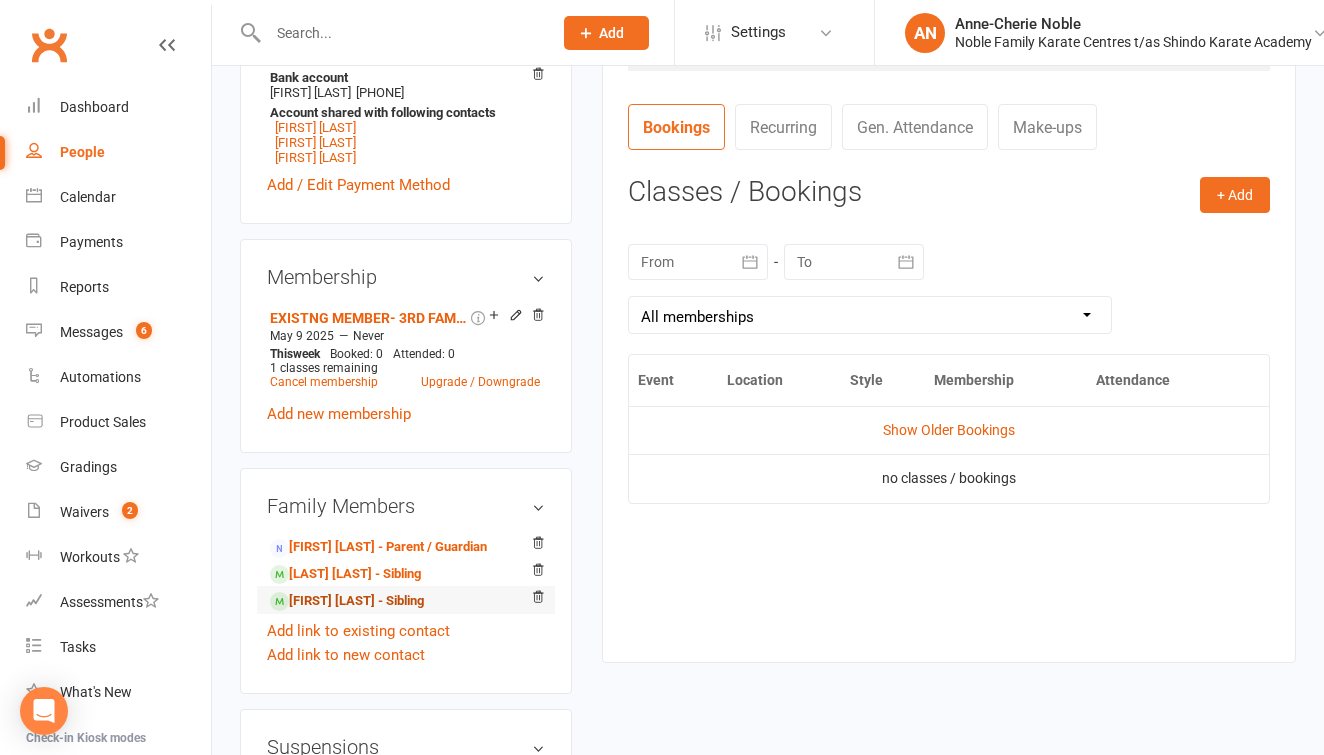 click on "[FIRST] [LAST] - Sibling" at bounding box center [347, 601] 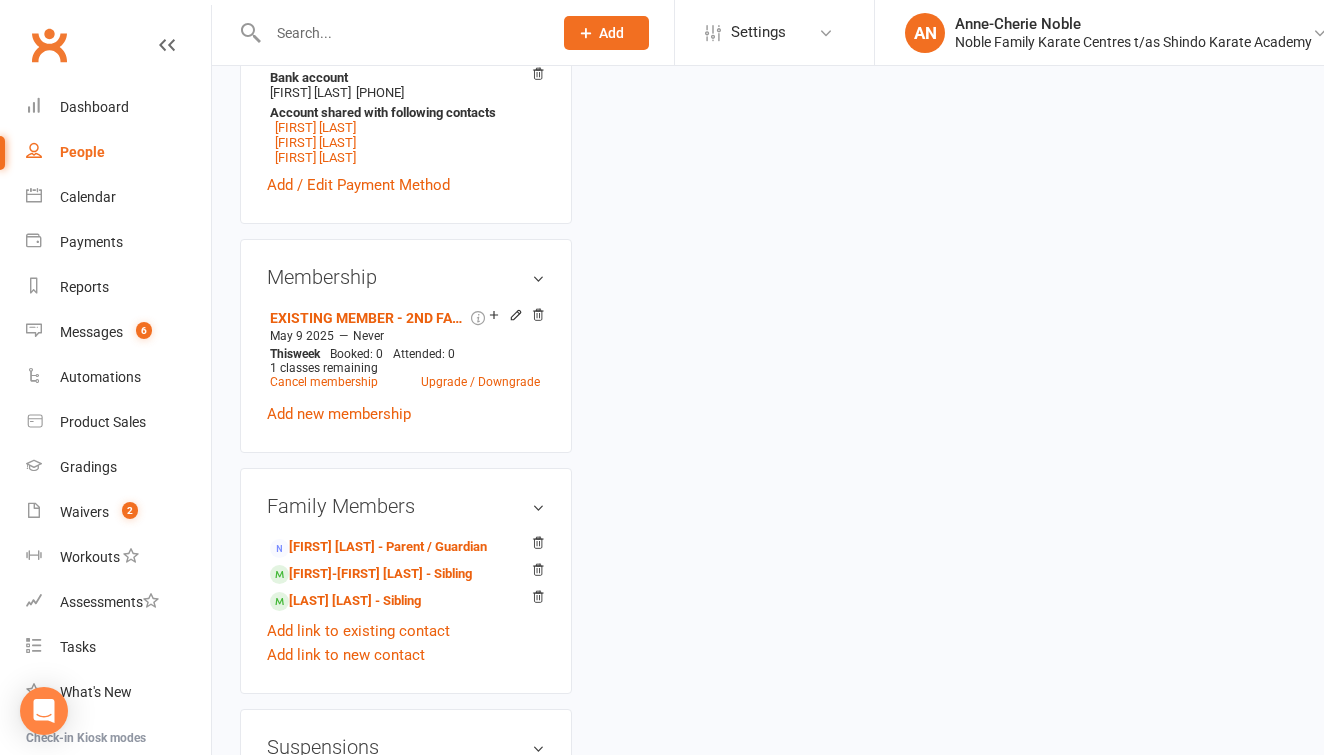 scroll, scrollTop: 0, scrollLeft: 0, axis: both 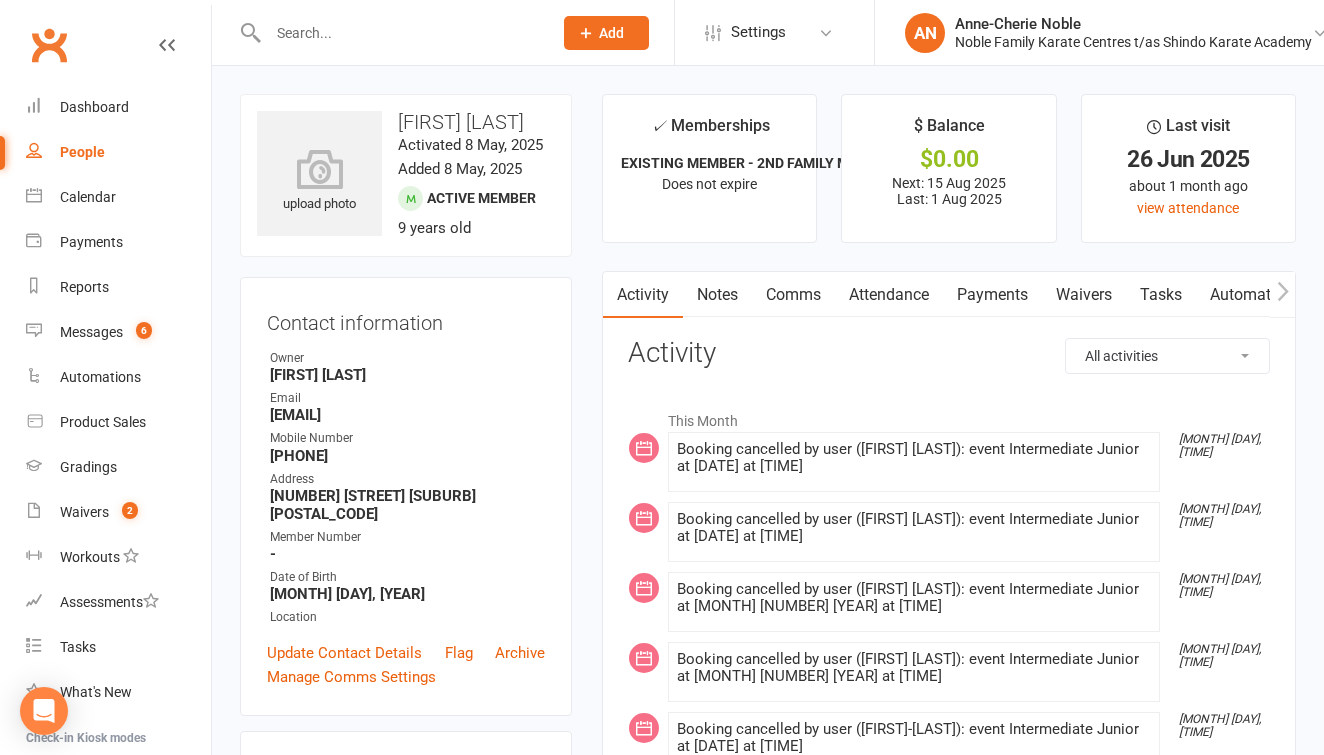 click on "Attendance" at bounding box center (889, 295) 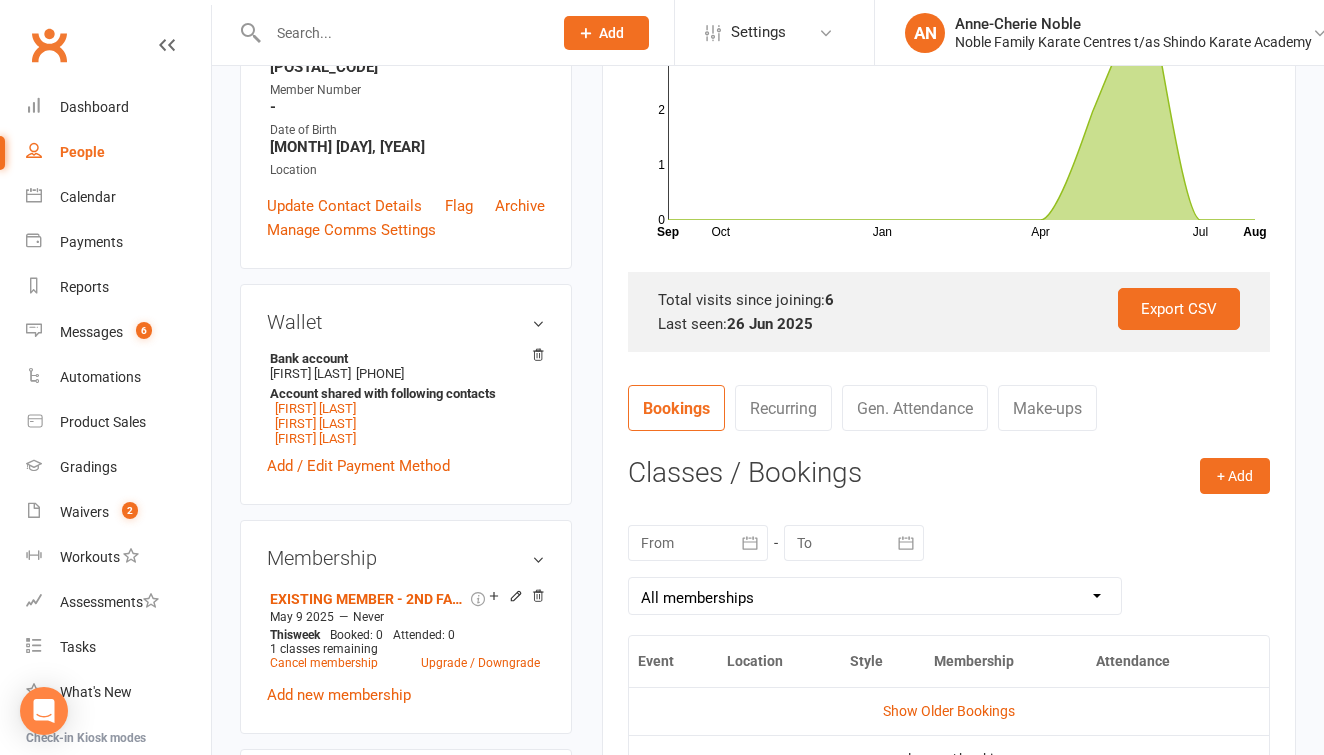 scroll, scrollTop: 433, scrollLeft: 0, axis: vertical 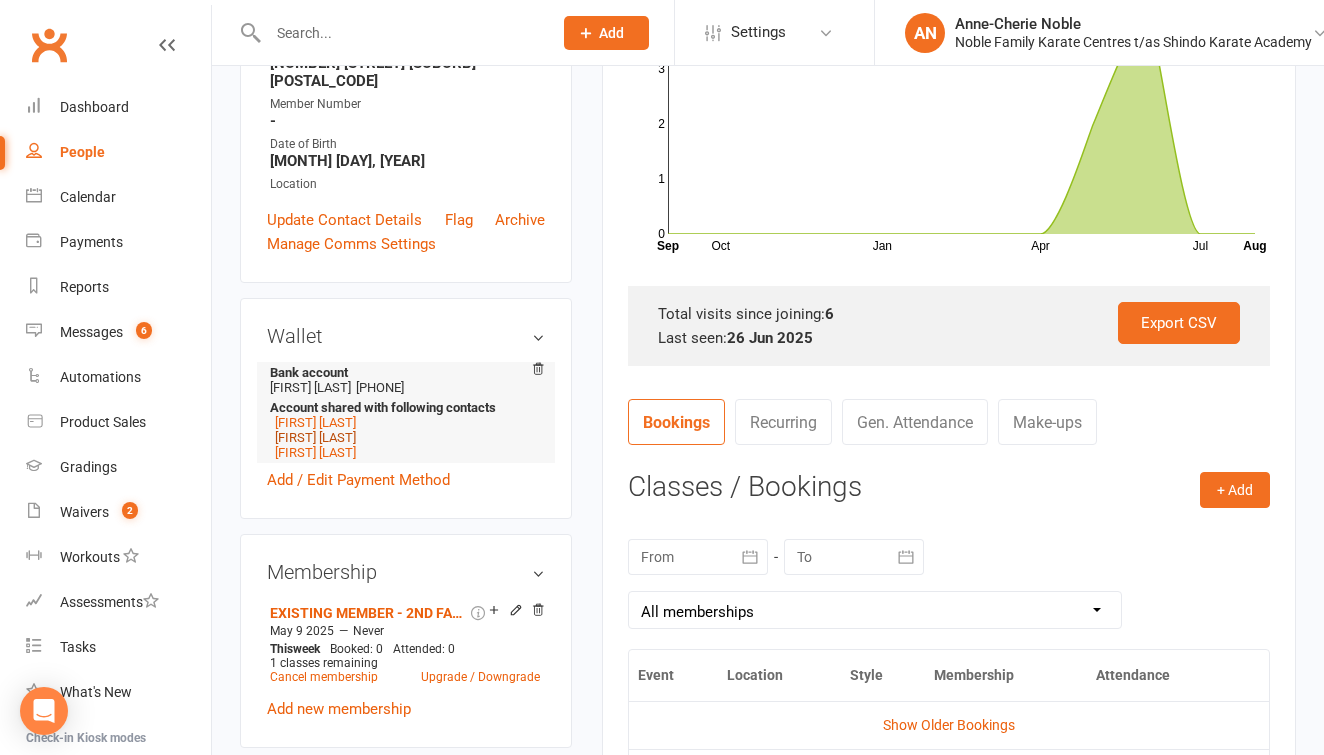 click on "[FIRST] [LAST]" at bounding box center (315, 437) 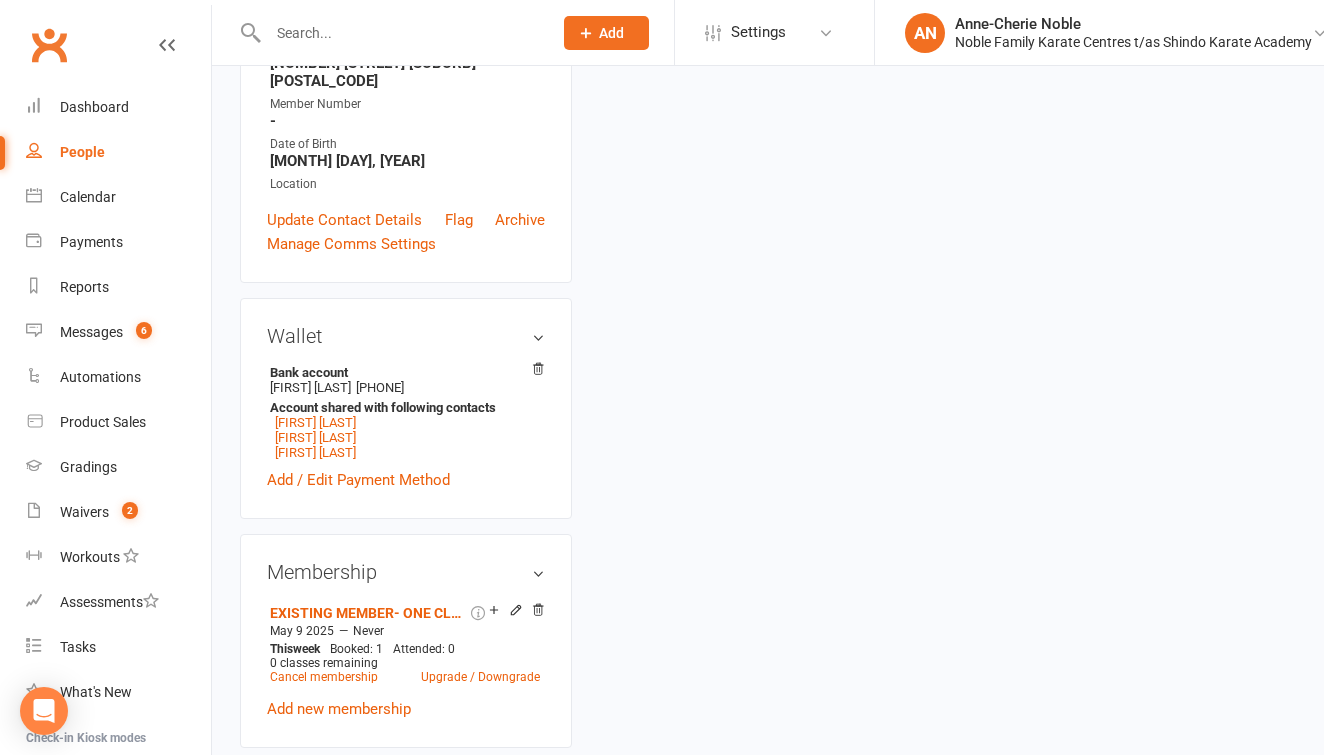 scroll, scrollTop: 0, scrollLeft: 0, axis: both 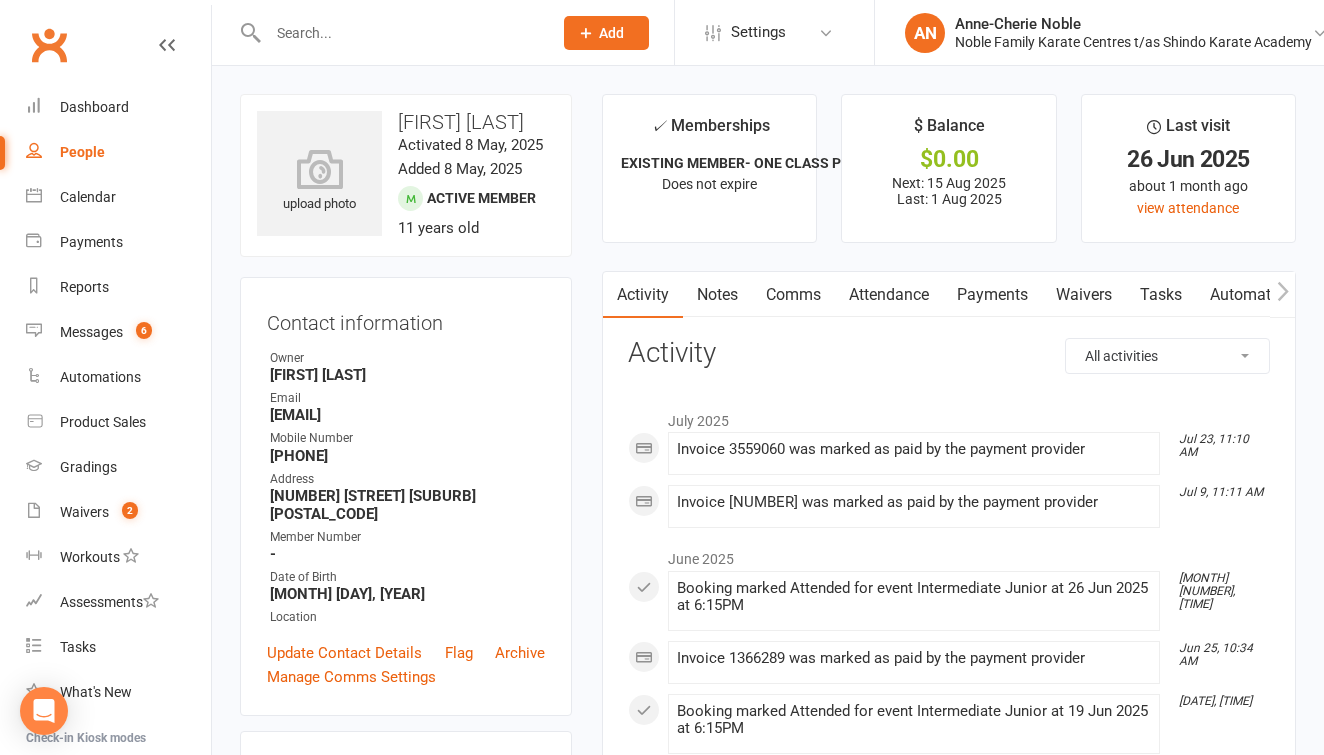 click on "Attendance" at bounding box center [889, 295] 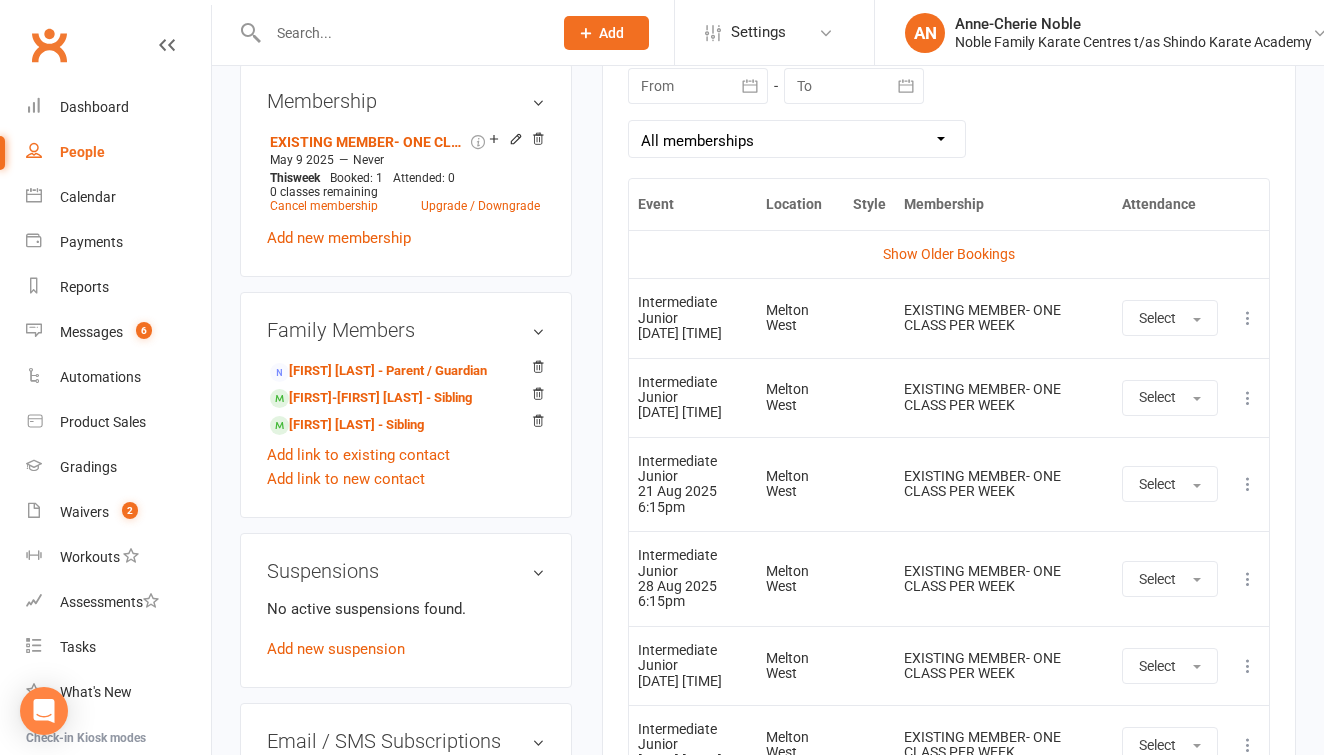 scroll, scrollTop: 916, scrollLeft: 0, axis: vertical 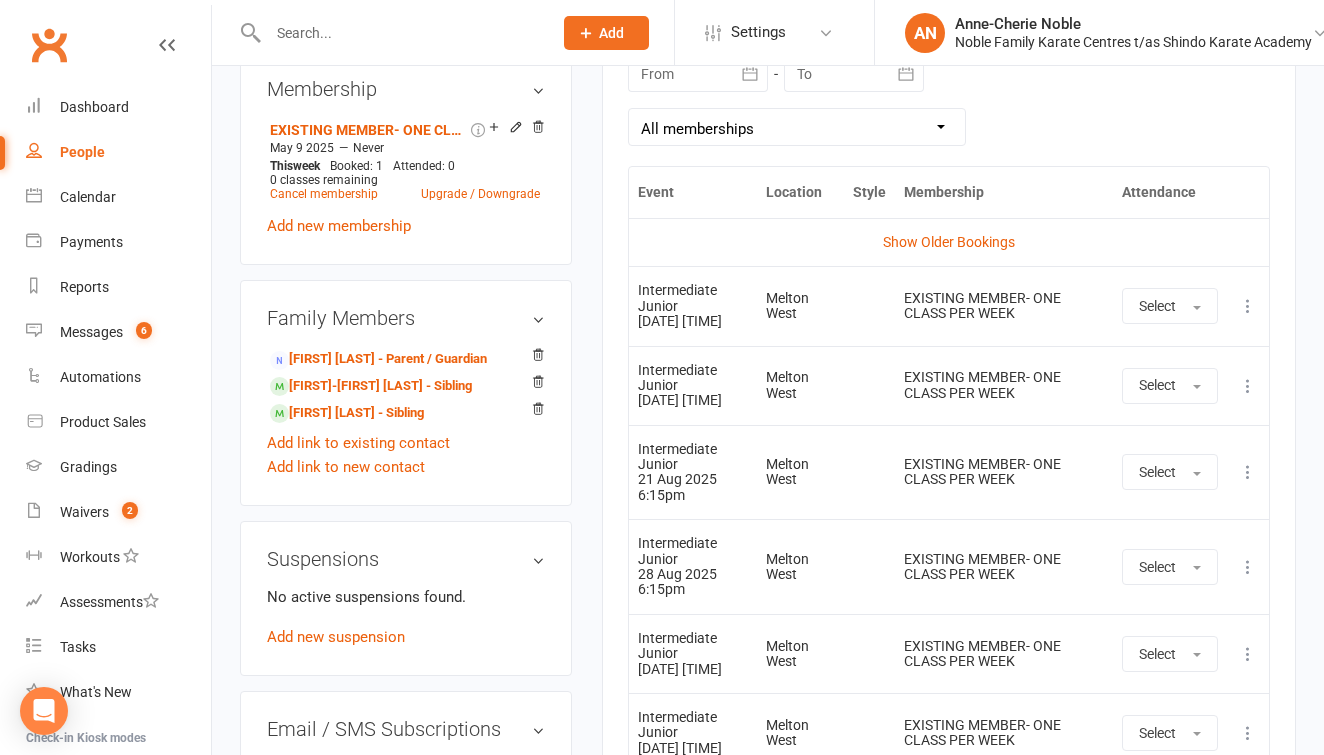 click at bounding box center (1248, 306) 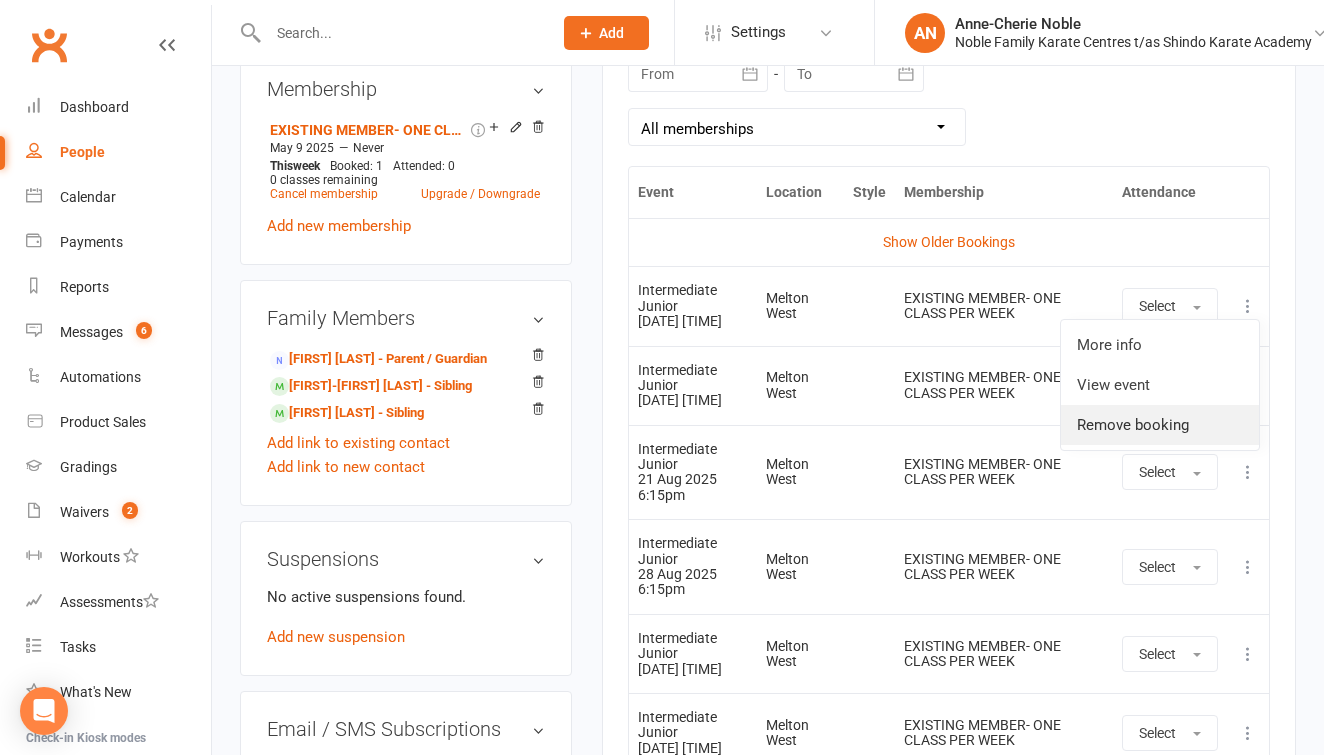 click on "Remove booking" at bounding box center [1160, 425] 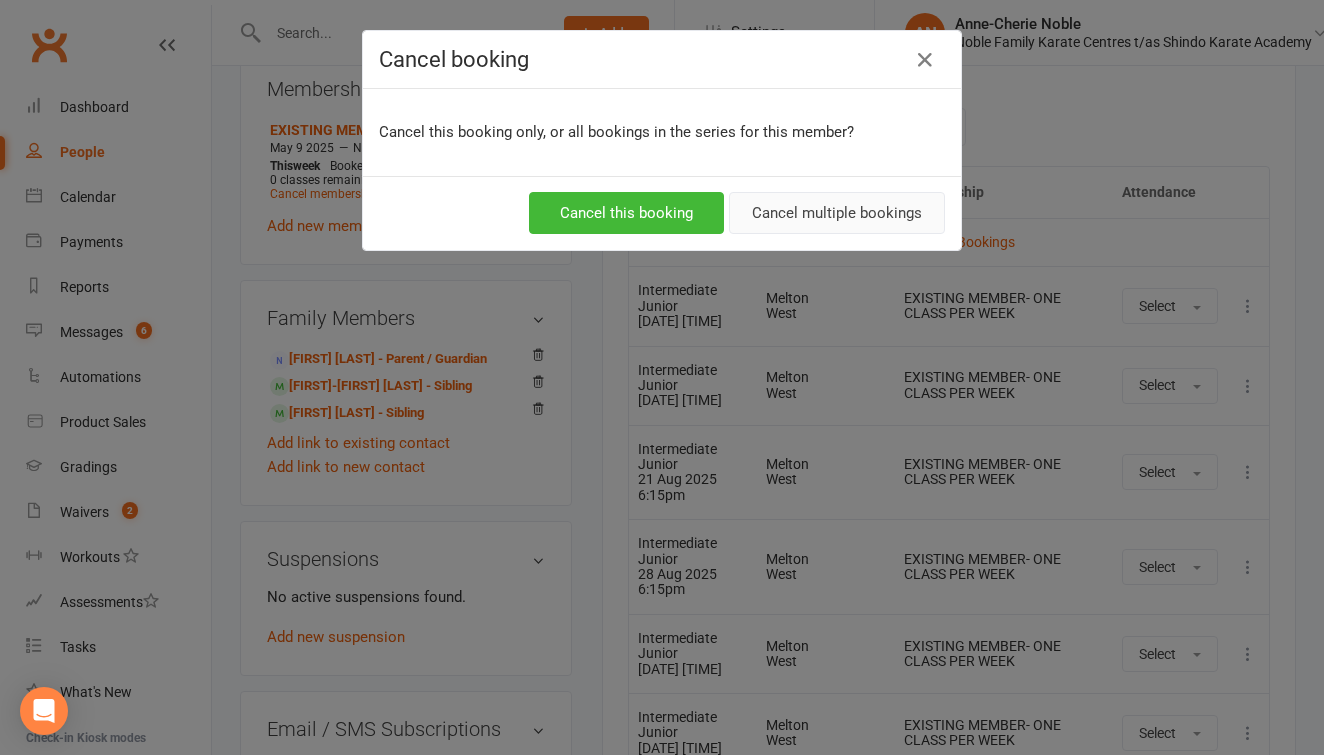 click on "Cancel multiple bookings" at bounding box center (837, 213) 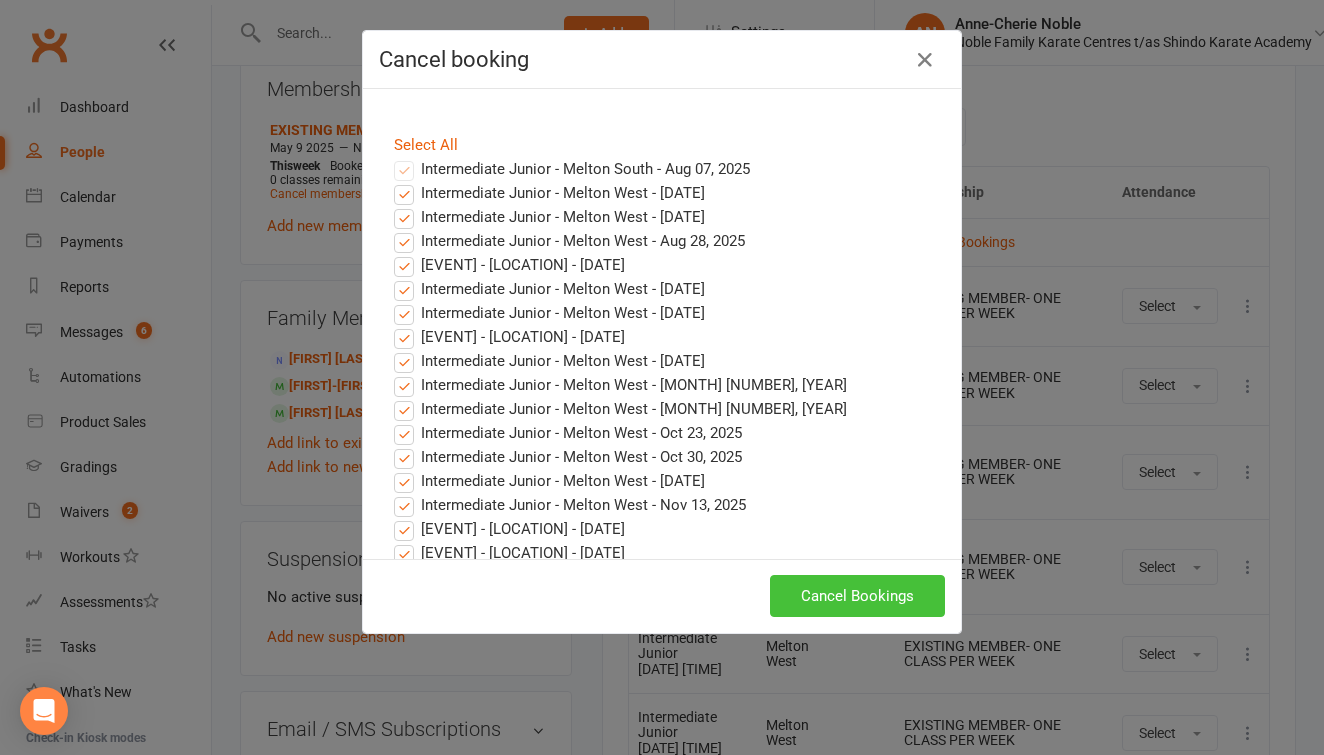 click on "Cancel Bookings" at bounding box center (857, 596) 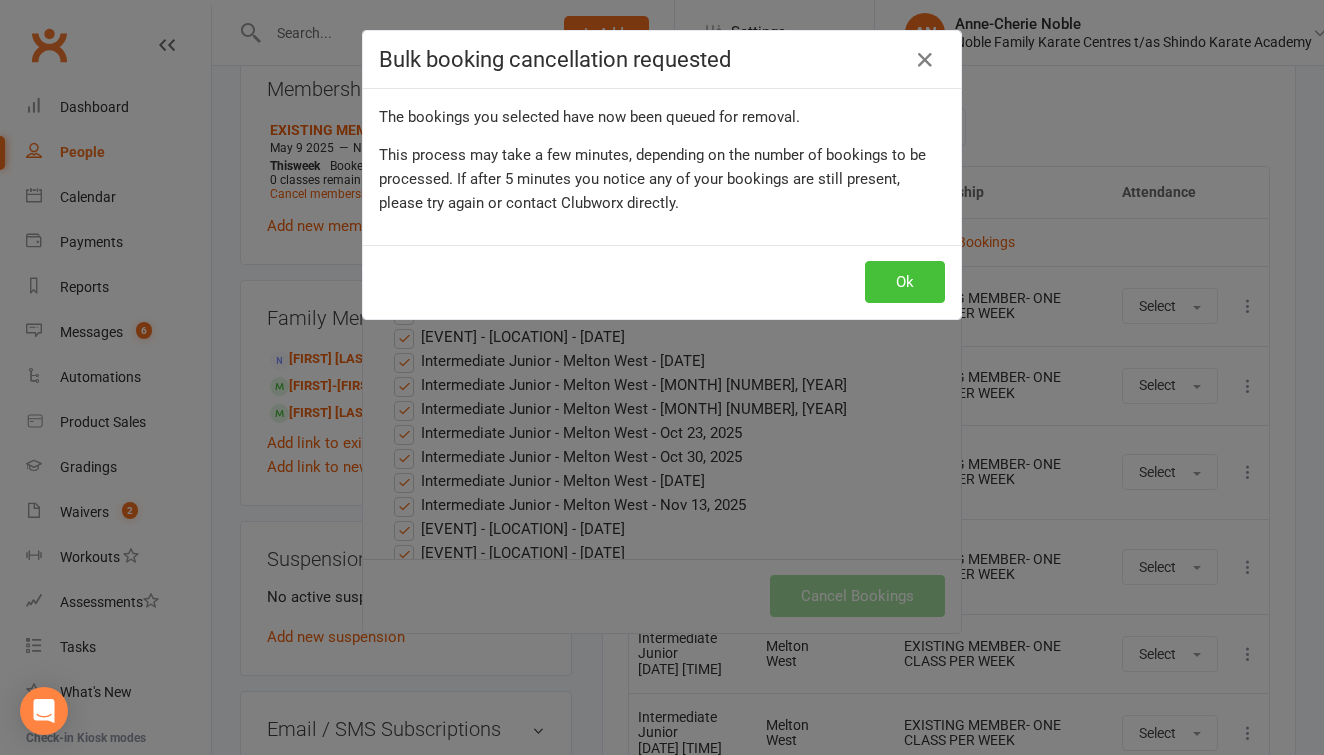click on "Ok" at bounding box center [905, 282] 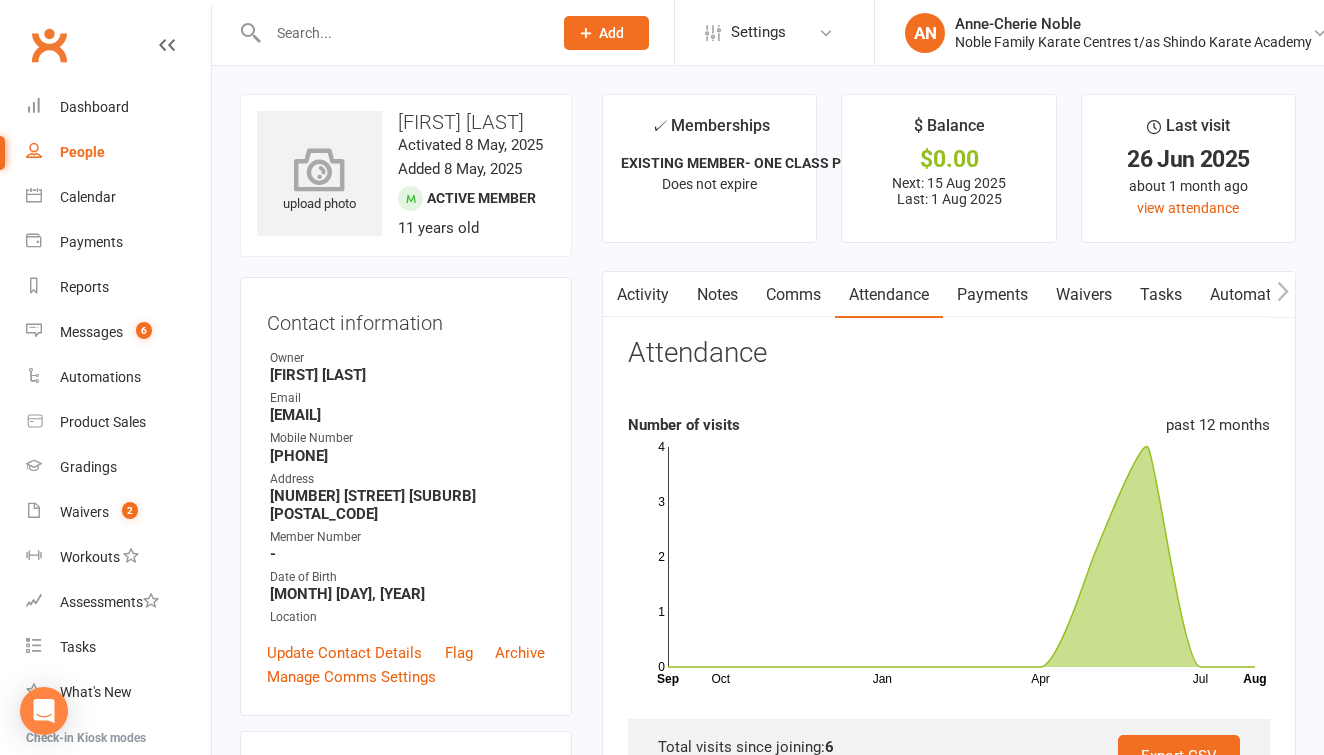 scroll, scrollTop: 0, scrollLeft: 0, axis: both 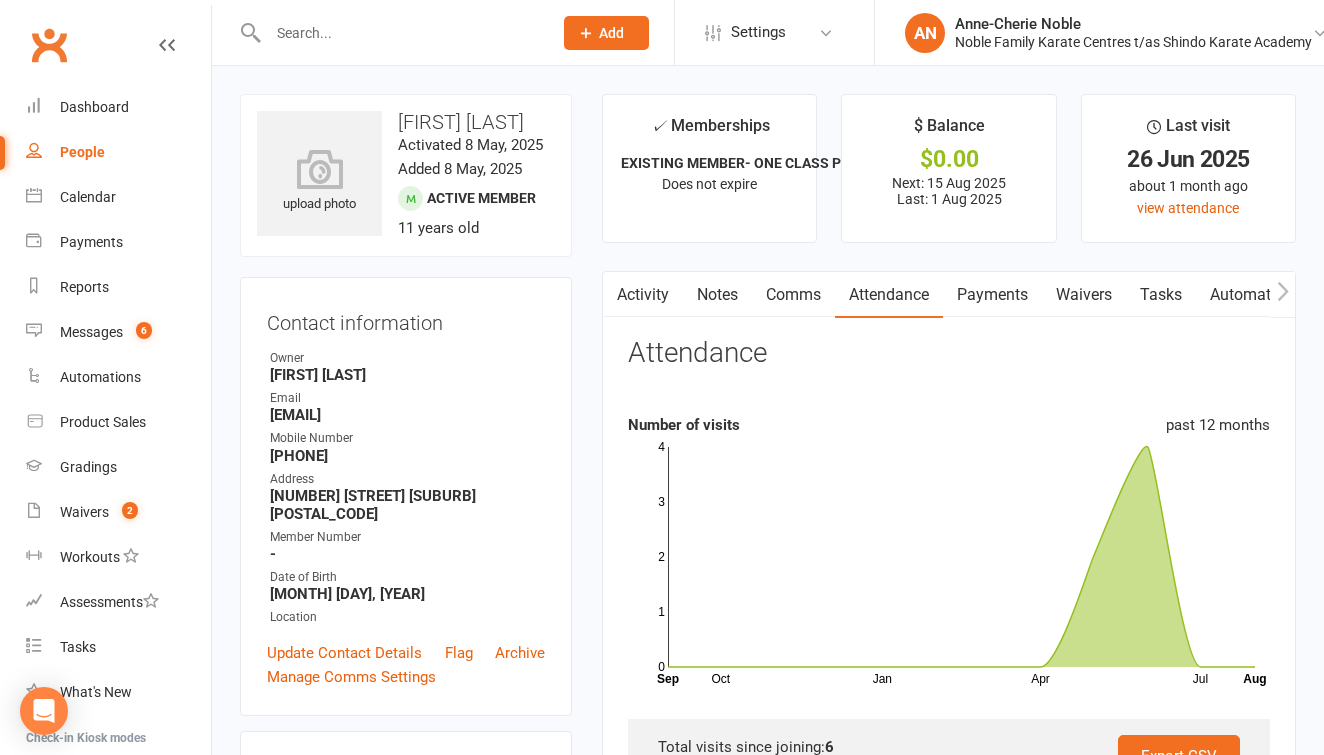 click at bounding box center [400, 33] 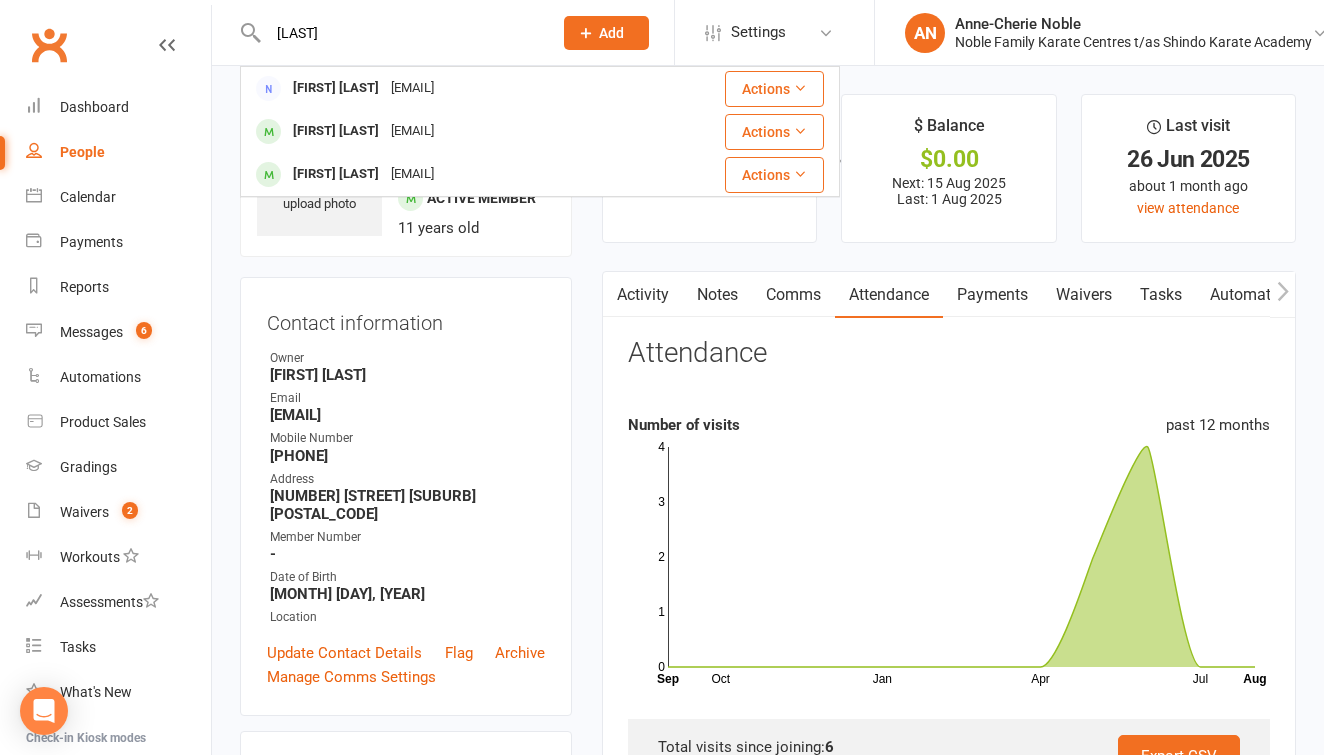 type on "[LAST]" 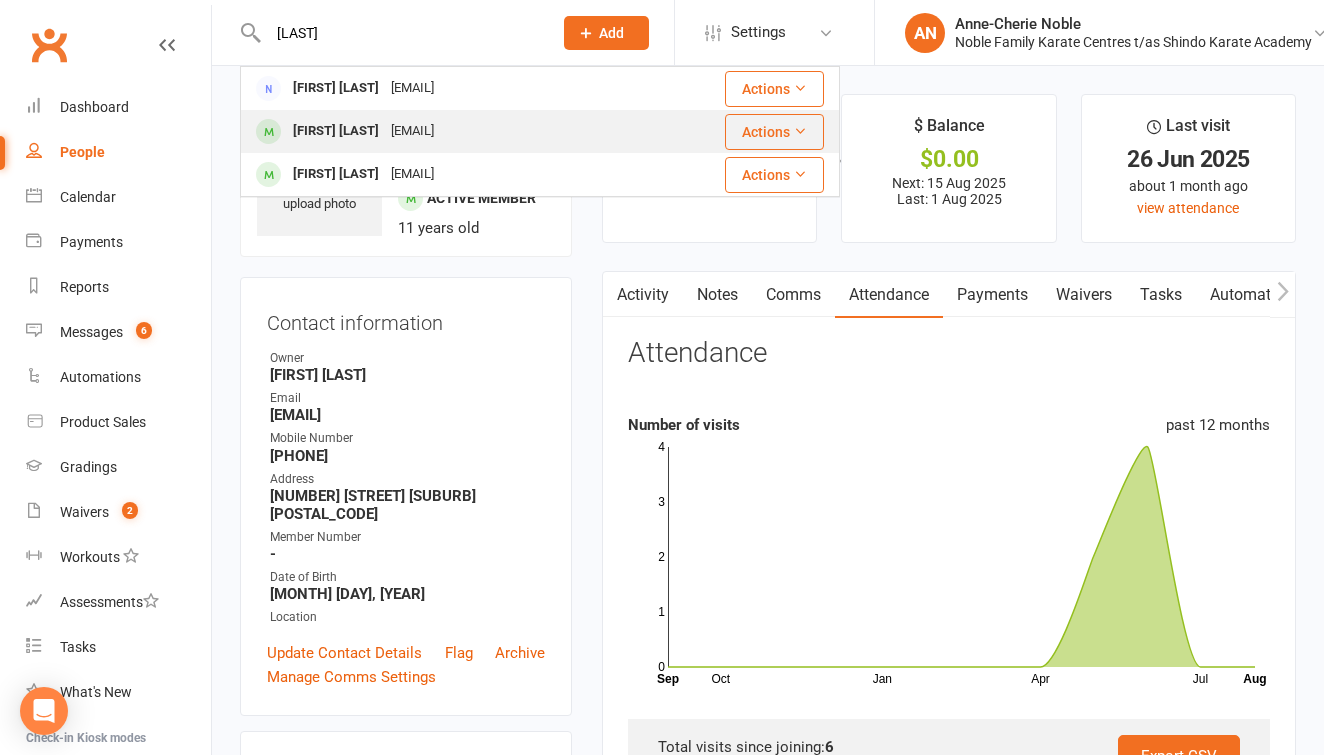 drag, startPoint x: 585, startPoint y: 140, endPoint x: 444, endPoint y: 134, distance: 141.12761 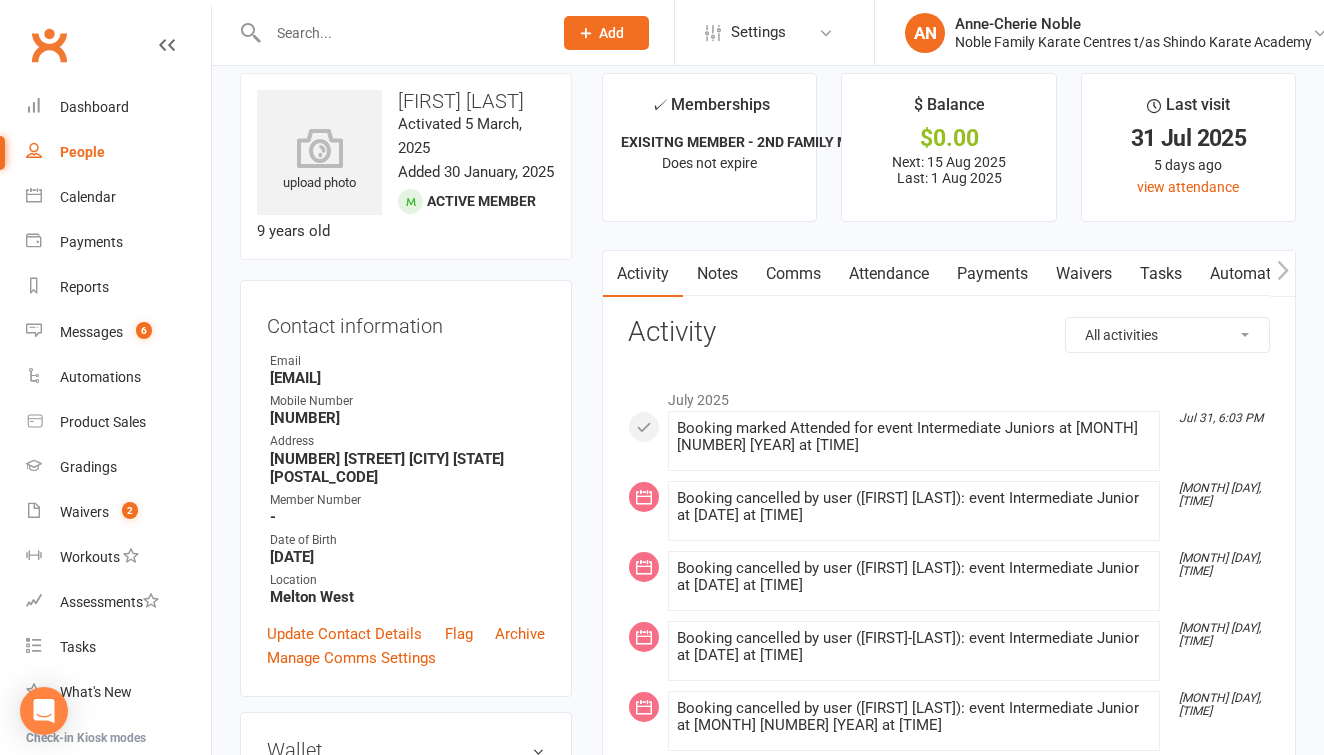 scroll, scrollTop: 9, scrollLeft: 0, axis: vertical 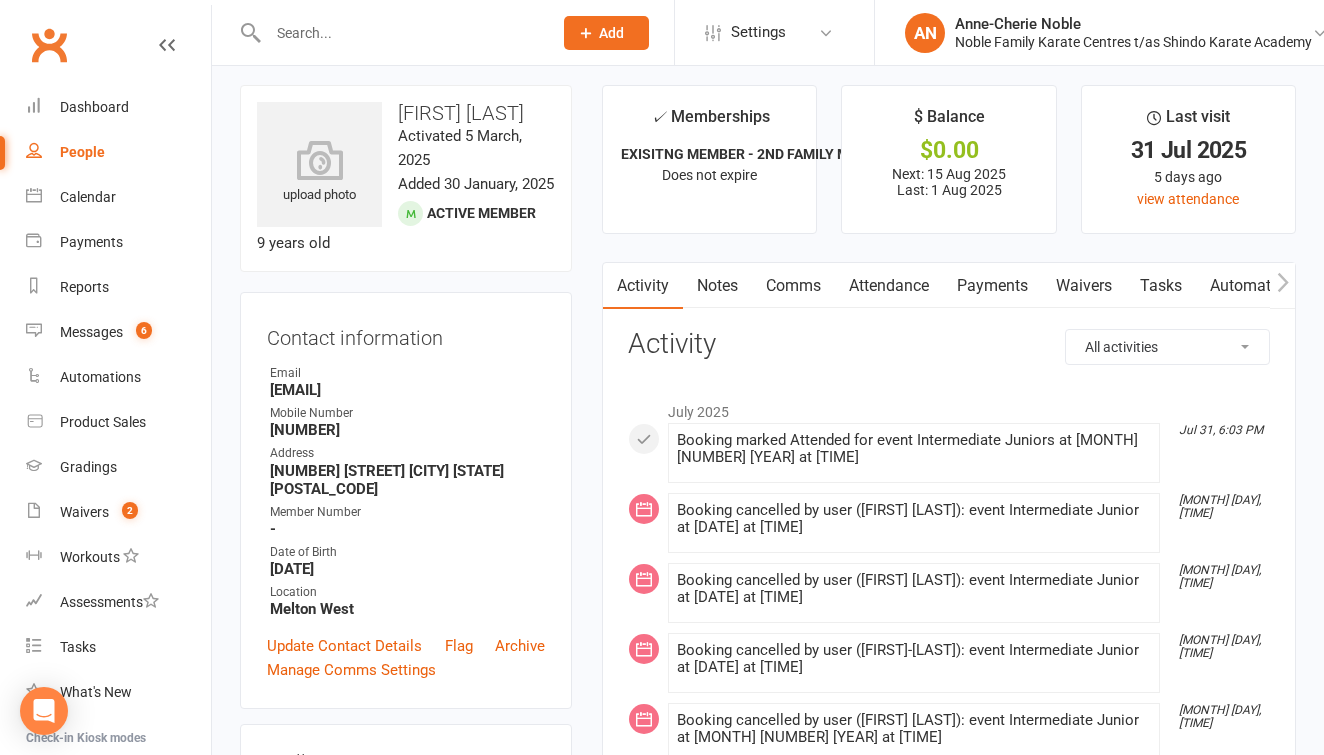 click on "Attendance" at bounding box center [889, 286] 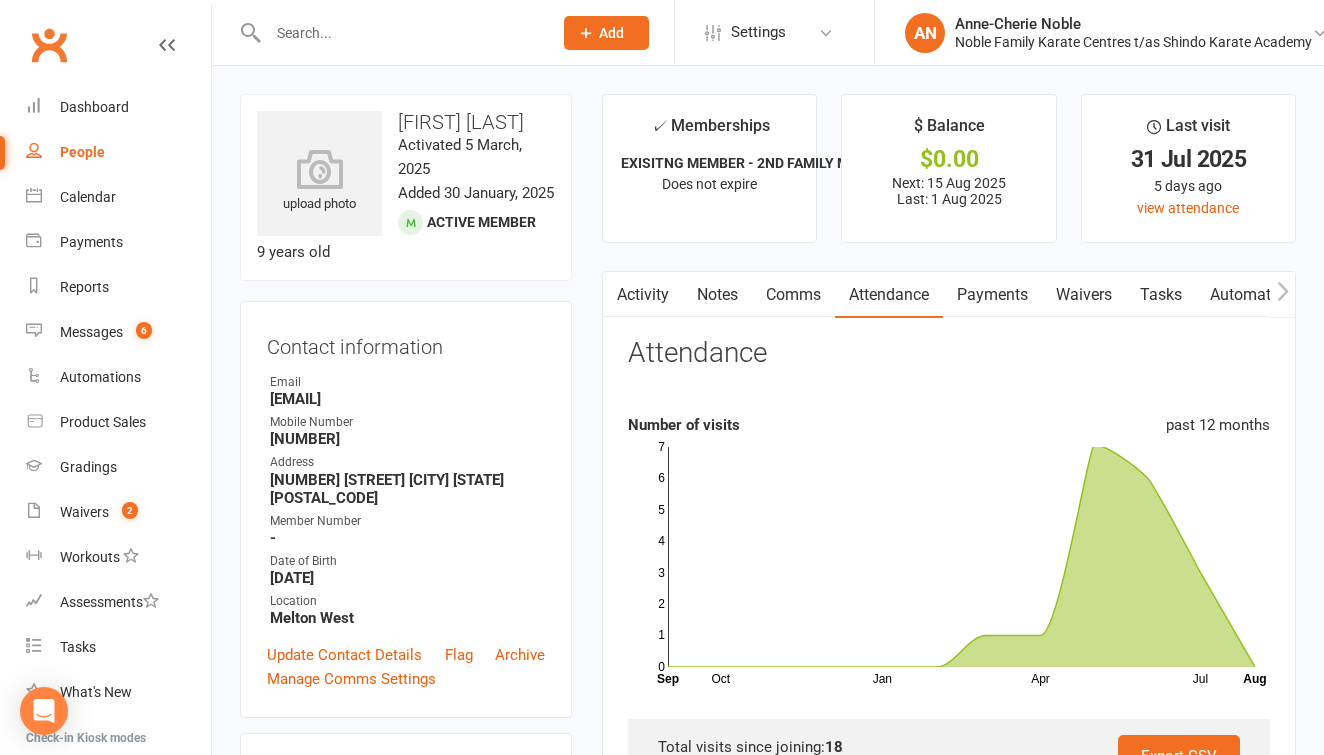 scroll, scrollTop: 0, scrollLeft: 0, axis: both 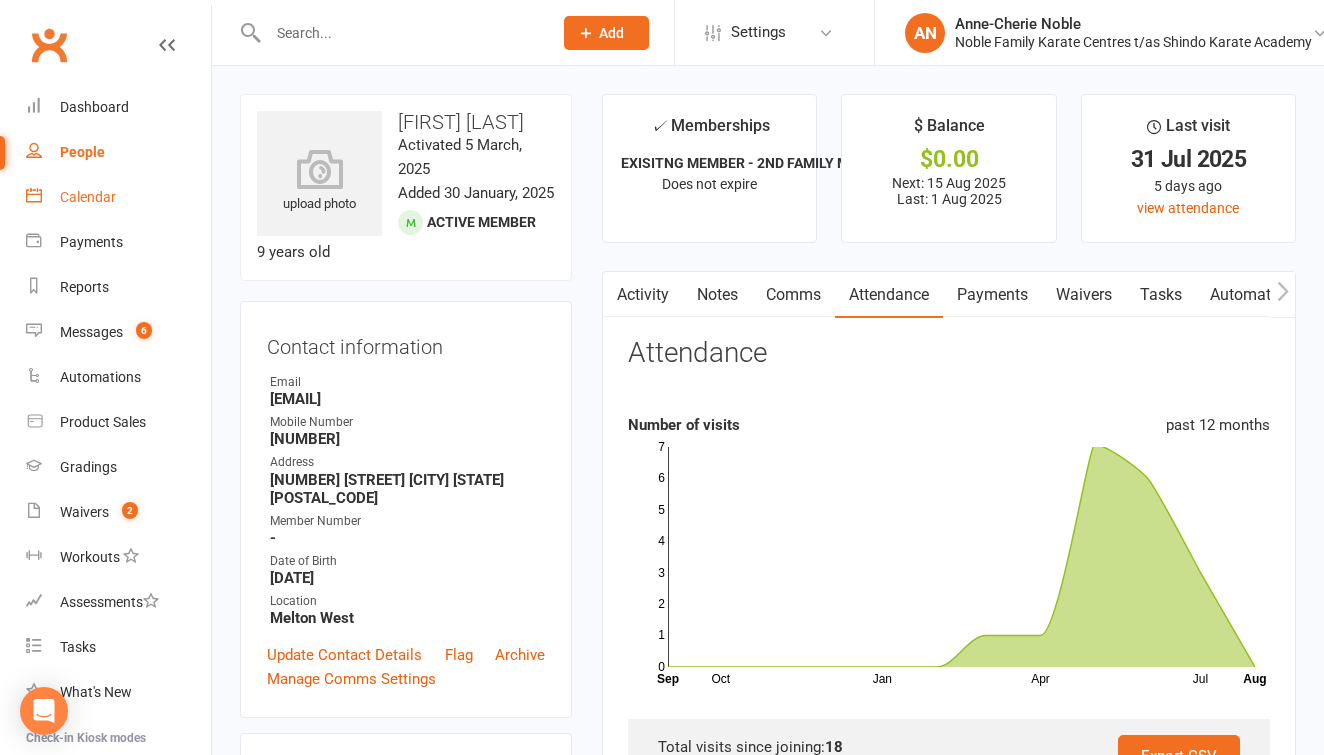 click on "Calendar" at bounding box center (88, 197) 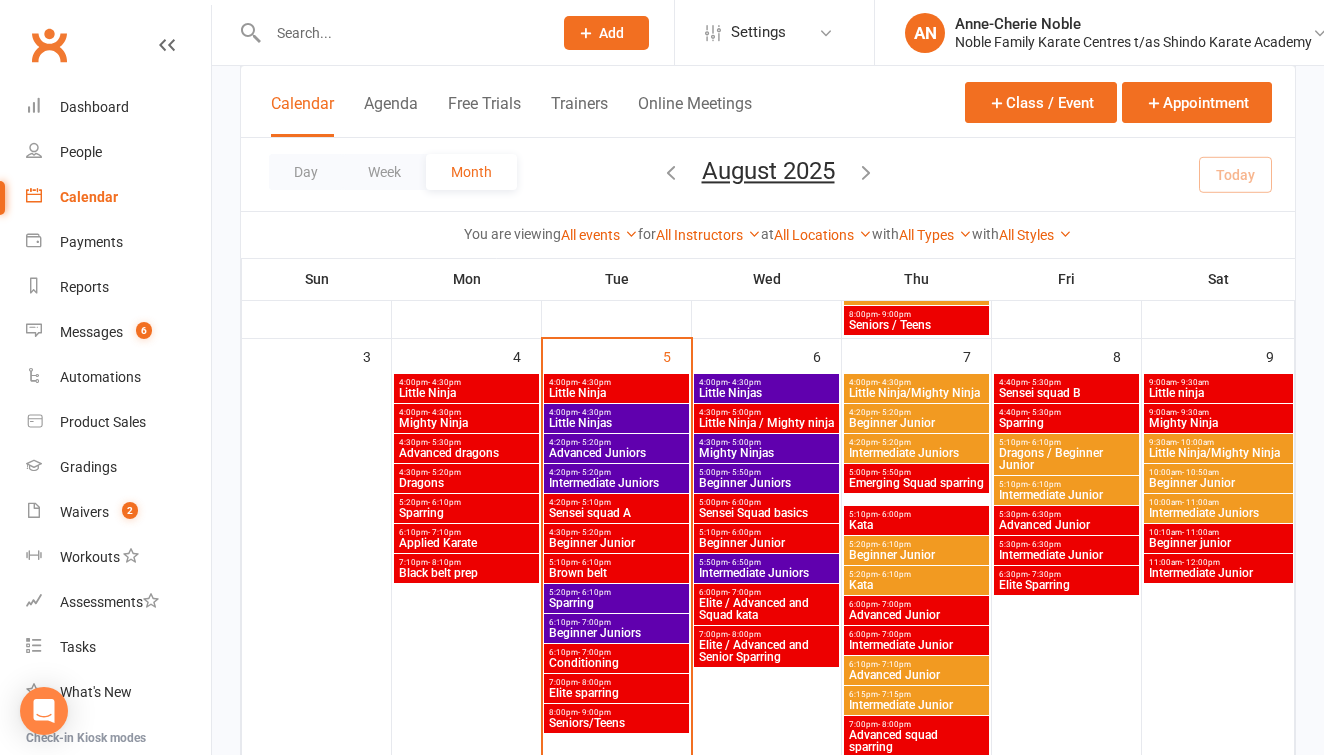 scroll, scrollTop: 602, scrollLeft: 0, axis: vertical 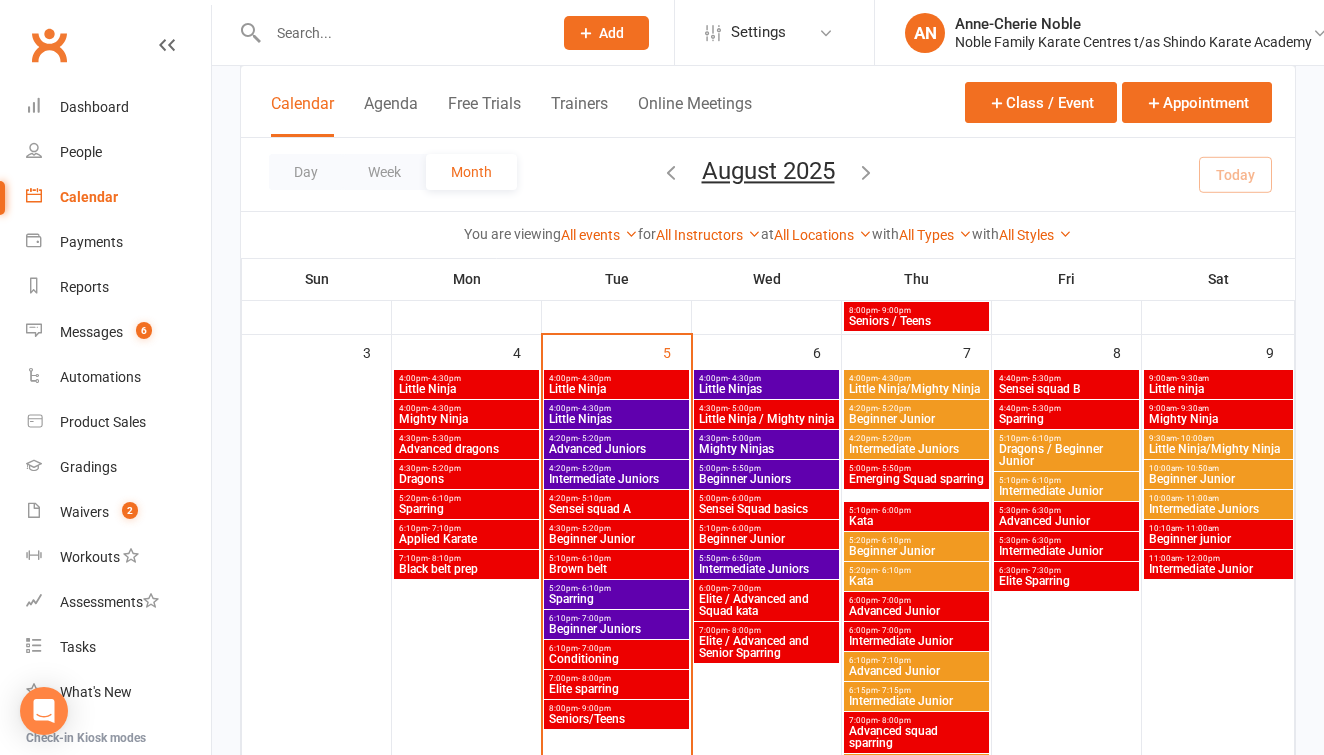 click on "Advanced Juniors" at bounding box center [616, 449] 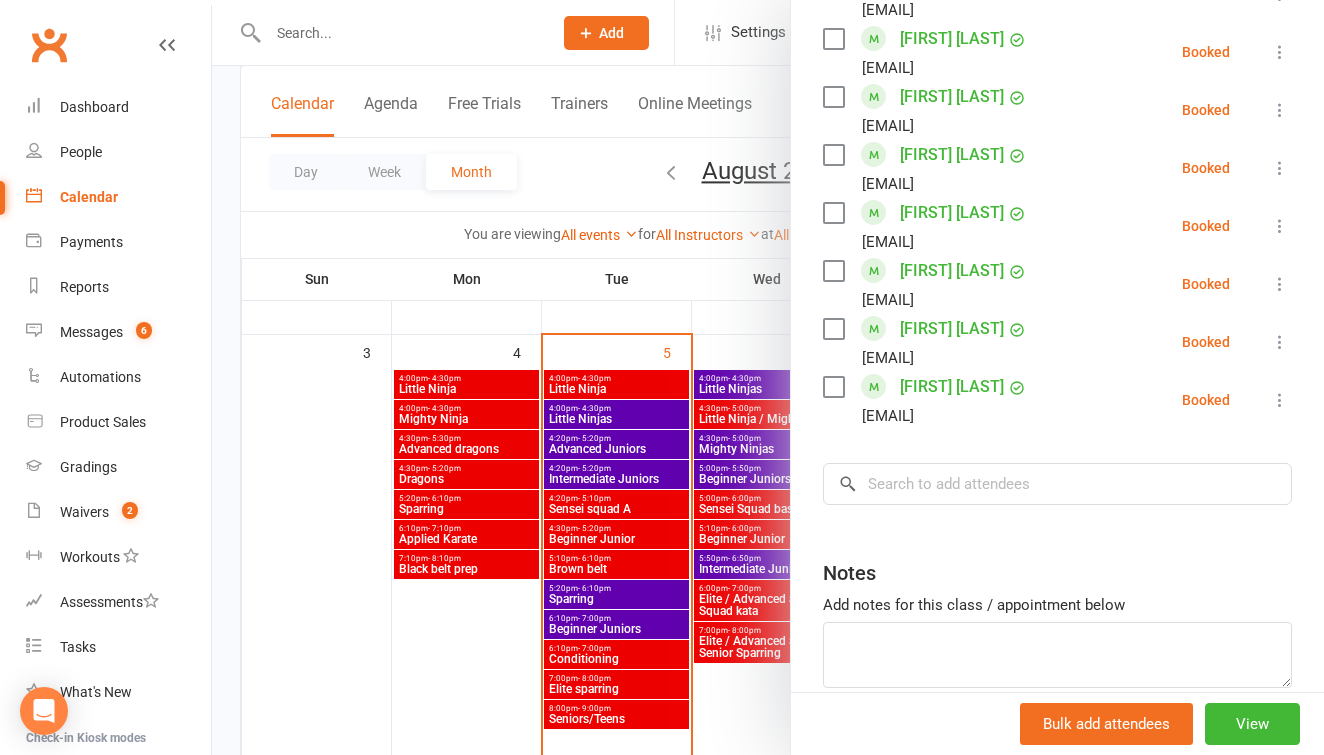 scroll, scrollTop: 1576, scrollLeft: 0, axis: vertical 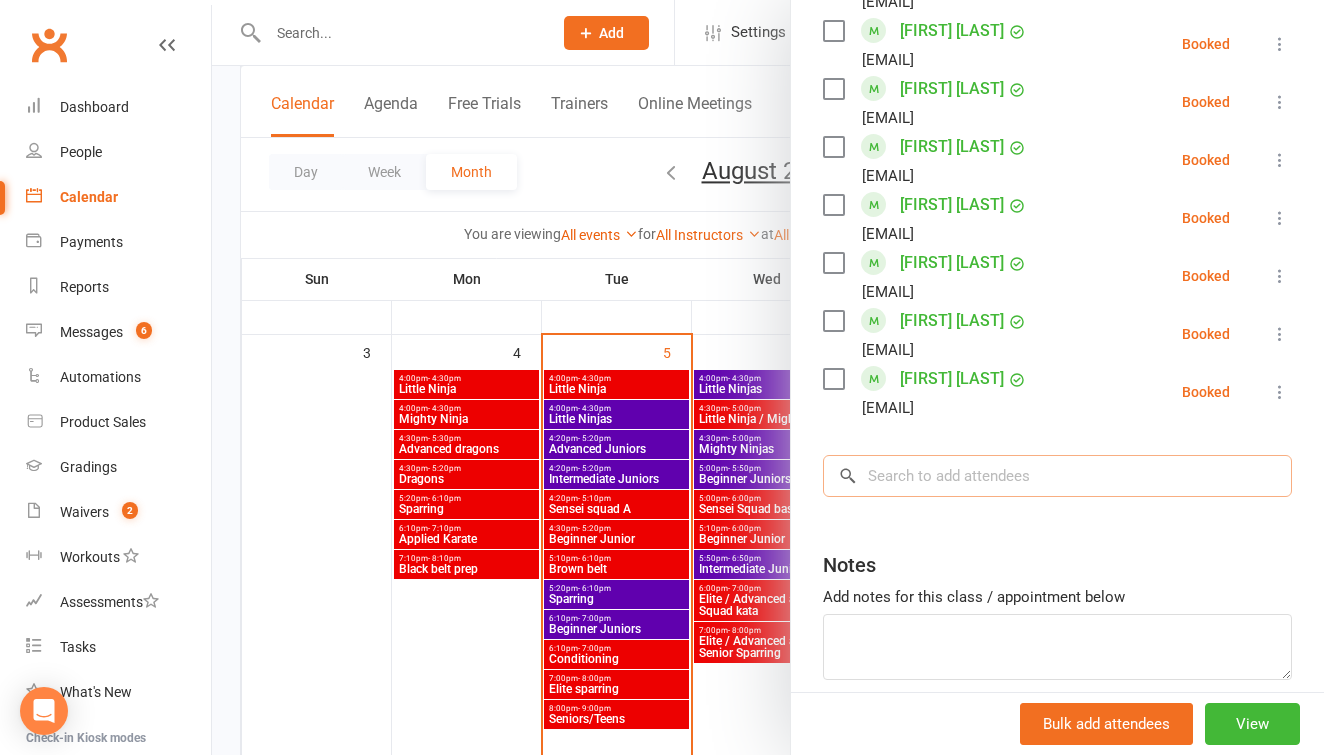 click at bounding box center (1057, 476) 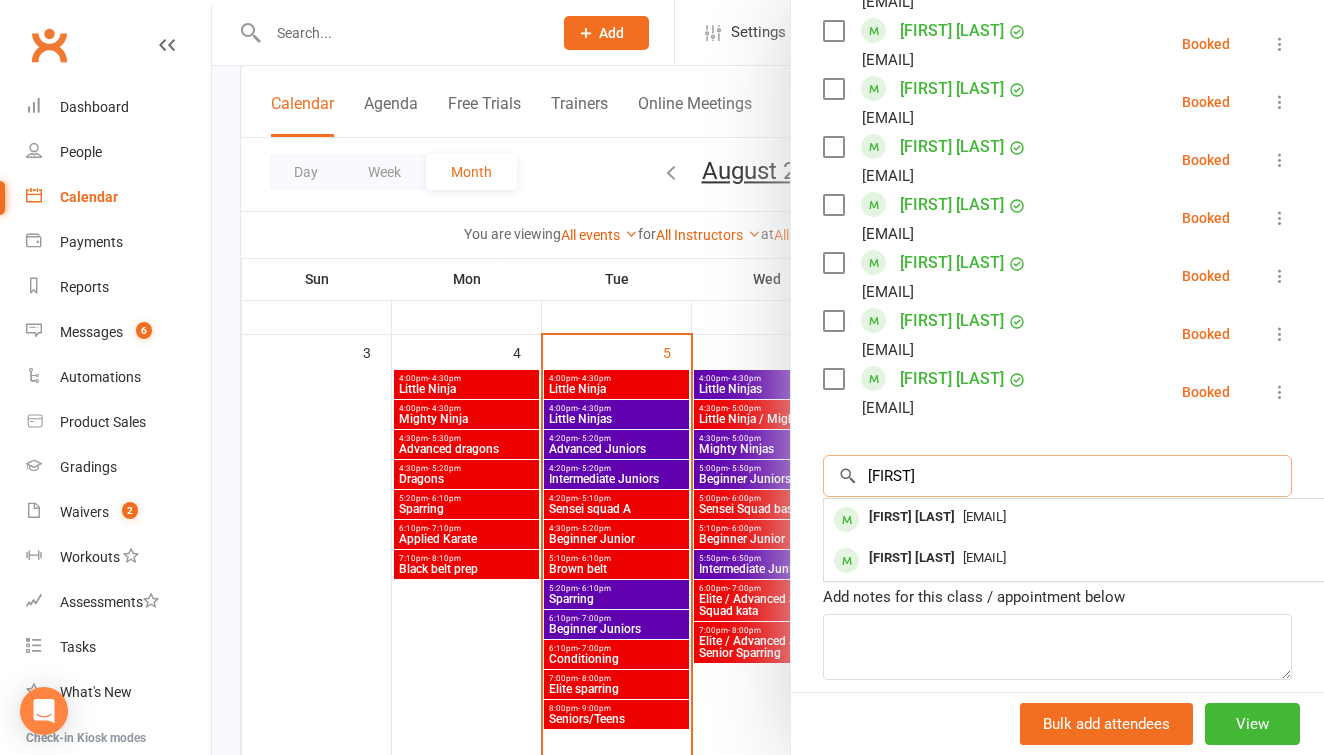 type on "Bailey" 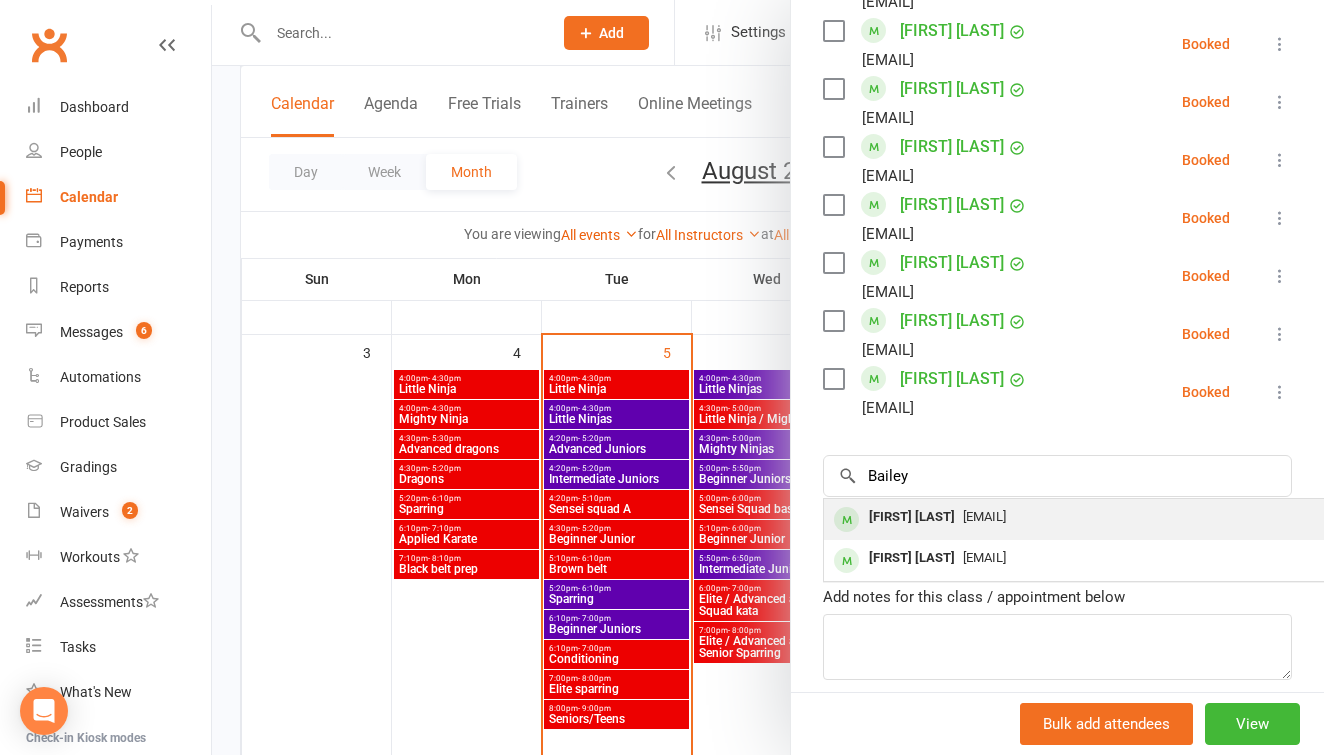 drag, startPoint x: 980, startPoint y: 487, endPoint x: 1019, endPoint y: 546, distance: 70.724815 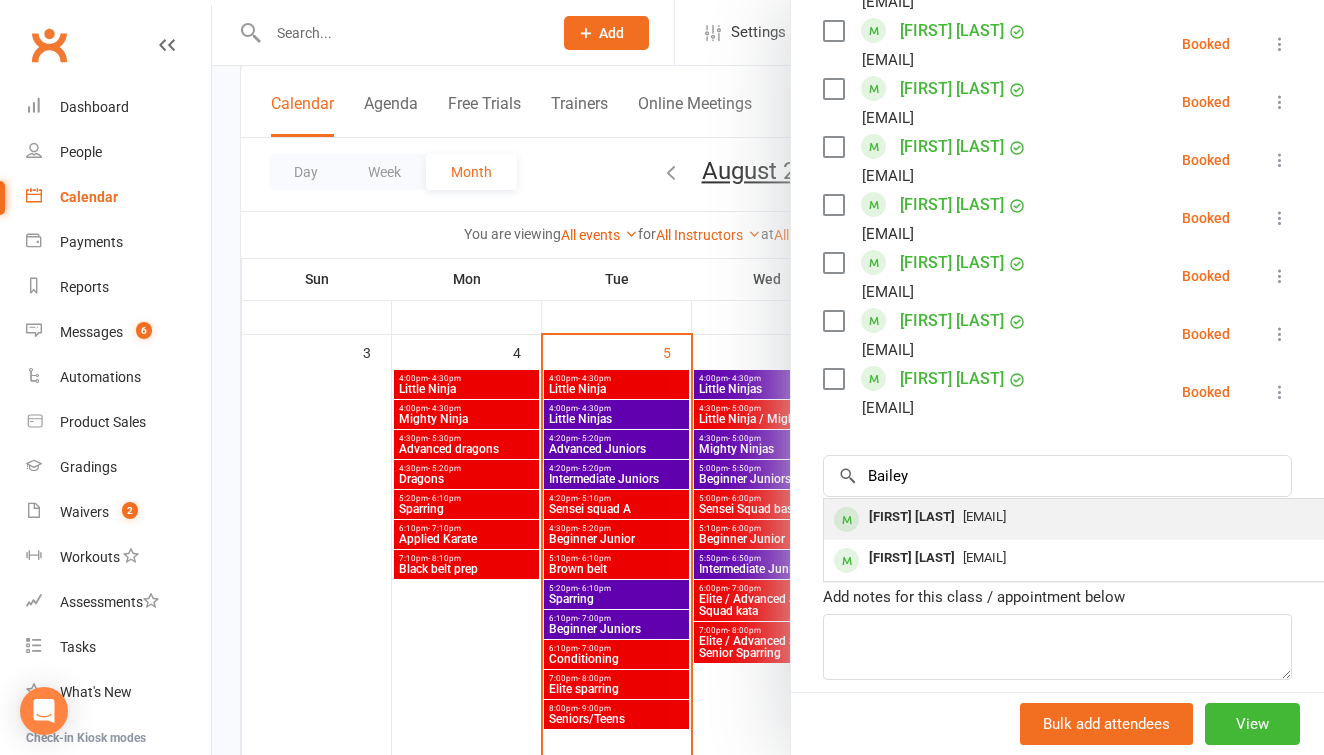 click on "[EMAIL]" at bounding box center (984, 516) 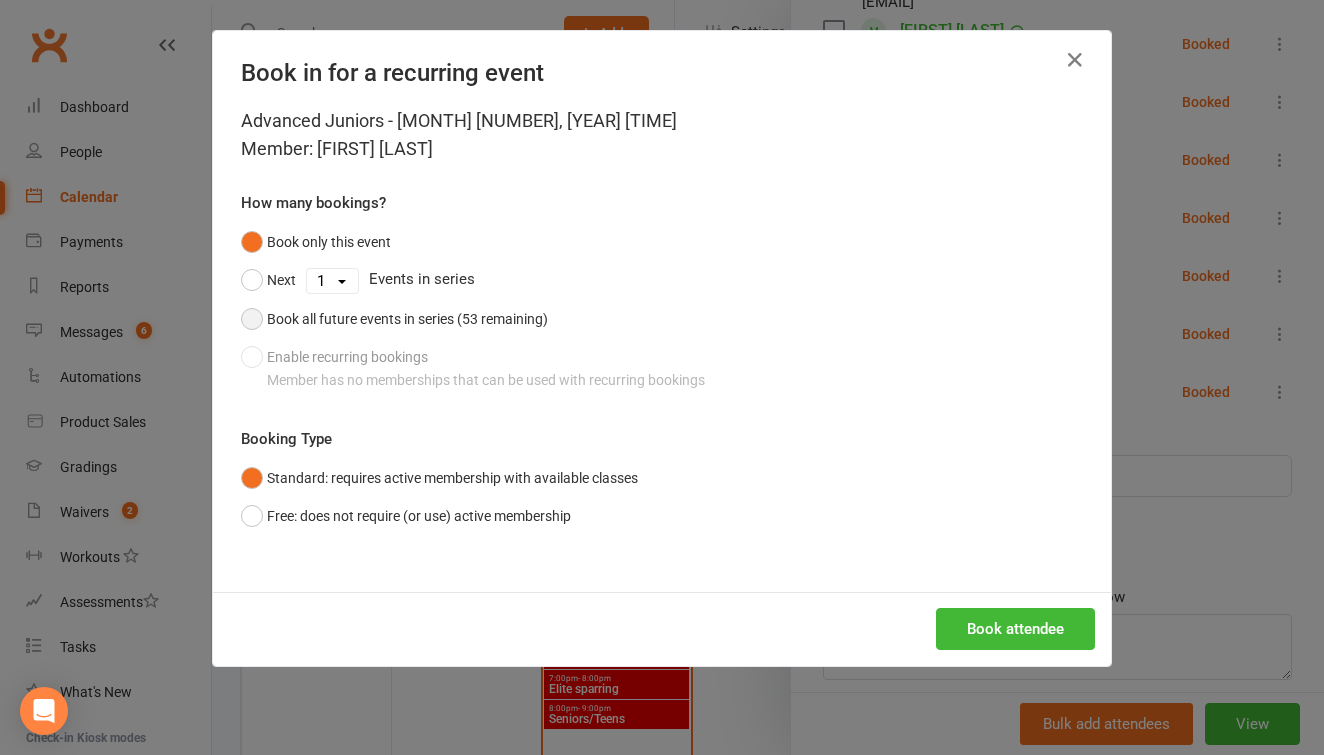 click on "Book all future events in series (53 remaining)" at bounding box center (394, 319) 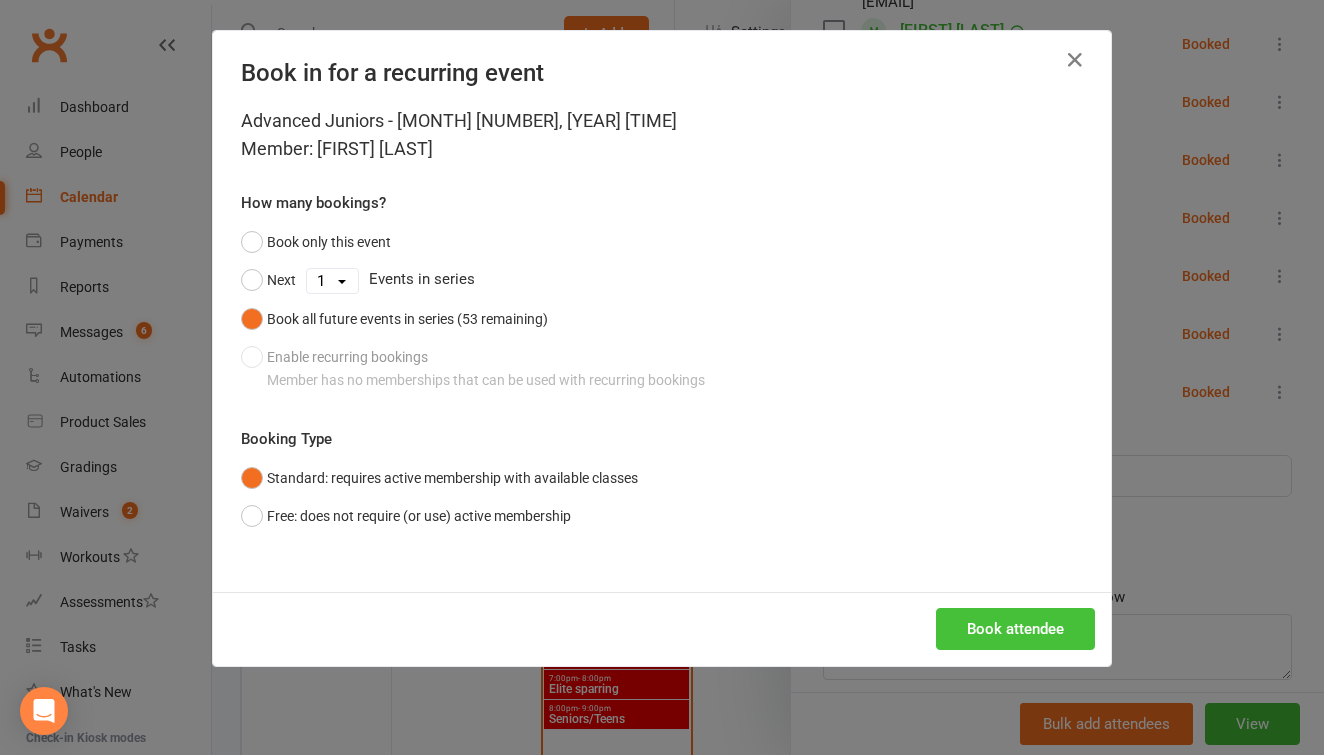click on "Book attendee" at bounding box center (1015, 629) 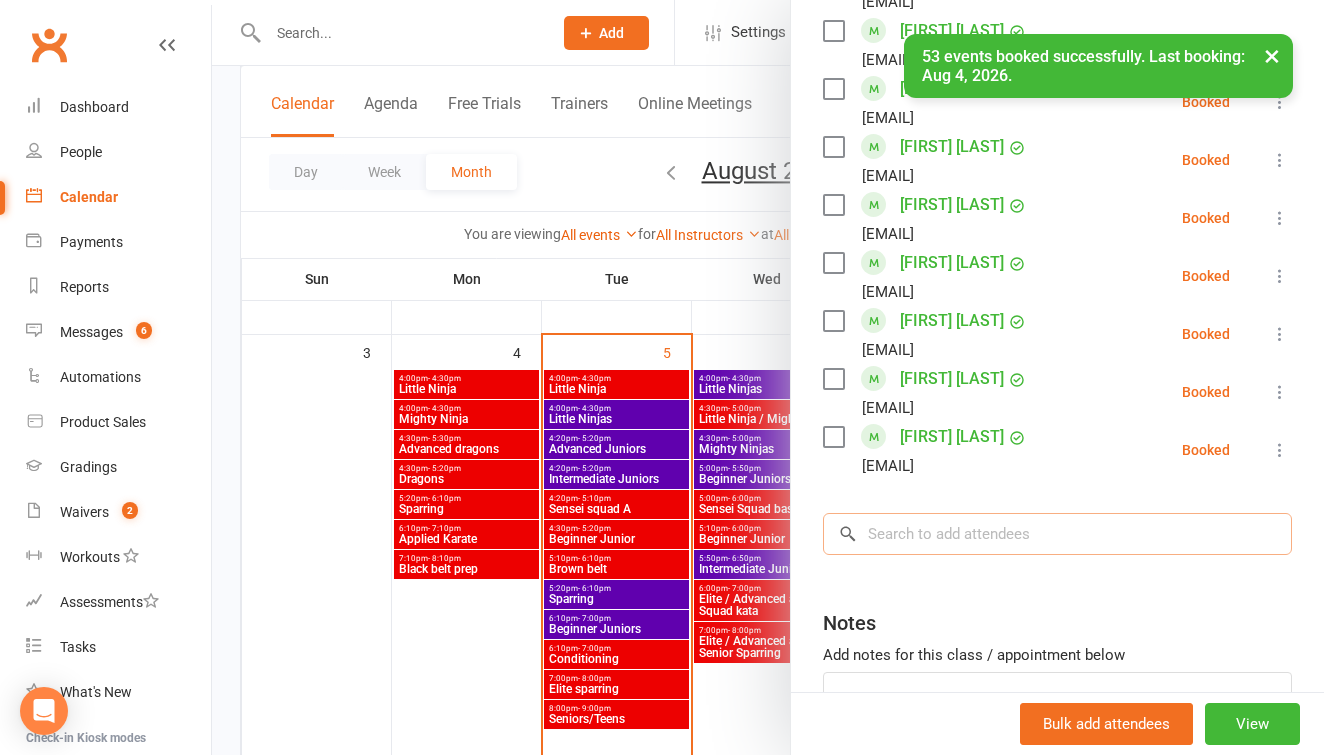 click at bounding box center (1057, 534) 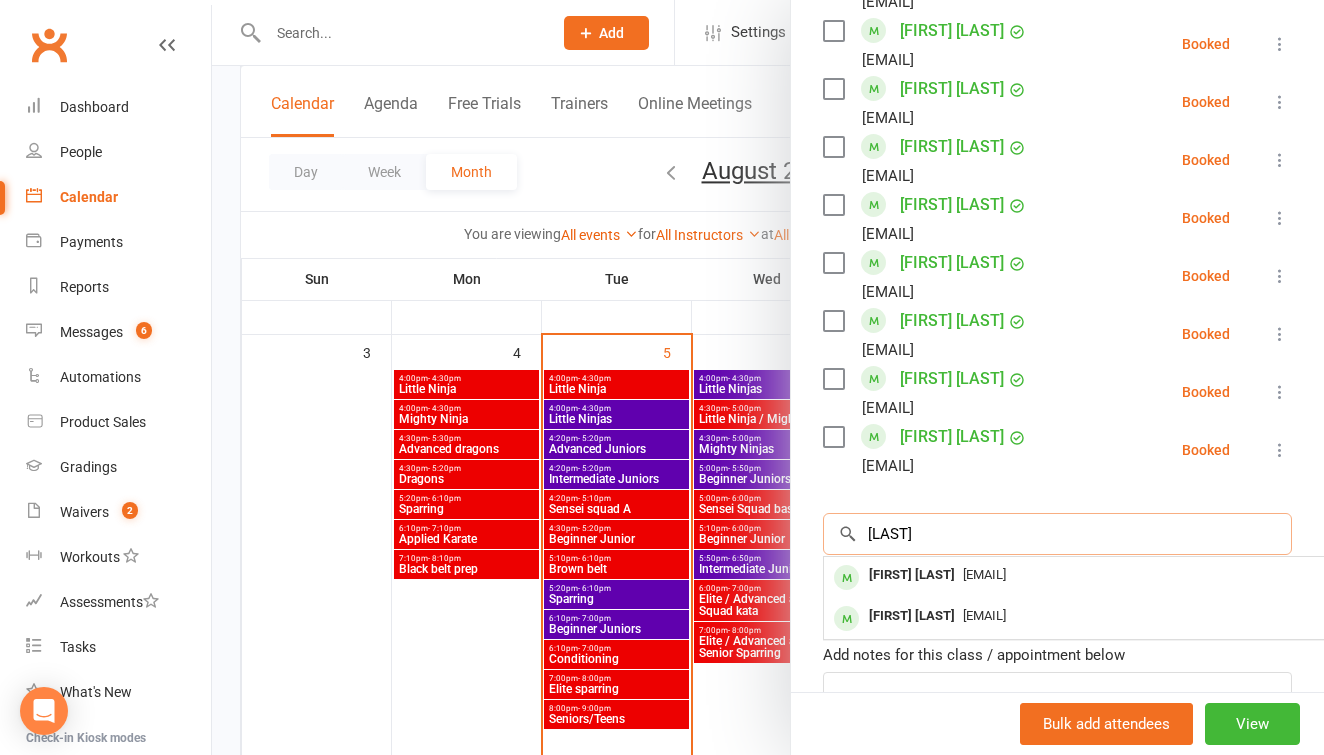 type on "[LAST]" 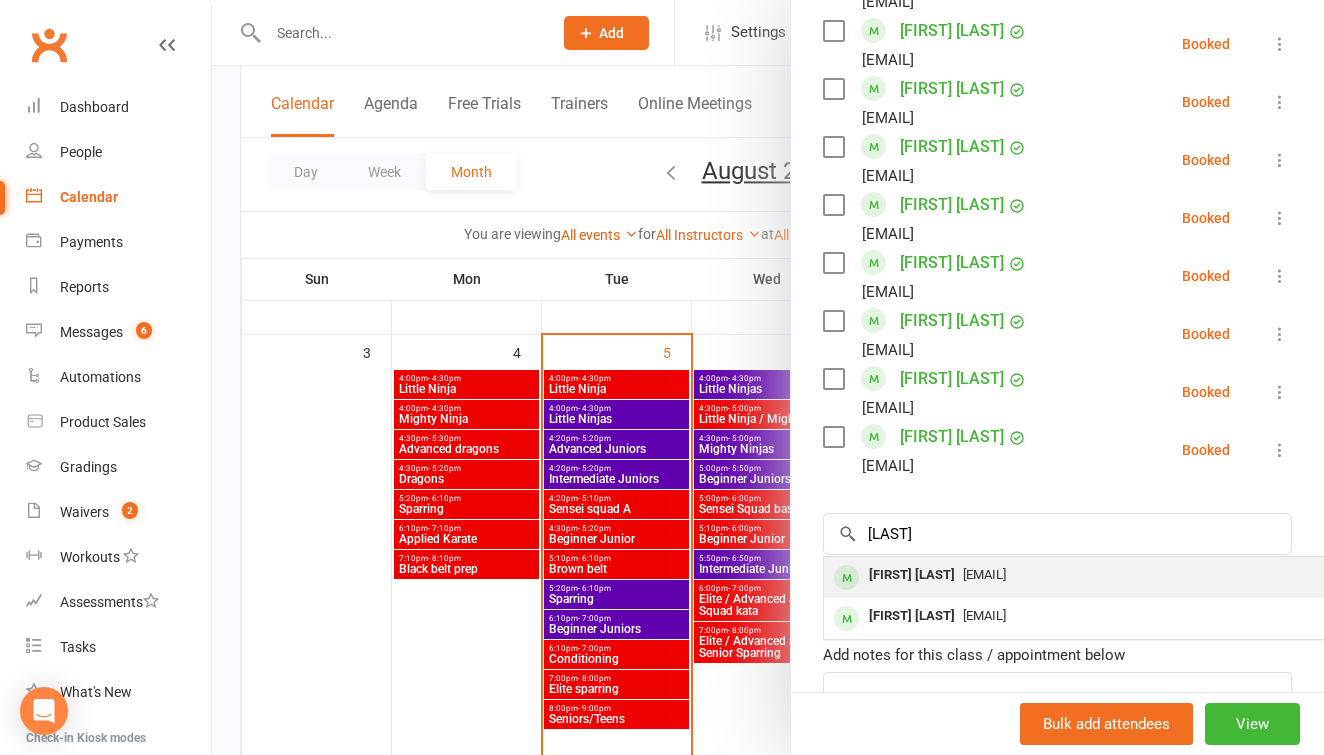 drag, startPoint x: 894, startPoint y: 553, endPoint x: 978, endPoint y: 601, distance: 96.74709 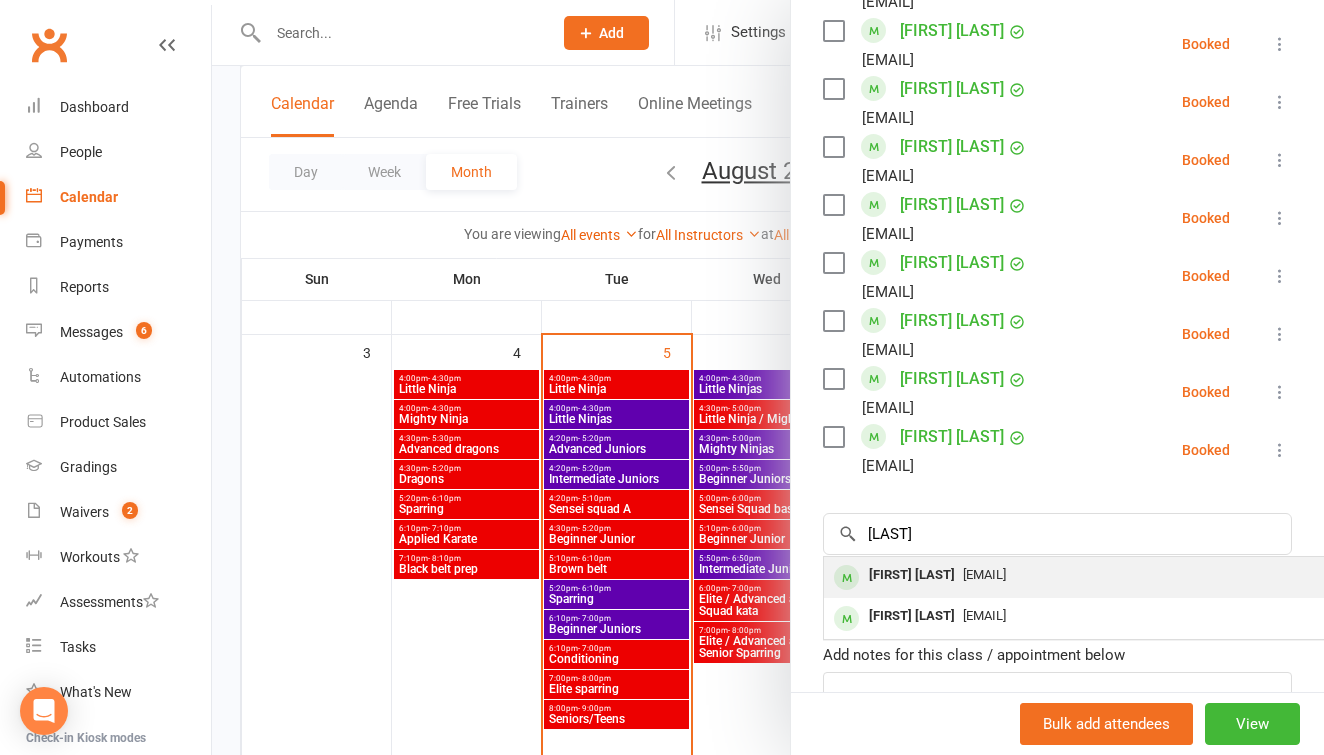click on "[EMAIL]" at bounding box center [984, 574] 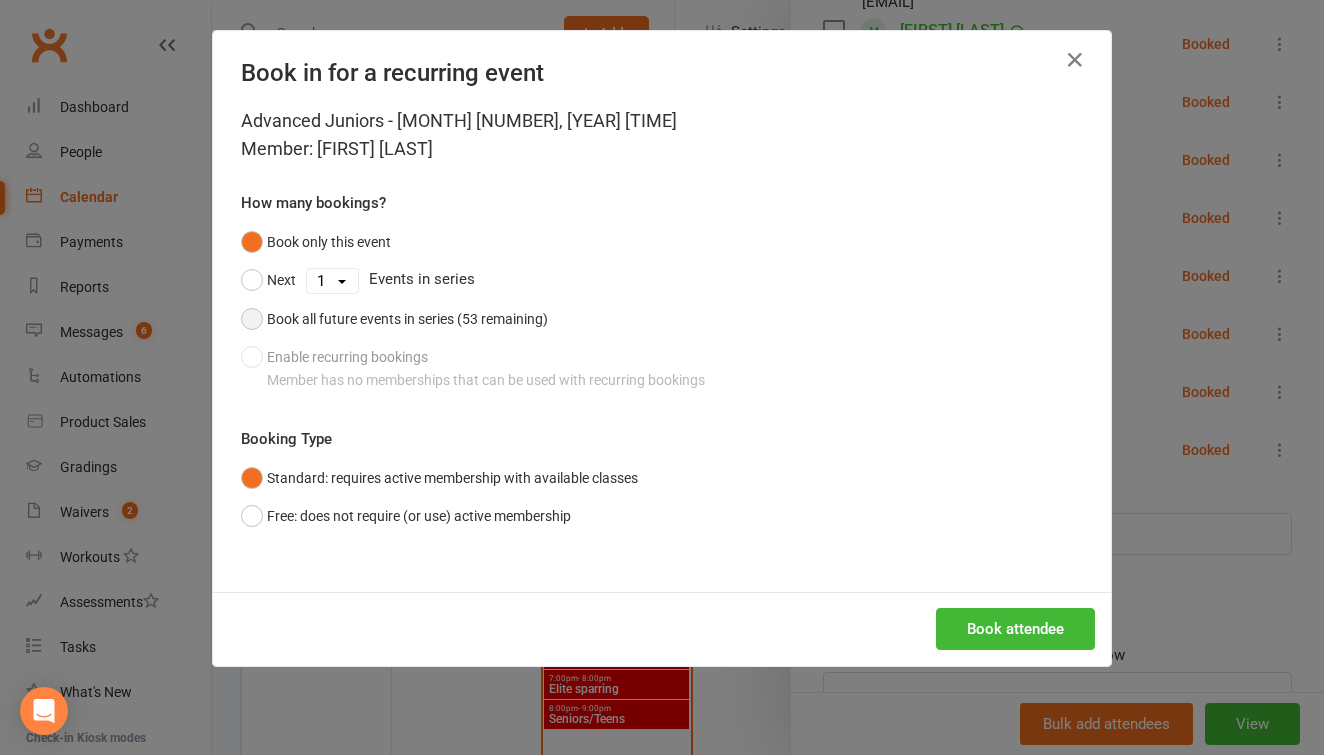 click on "Book all future events in series (53 remaining)" at bounding box center [394, 319] 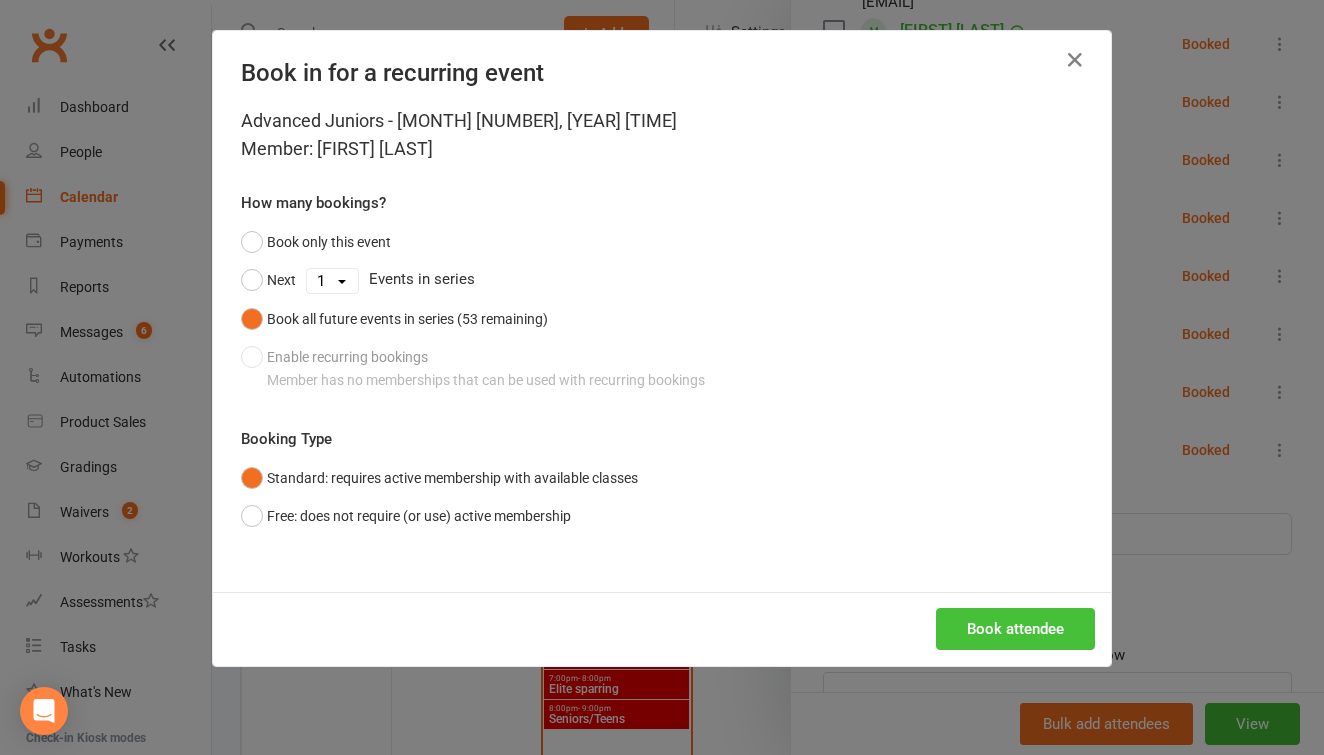 click on "Book attendee" at bounding box center [1015, 629] 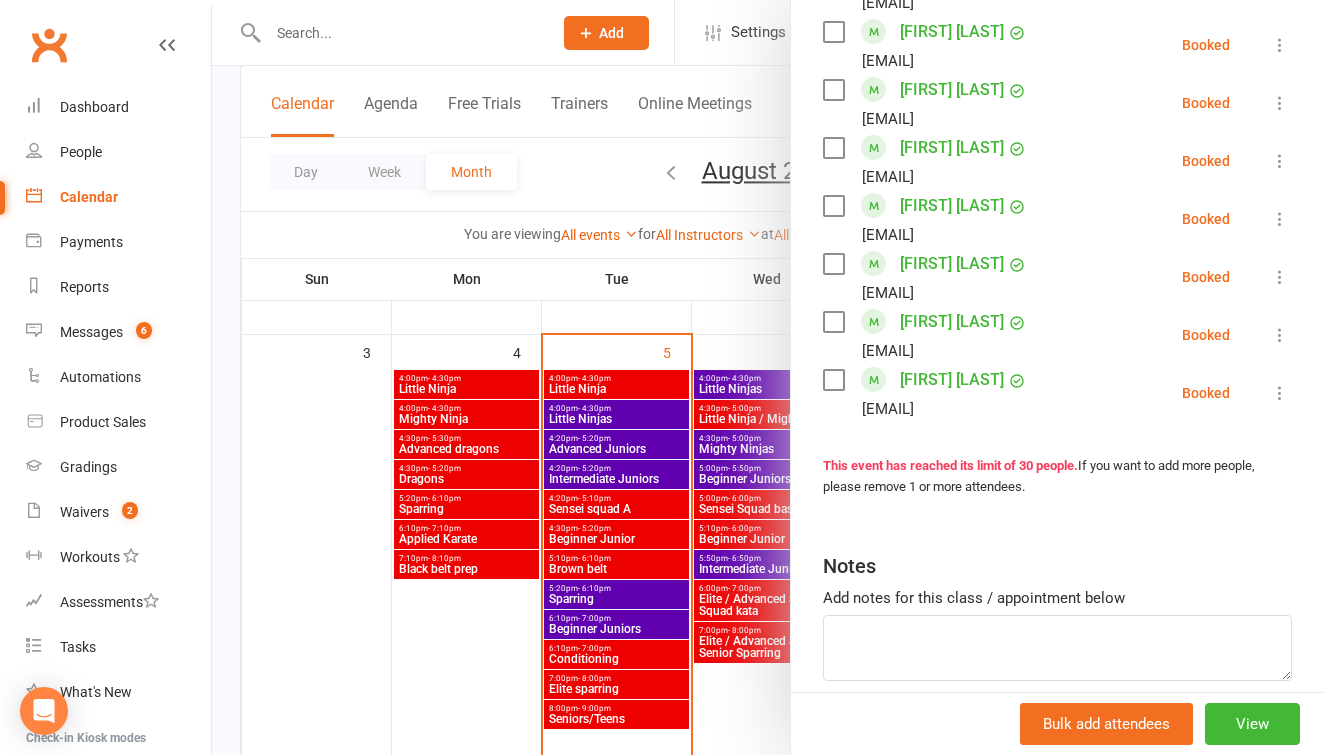 scroll, scrollTop: 1683, scrollLeft: 0, axis: vertical 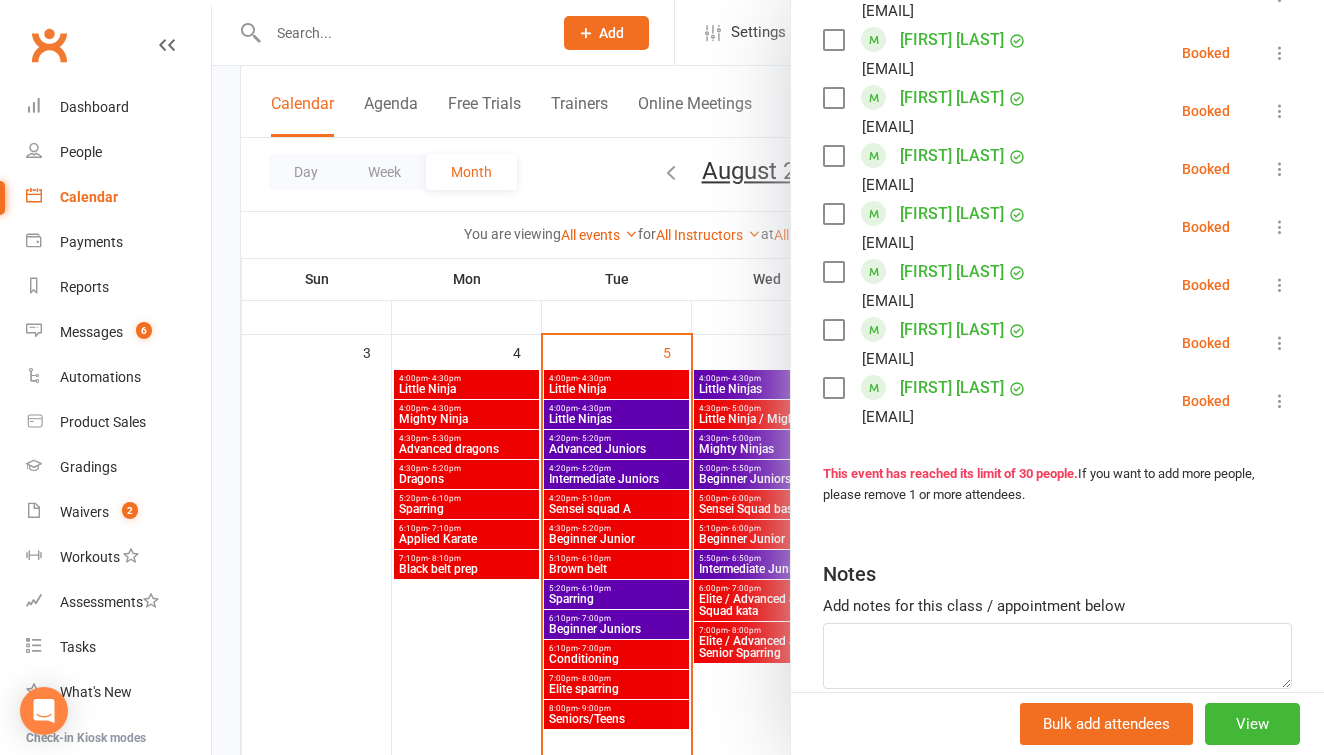 click at bounding box center (768, 377) 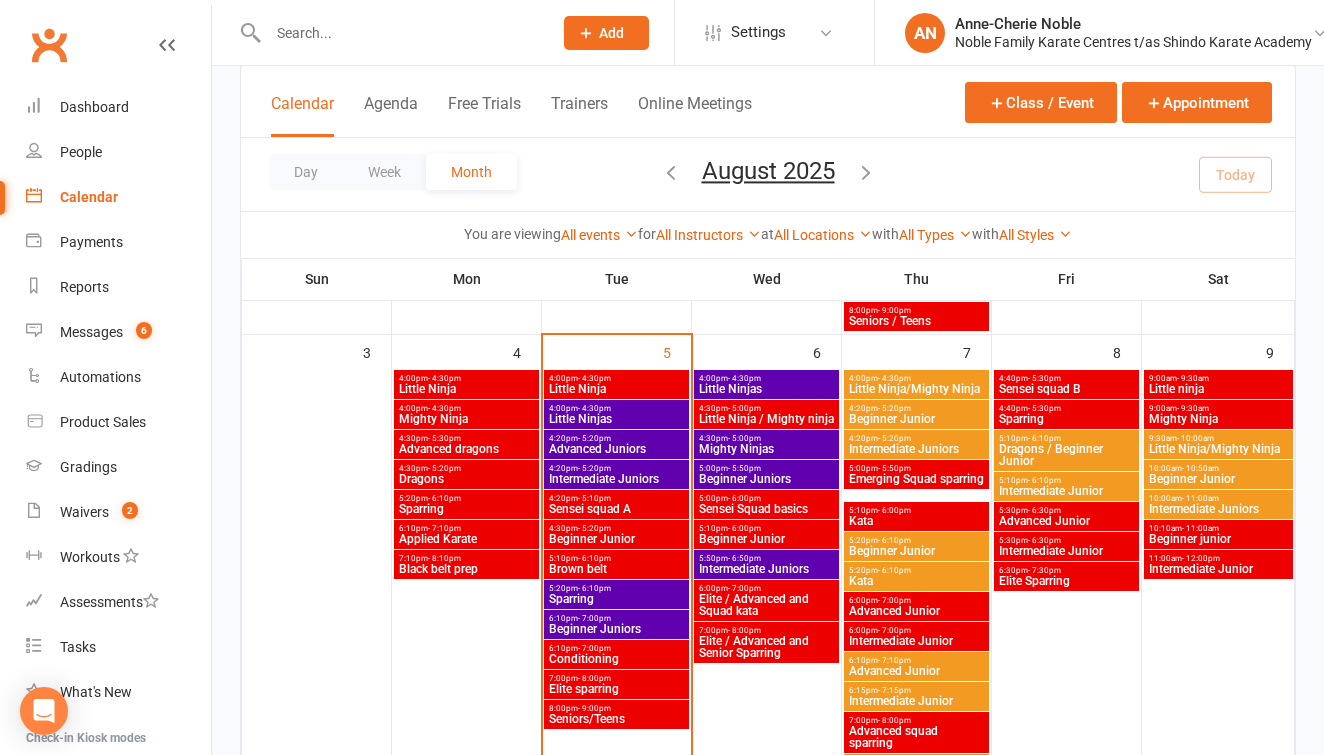 click on "Intermediate Juniors" at bounding box center (616, 479) 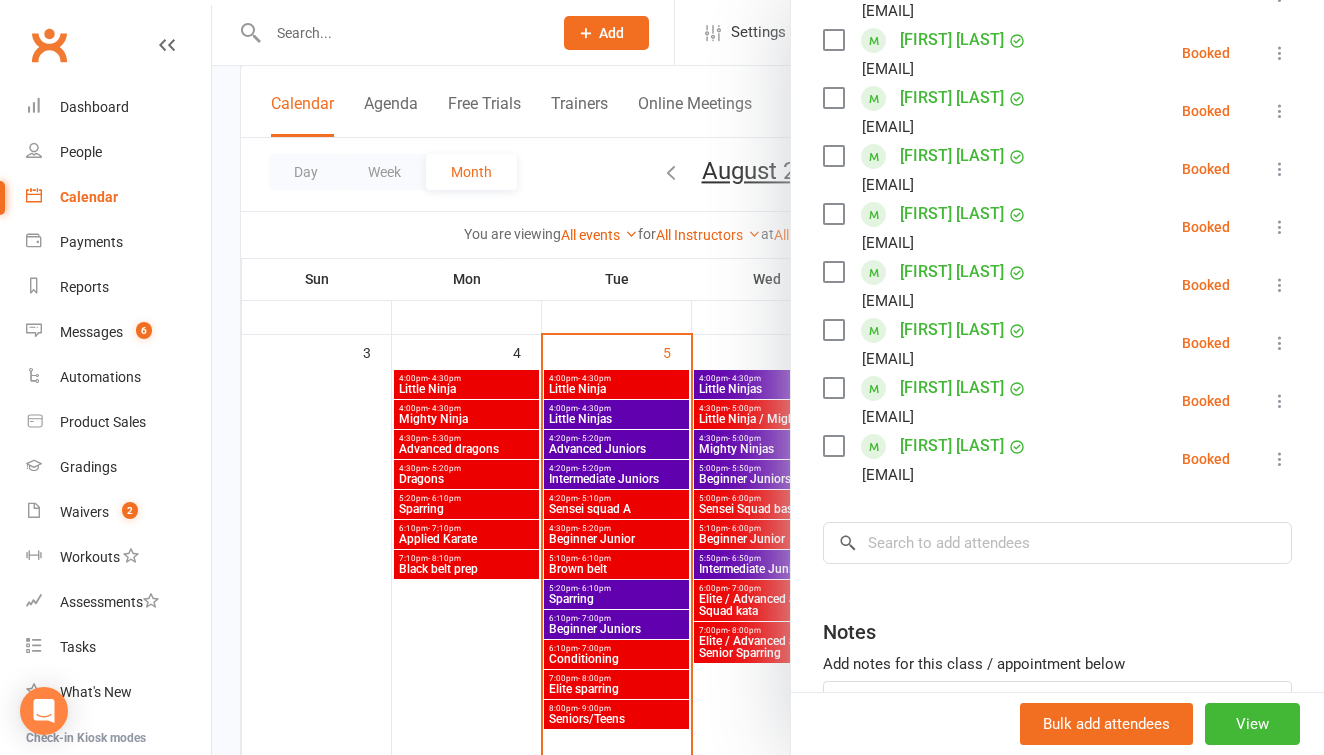 scroll, scrollTop: 701, scrollLeft: 0, axis: vertical 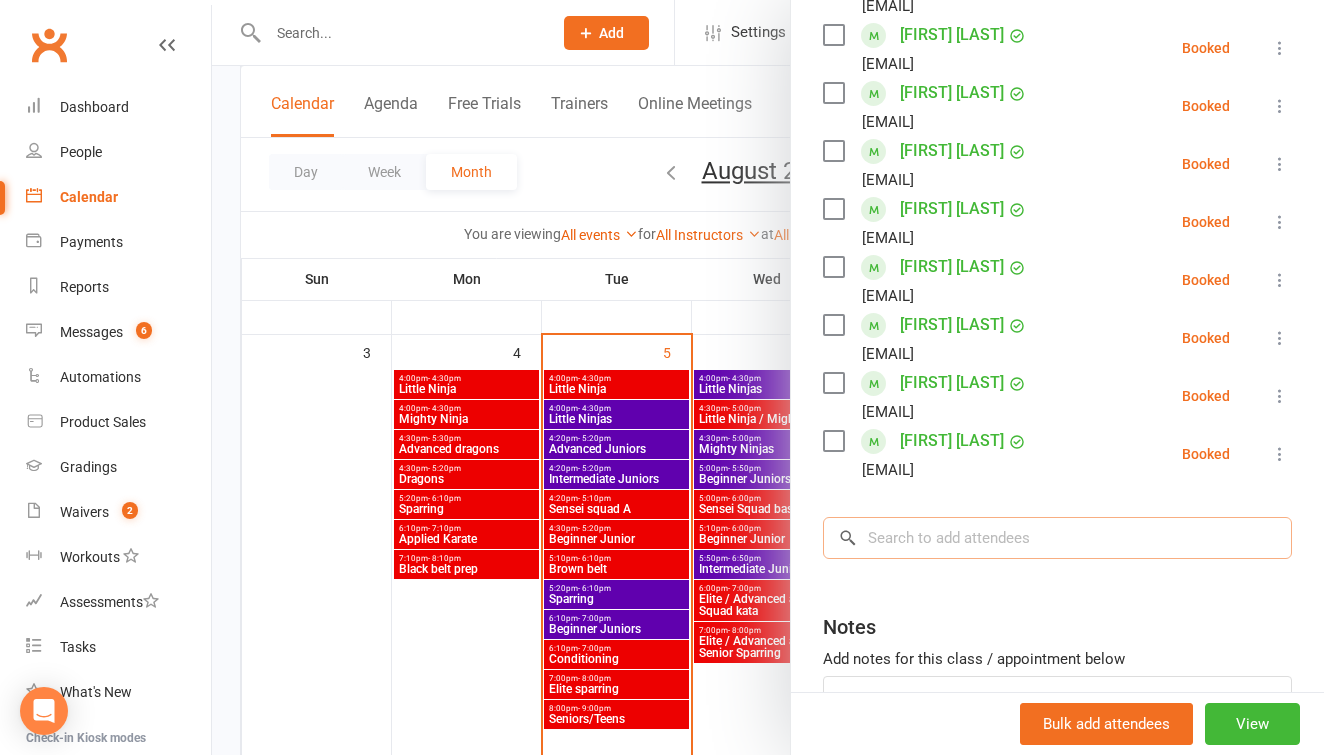 click at bounding box center [1057, 538] 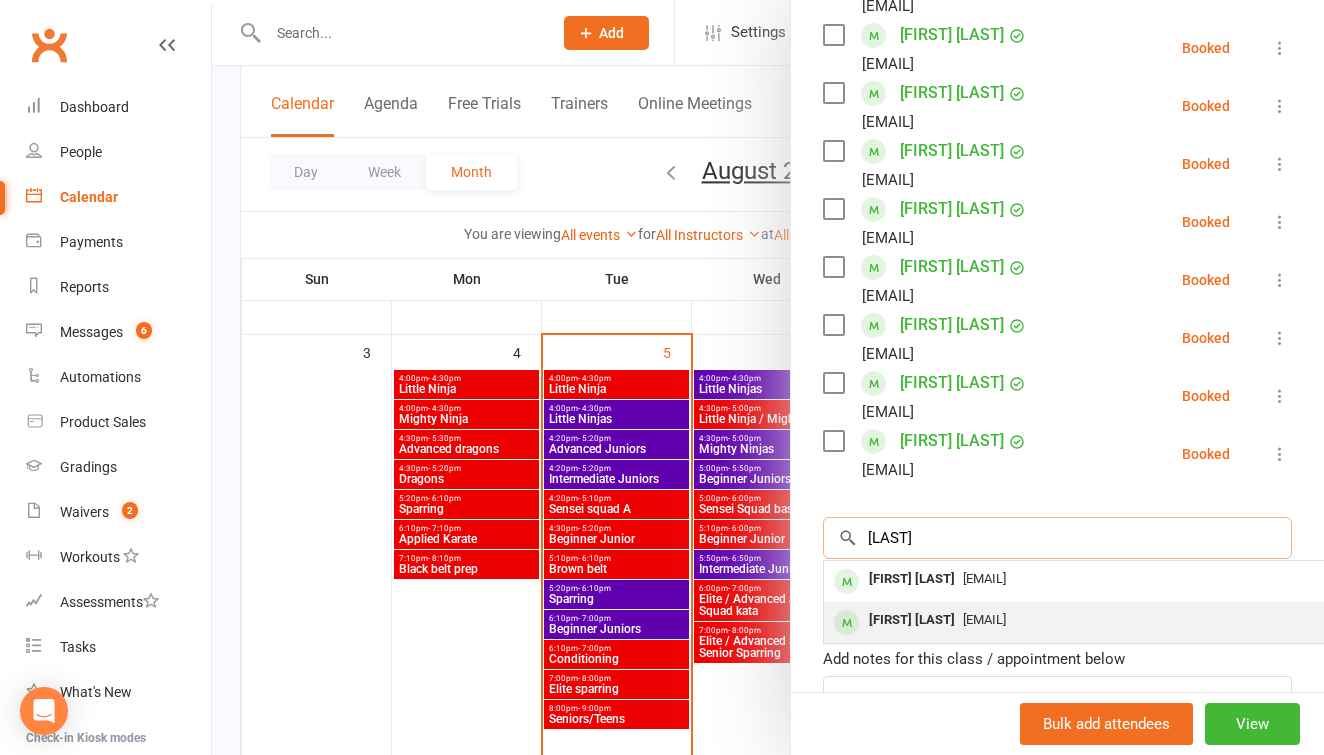 type on "[LAST]" 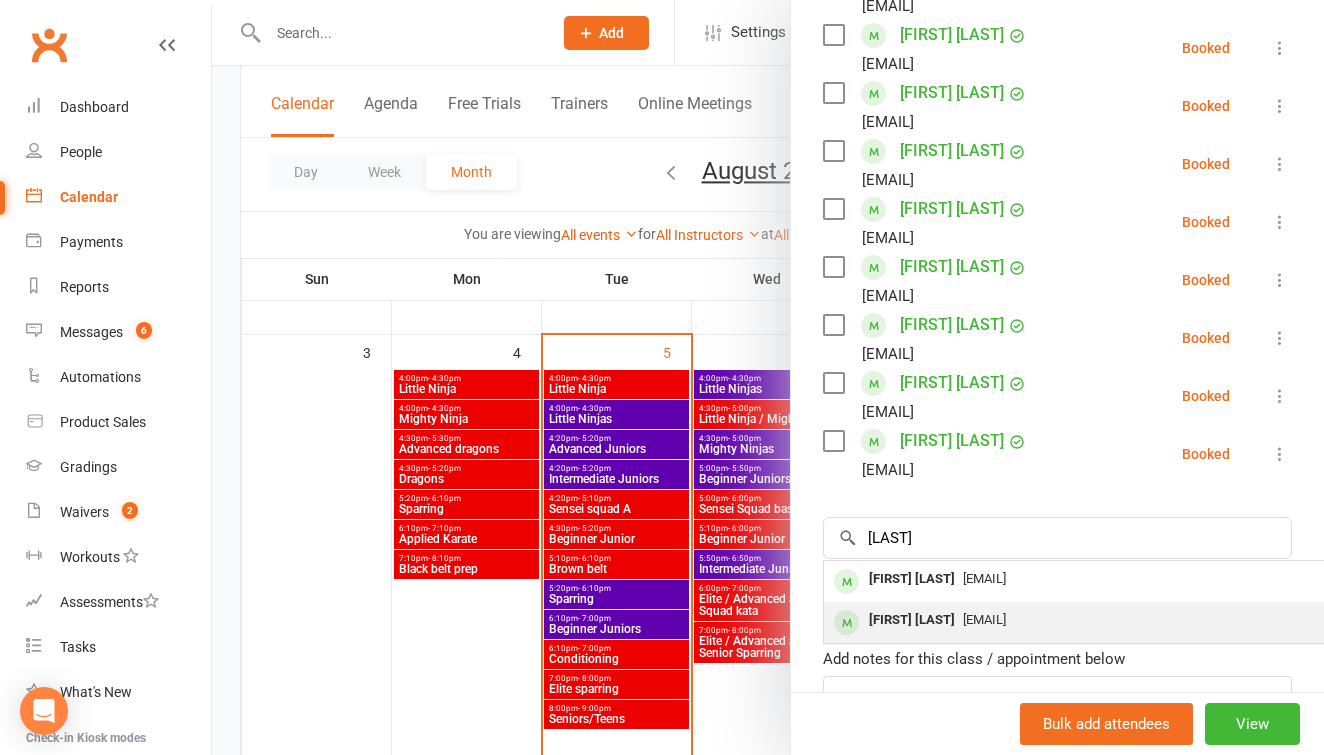 click on "[EMAIL]" at bounding box center (984, 619) 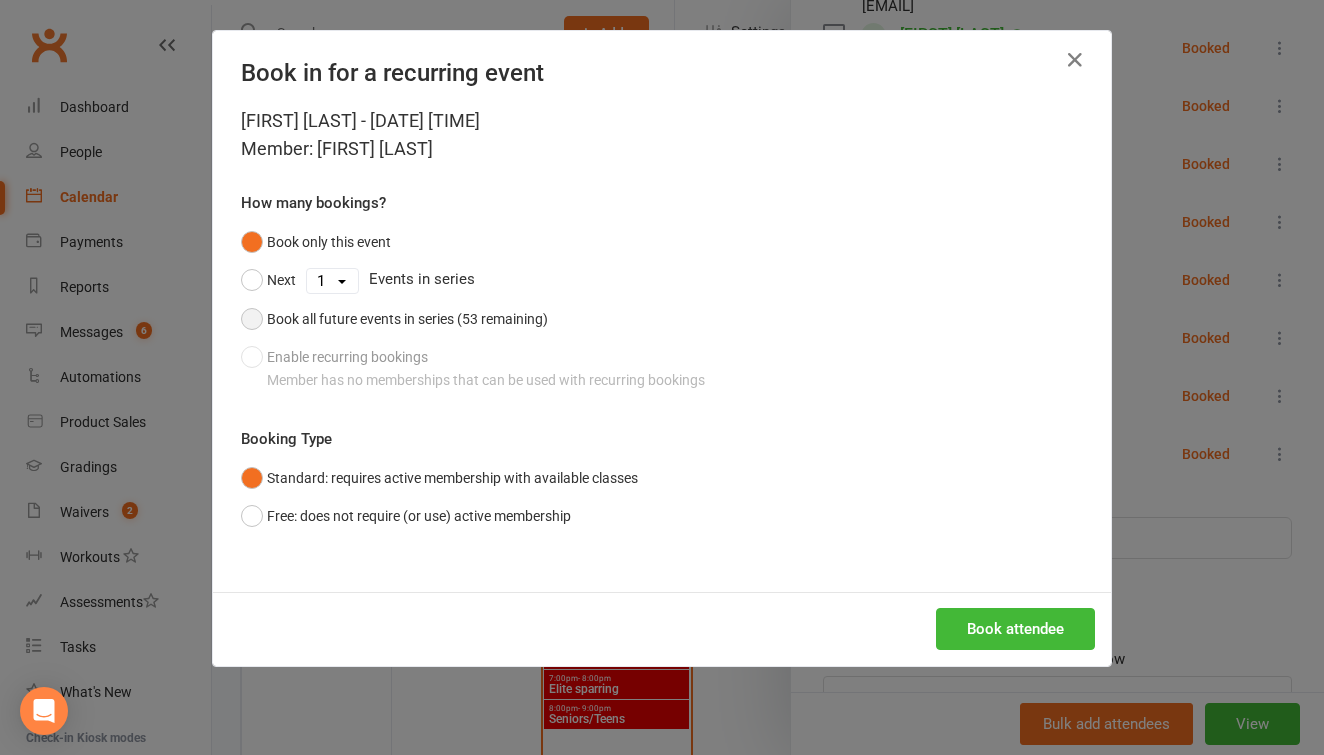 click on "Book all future events in series (53 remaining)" at bounding box center [394, 319] 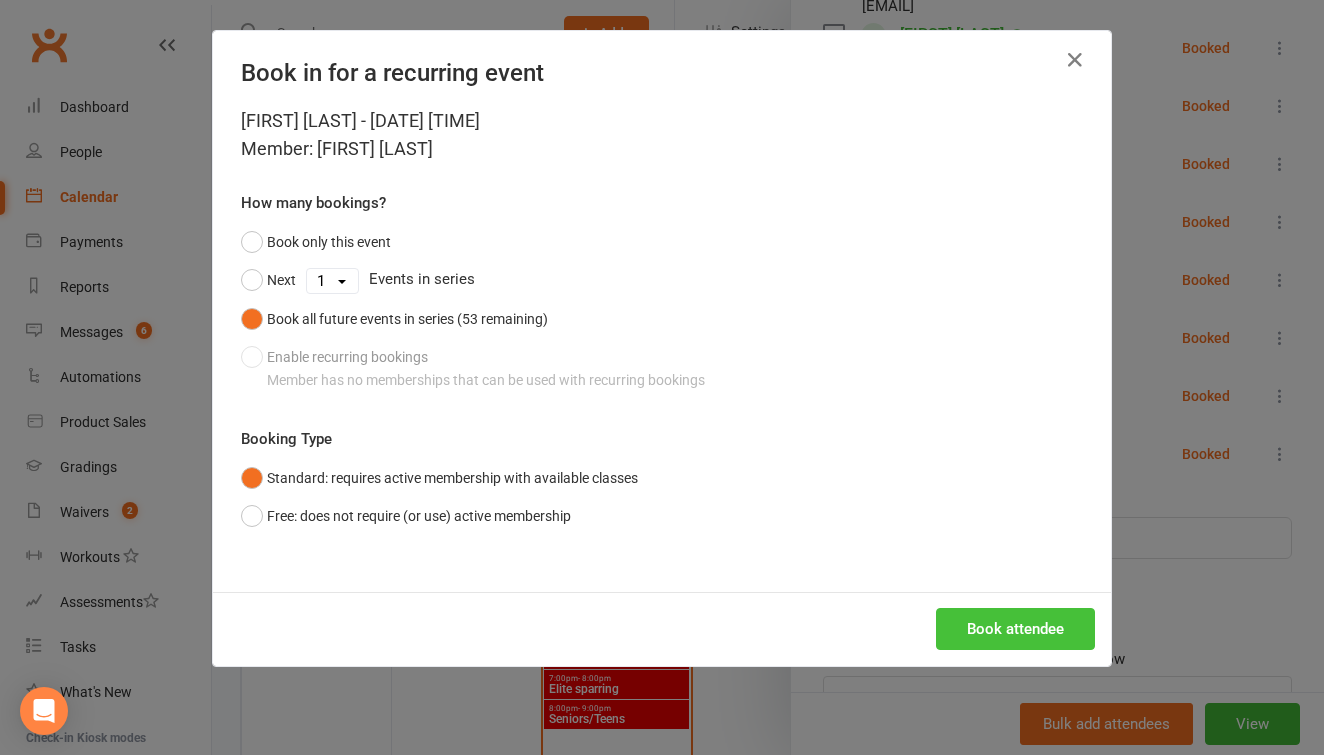 click on "Book attendee" at bounding box center (1015, 629) 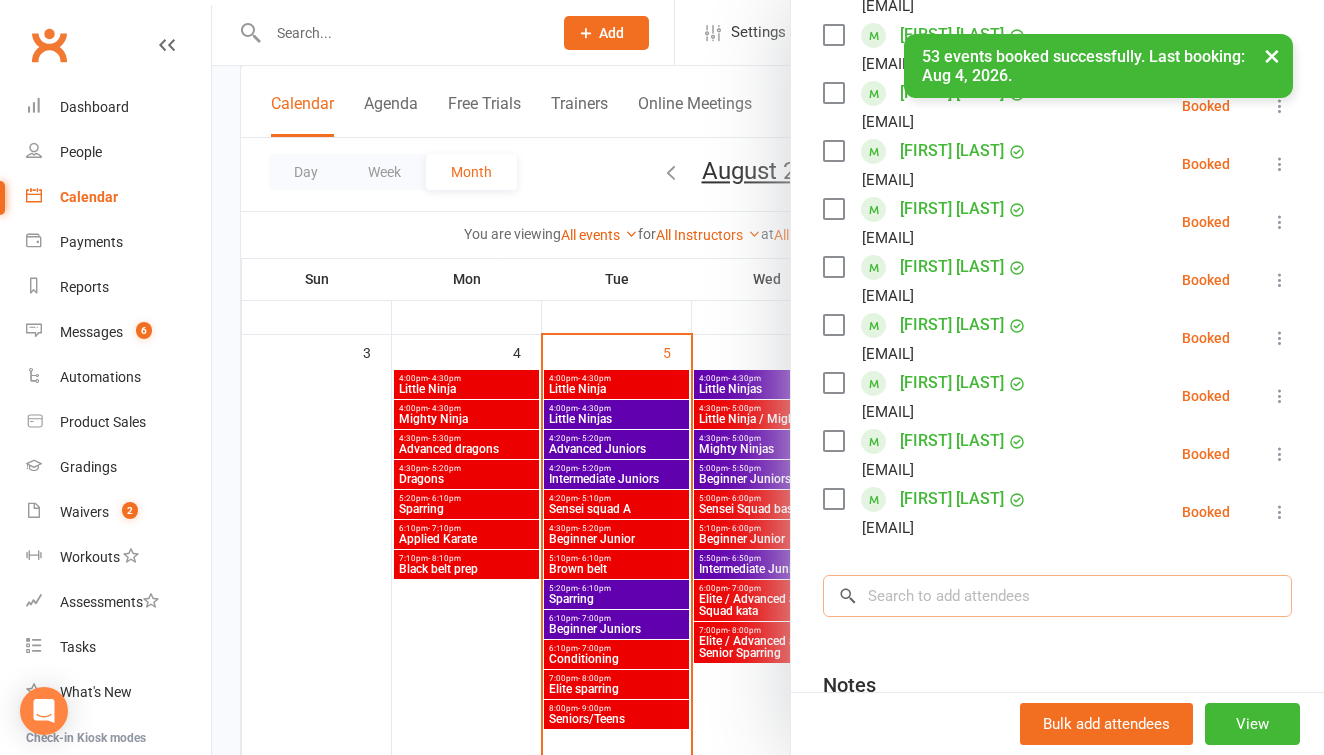 click at bounding box center (1057, 596) 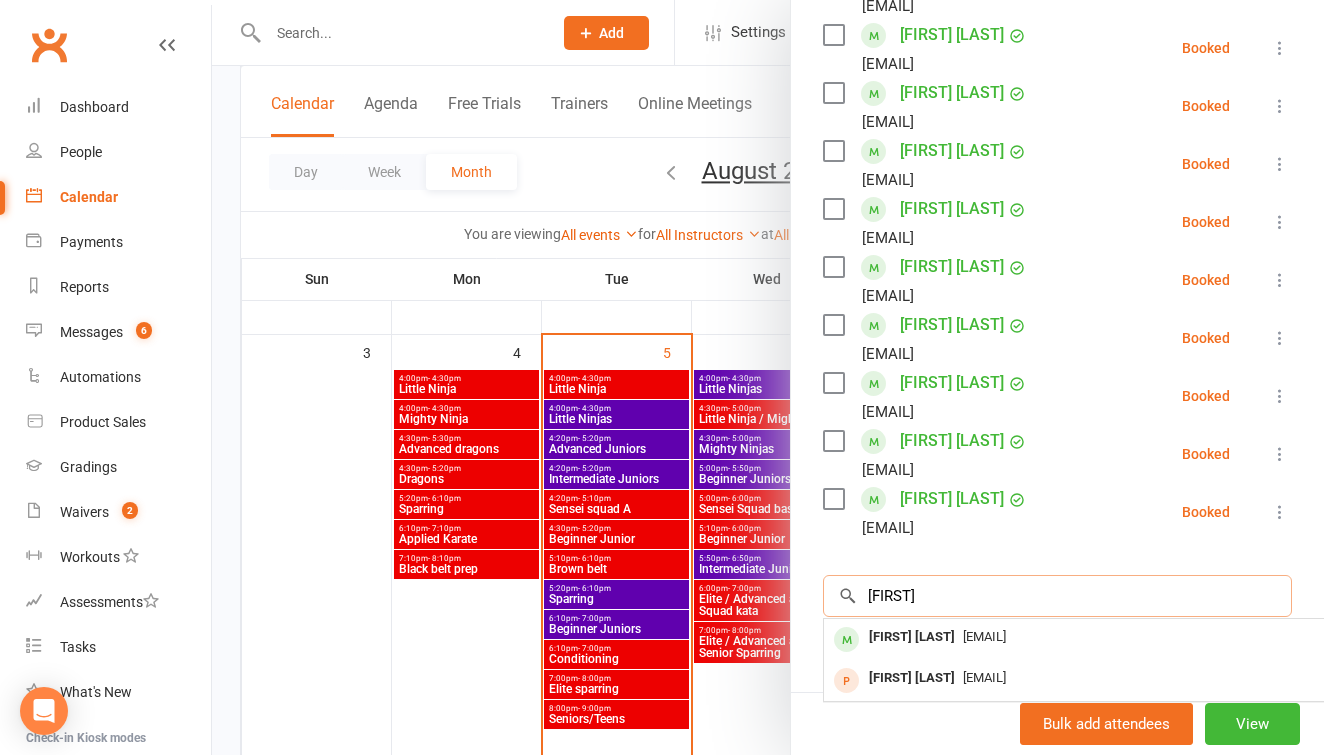 type on "[FIRST]" 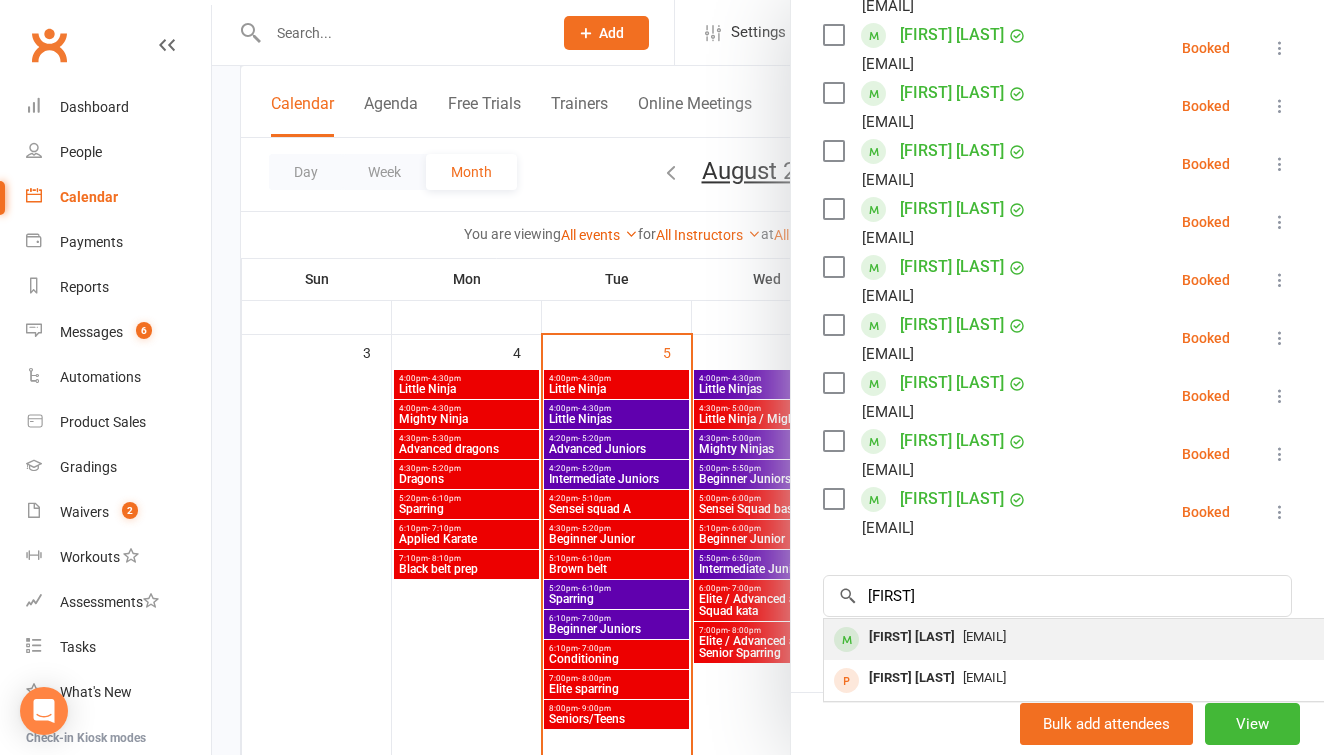drag, startPoint x: 923, startPoint y: 615, endPoint x: 1008, endPoint y: 660, distance: 96.17692 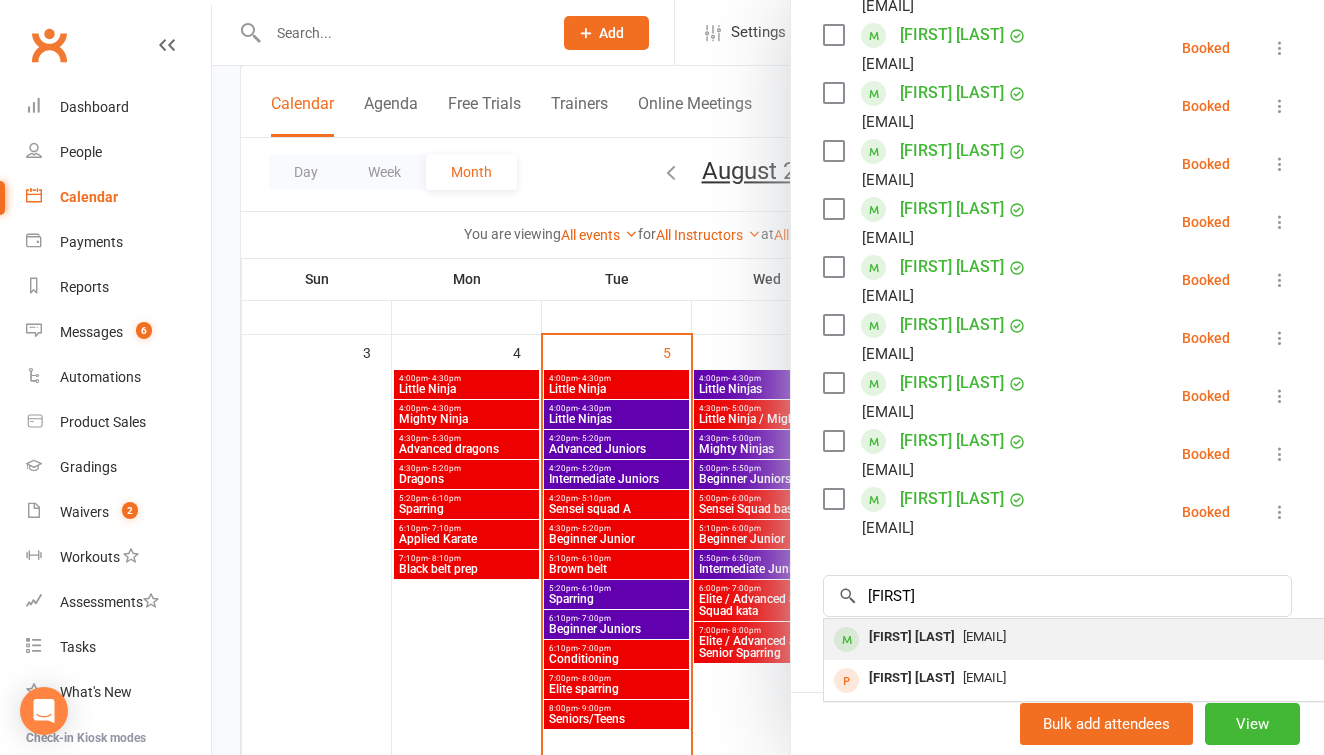 click on "[EMAIL]" at bounding box center (984, 636) 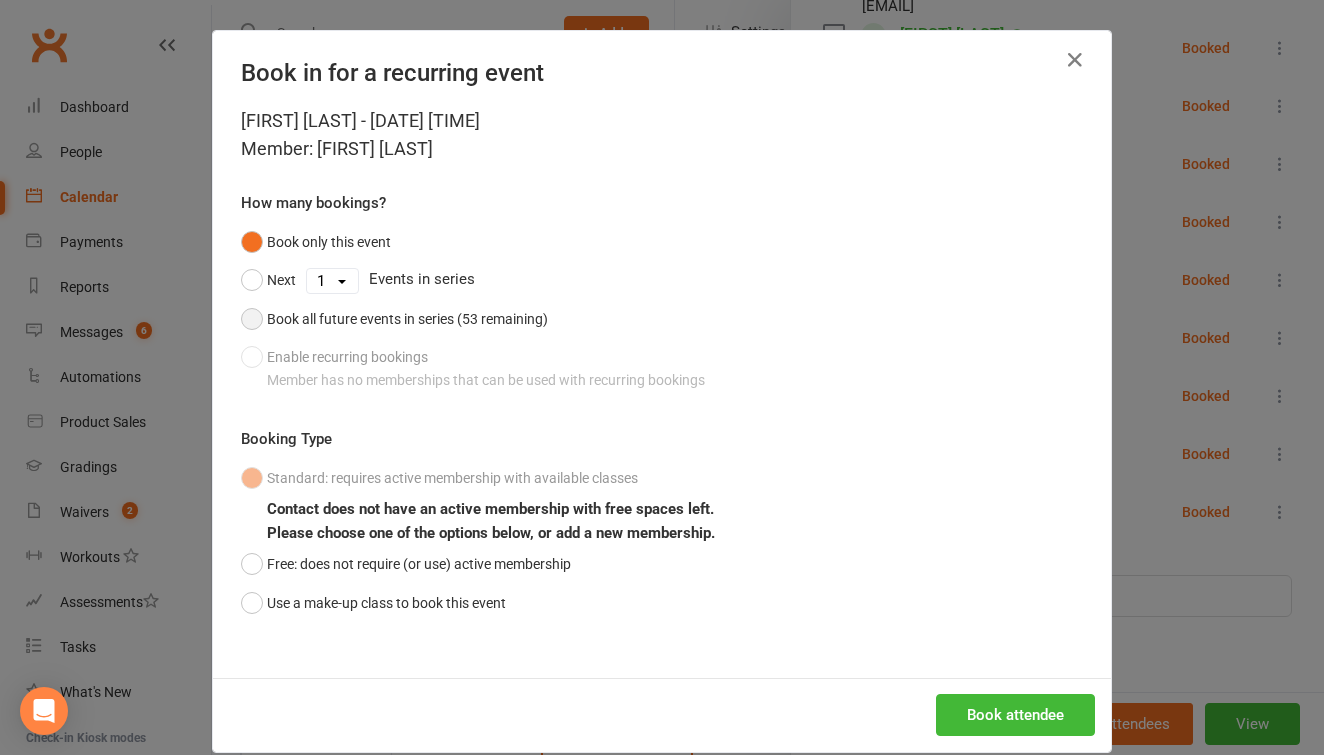 click on "Book all future events in series (53 remaining)" at bounding box center (394, 319) 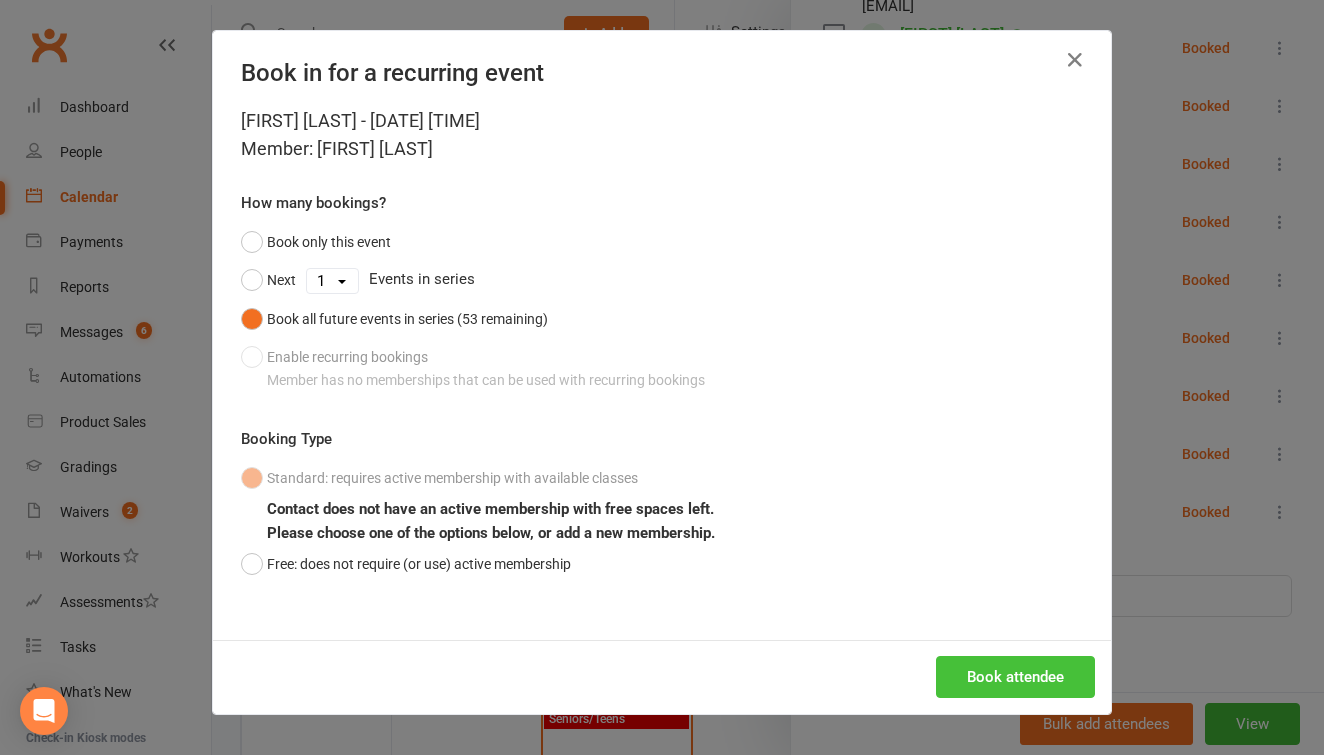 click on "Book attendee" at bounding box center [1015, 677] 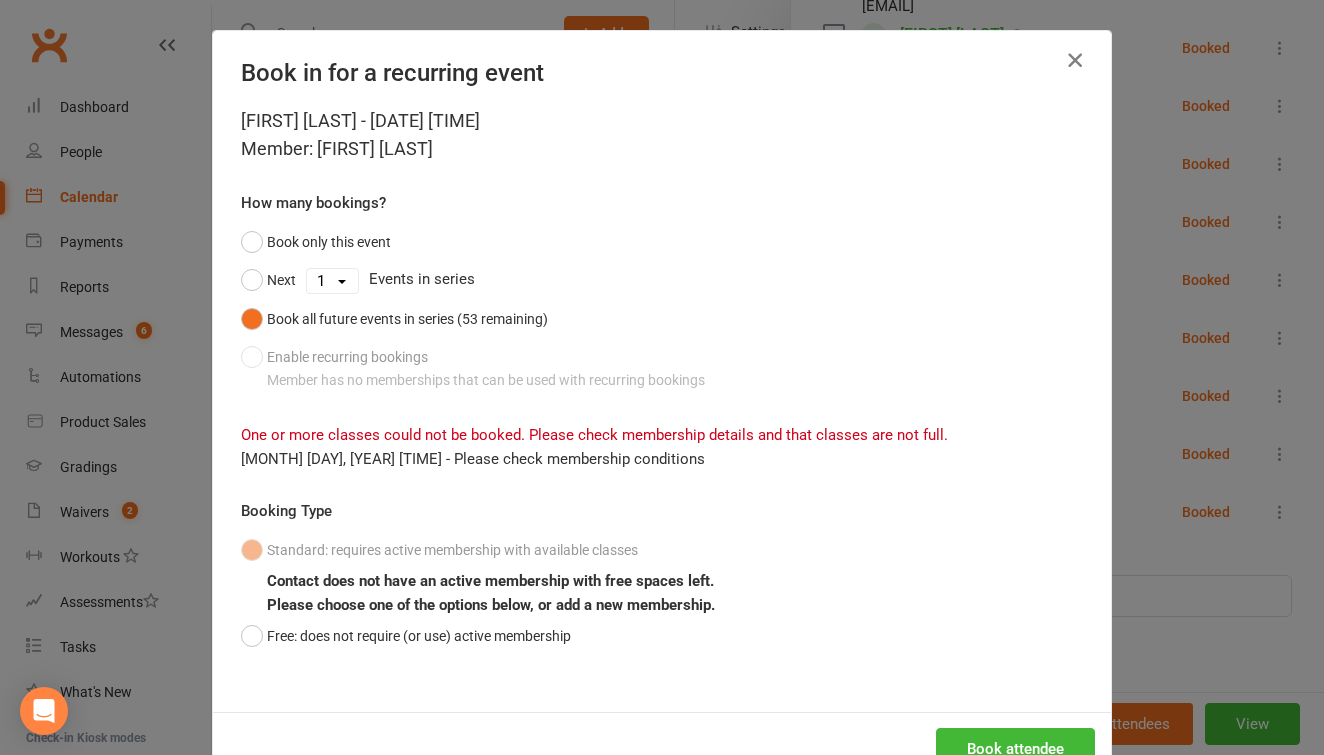 click at bounding box center [1075, 60] 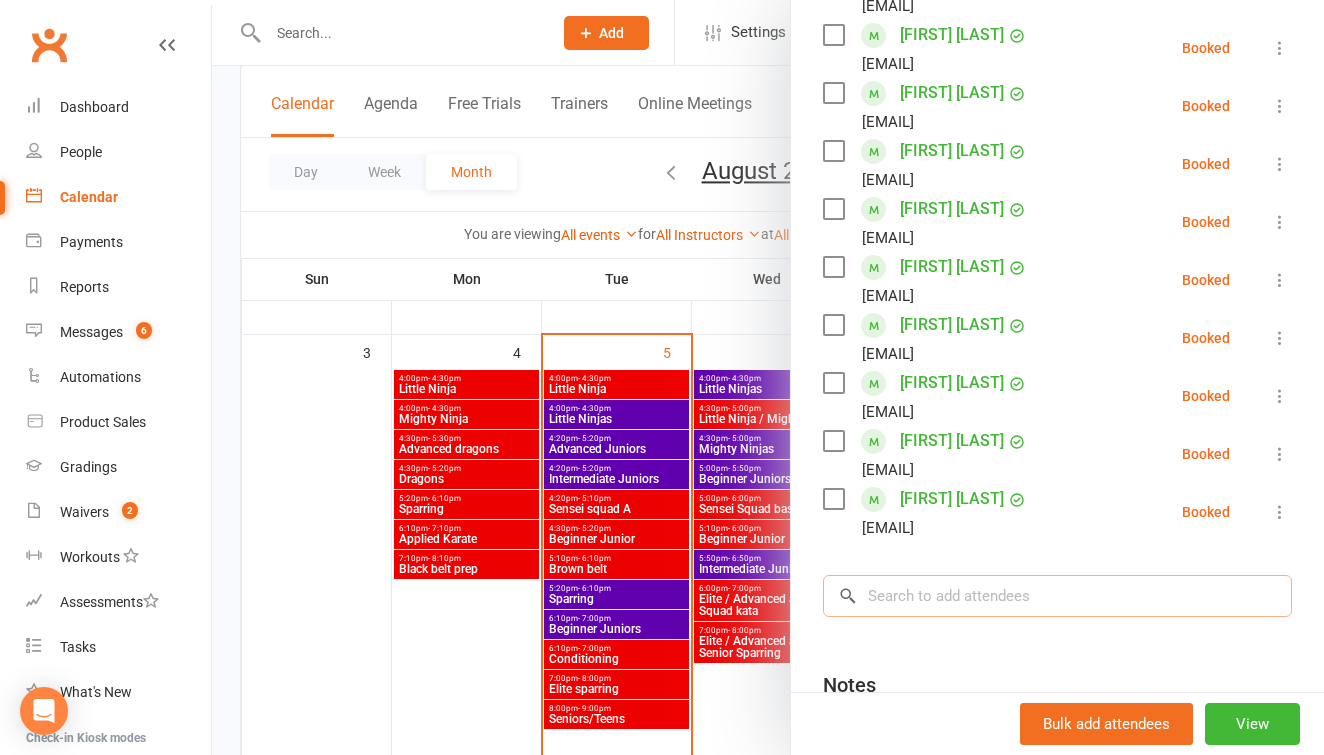 click at bounding box center (1057, 596) 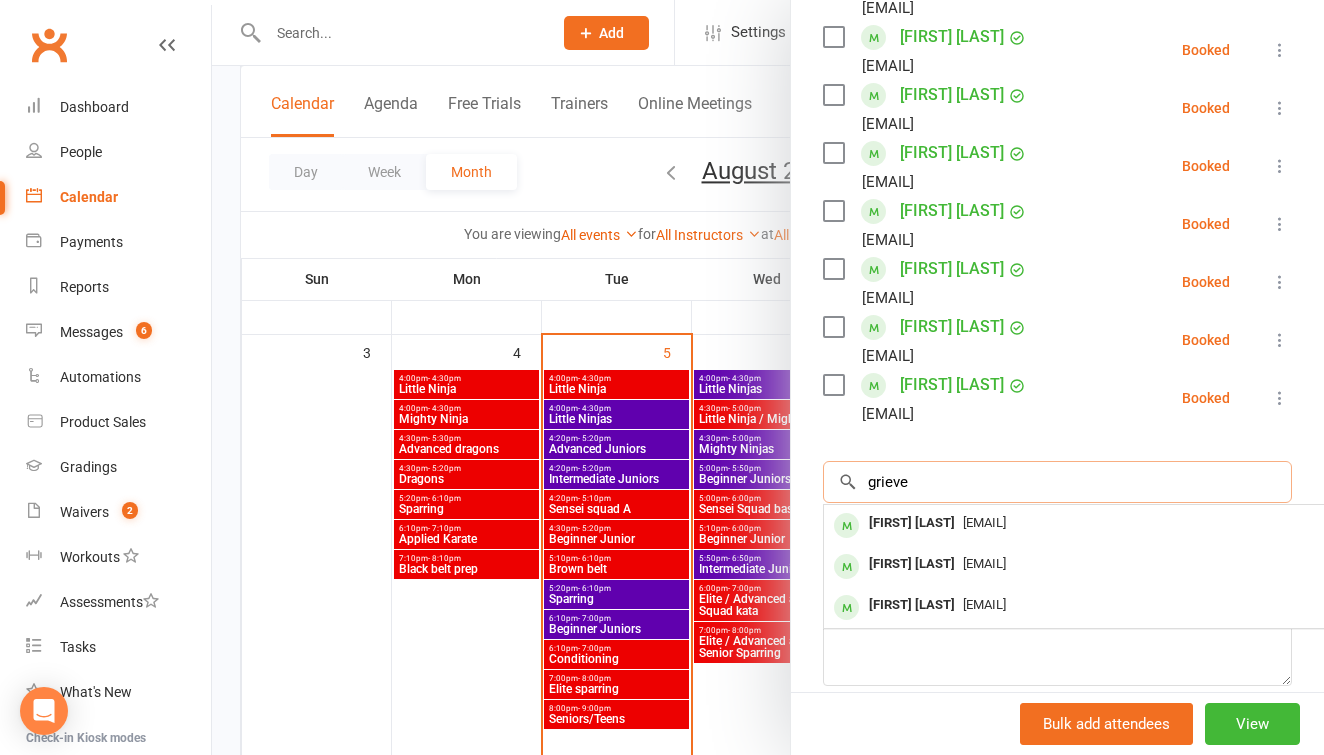 scroll, scrollTop: 817, scrollLeft: 0, axis: vertical 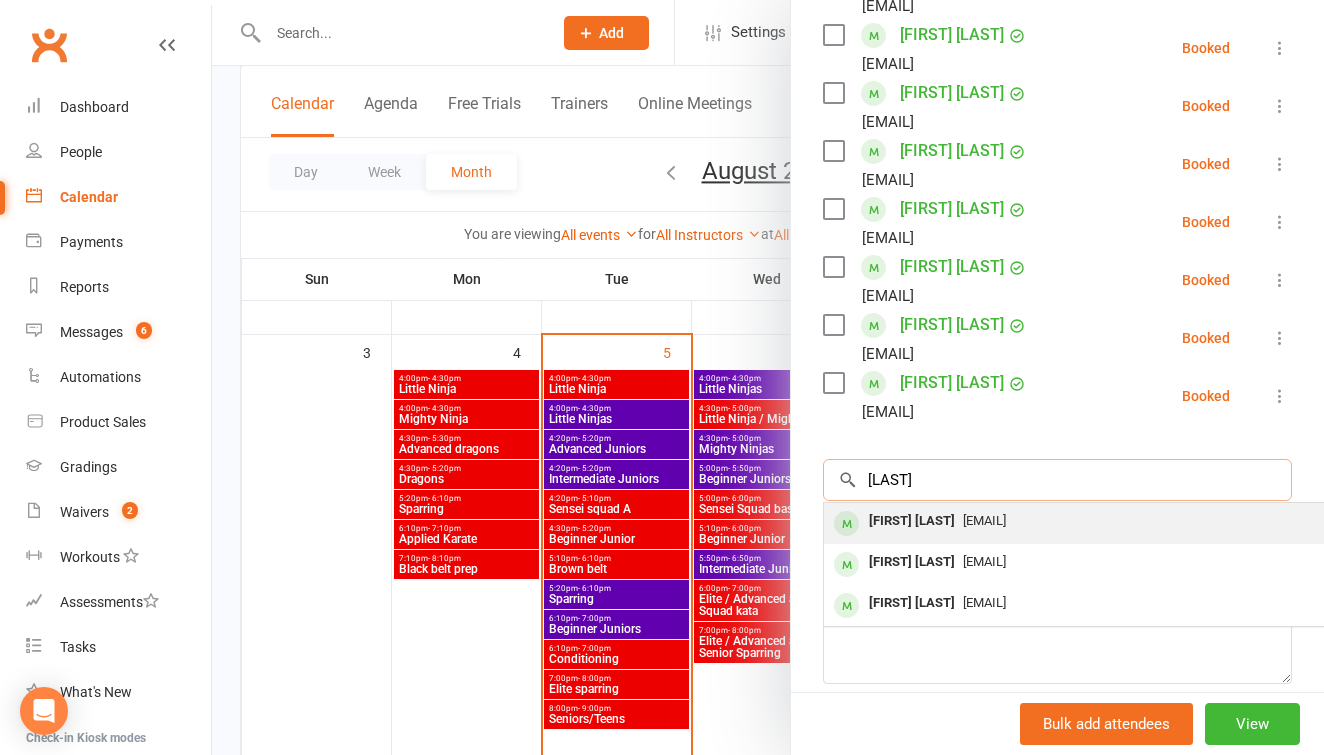 type on "[LAST]" 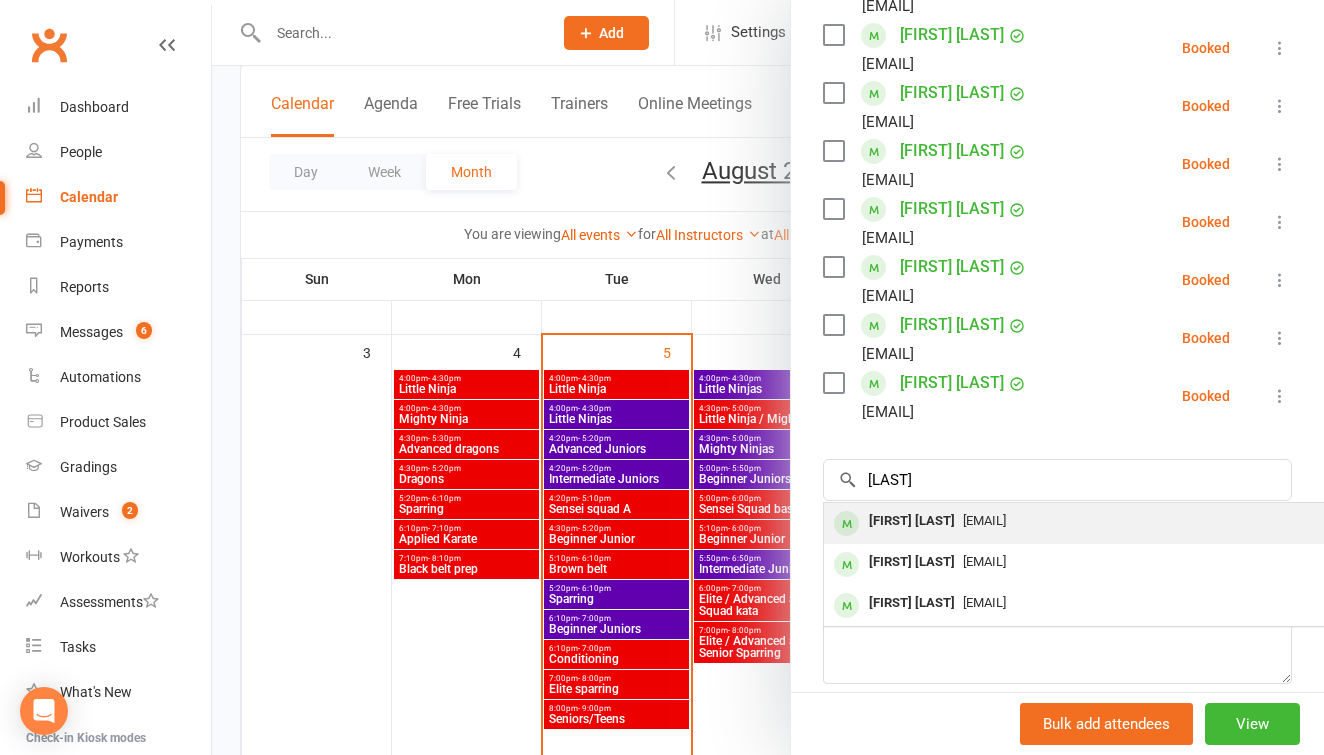 click on "[EMAIL]" at bounding box center [984, 520] 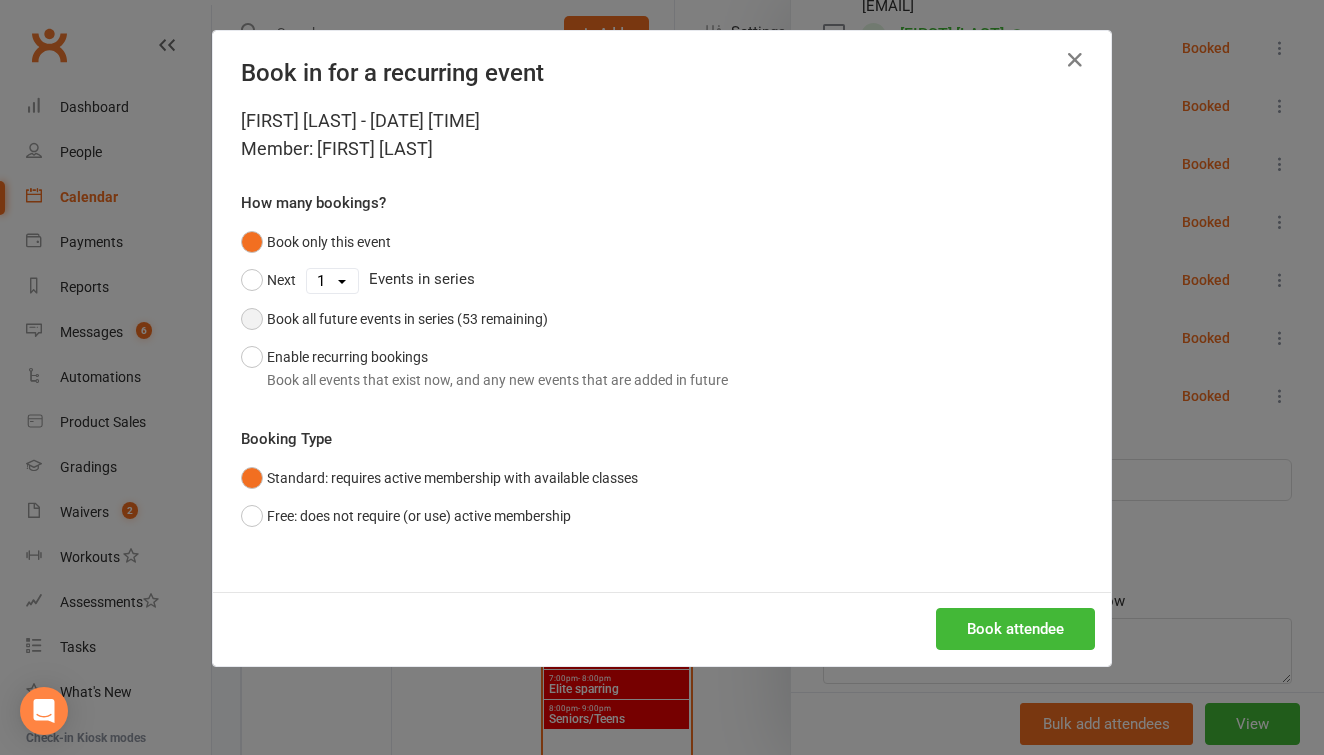 click on "Book all future events in series (53 remaining)" at bounding box center (394, 319) 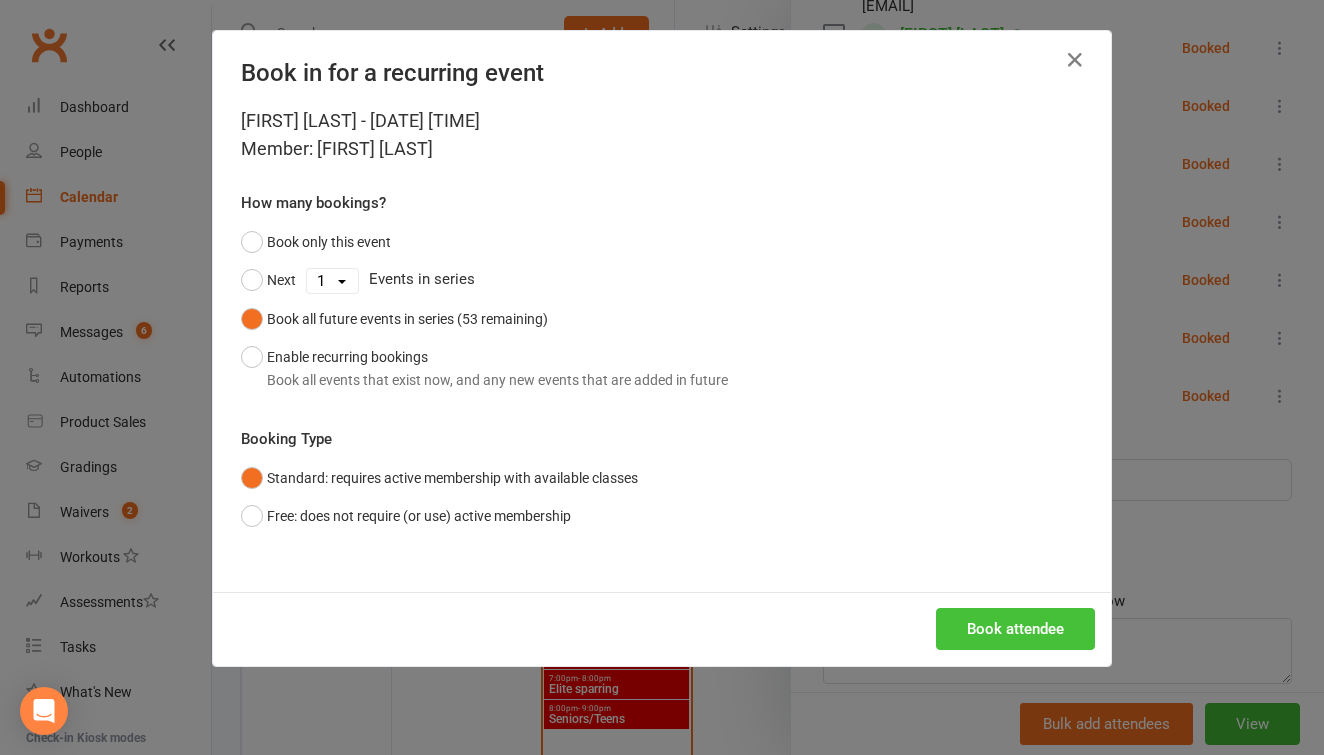 click on "Book attendee" at bounding box center (1015, 629) 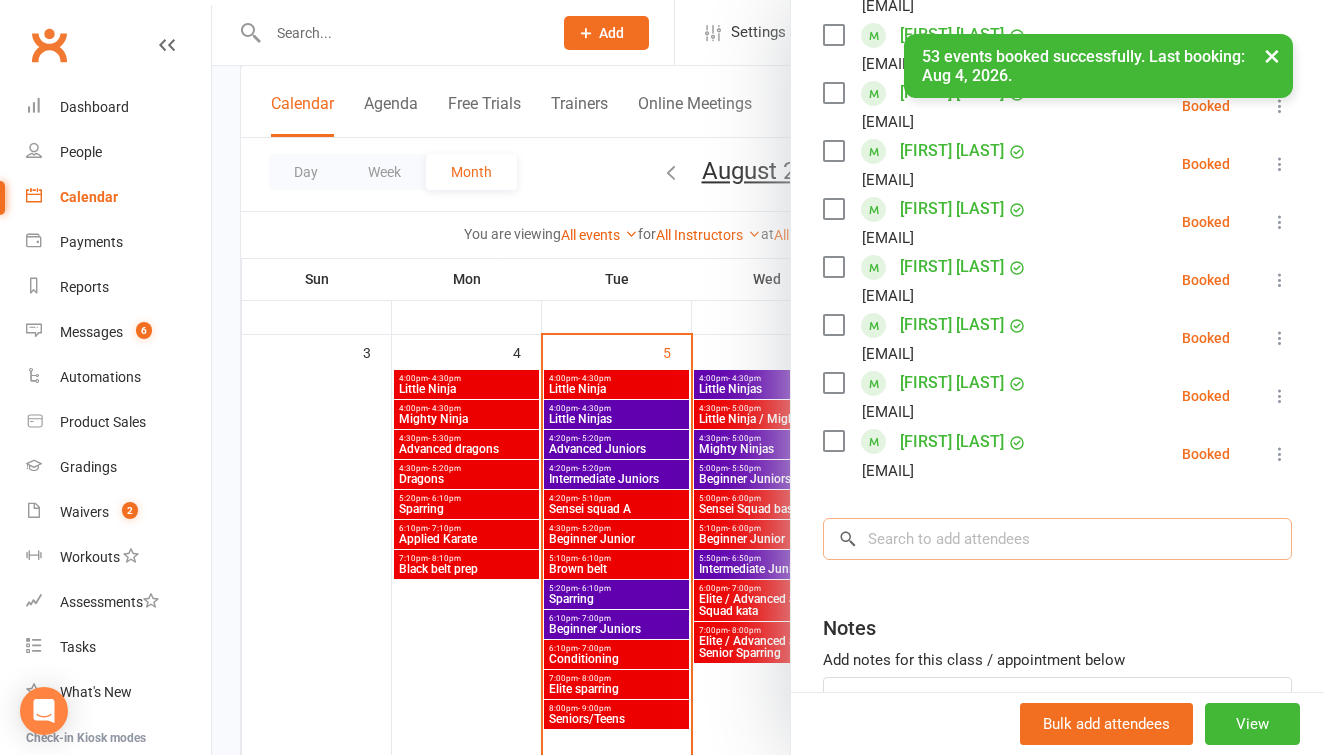 click at bounding box center (1057, 539) 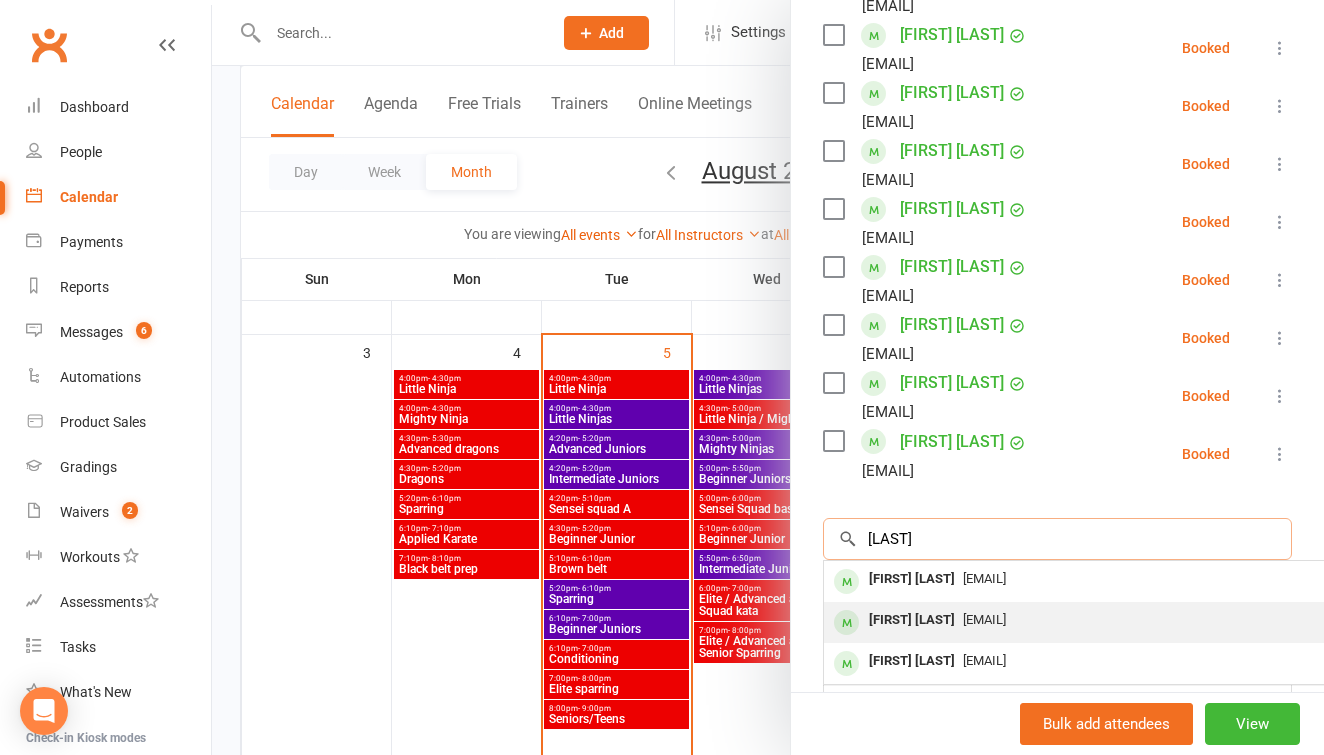 type on "[LAST]" 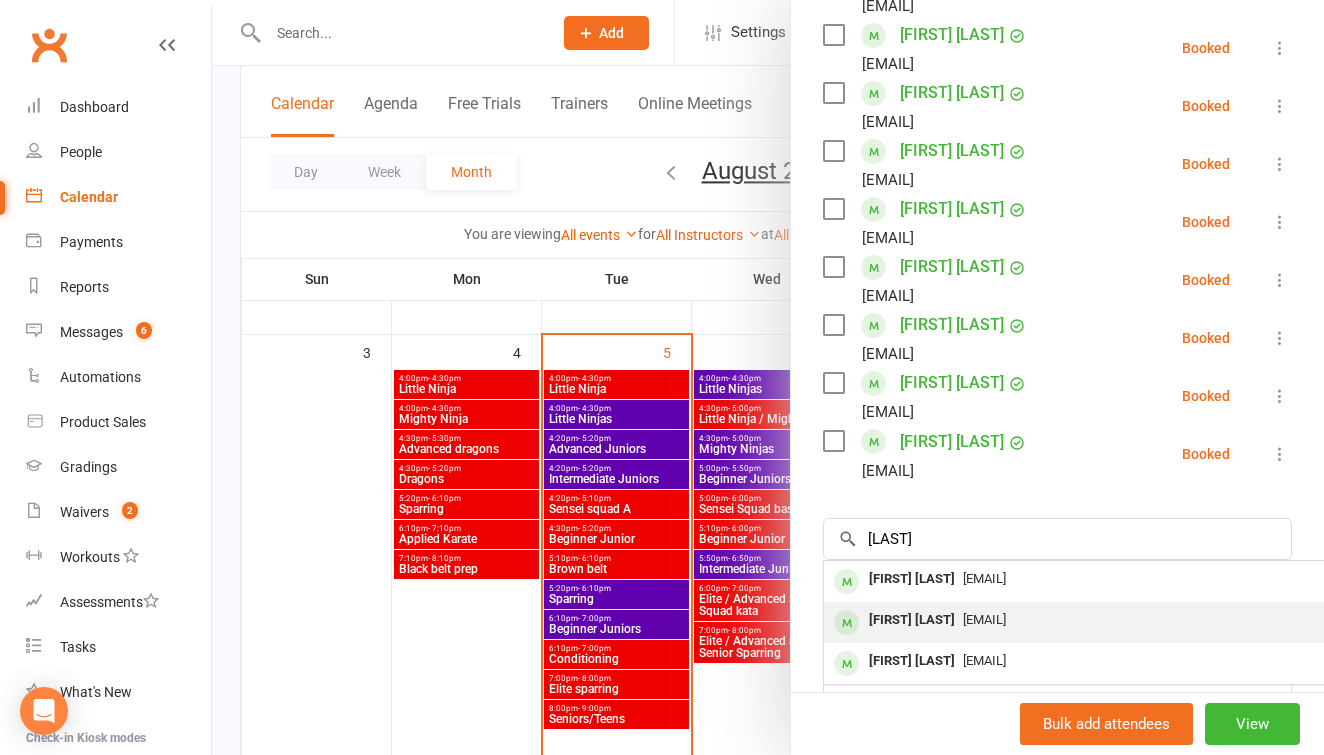 click on "[FIRST] [LAST]" at bounding box center [912, 620] 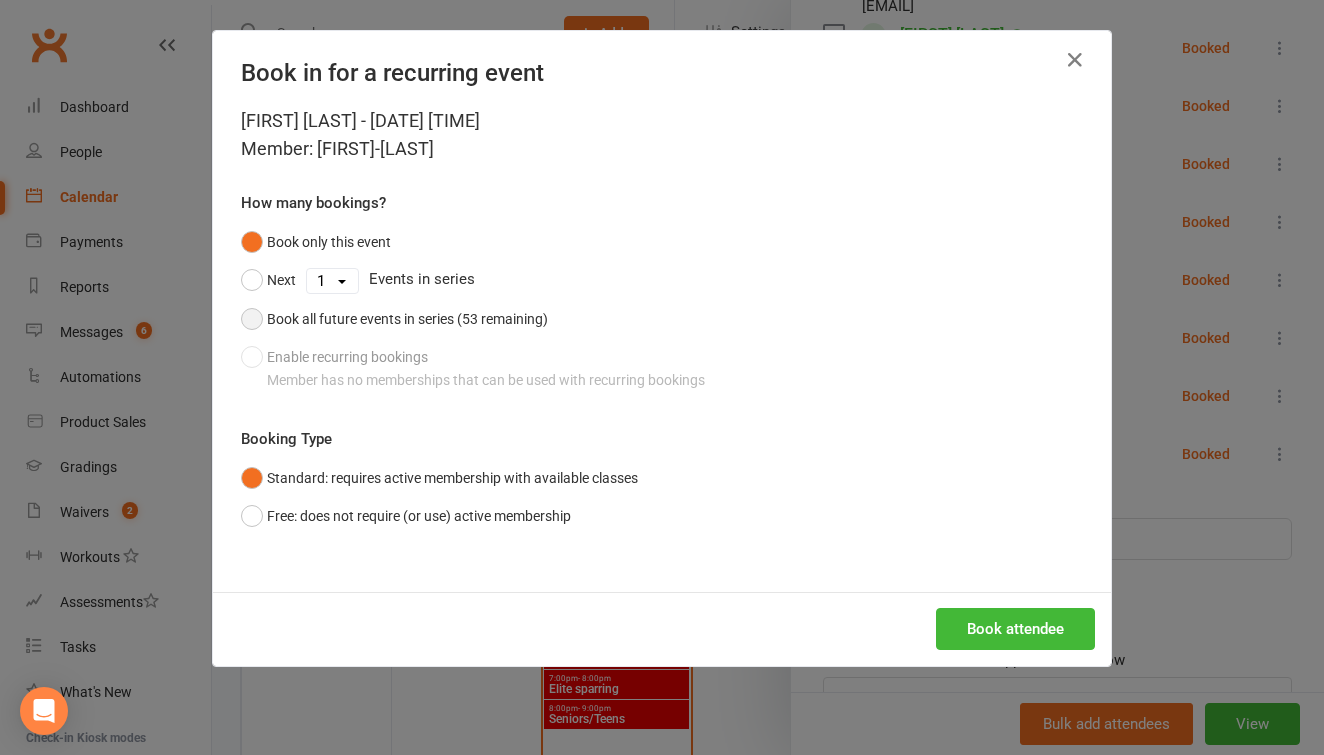click on "Book all future events in series (53 remaining)" at bounding box center [394, 319] 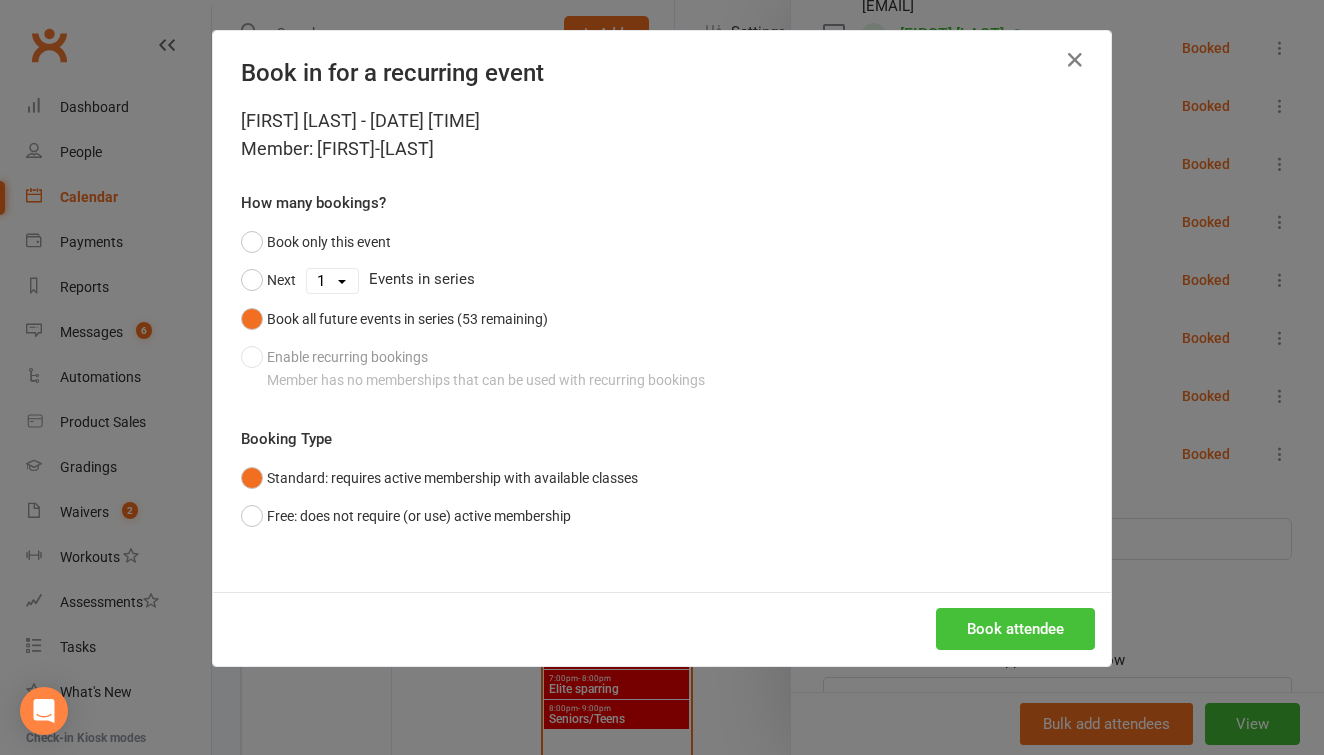 click on "Book attendee" at bounding box center [1015, 629] 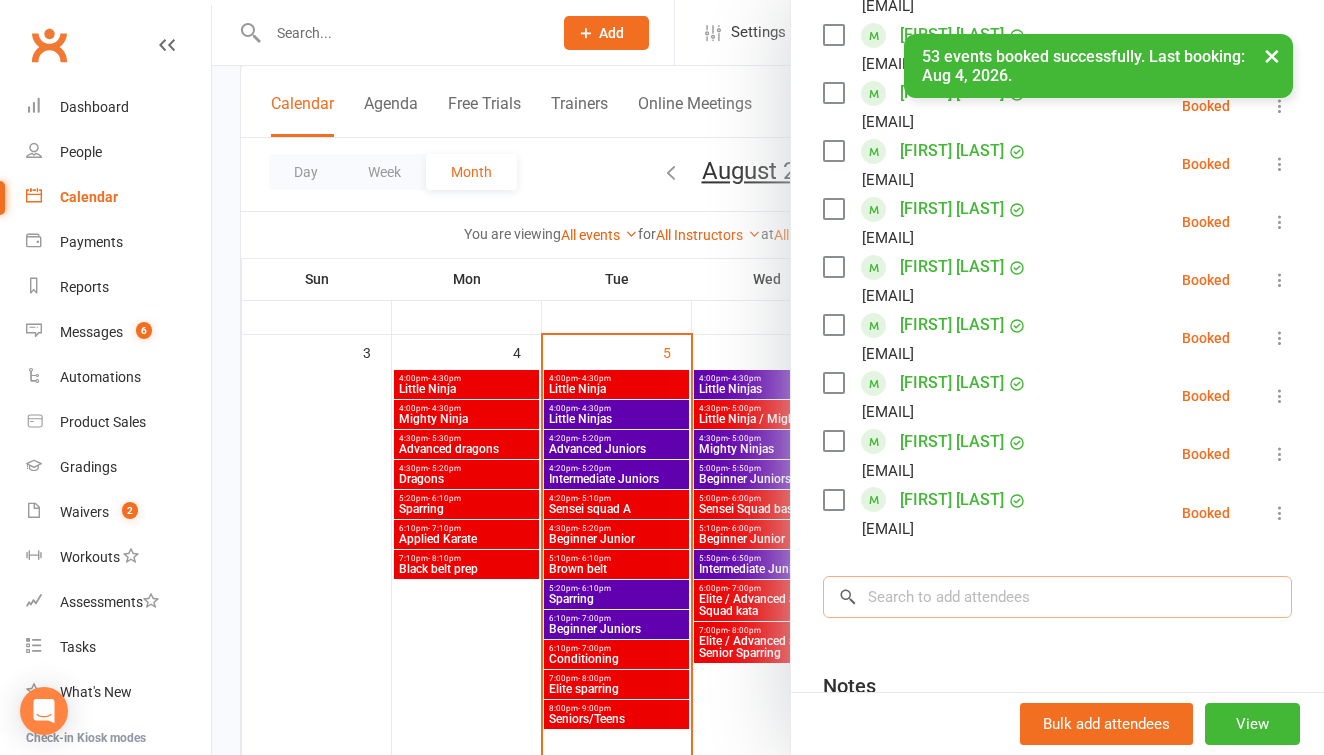 click at bounding box center [1057, 597] 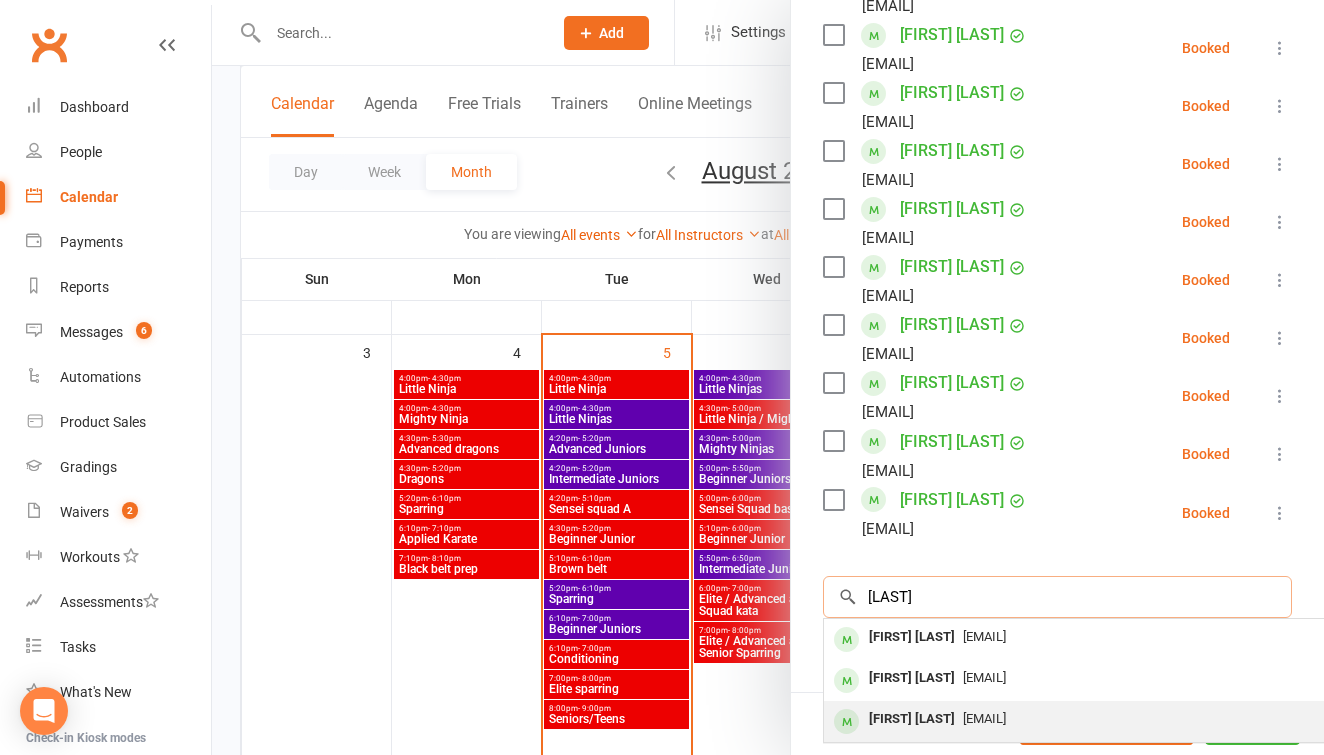 type on "[LAST]" 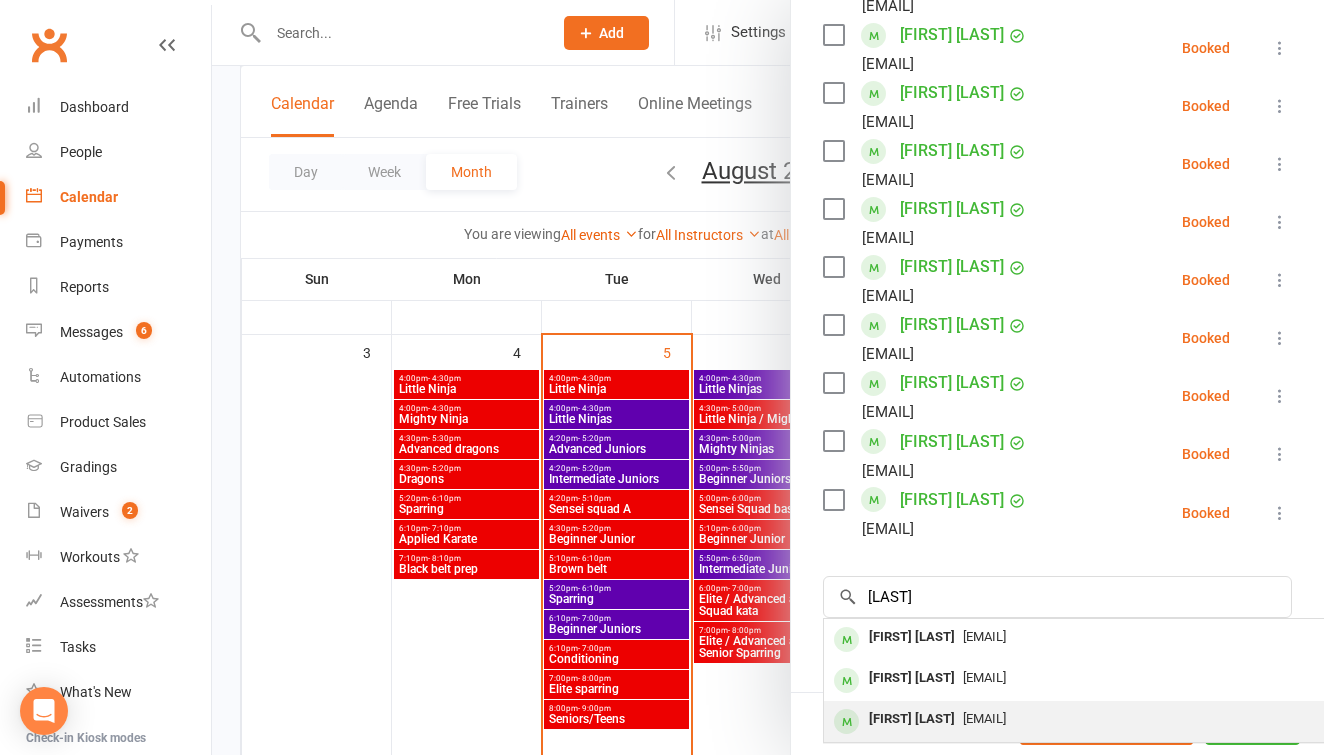 click on "[FIRST] [LAST]" at bounding box center [912, 719] 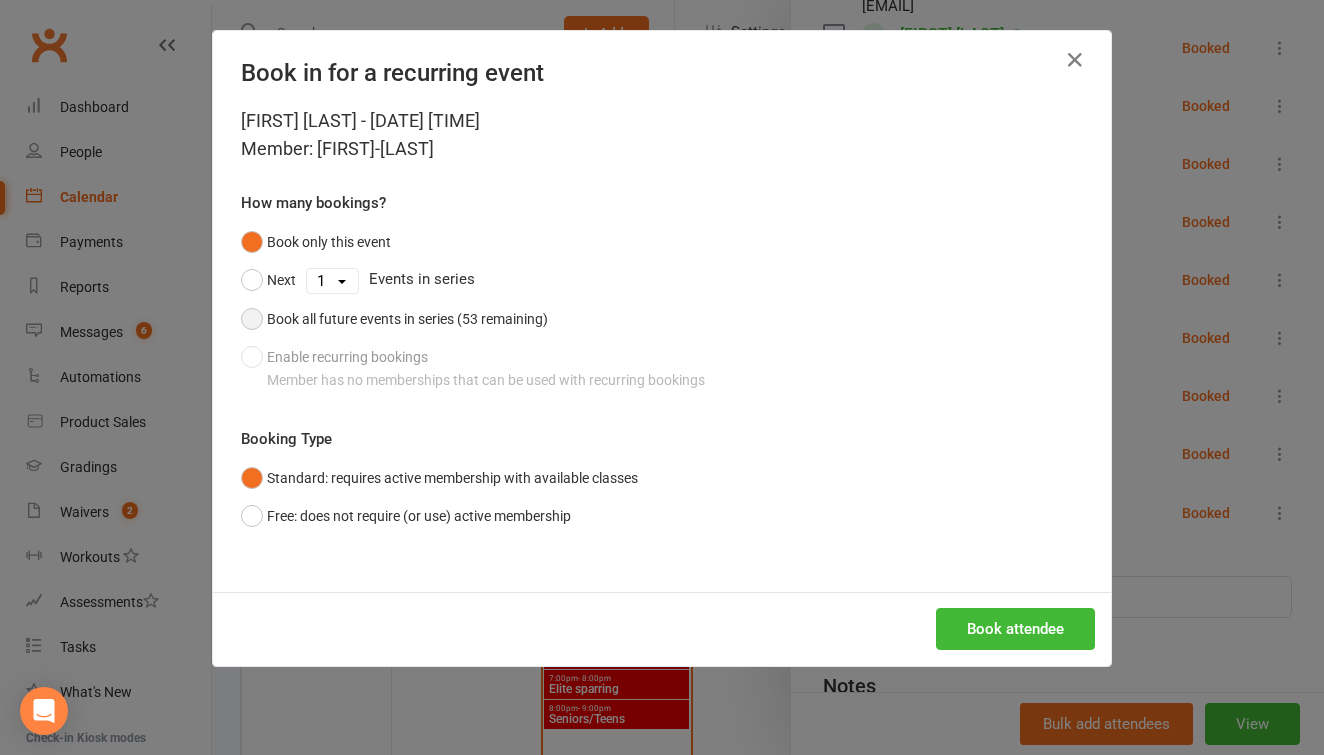 click on "Book all future events in series (53 remaining)" at bounding box center [394, 319] 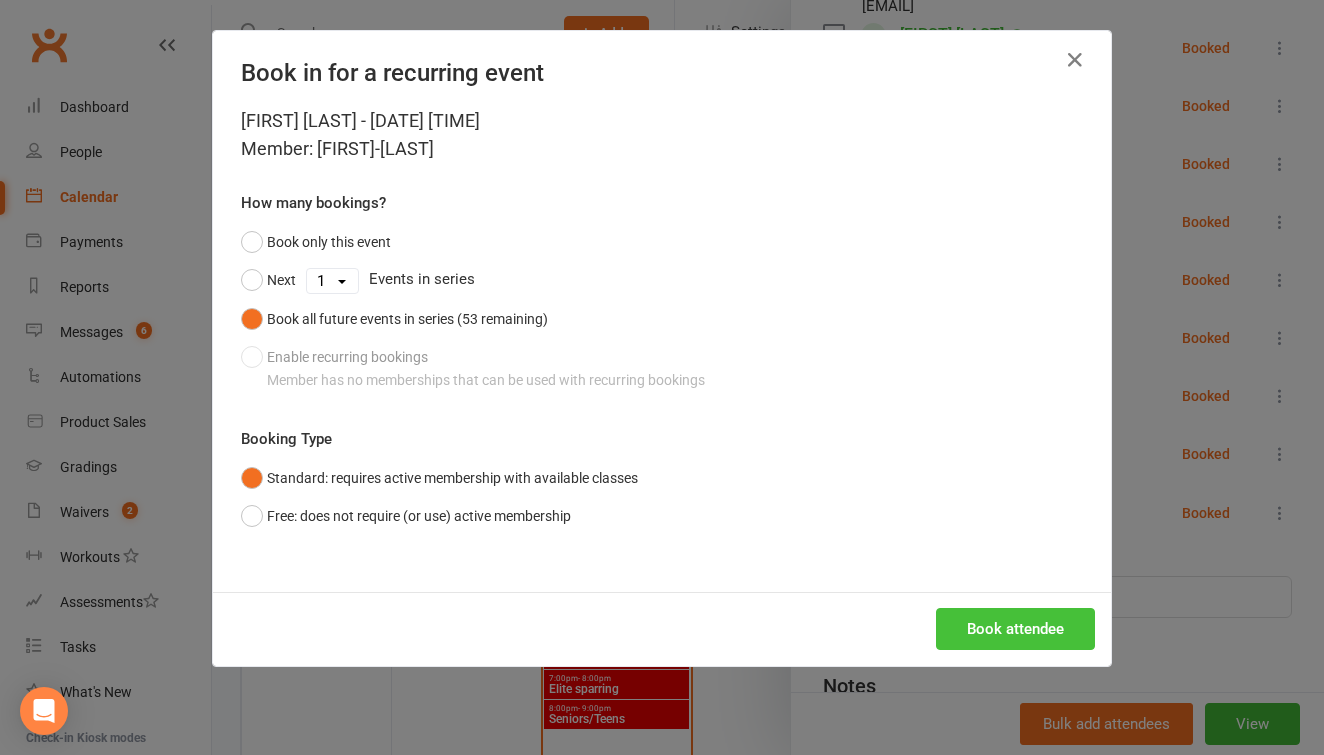 click on "Book attendee" at bounding box center (1015, 629) 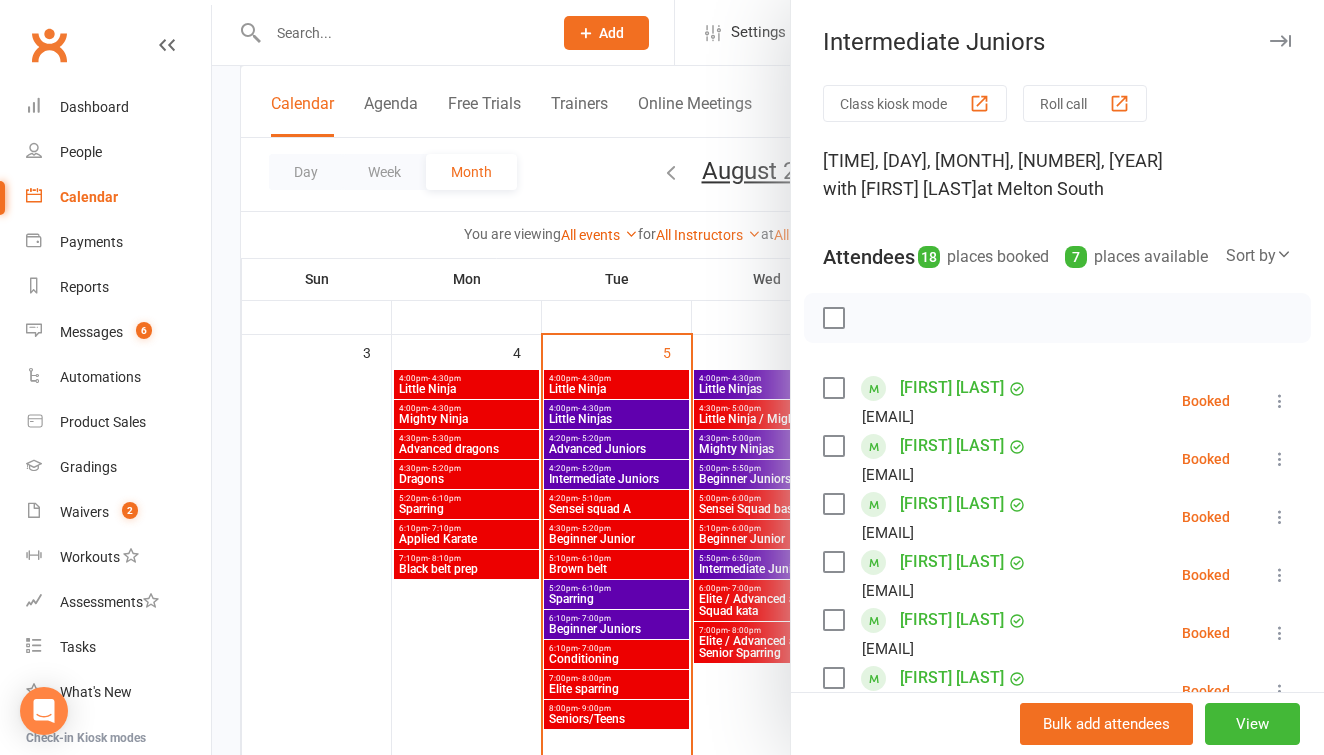 scroll, scrollTop: 0, scrollLeft: 0, axis: both 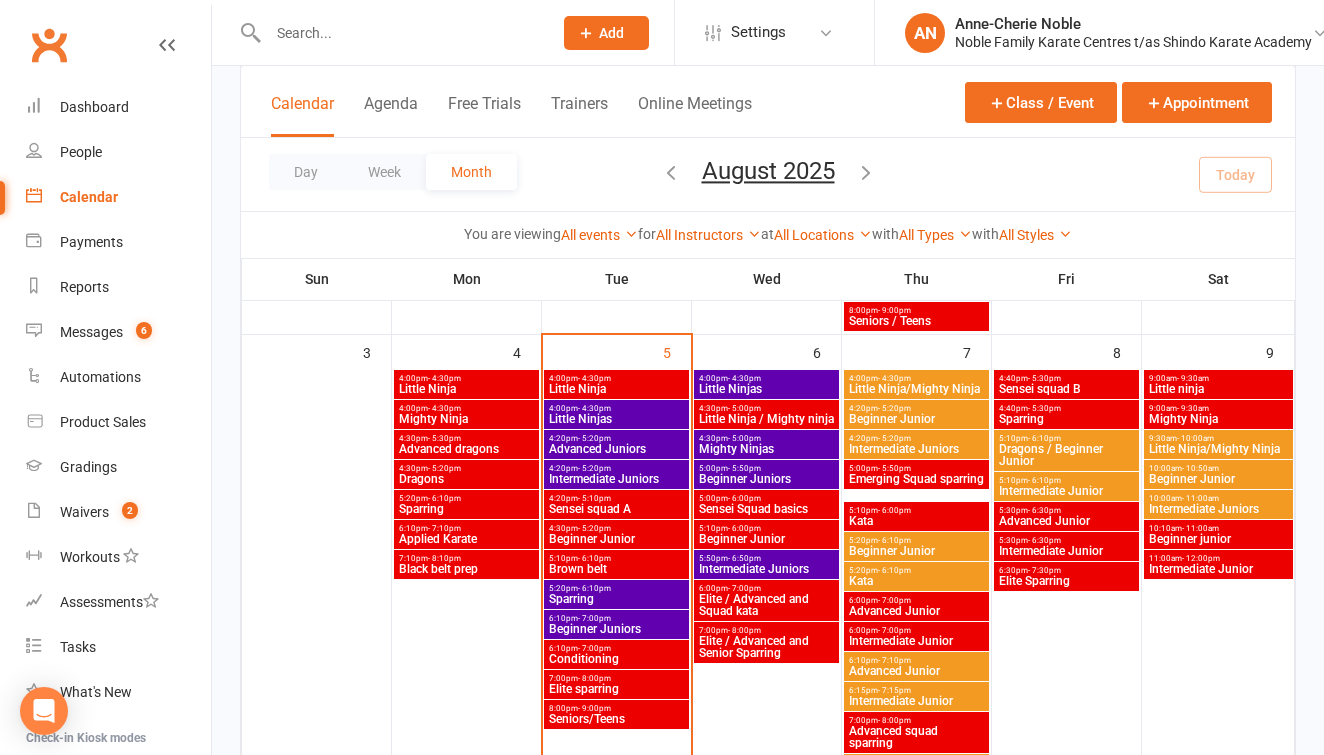 click on "Sparring" at bounding box center (616, 599) 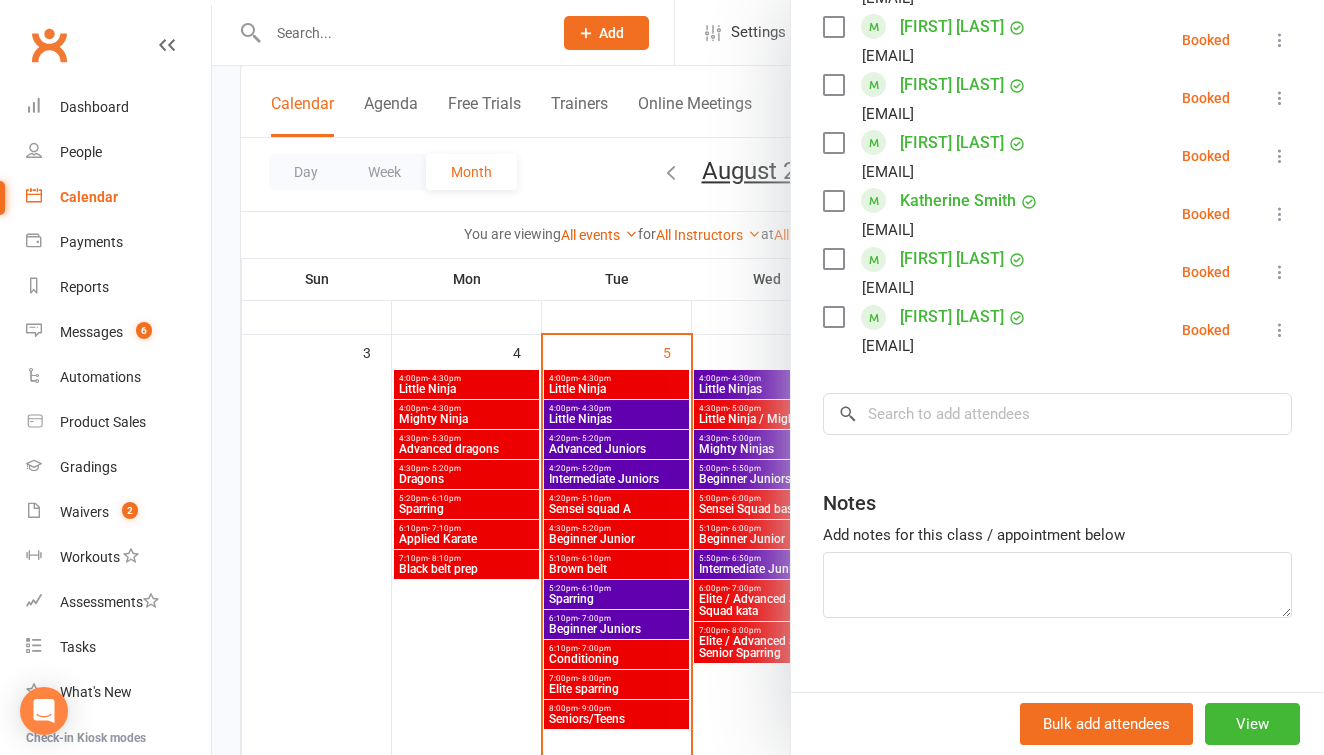 scroll, scrollTop: 1938, scrollLeft: 0, axis: vertical 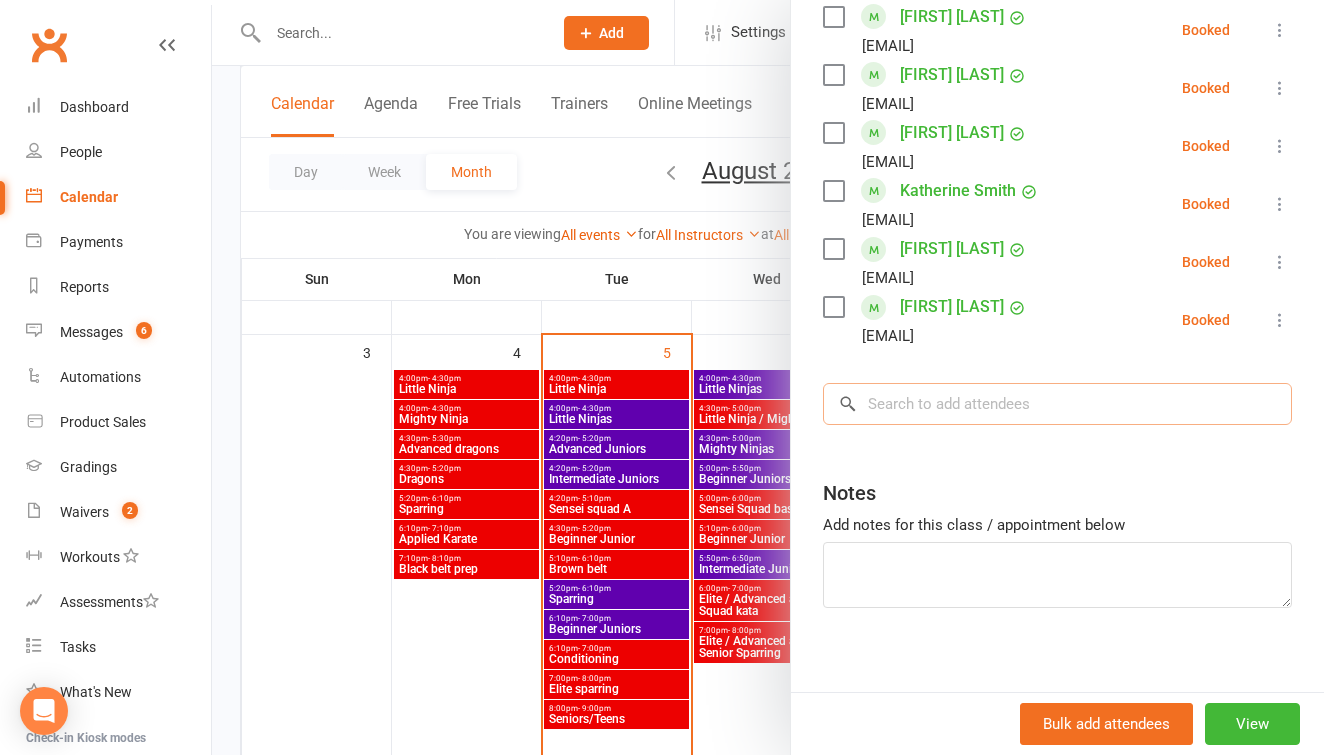 click at bounding box center (1057, 404) 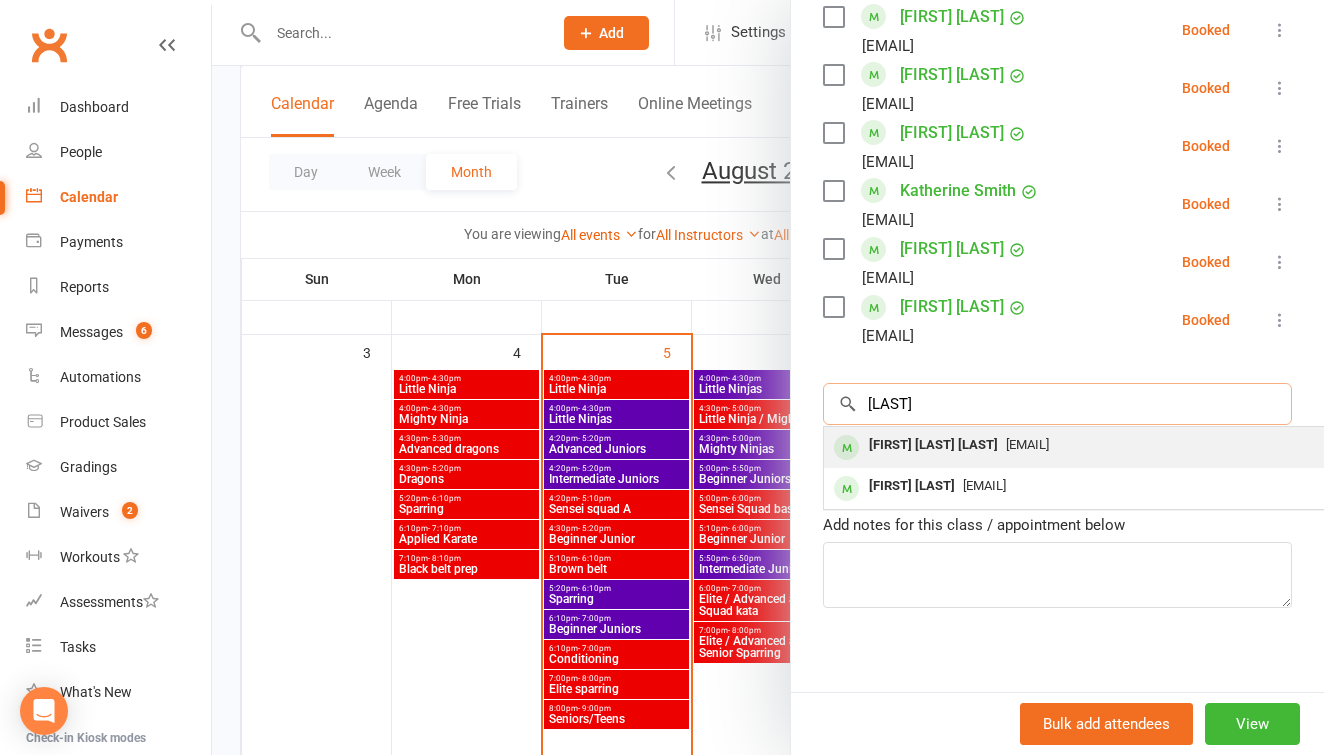 type on "[LAST]" 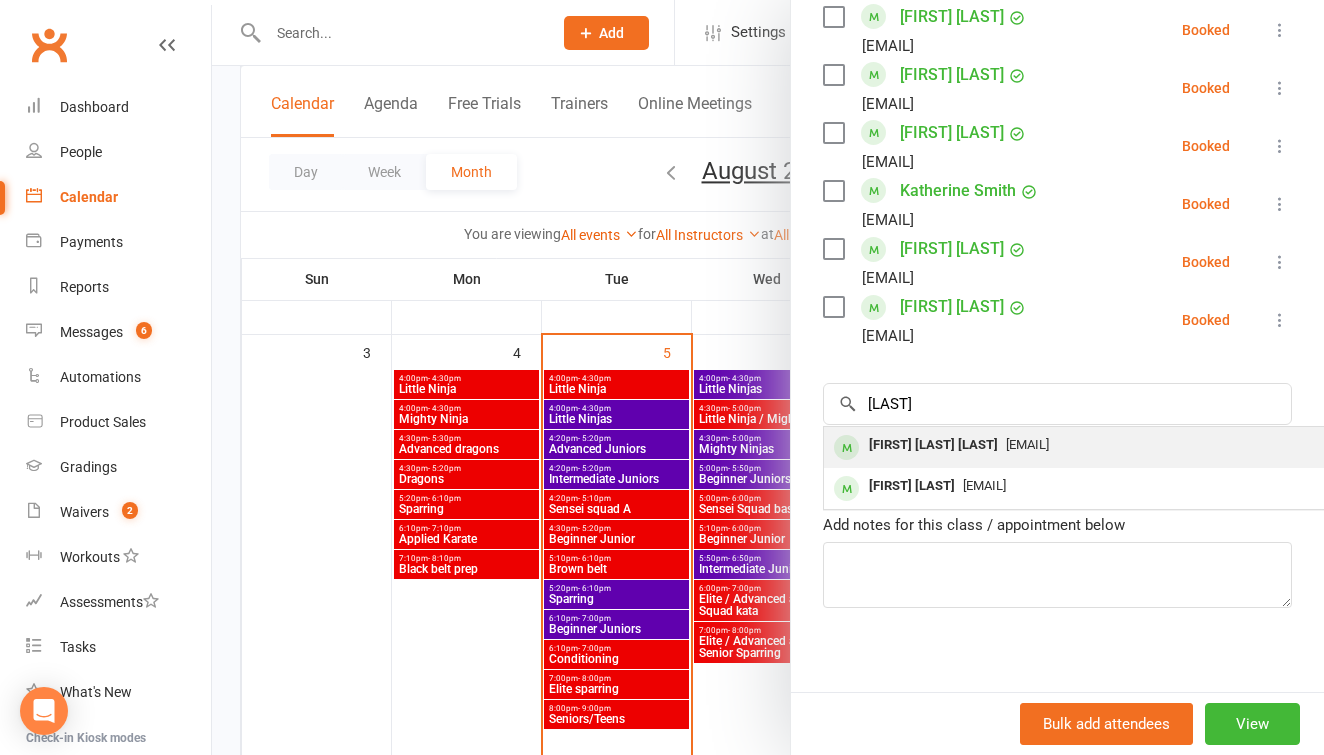 click on "[FIRST] [LAST] [LAST]" at bounding box center (933, 445) 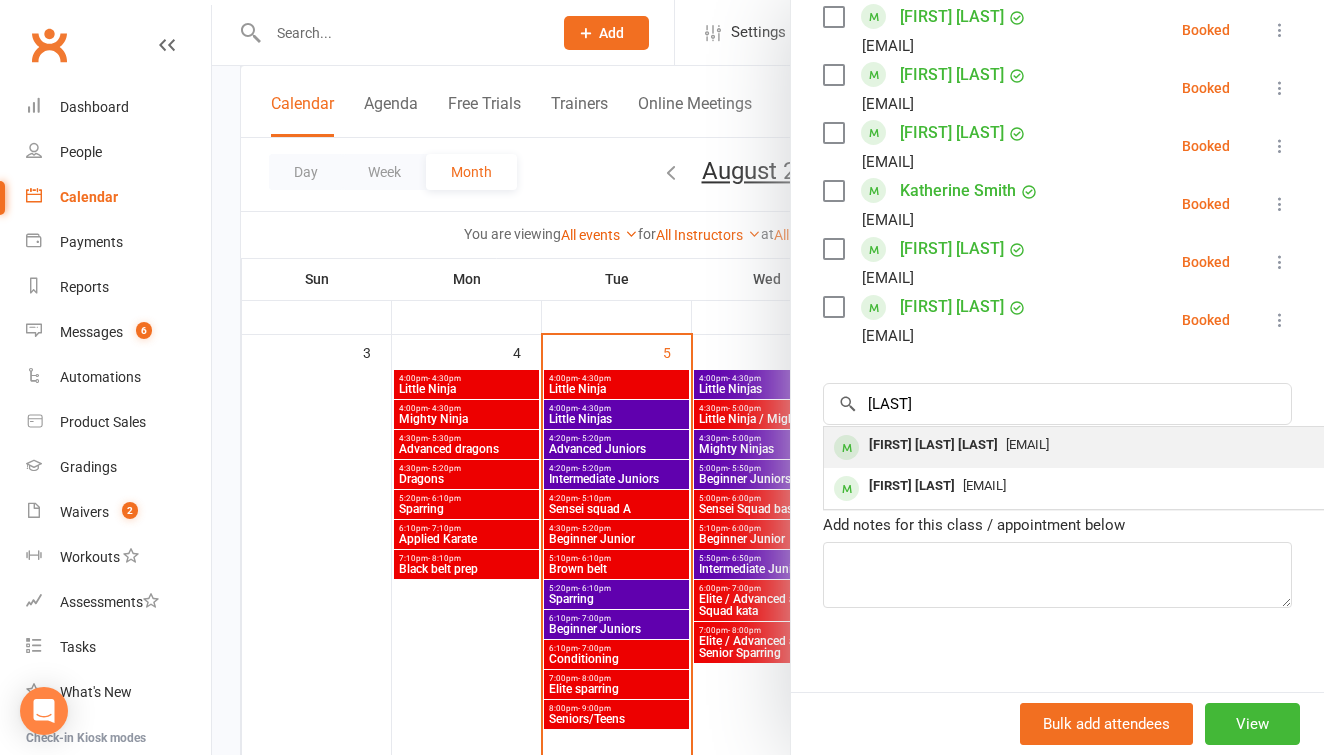 type 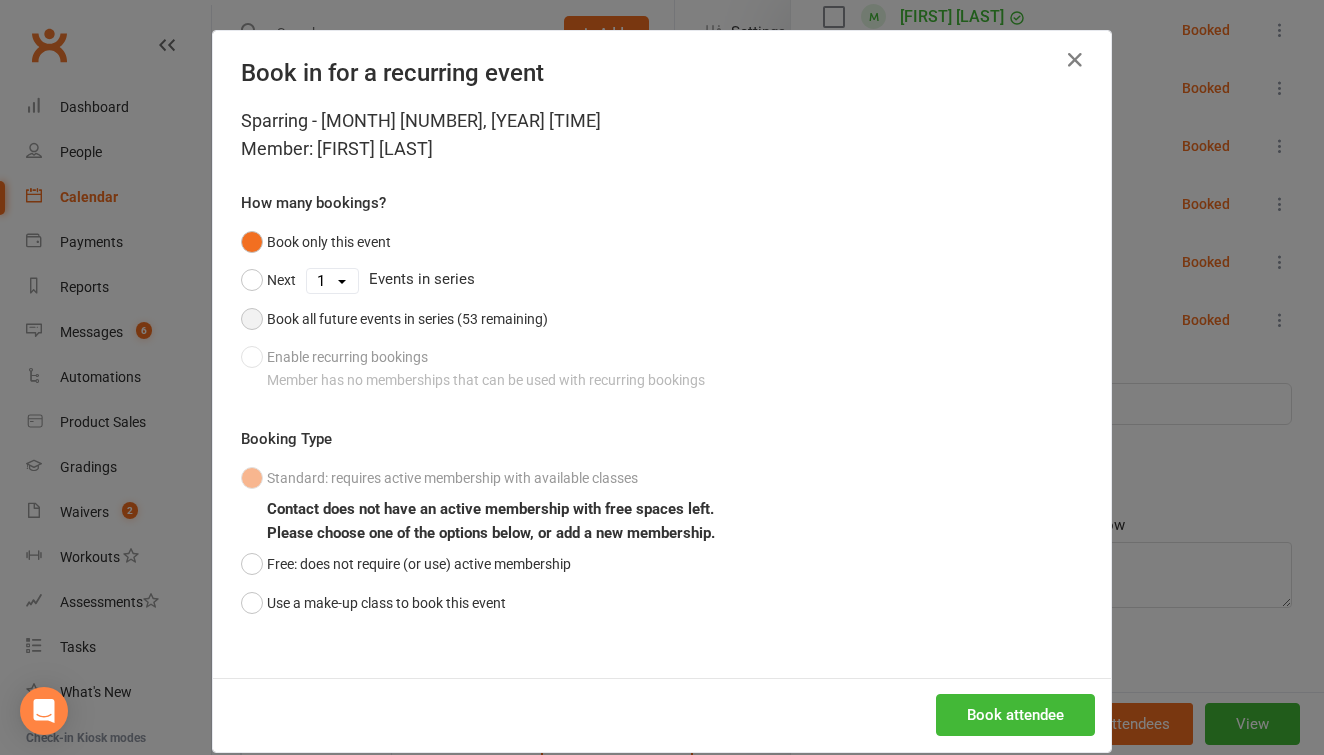 click on "Book all future events in series (53 remaining)" at bounding box center (394, 319) 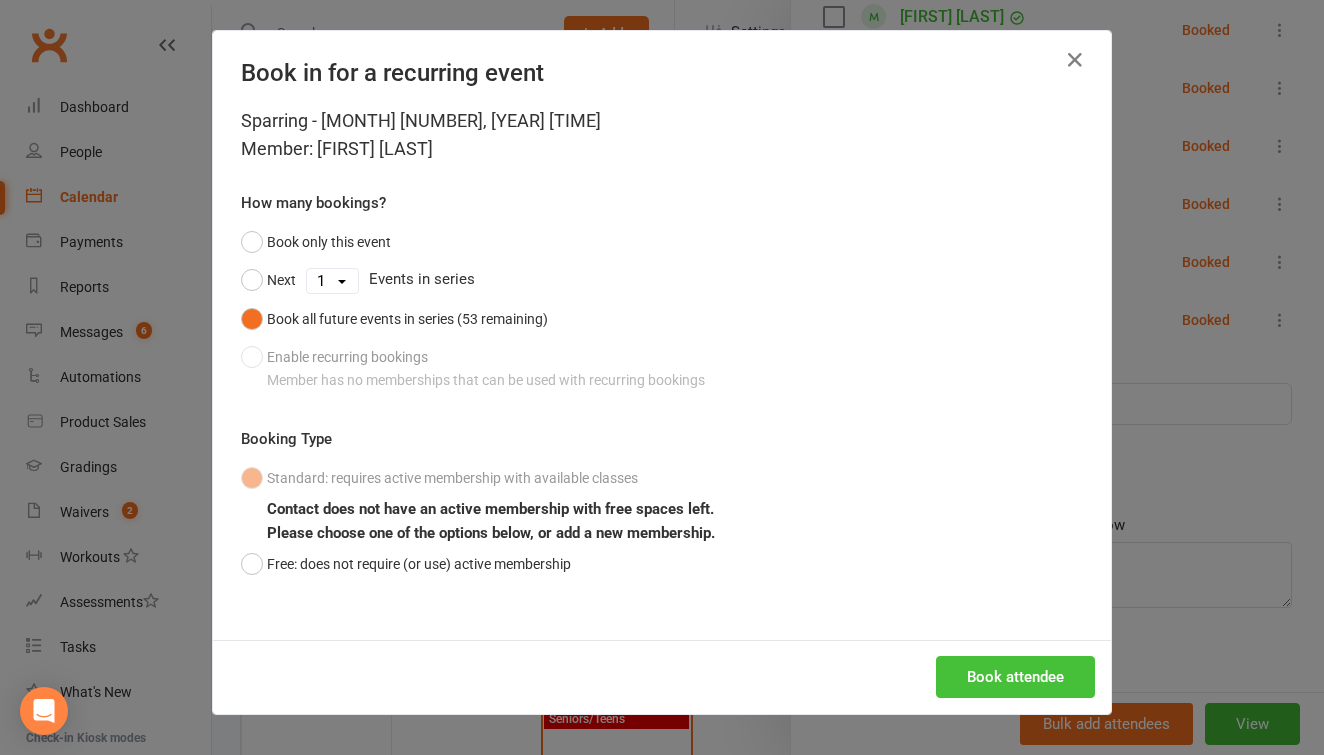 click on "Book attendee" at bounding box center (1015, 677) 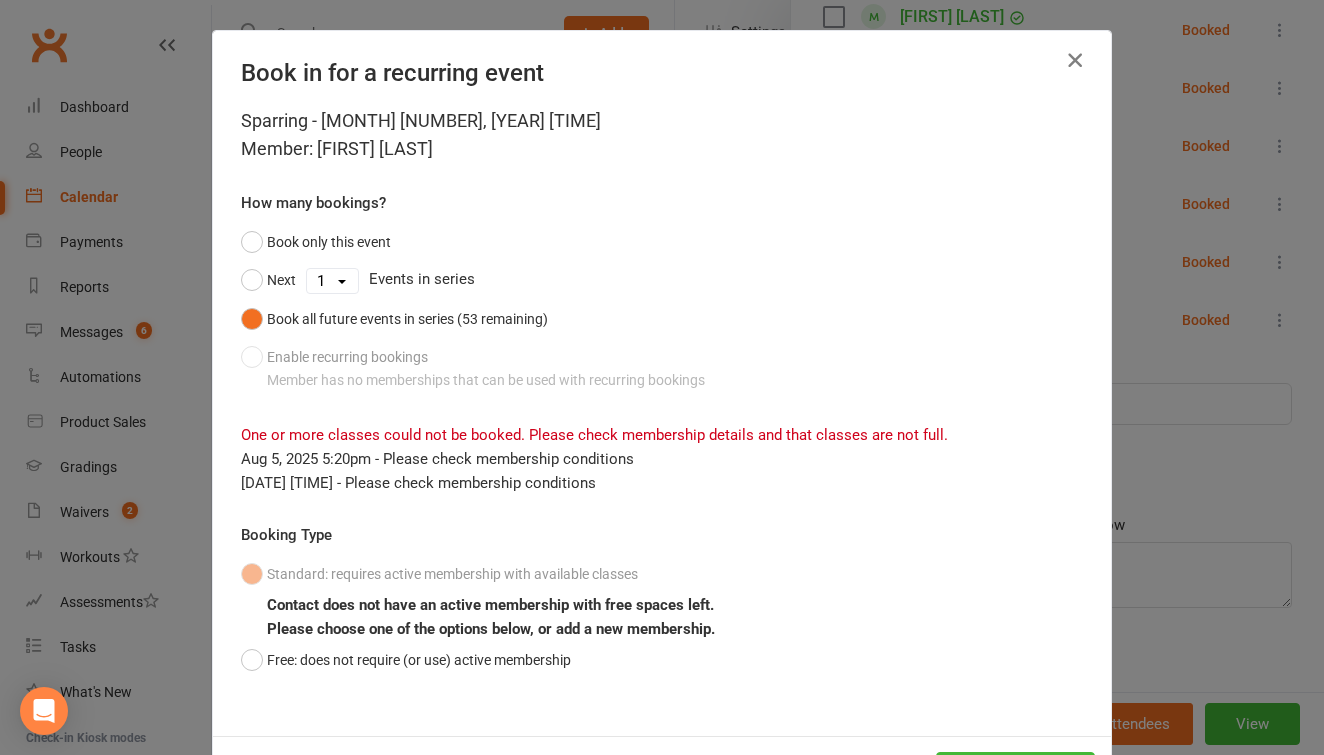 click at bounding box center [1075, 60] 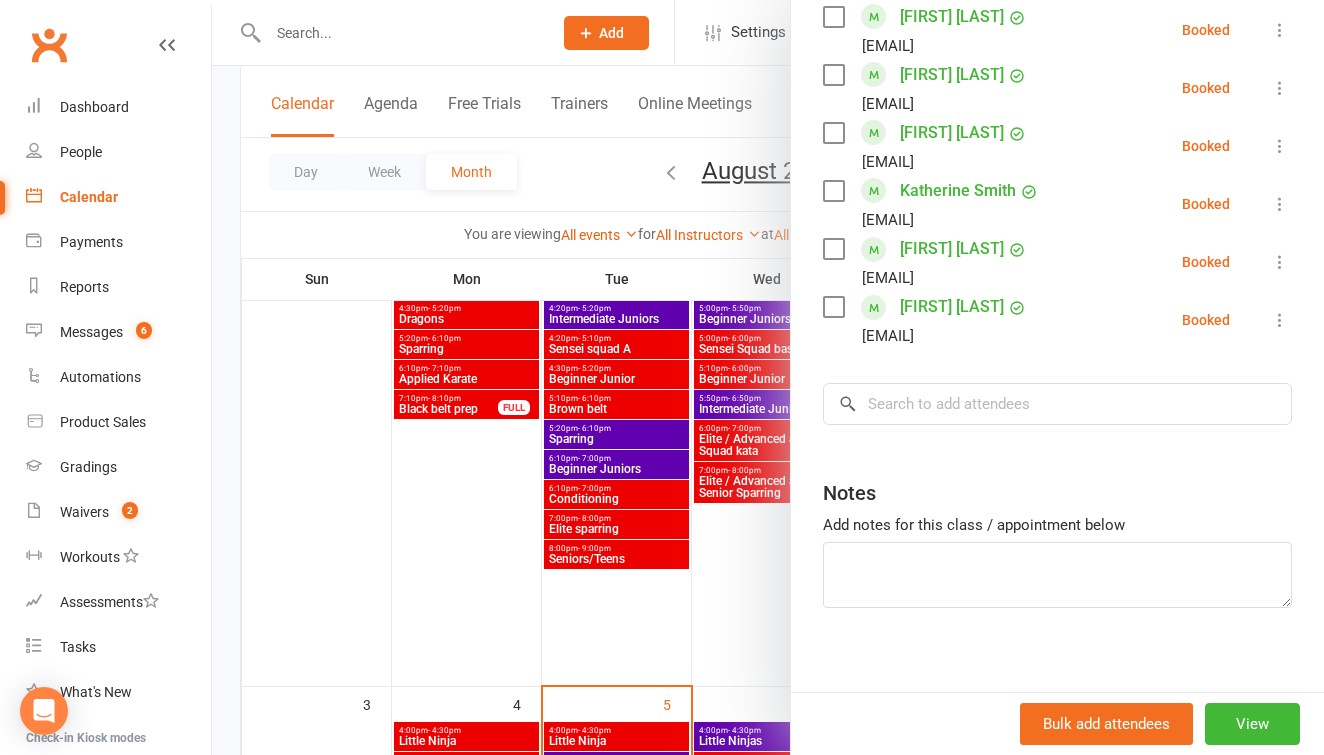 scroll, scrollTop: 247, scrollLeft: 0, axis: vertical 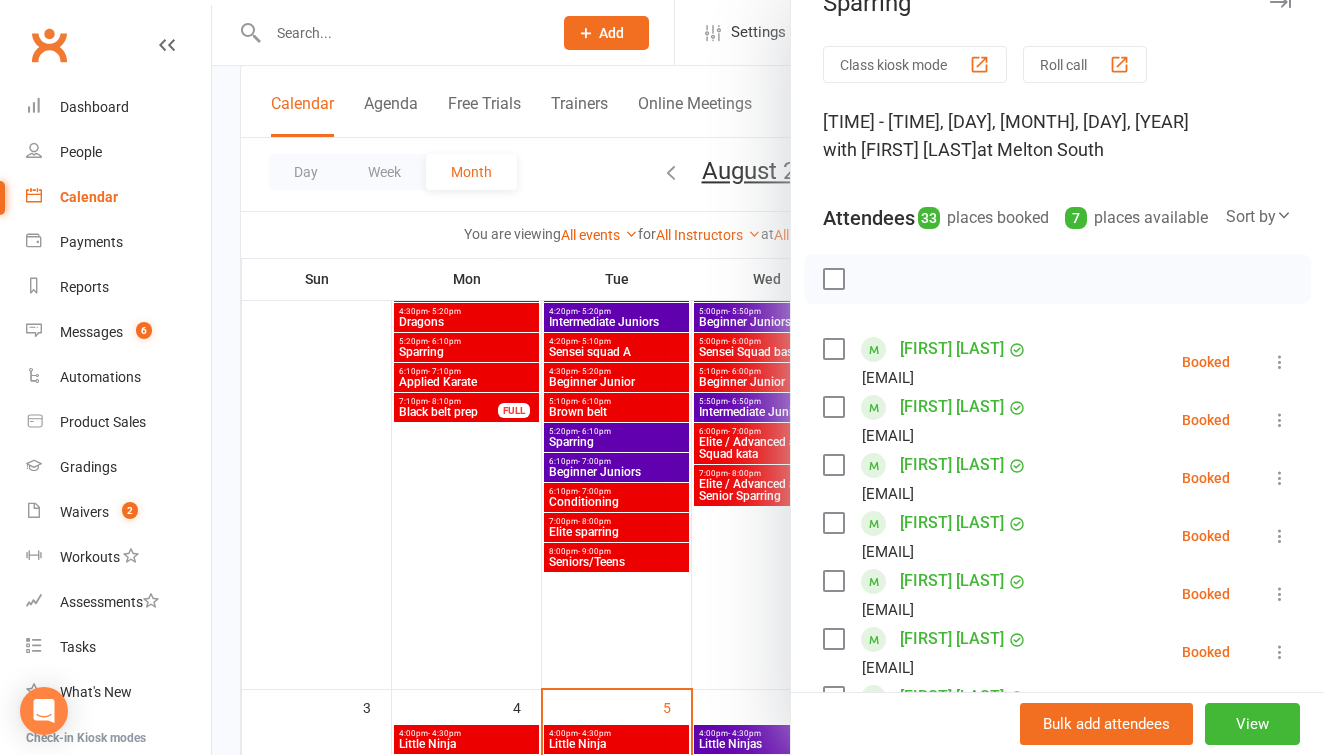click at bounding box center [768, 377] 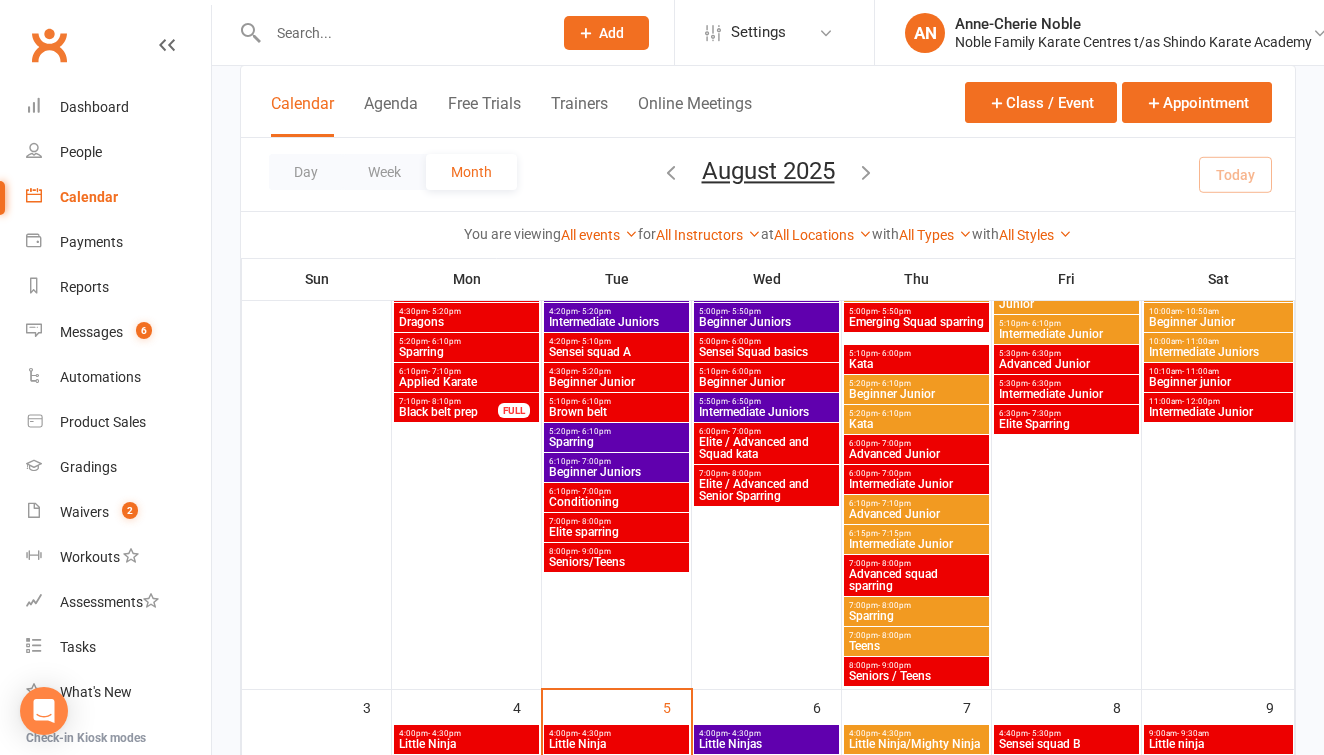 click at bounding box center (400, 33) 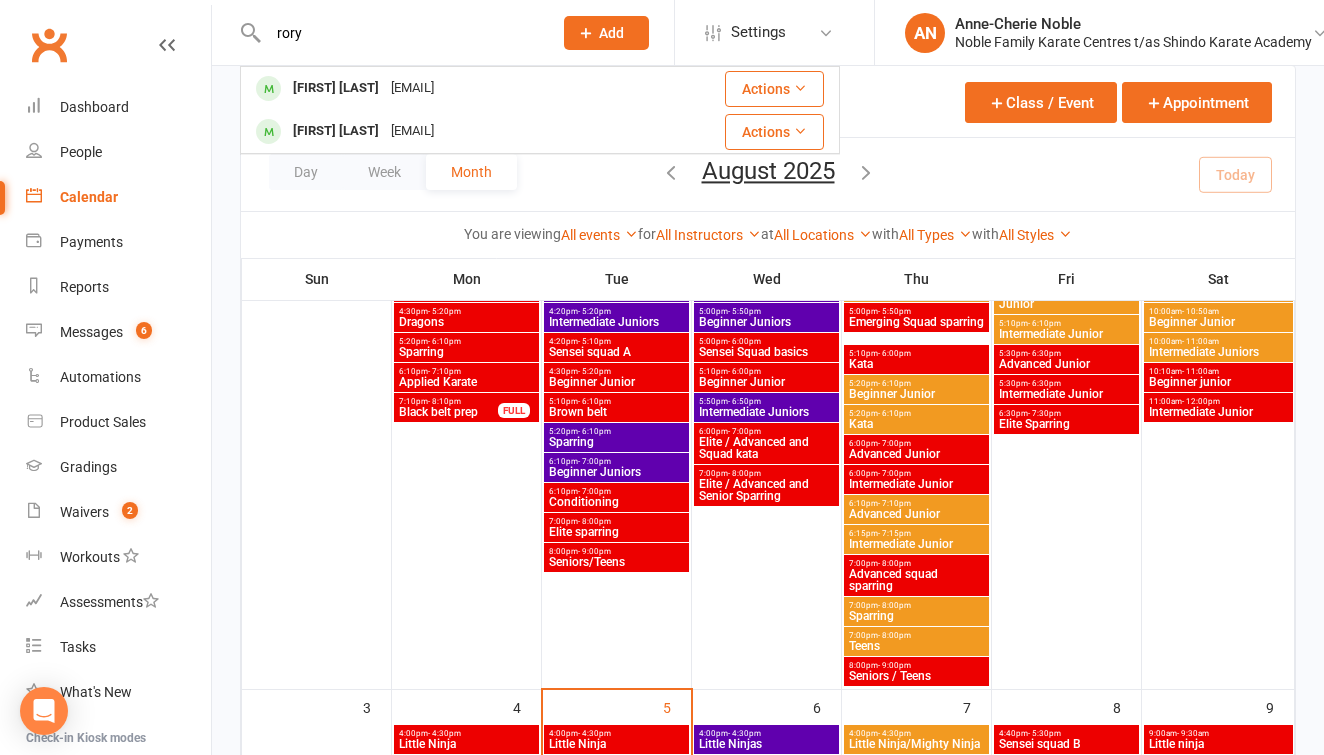 type on "Rory" 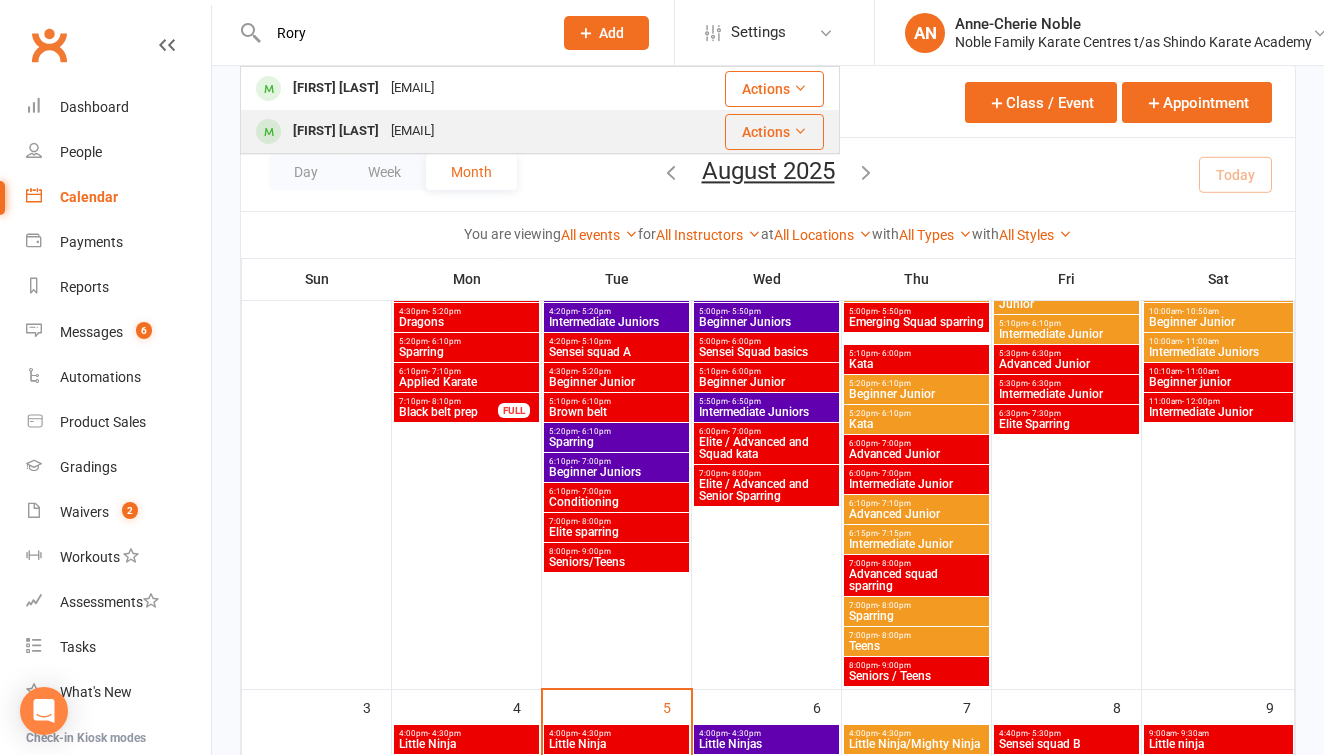 drag, startPoint x: 336, startPoint y: 53, endPoint x: 378, endPoint y: 132, distance: 89.470665 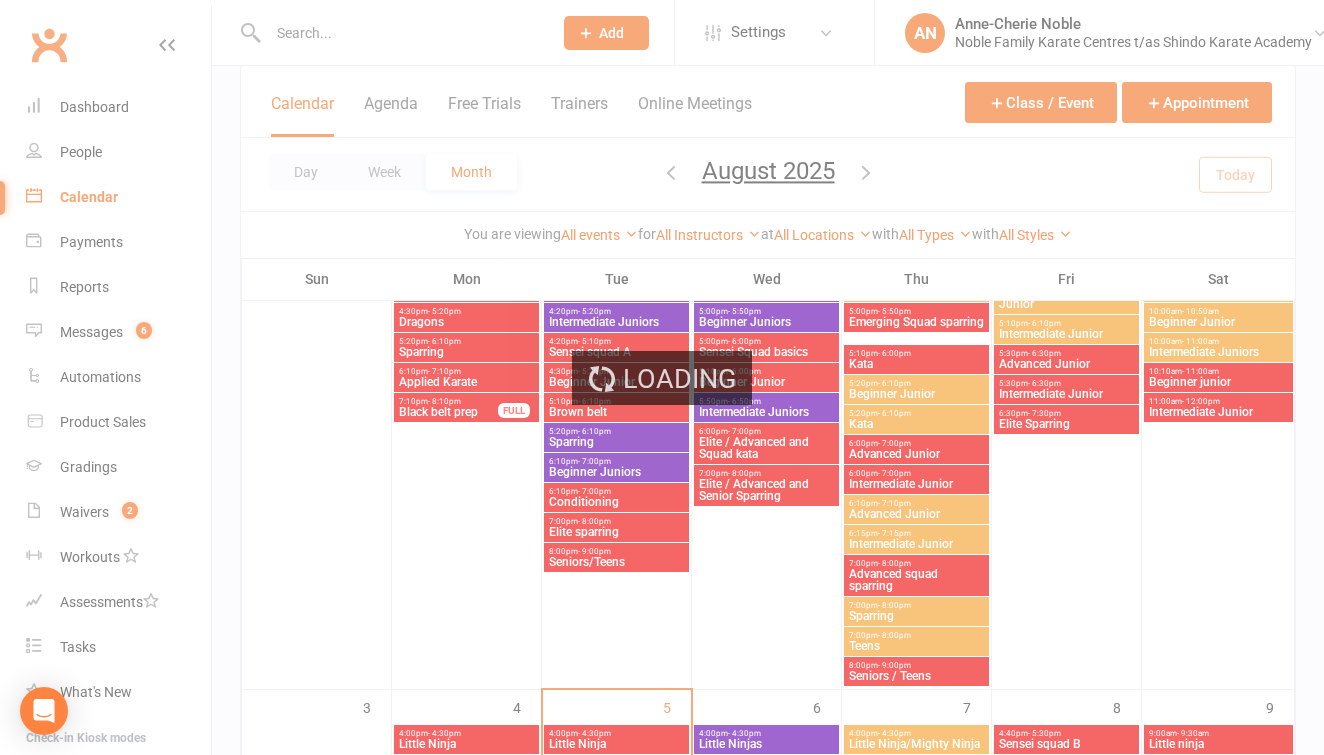 scroll, scrollTop: 0, scrollLeft: 0, axis: both 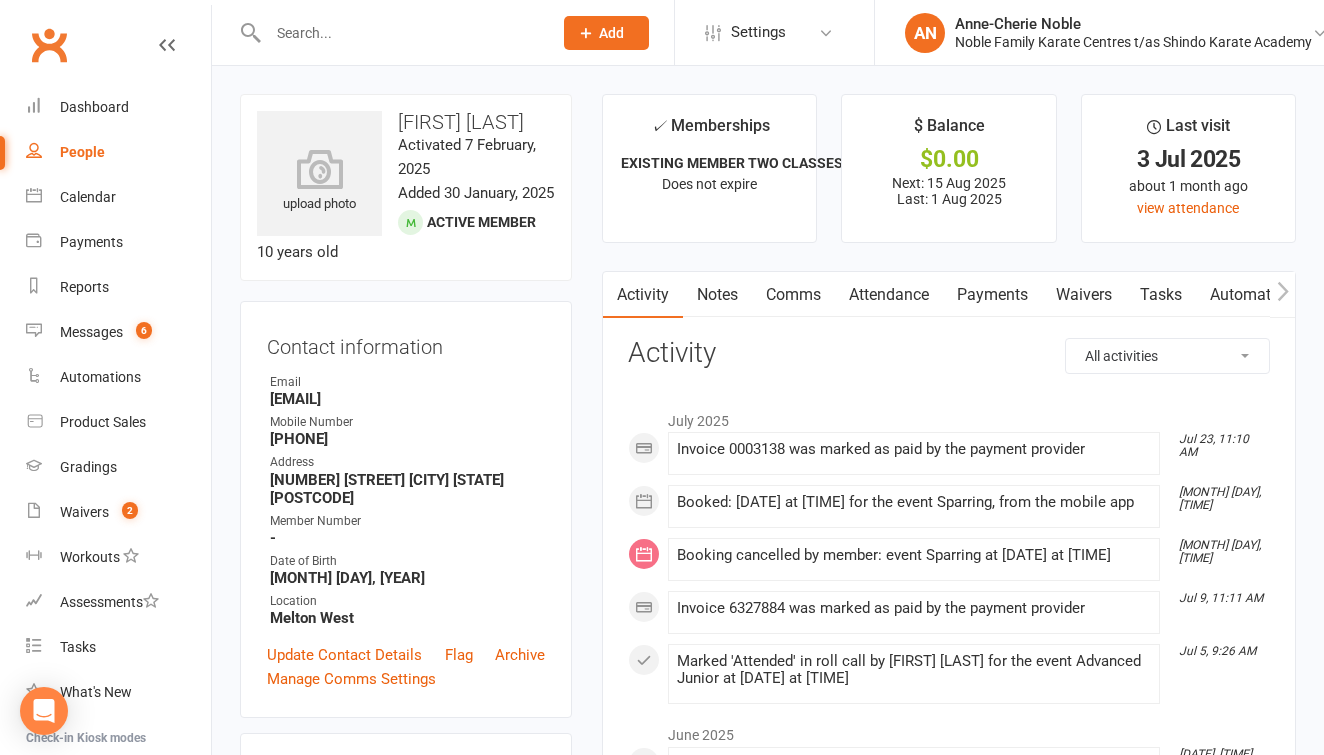 click on "Attendance" at bounding box center (889, 295) 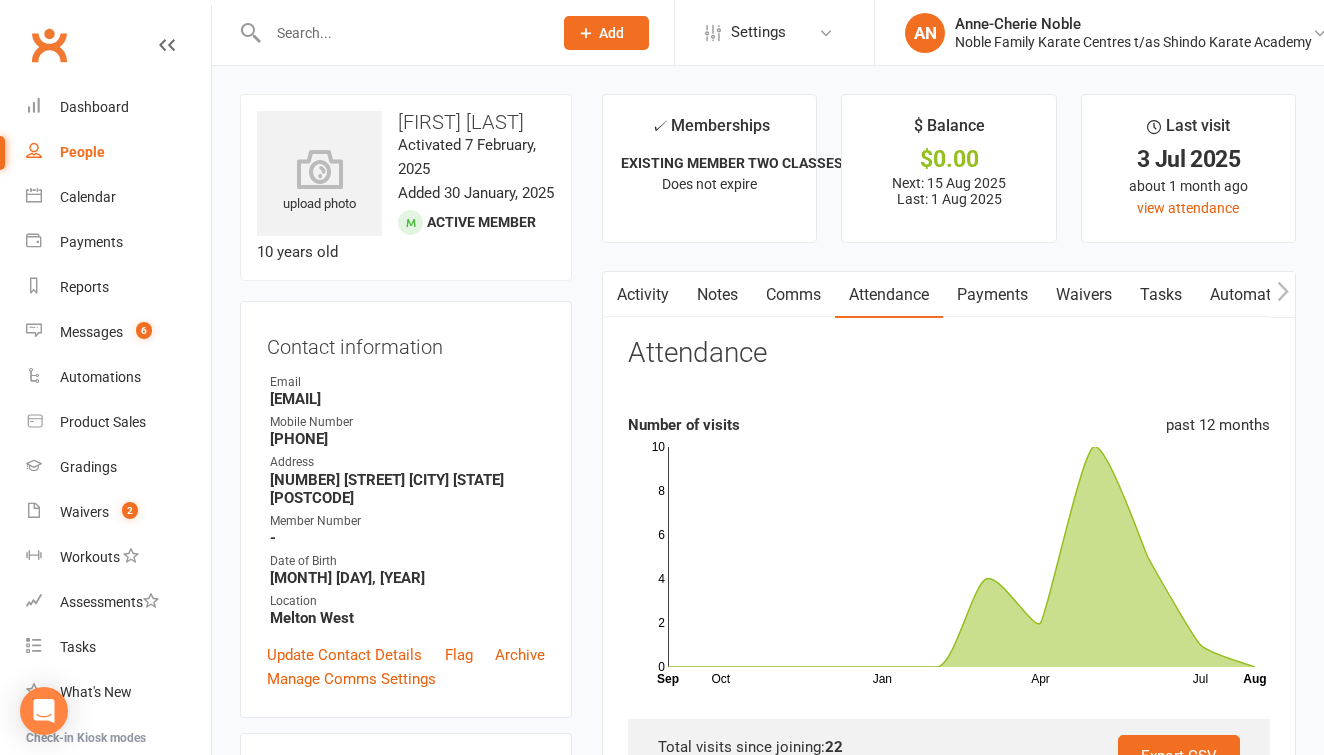 scroll, scrollTop: 0, scrollLeft: 0, axis: both 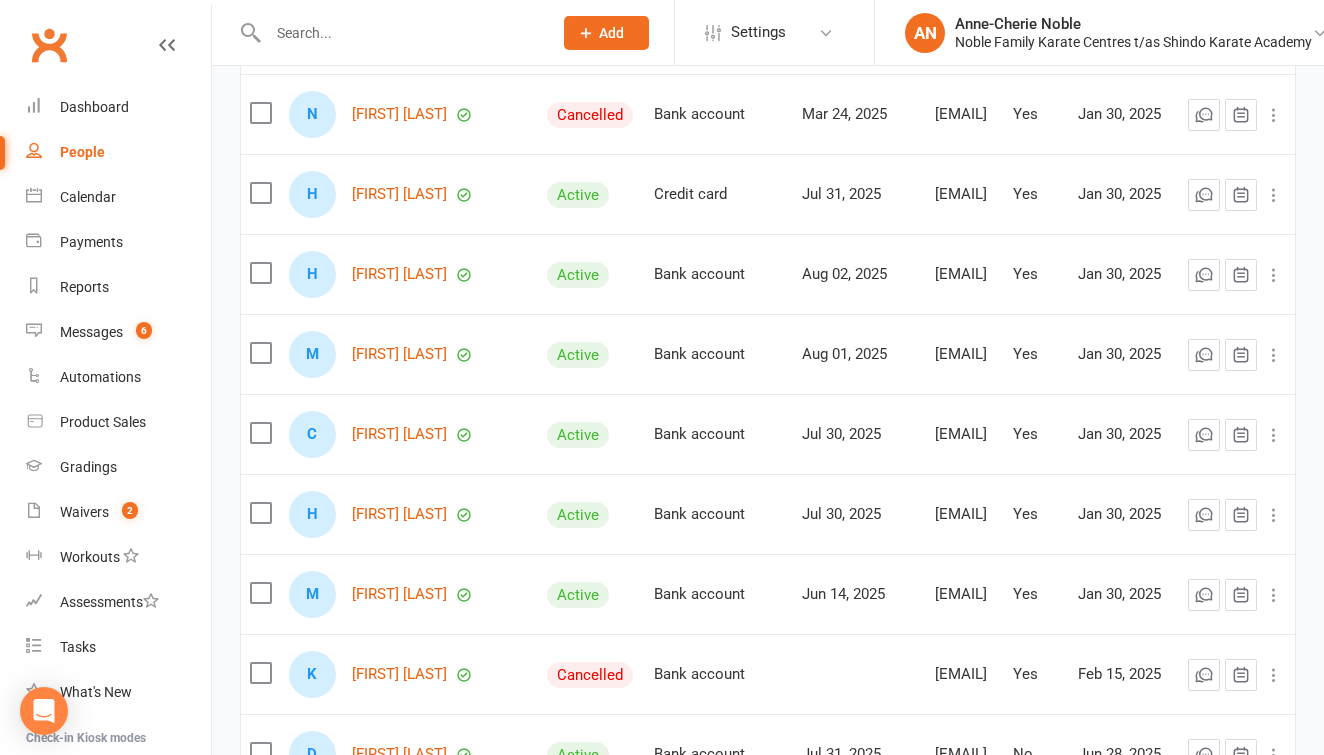 click at bounding box center (400, 33) 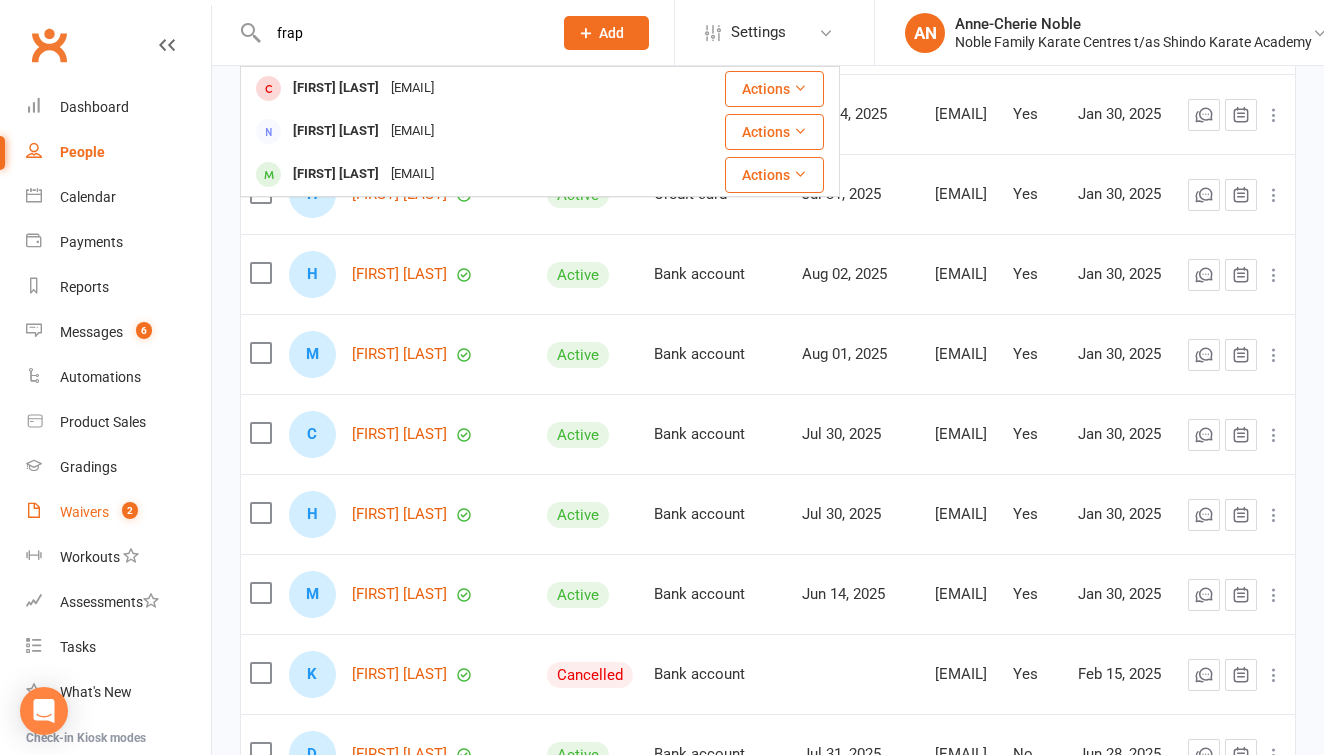 type on "frap" 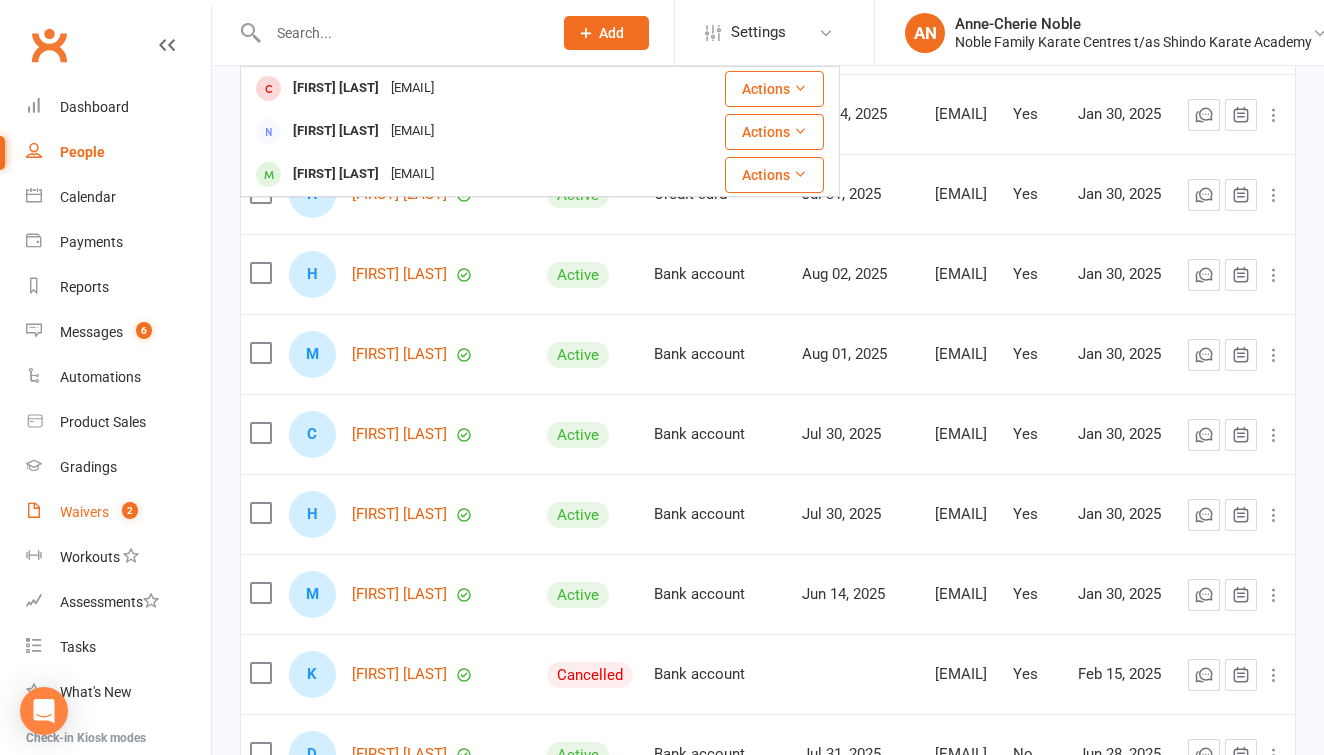 scroll, scrollTop: 0, scrollLeft: 0, axis: both 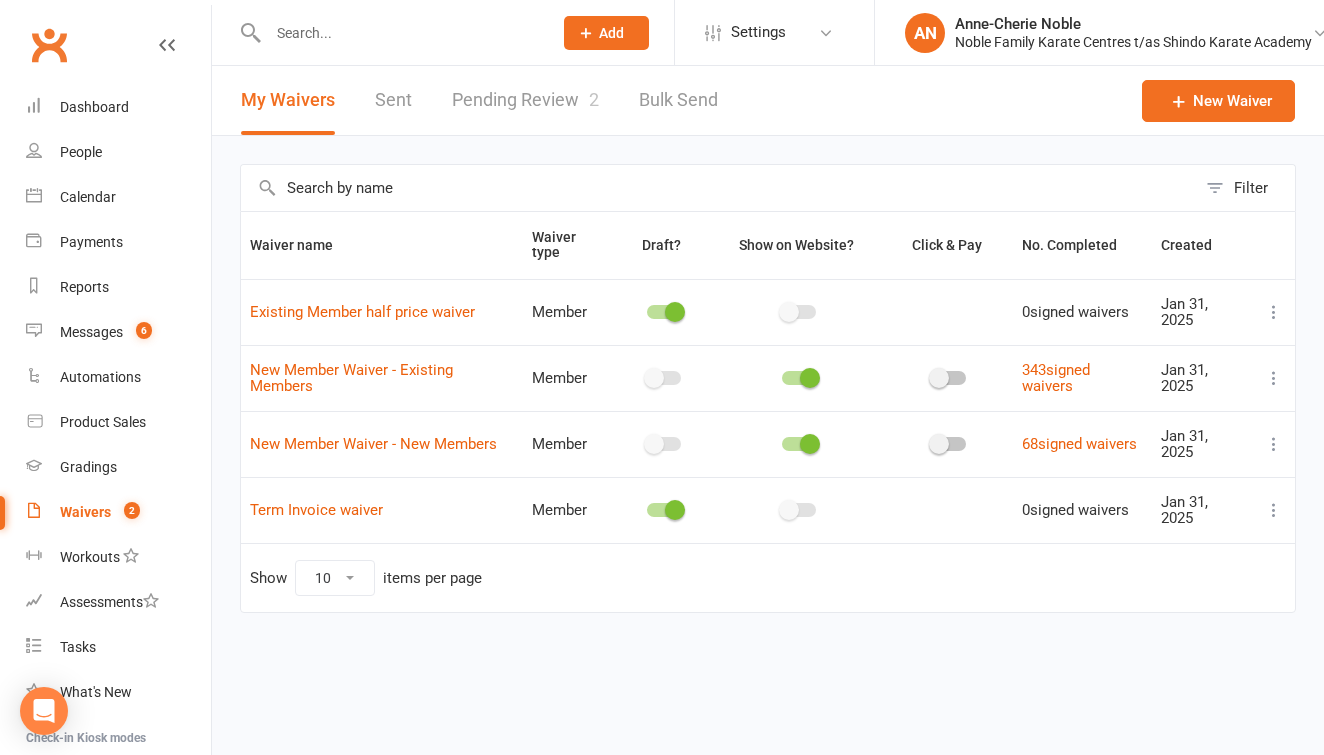 click on "Pending Review 2" at bounding box center (525, 100) 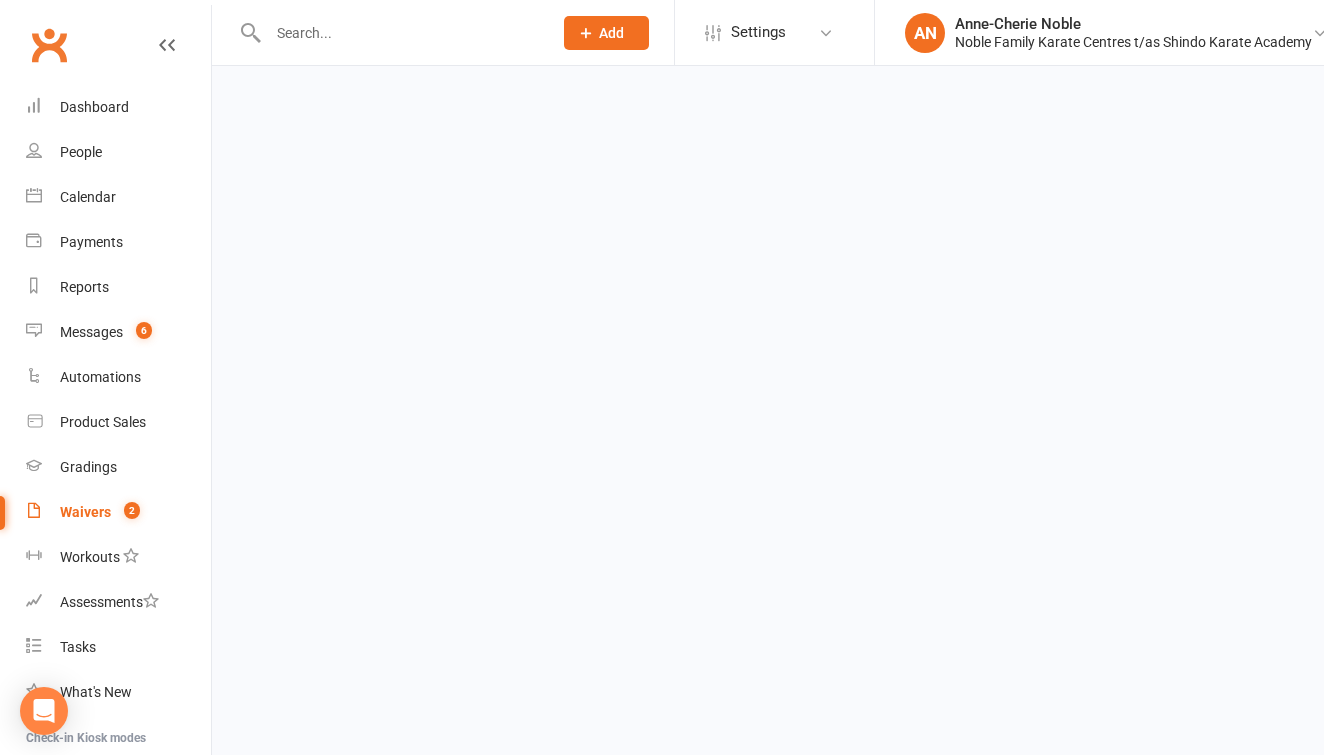 select on "25" 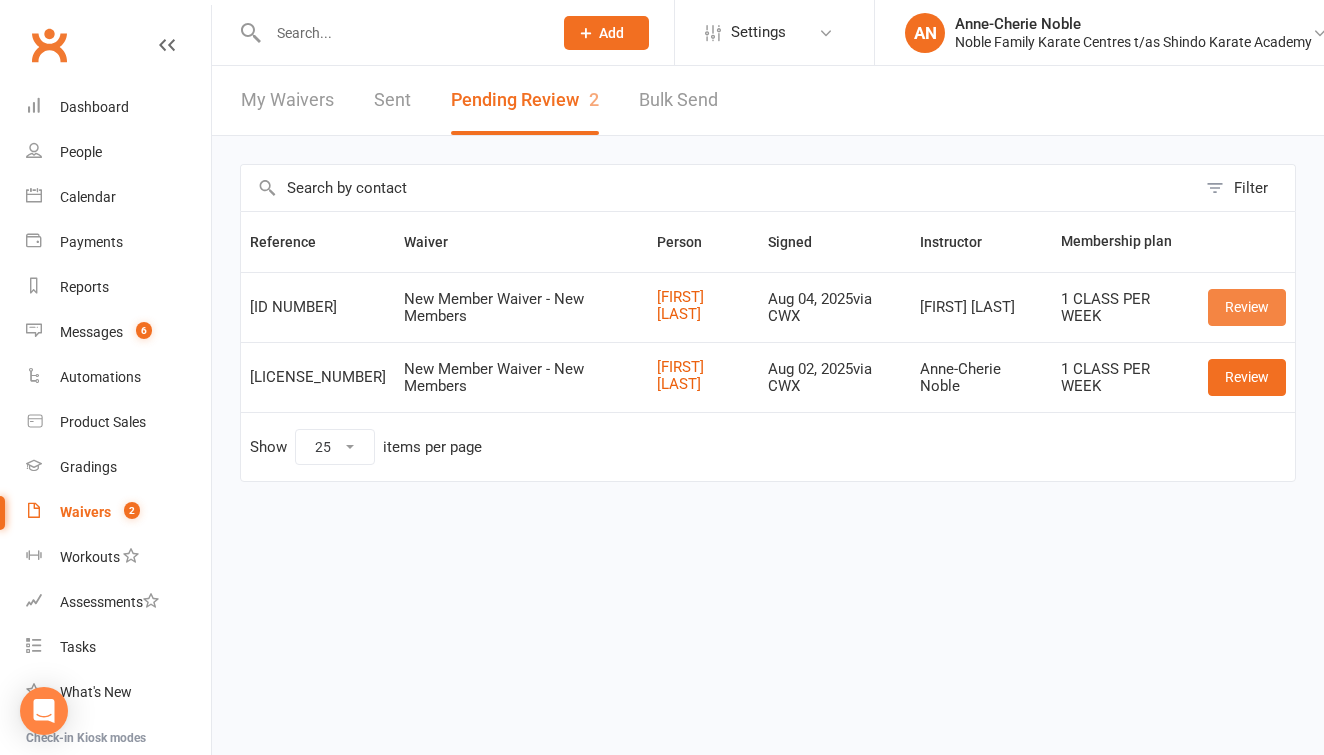 click on "Review" at bounding box center [1247, 307] 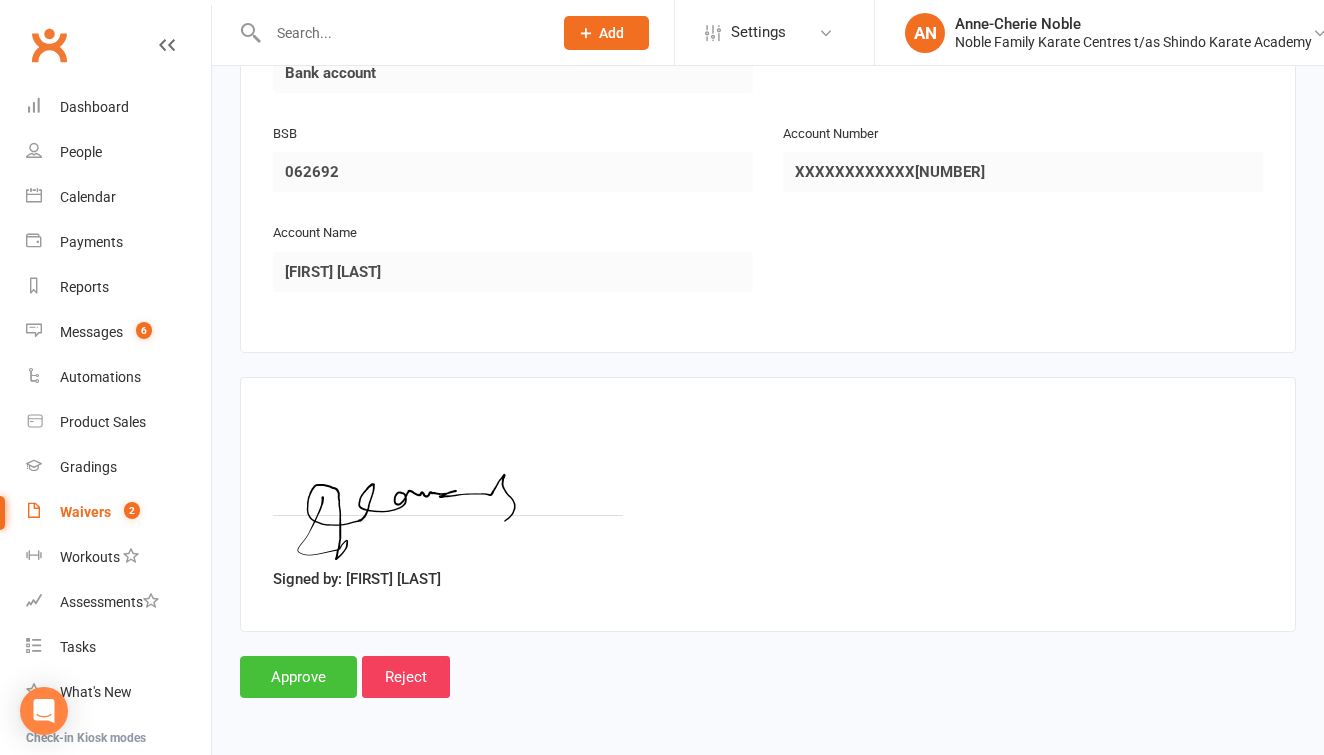 scroll, scrollTop: 2156, scrollLeft: 0, axis: vertical 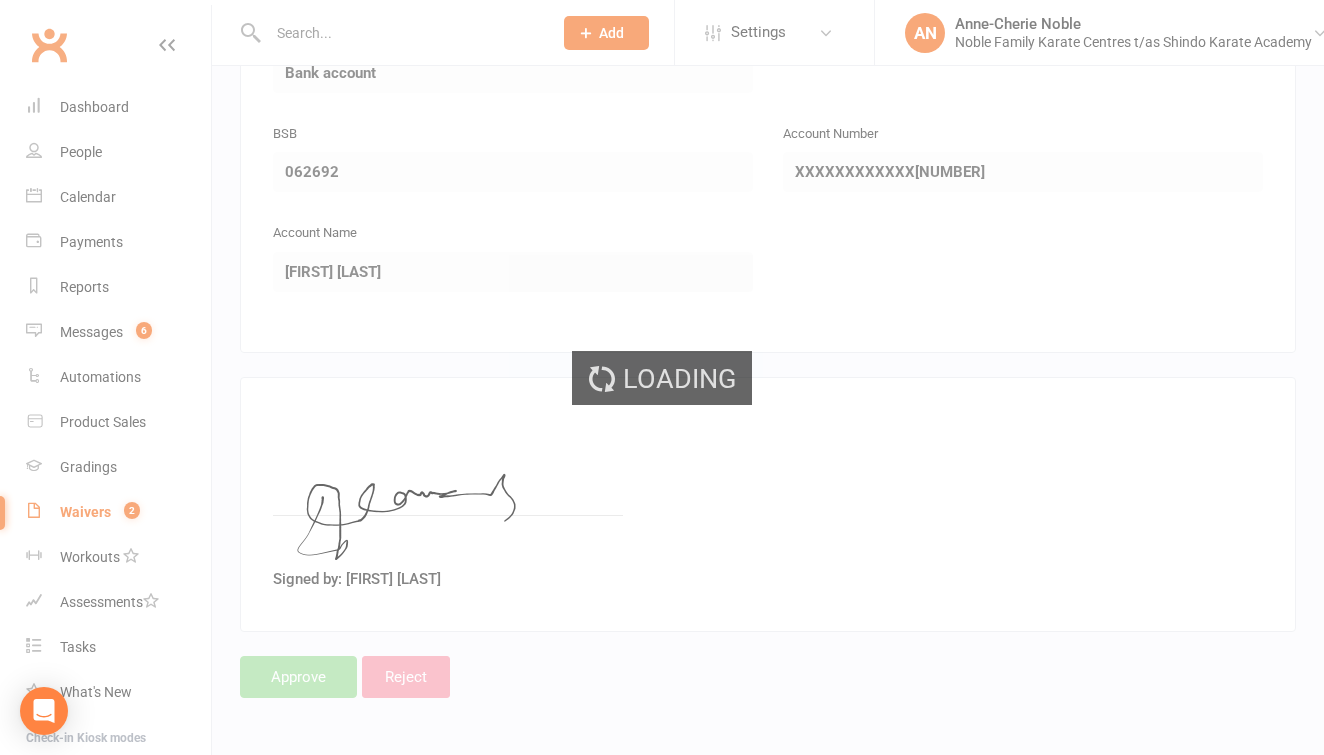 select on "25" 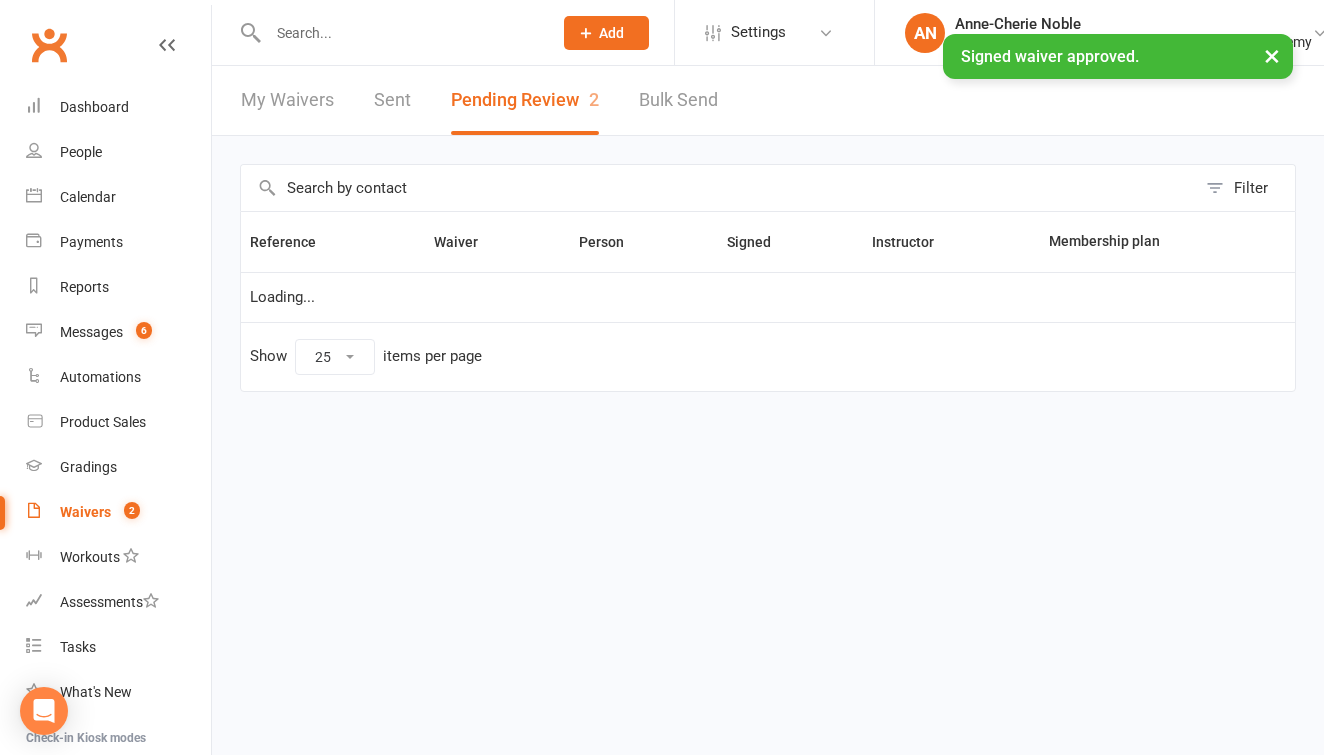 scroll, scrollTop: 0, scrollLeft: 0, axis: both 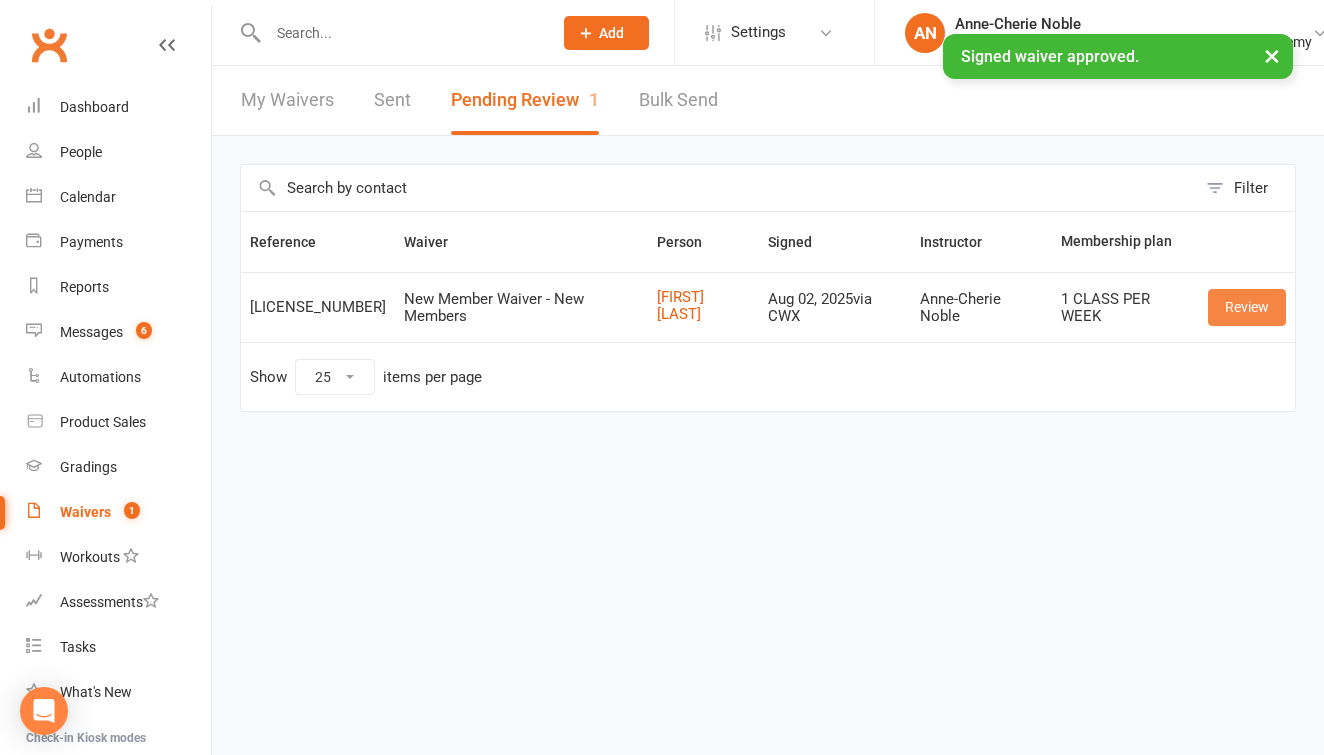 click on "Review" at bounding box center [1247, 307] 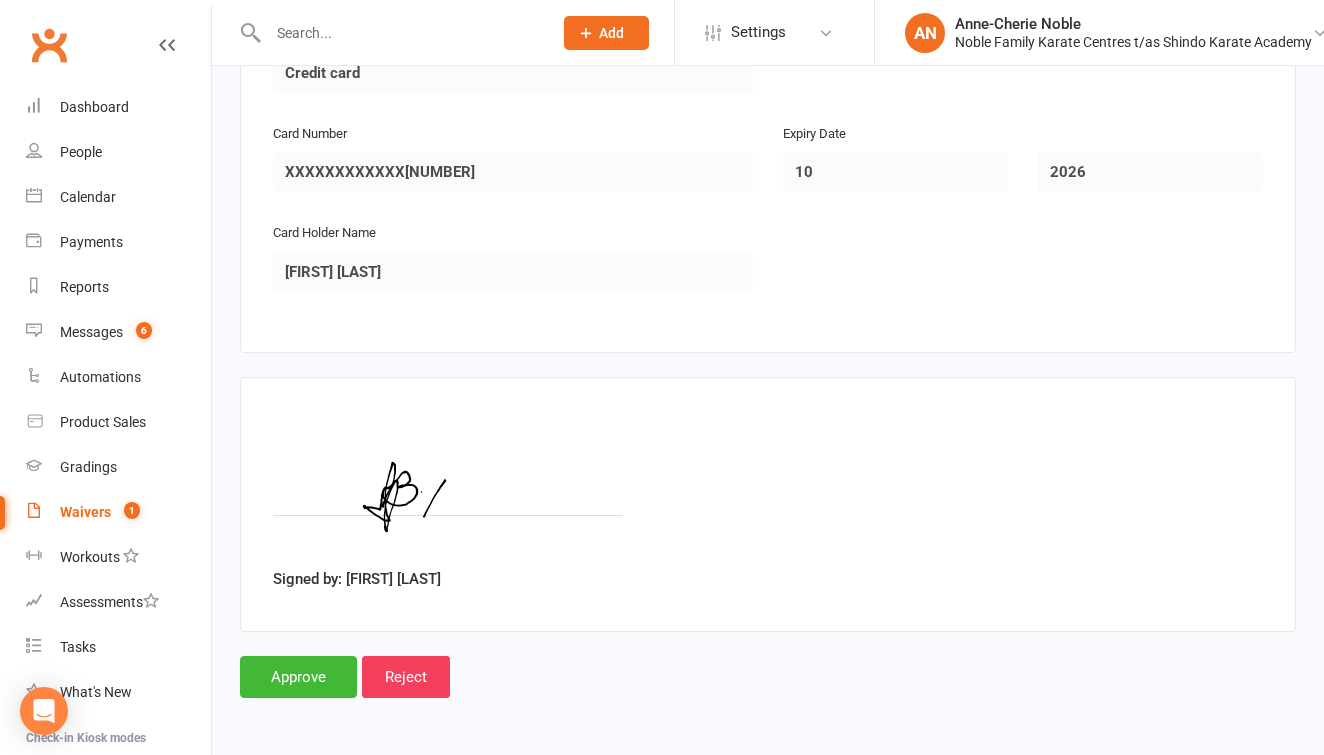 scroll, scrollTop: 2156, scrollLeft: 0, axis: vertical 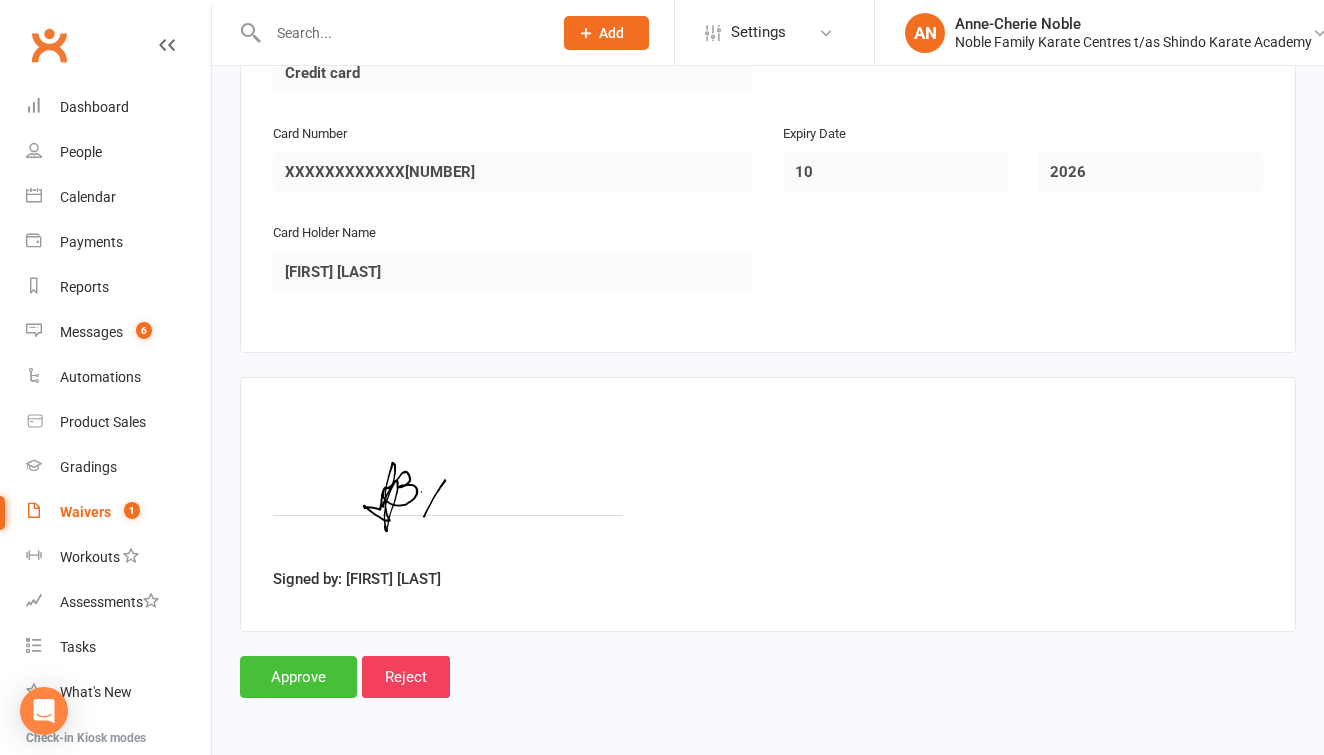 click on "Approve" at bounding box center (298, 677) 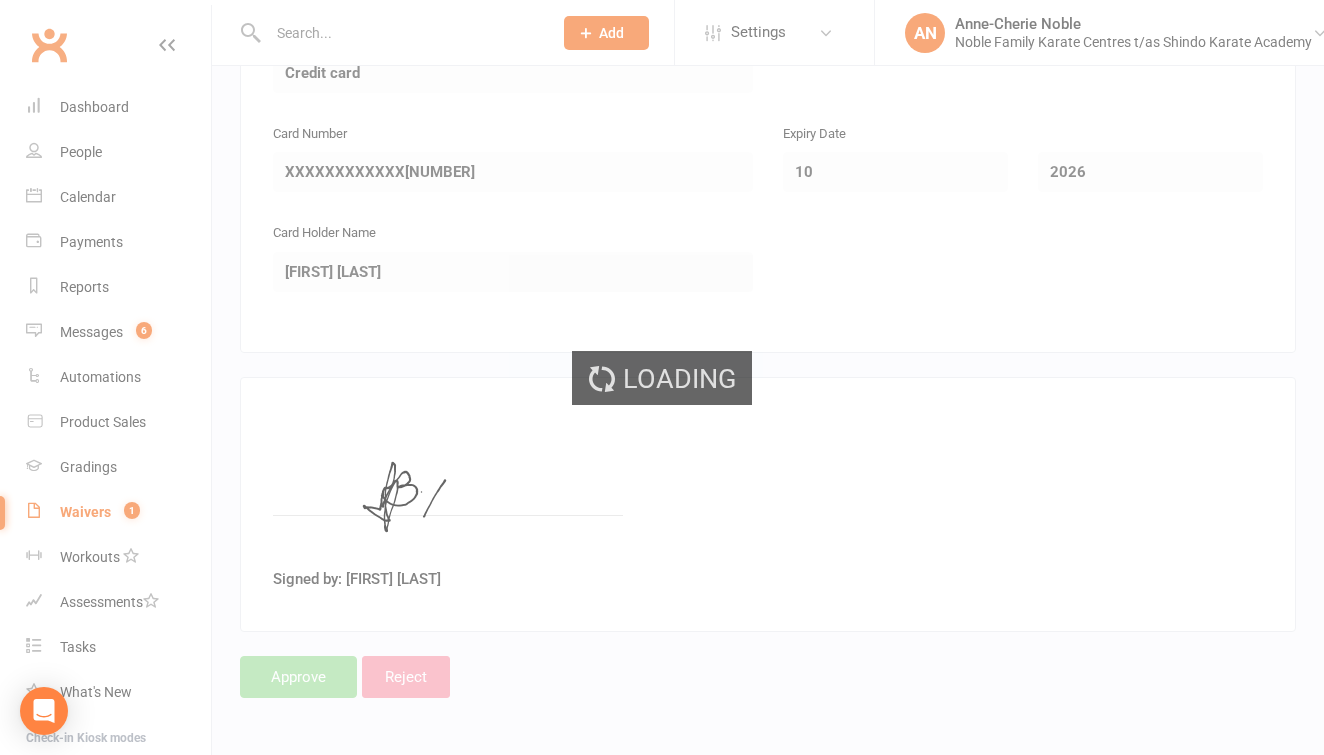 scroll, scrollTop: 0, scrollLeft: 0, axis: both 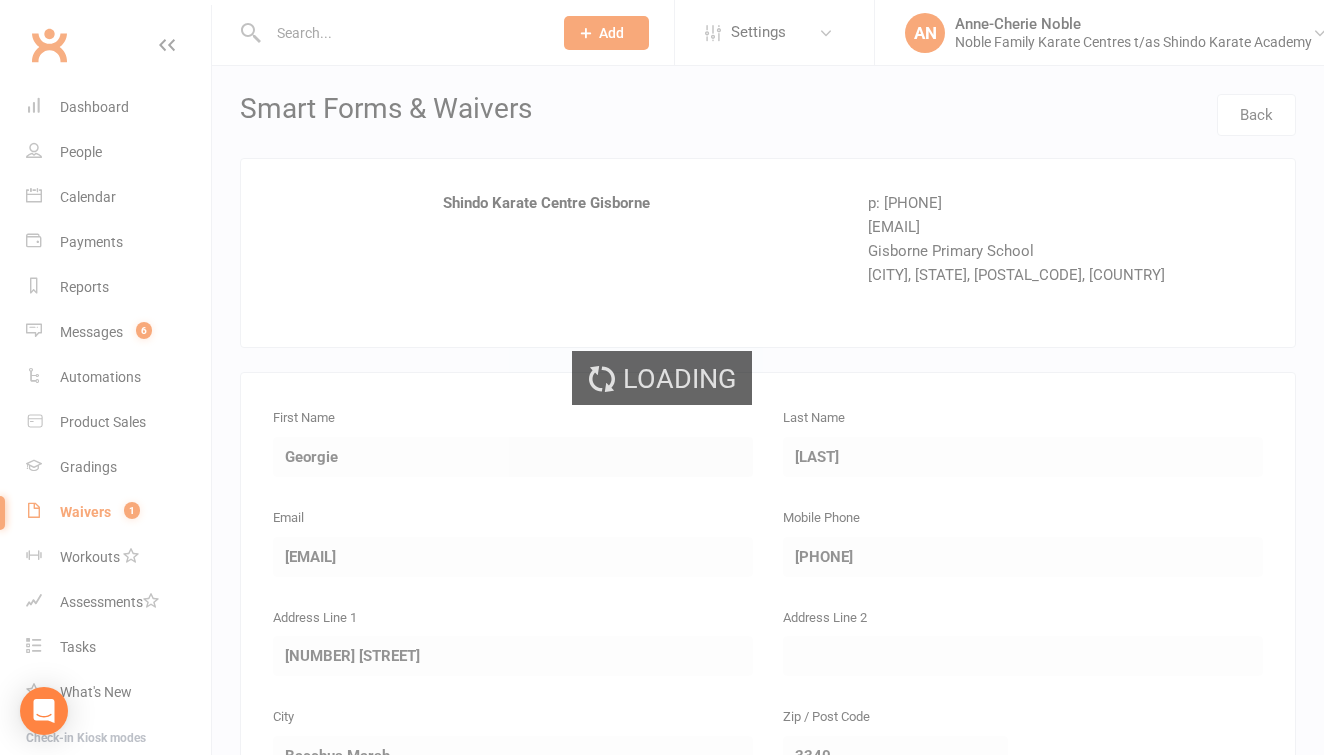 select on "25" 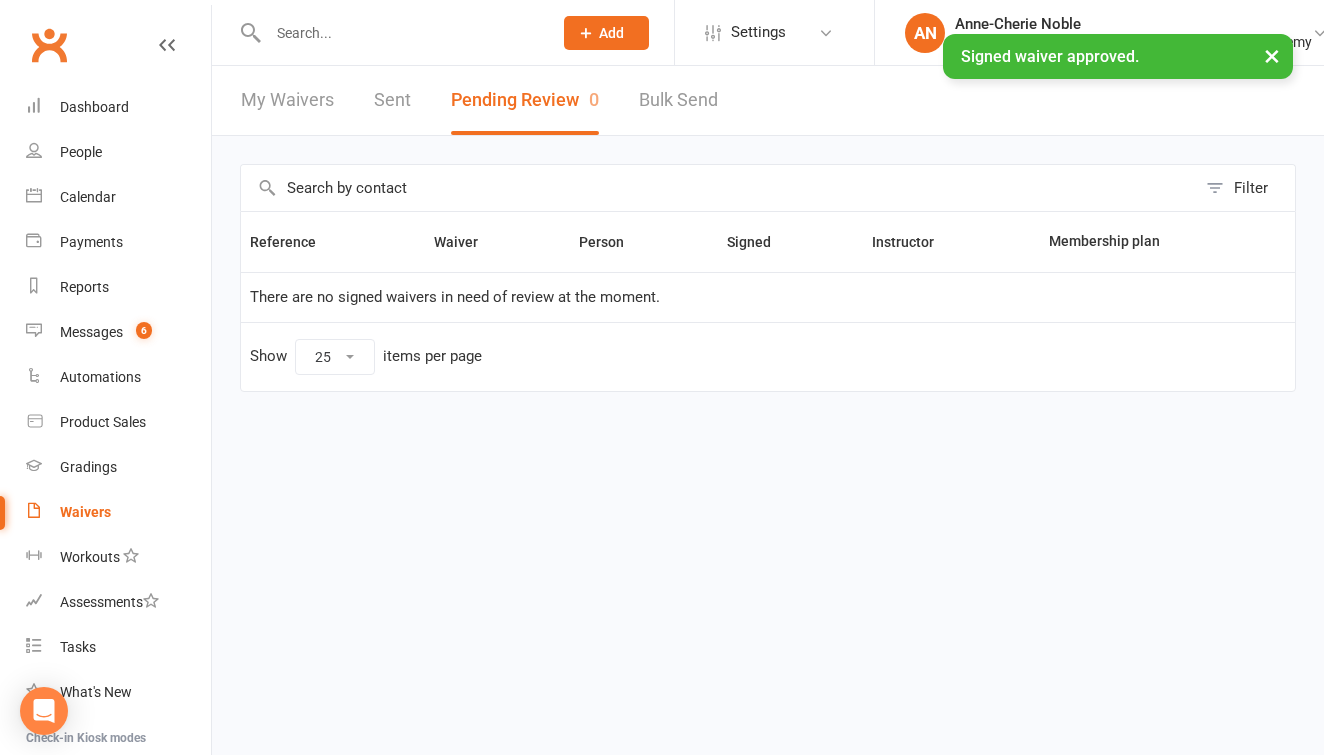 scroll, scrollTop: 0, scrollLeft: 0, axis: both 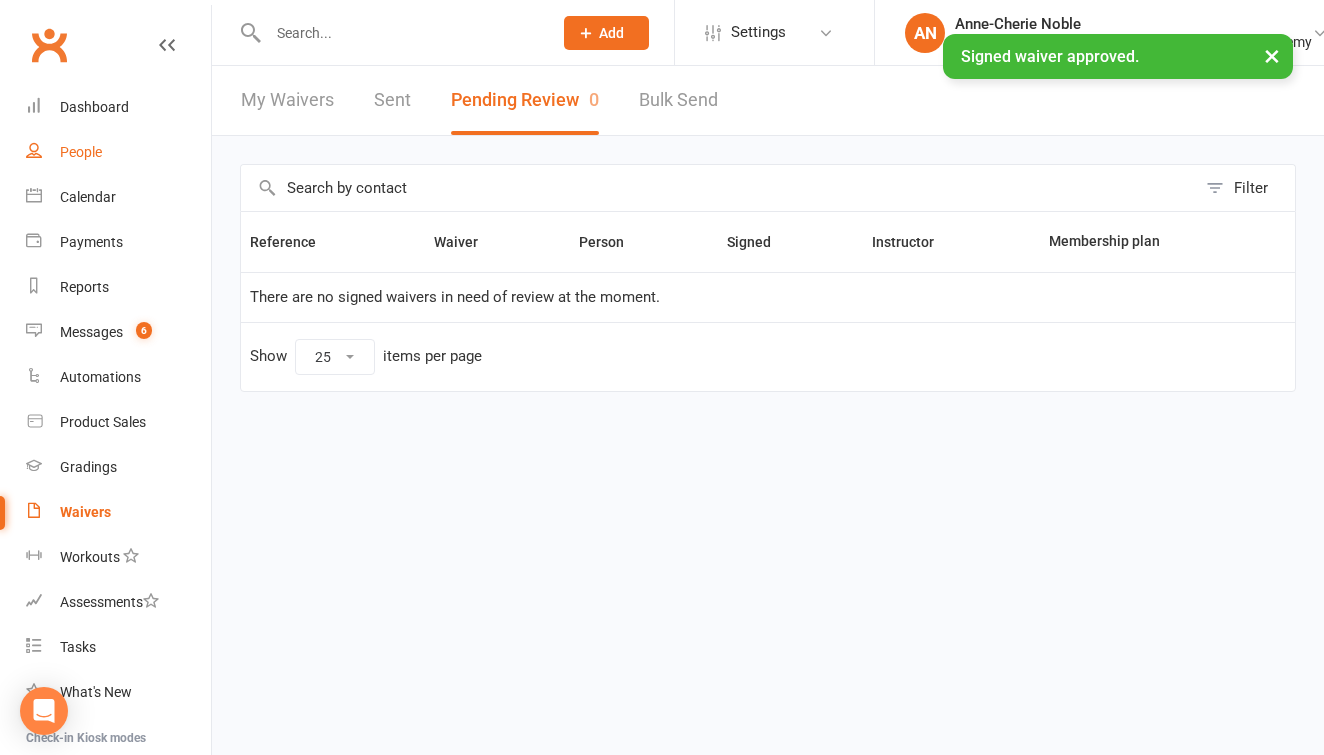 click on "People" at bounding box center (81, 152) 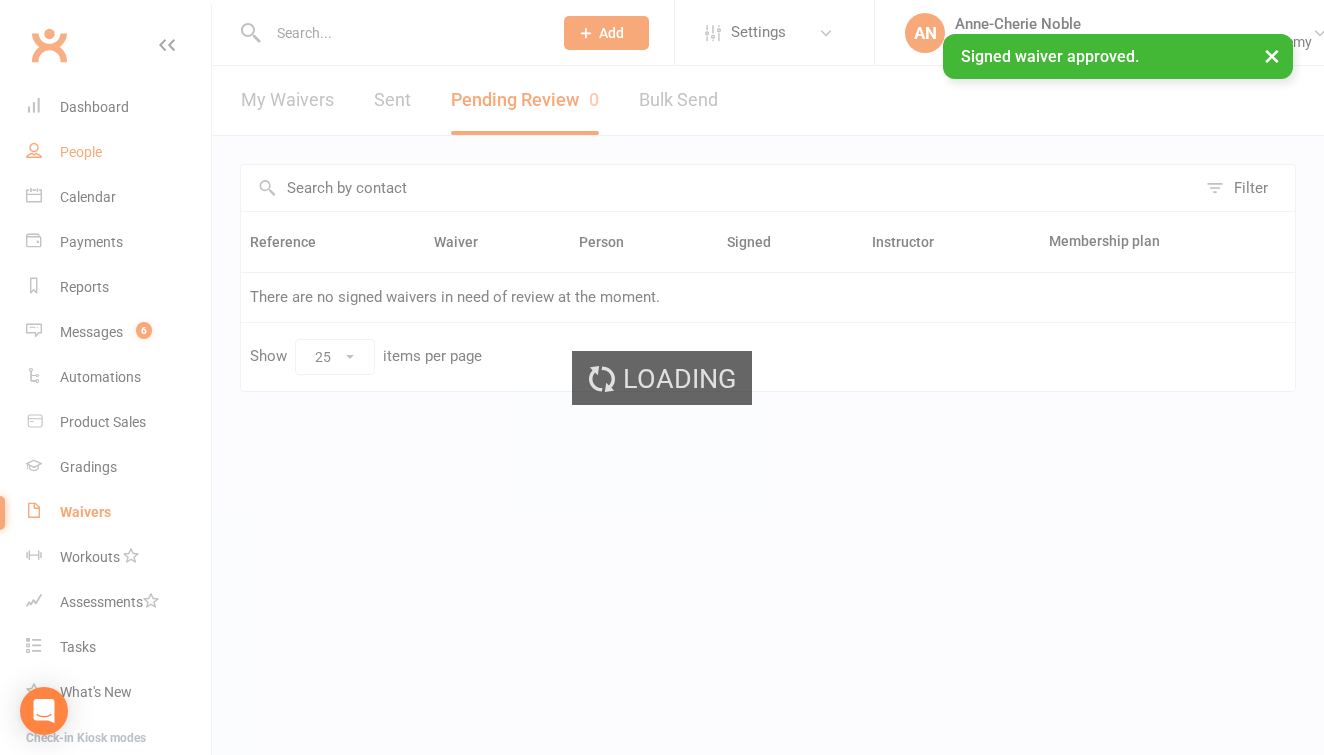 select on "100" 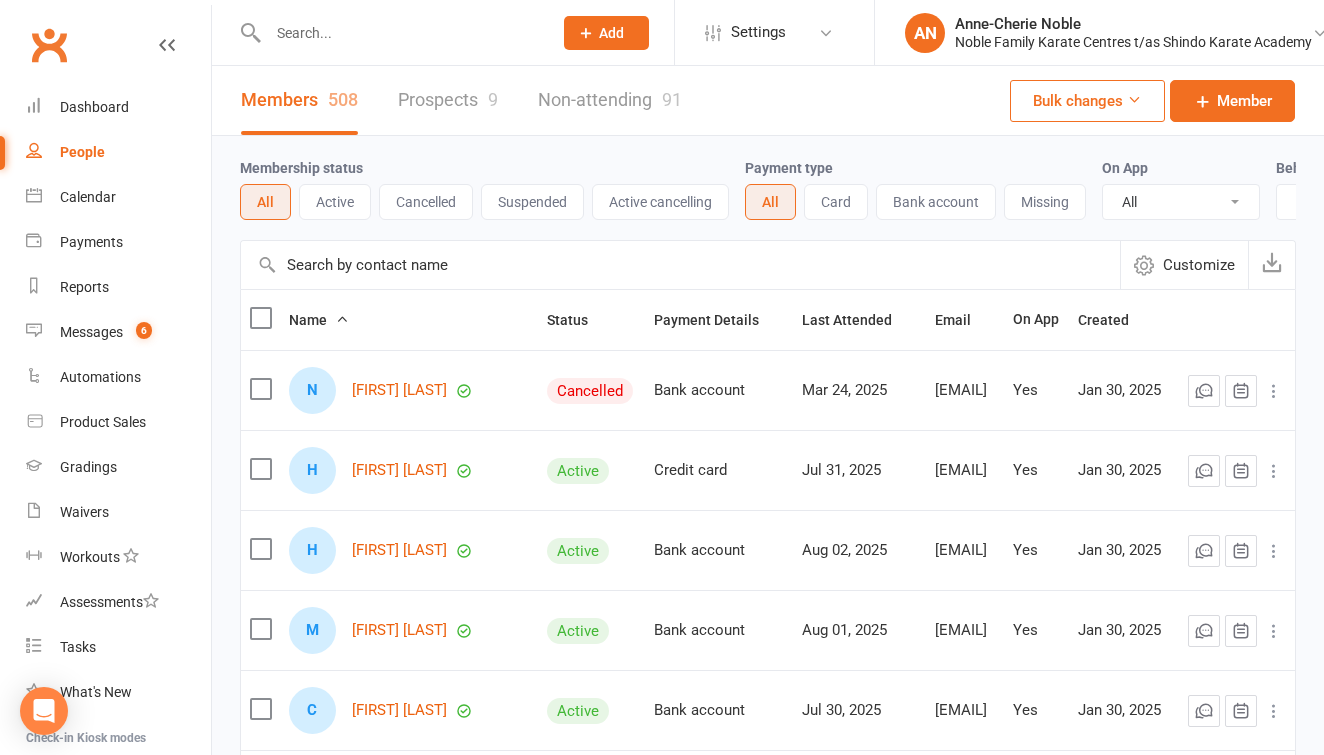 scroll, scrollTop: 0, scrollLeft: 0, axis: both 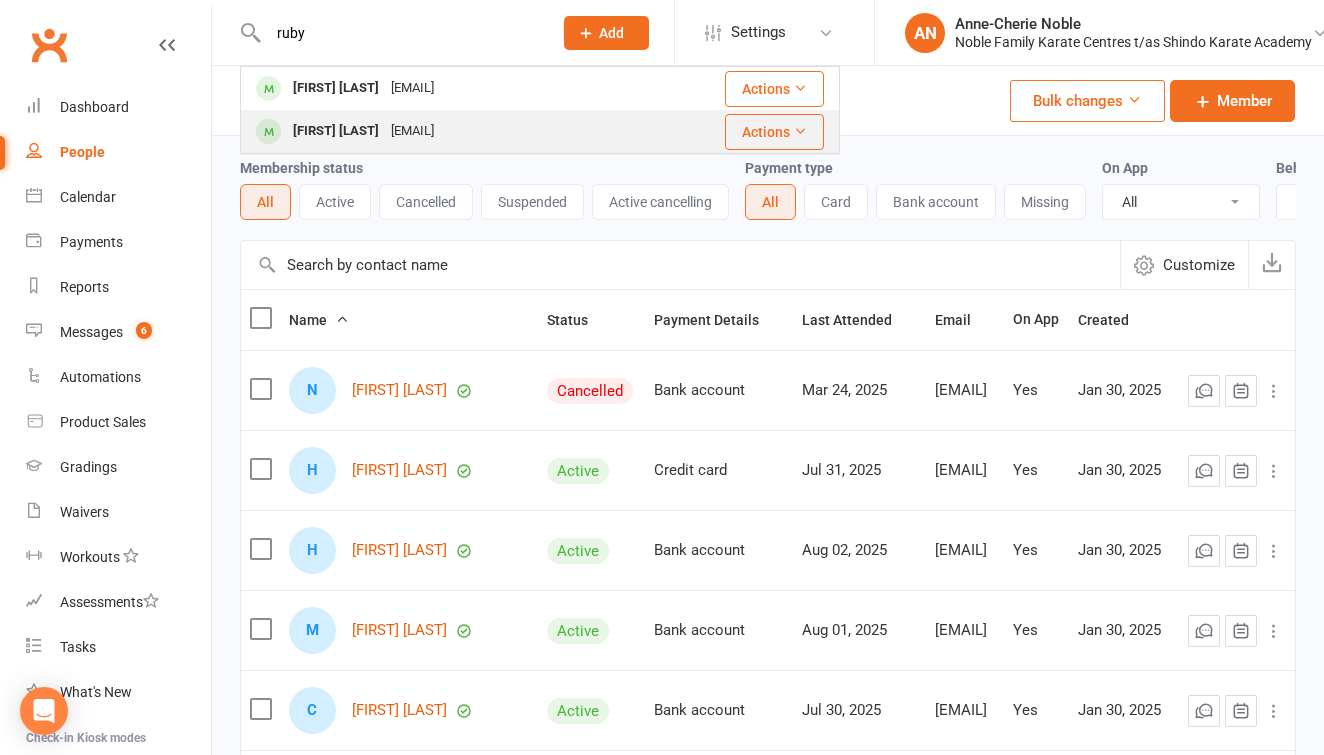 type on "ruby" 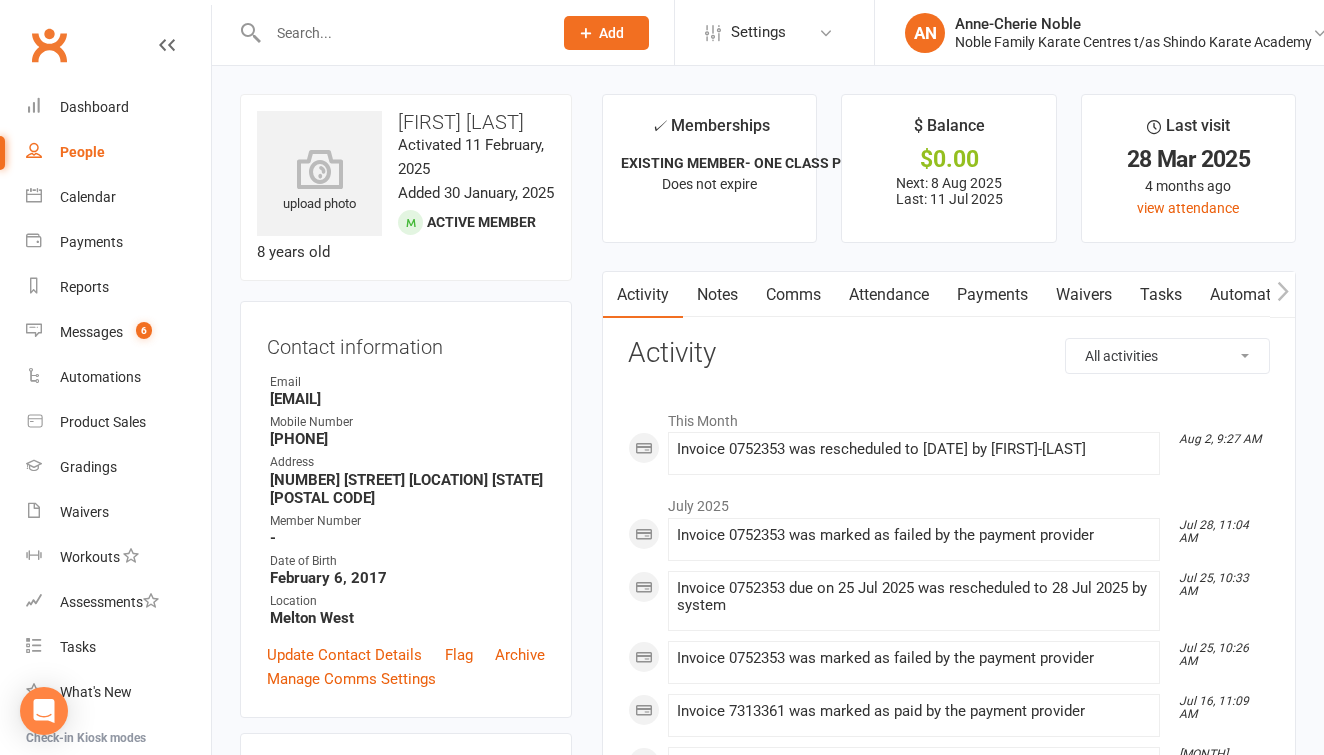 click on "Payments" at bounding box center (992, 295) 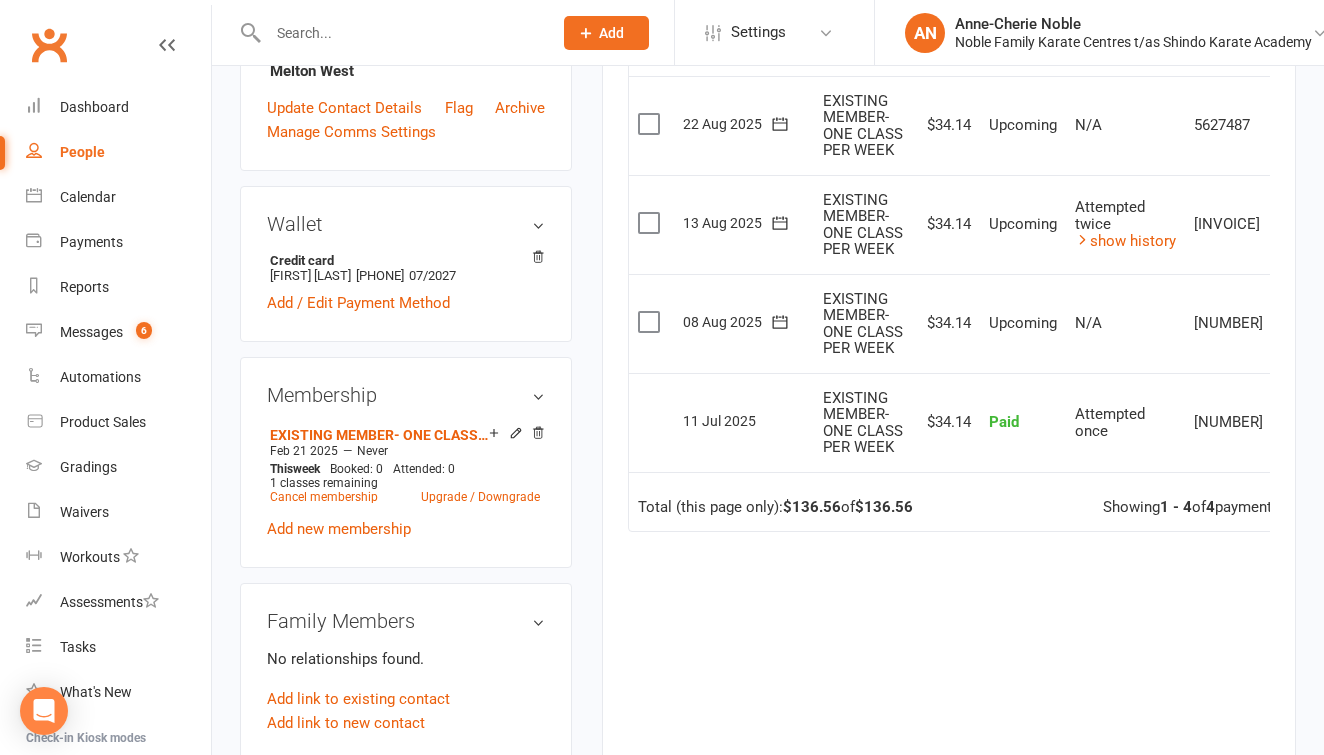 scroll, scrollTop: 541, scrollLeft: 0, axis: vertical 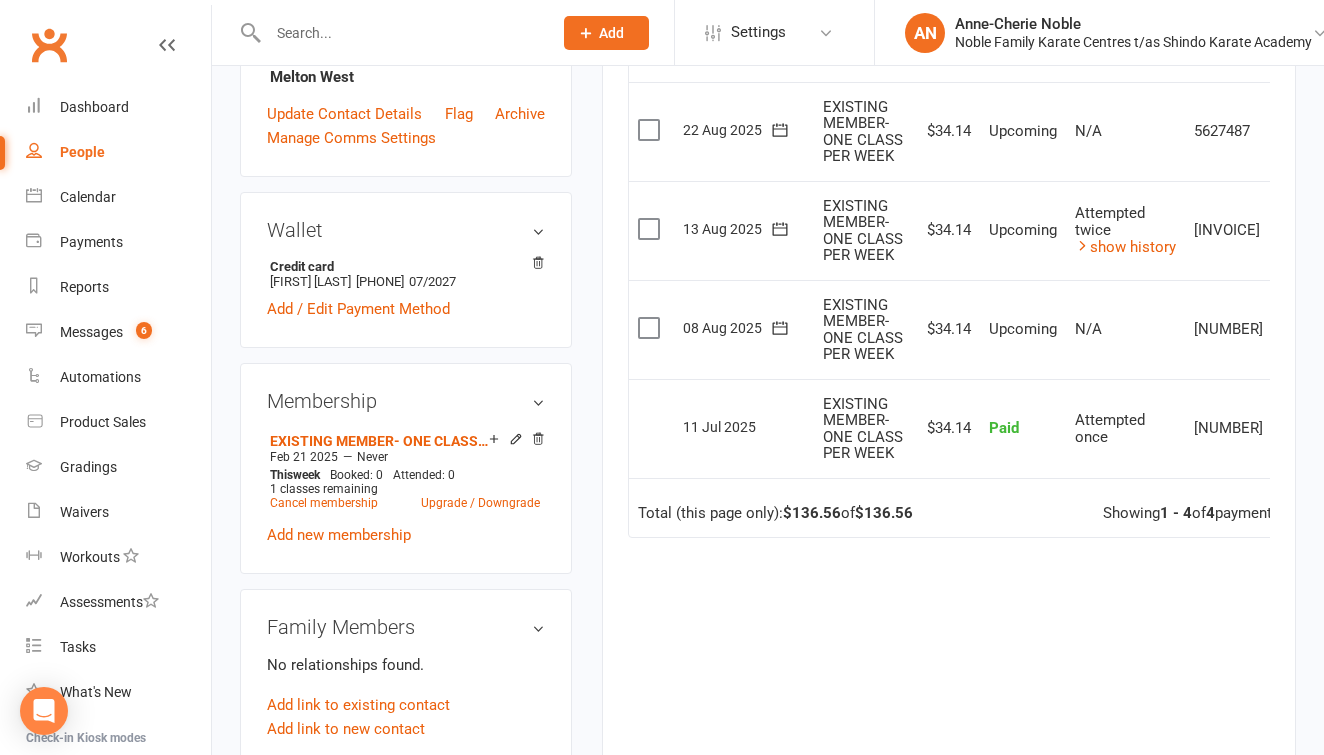click 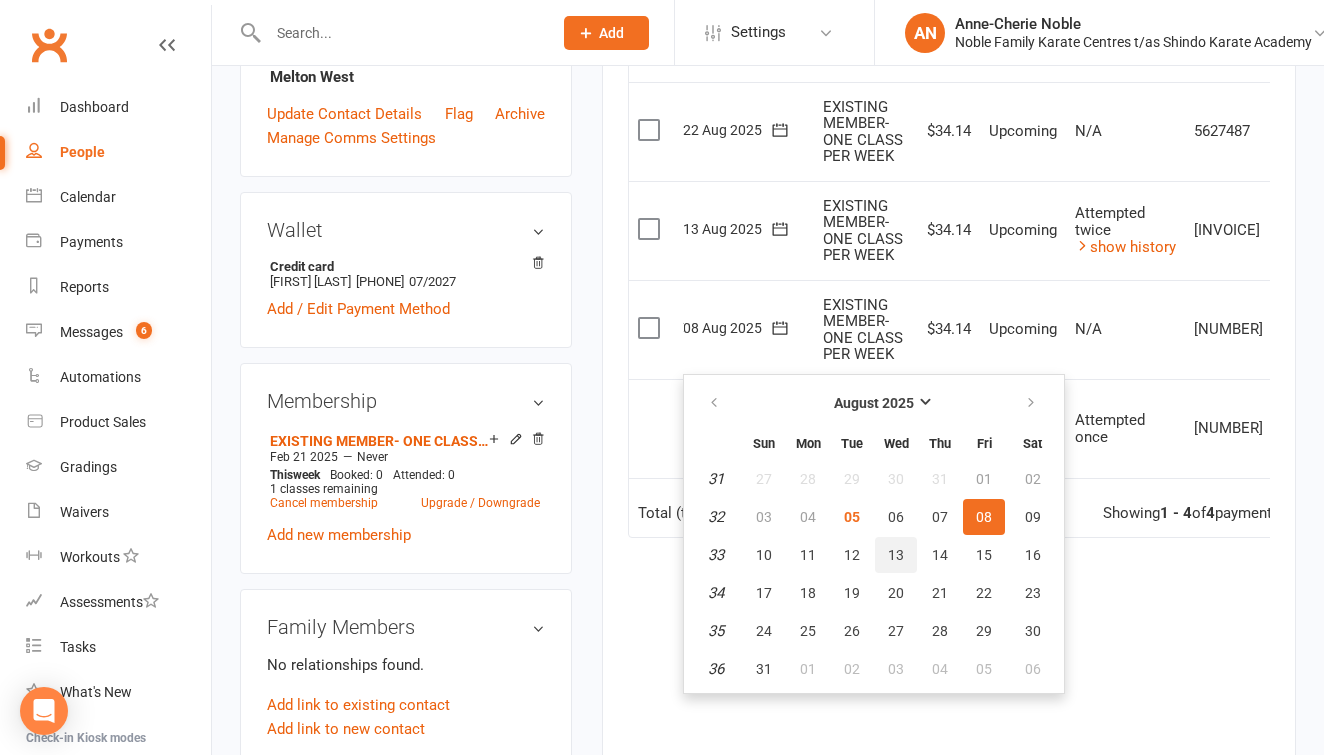 click on "13" at bounding box center [896, 555] 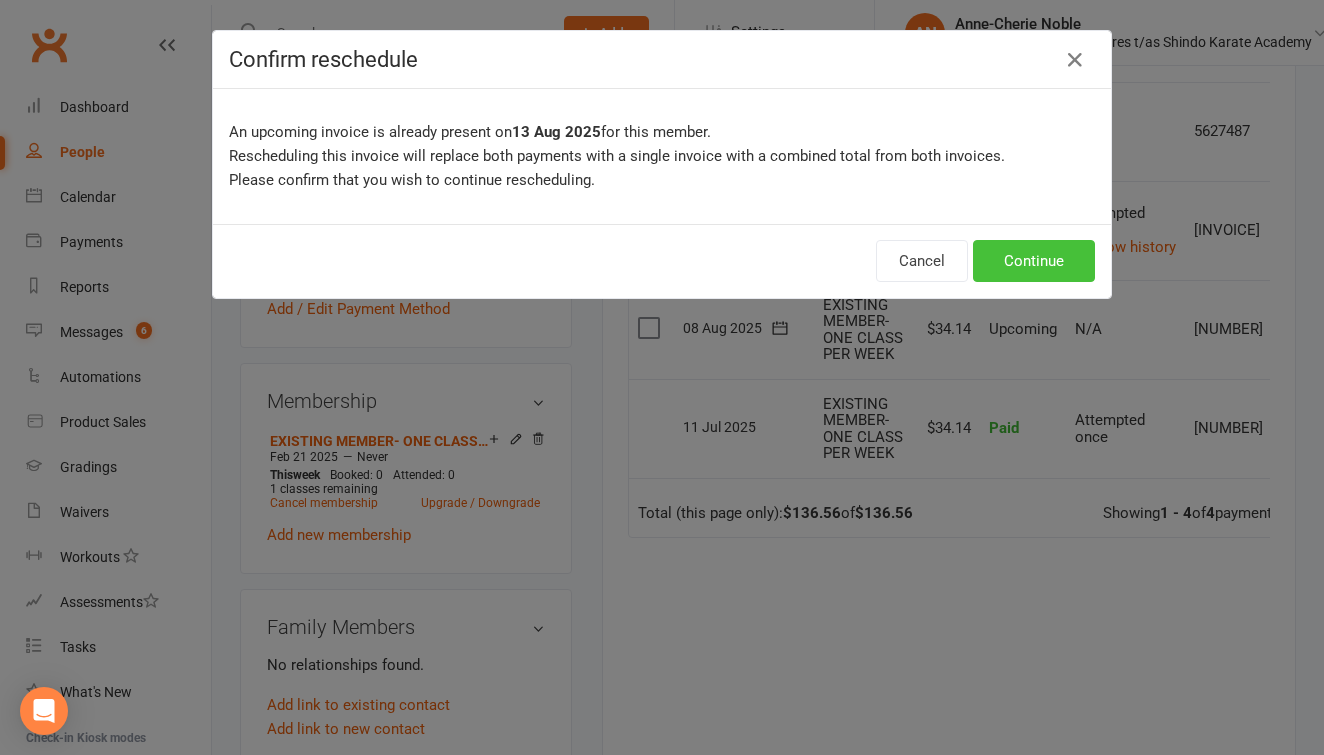 click on "Continue" at bounding box center (1034, 261) 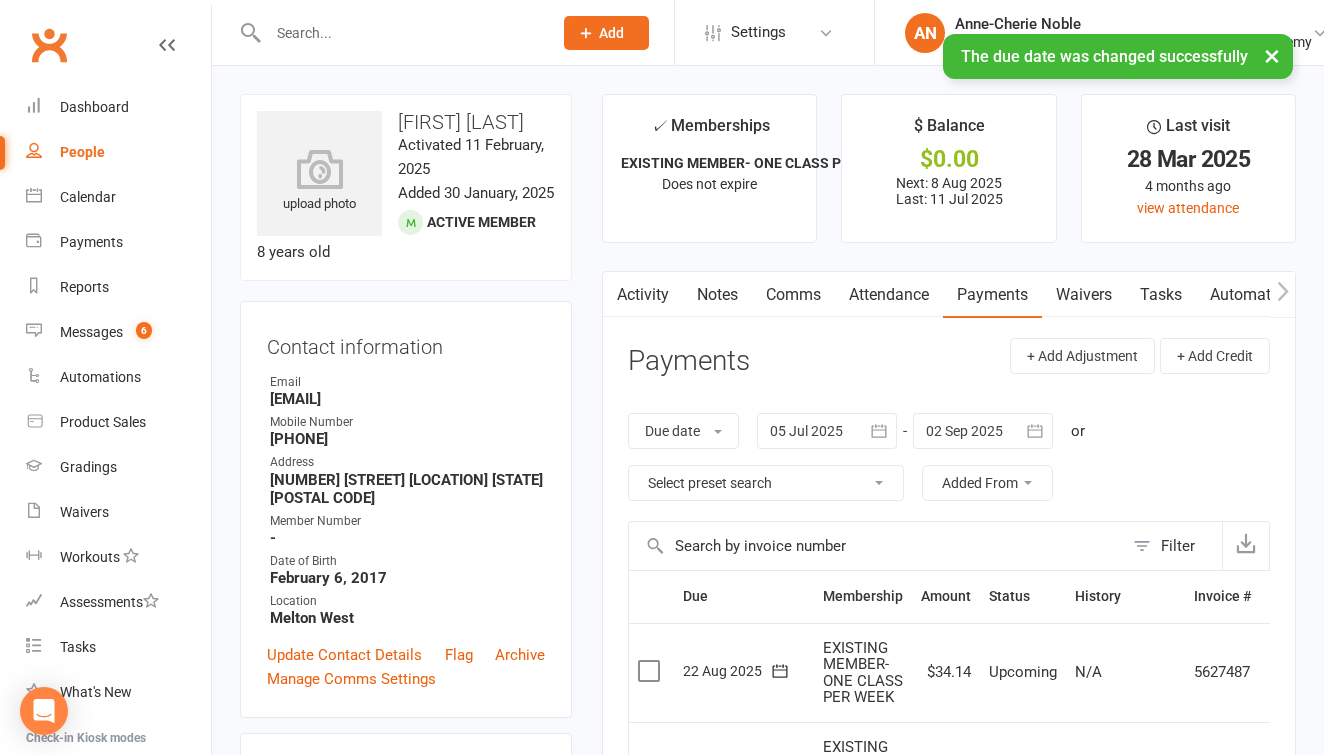 scroll, scrollTop: 0, scrollLeft: 0, axis: both 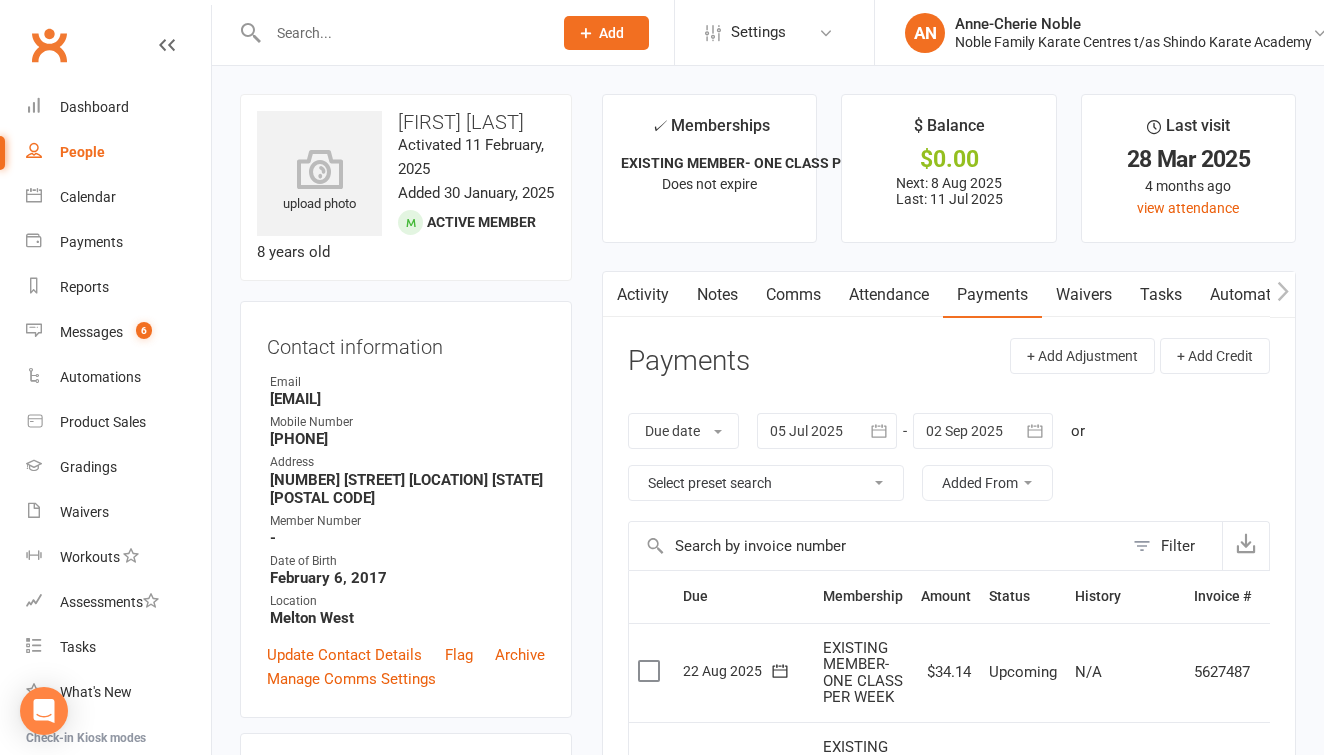 click at bounding box center [400, 33] 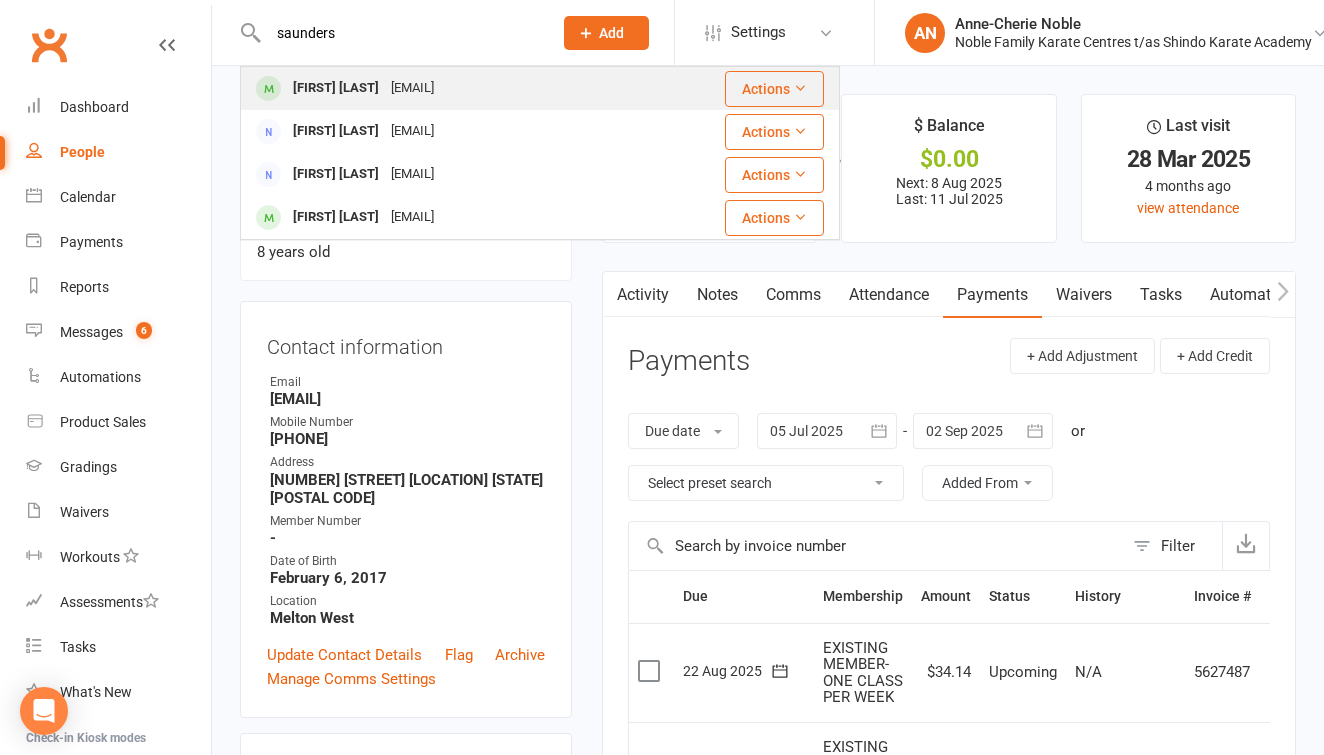 type on "saunders" 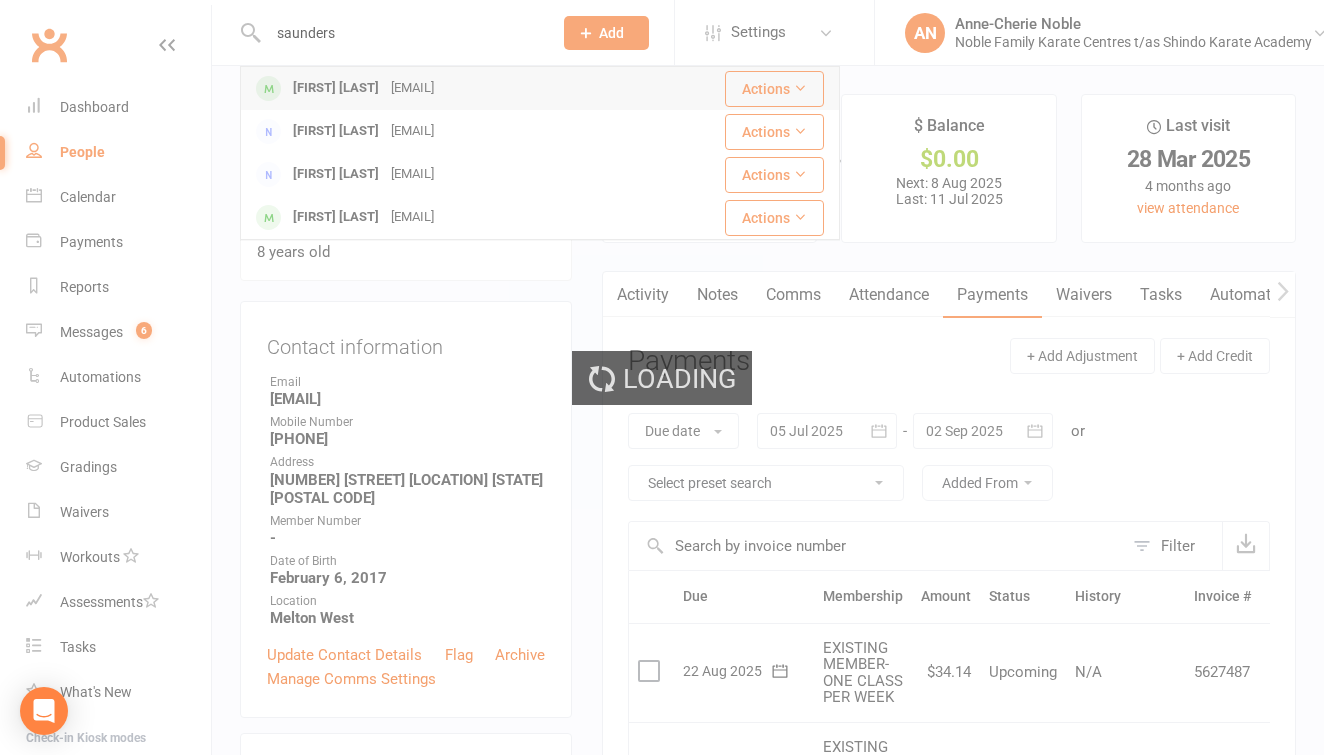 type 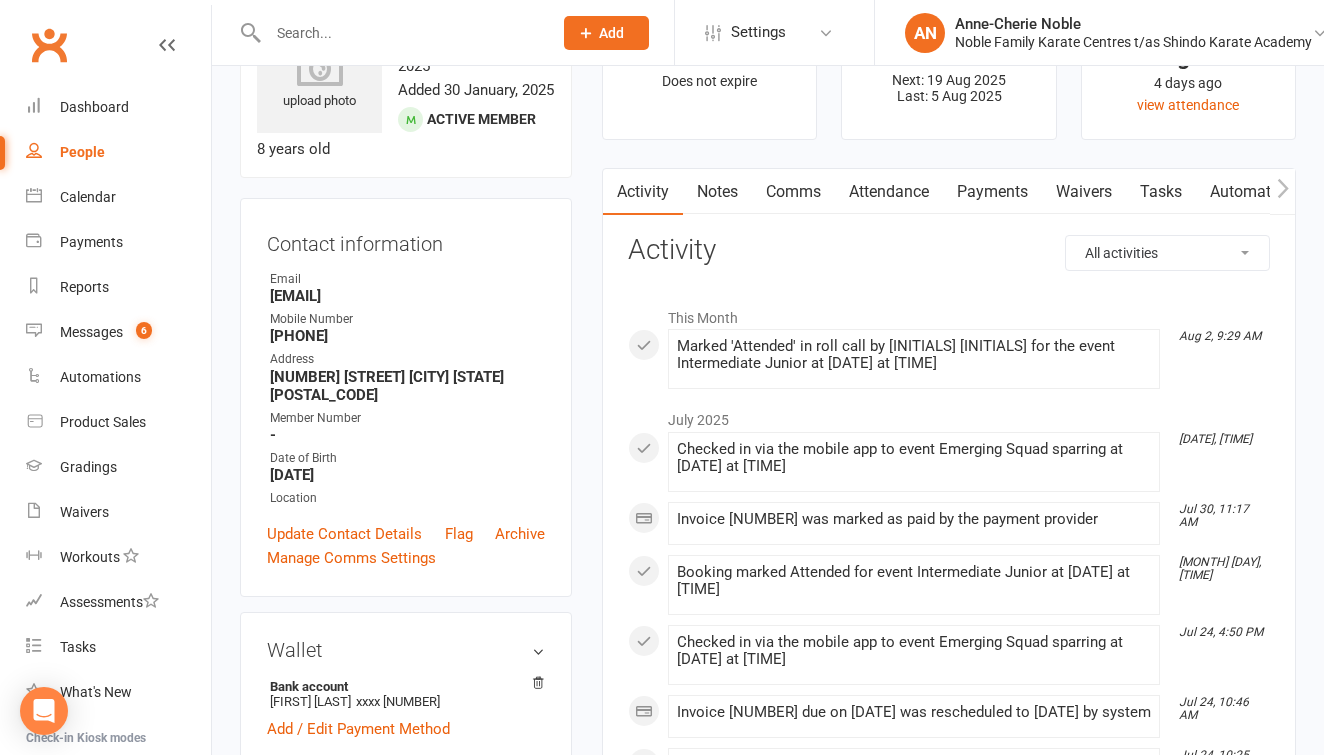 scroll, scrollTop: 111, scrollLeft: 0, axis: vertical 